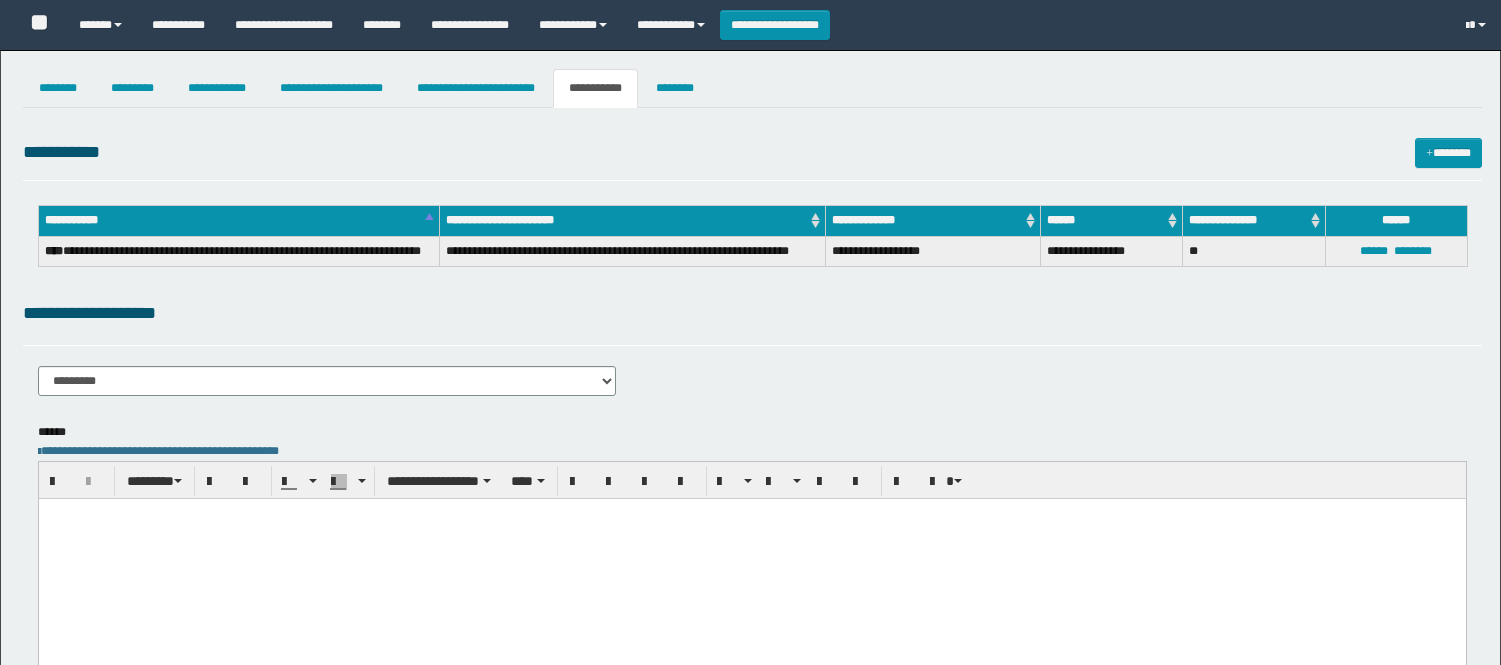 select on "****" 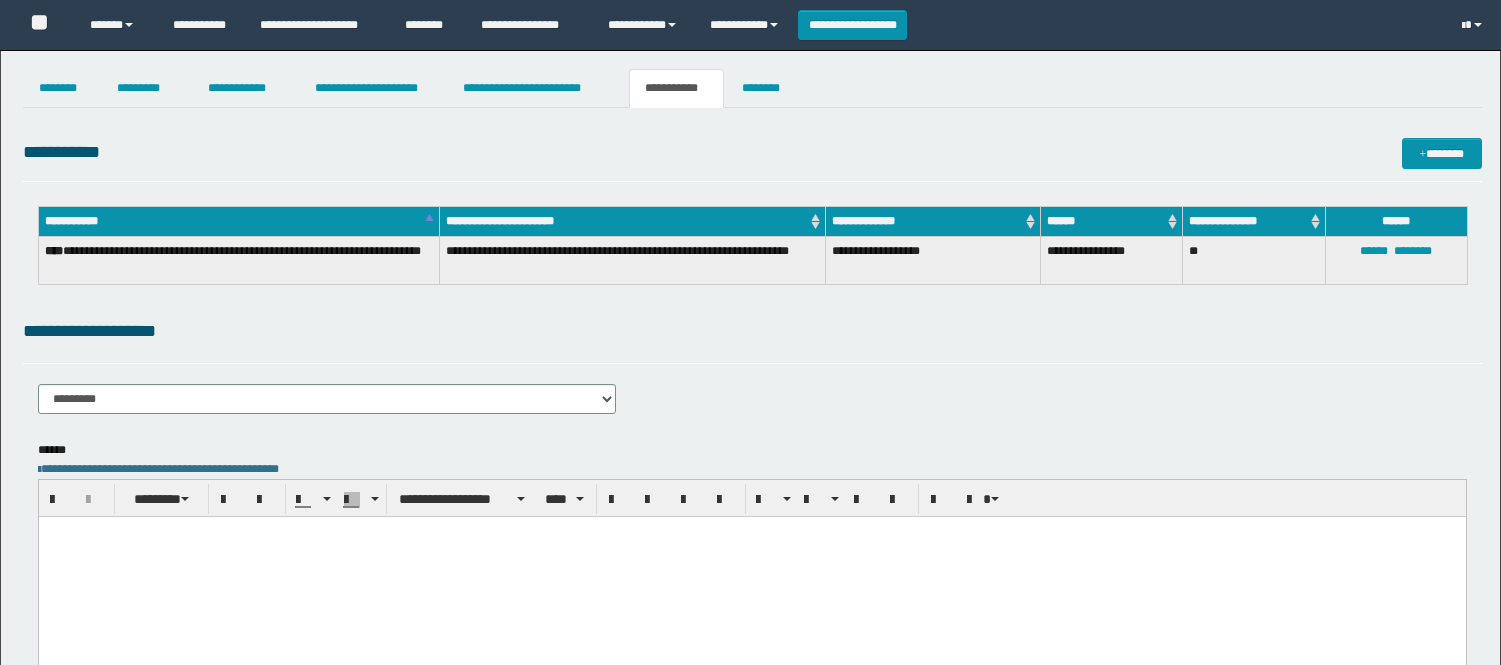 scroll, scrollTop: 1205, scrollLeft: 0, axis: vertical 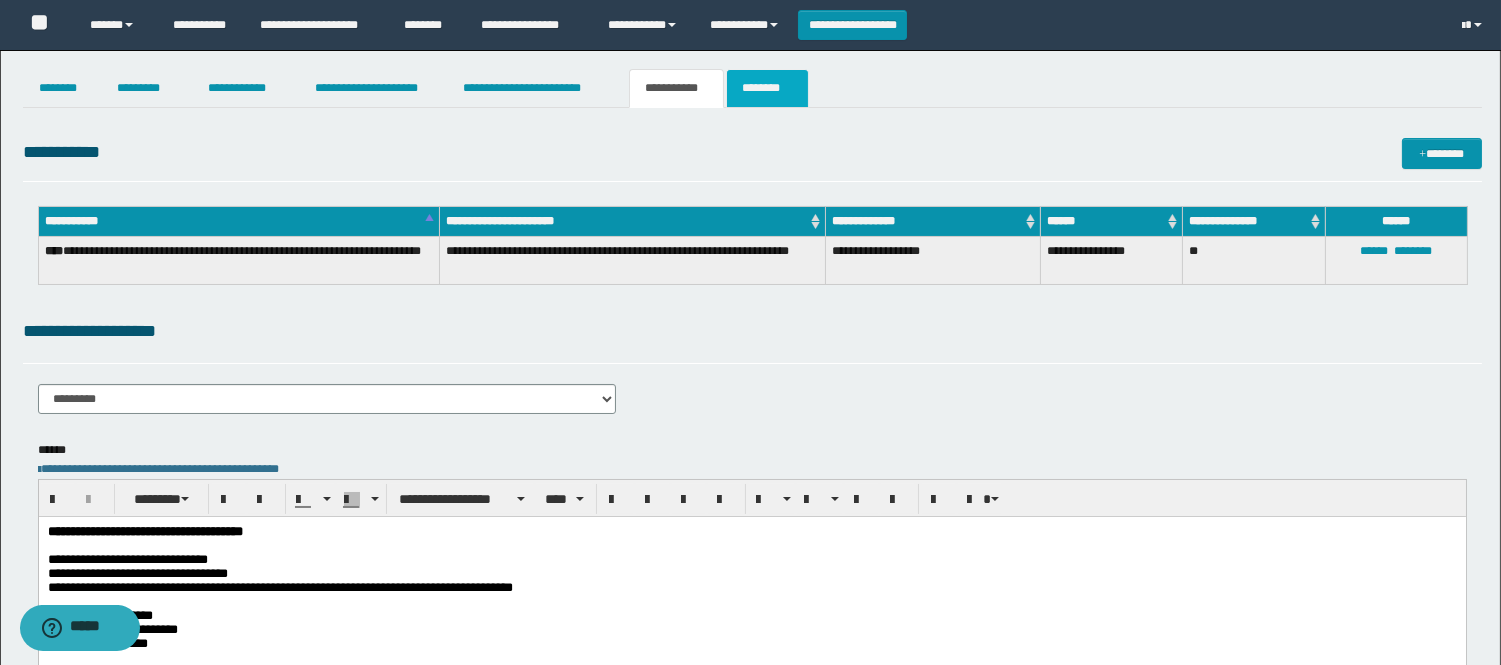 click on "********" at bounding box center [767, 88] 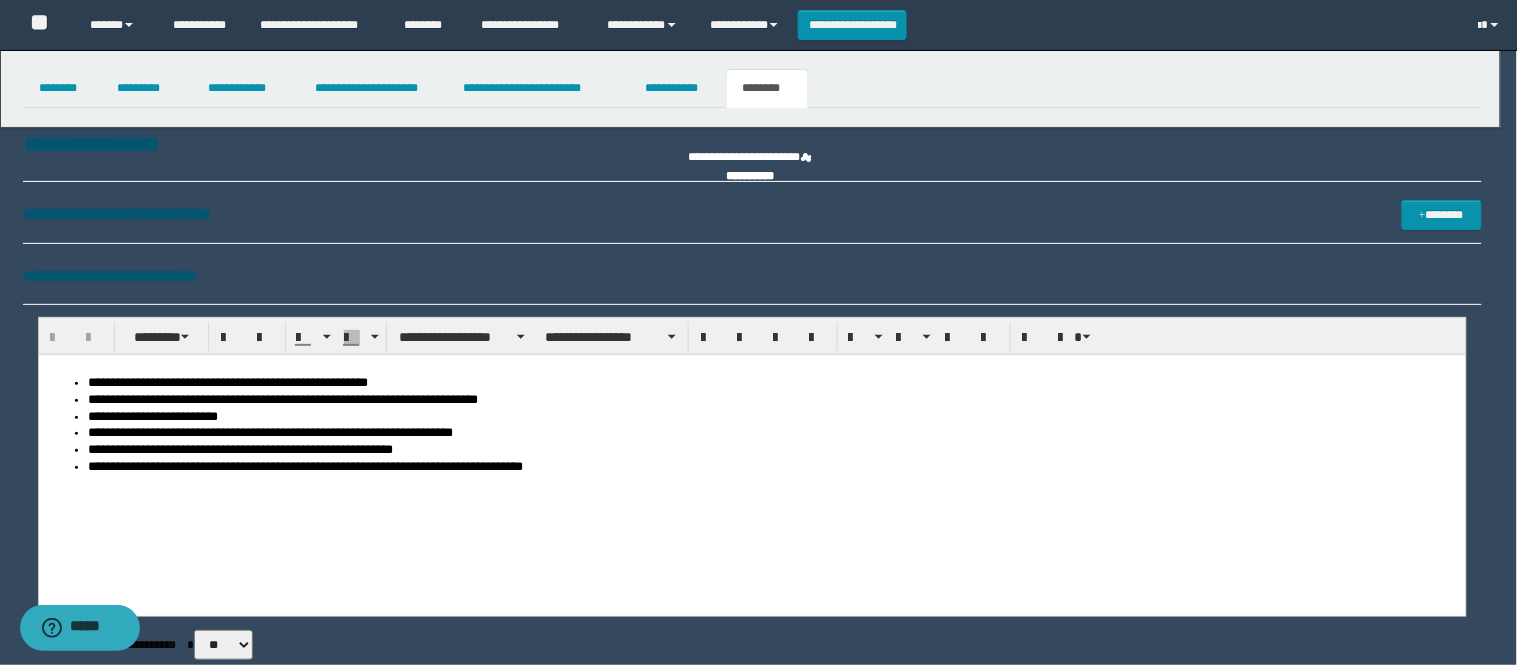 scroll, scrollTop: 0, scrollLeft: 0, axis: both 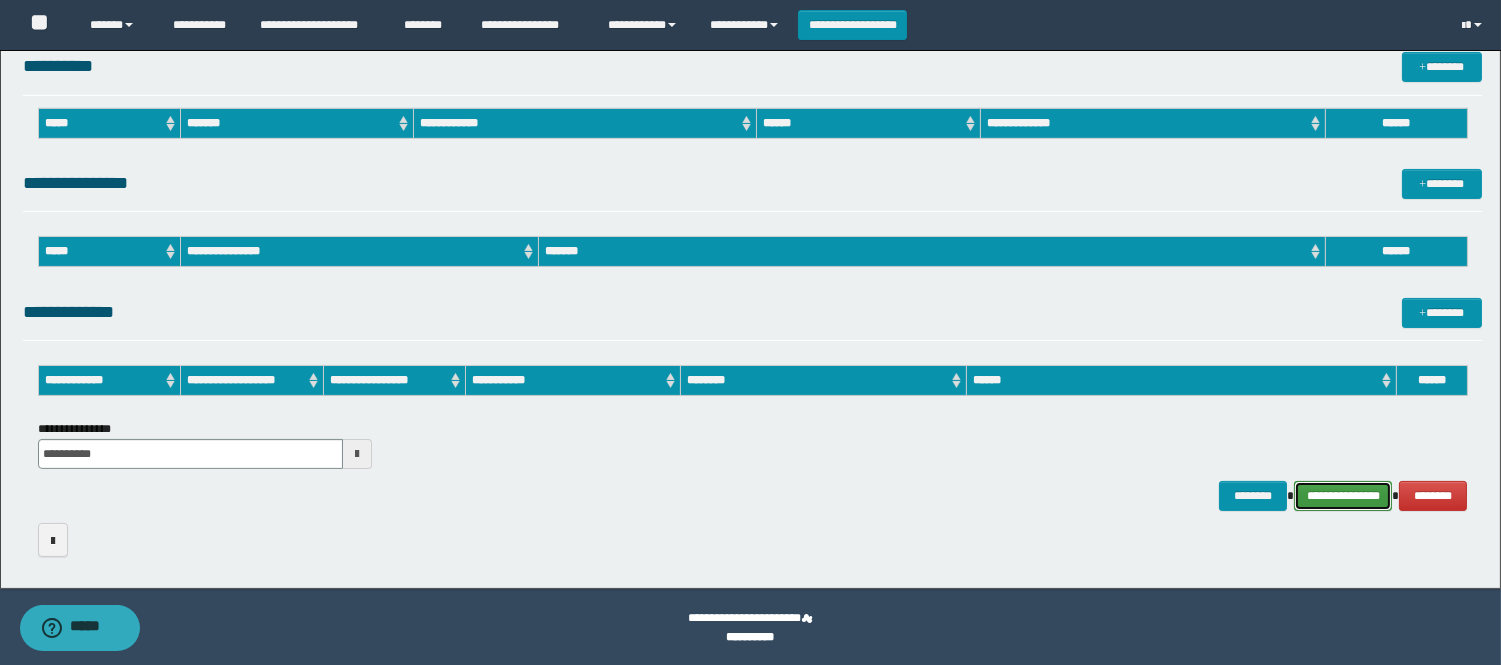 click on "**********" at bounding box center (752, -63) 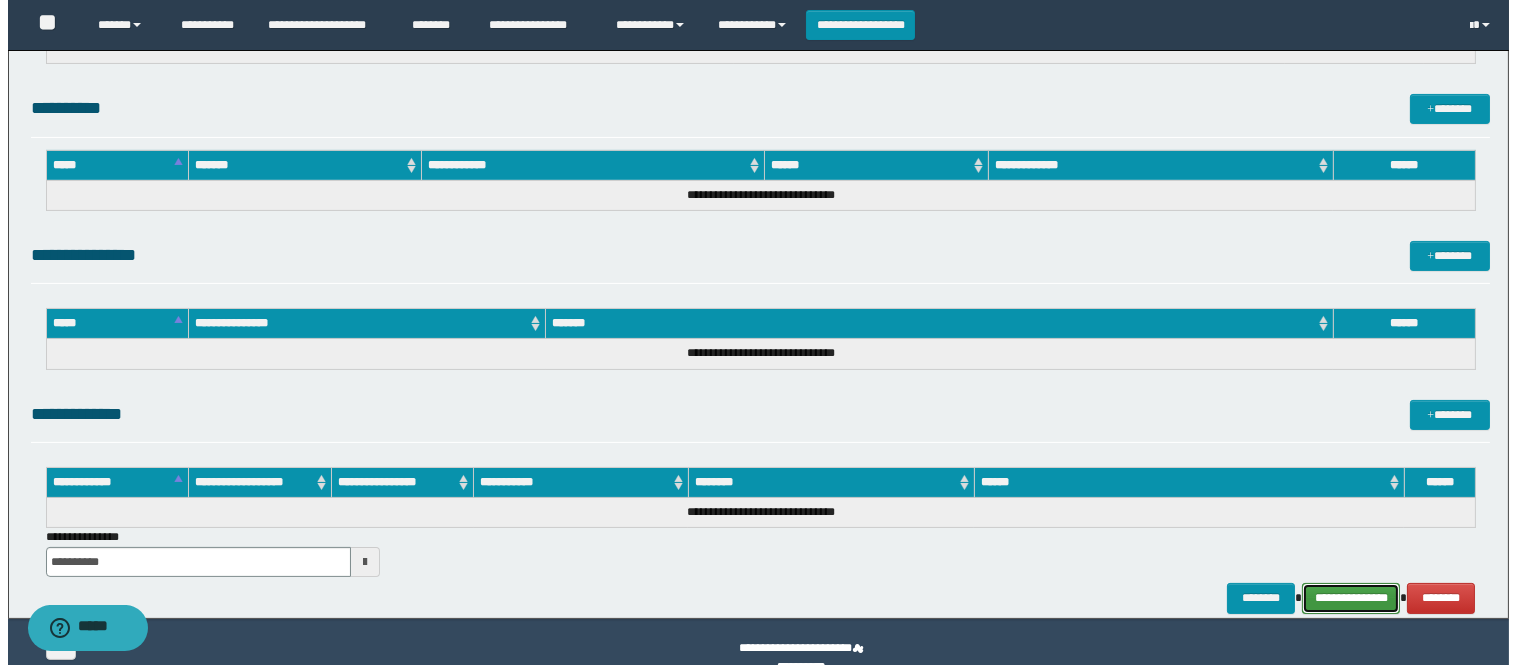 scroll, scrollTop: 852, scrollLeft: 0, axis: vertical 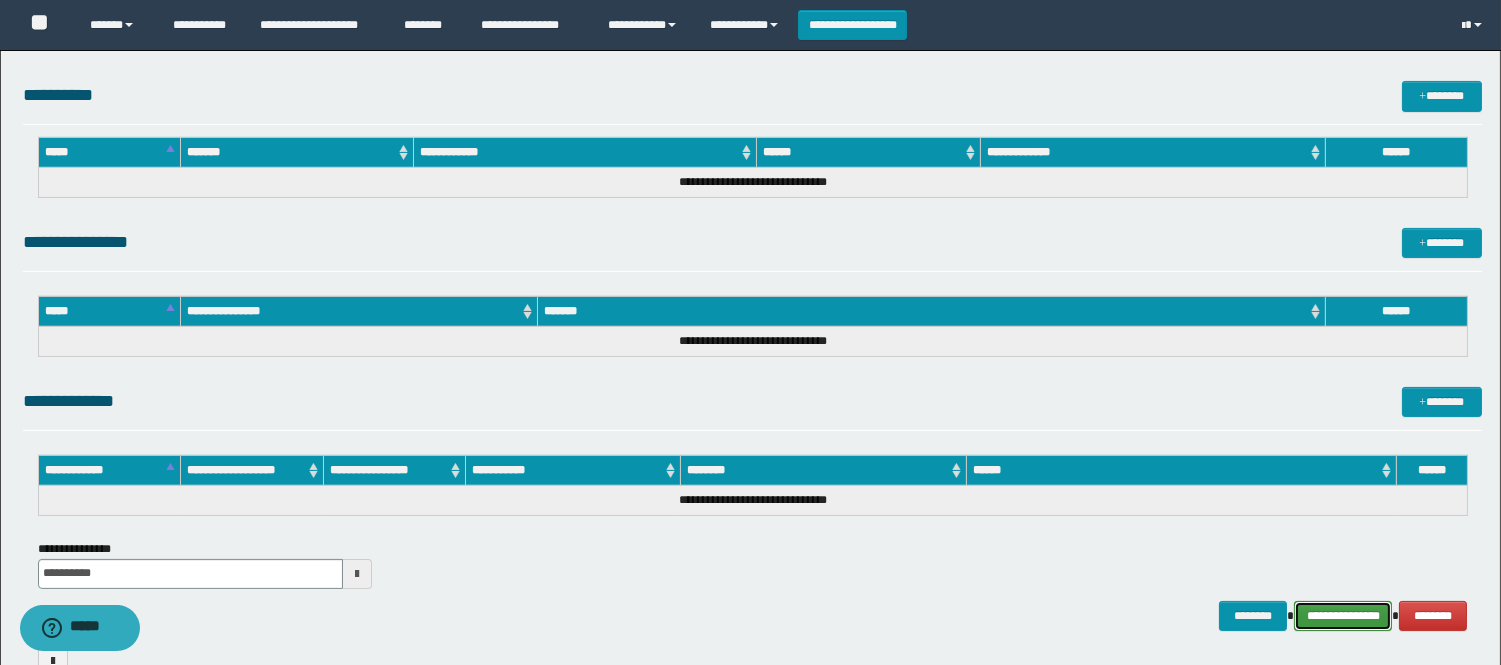 click on "**********" at bounding box center (1343, 616) 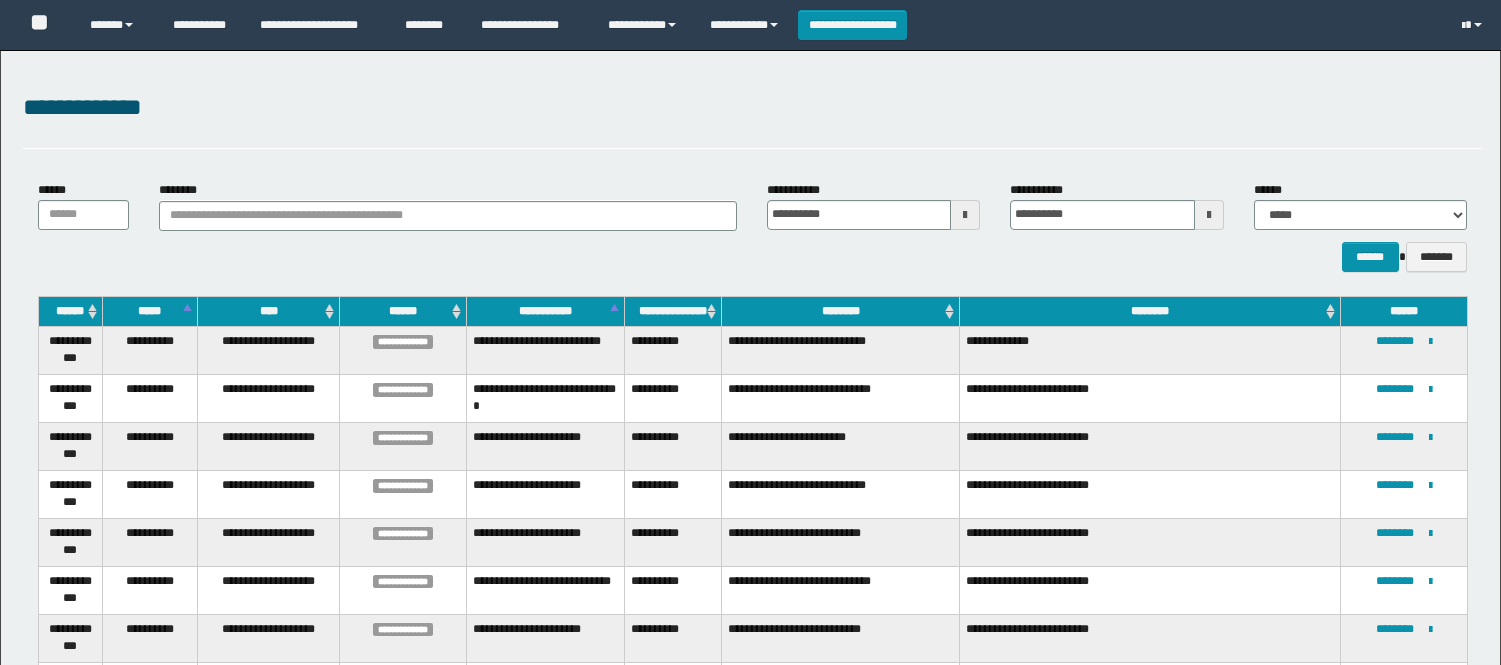 scroll, scrollTop: 1208, scrollLeft: 0, axis: vertical 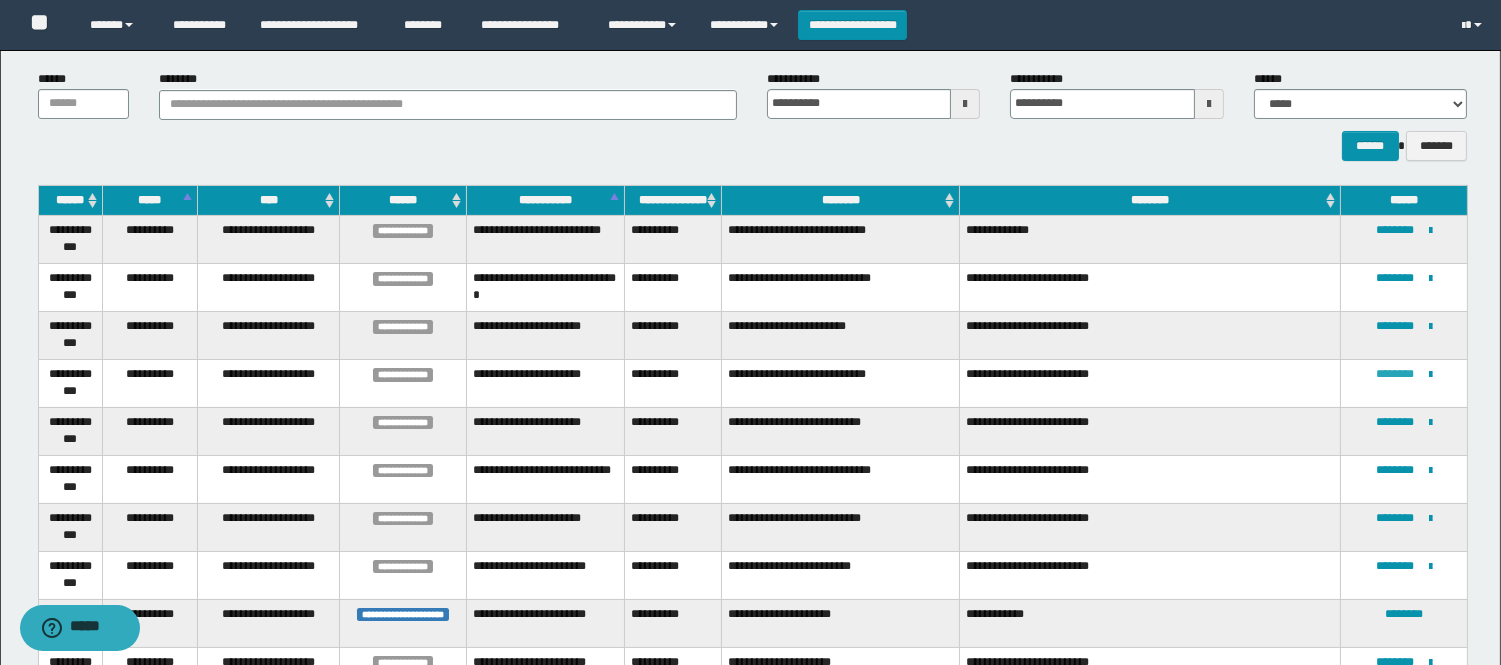 click on "********" at bounding box center [1395, 374] 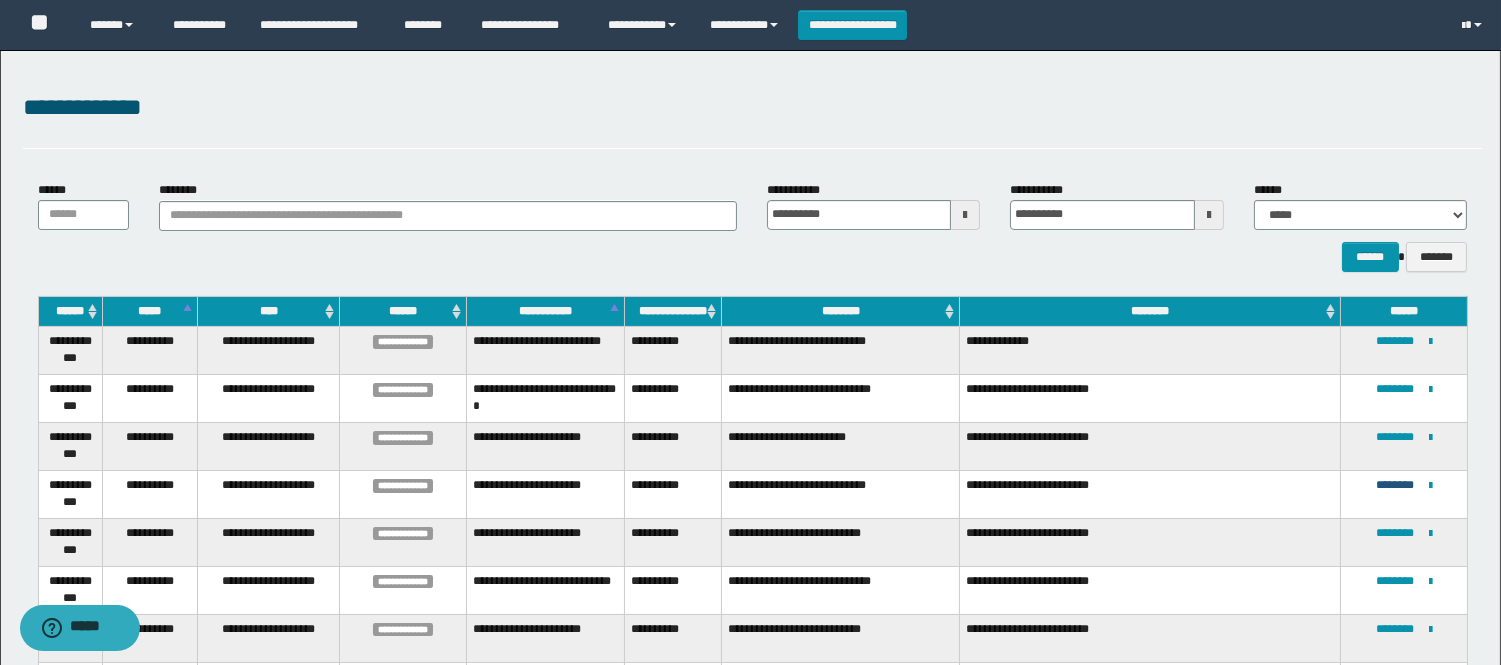 scroll, scrollTop: 222, scrollLeft: 0, axis: vertical 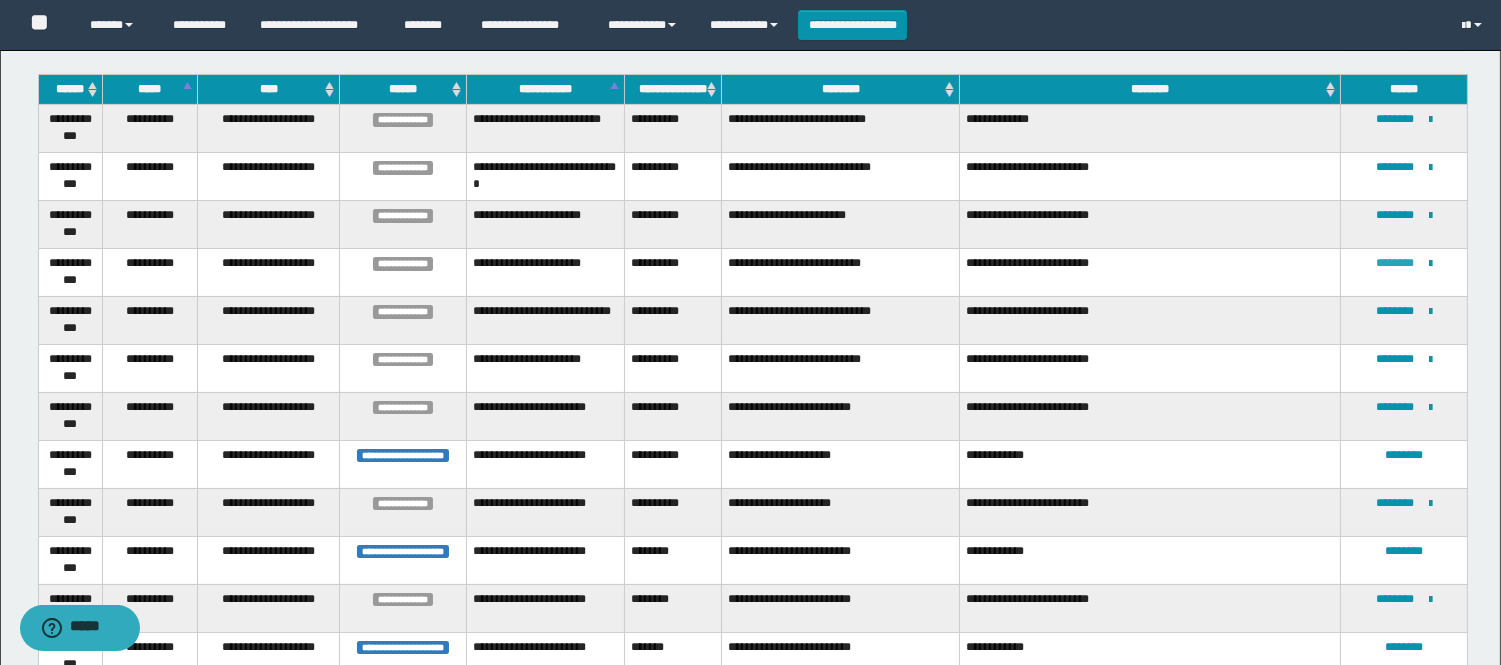click on "********" at bounding box center (1395, 263) 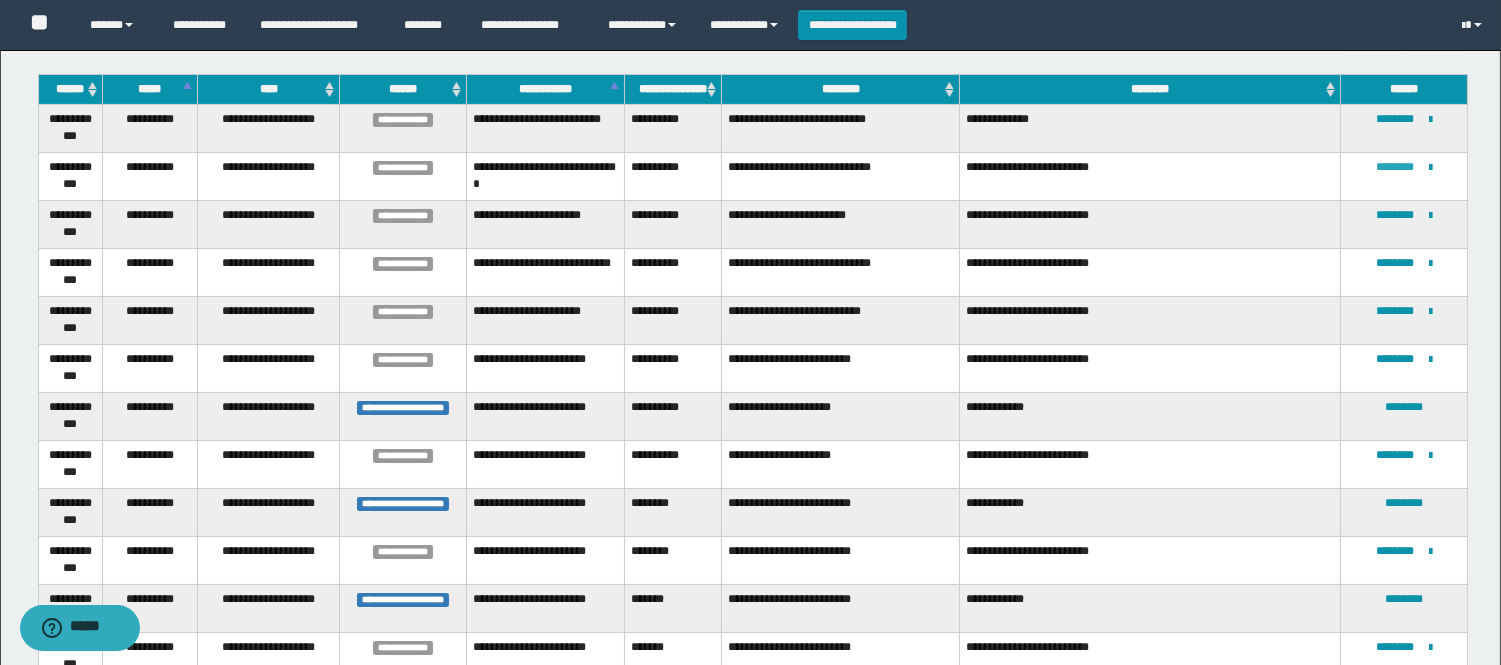 click on "********" at bounding box center (1395, 167) 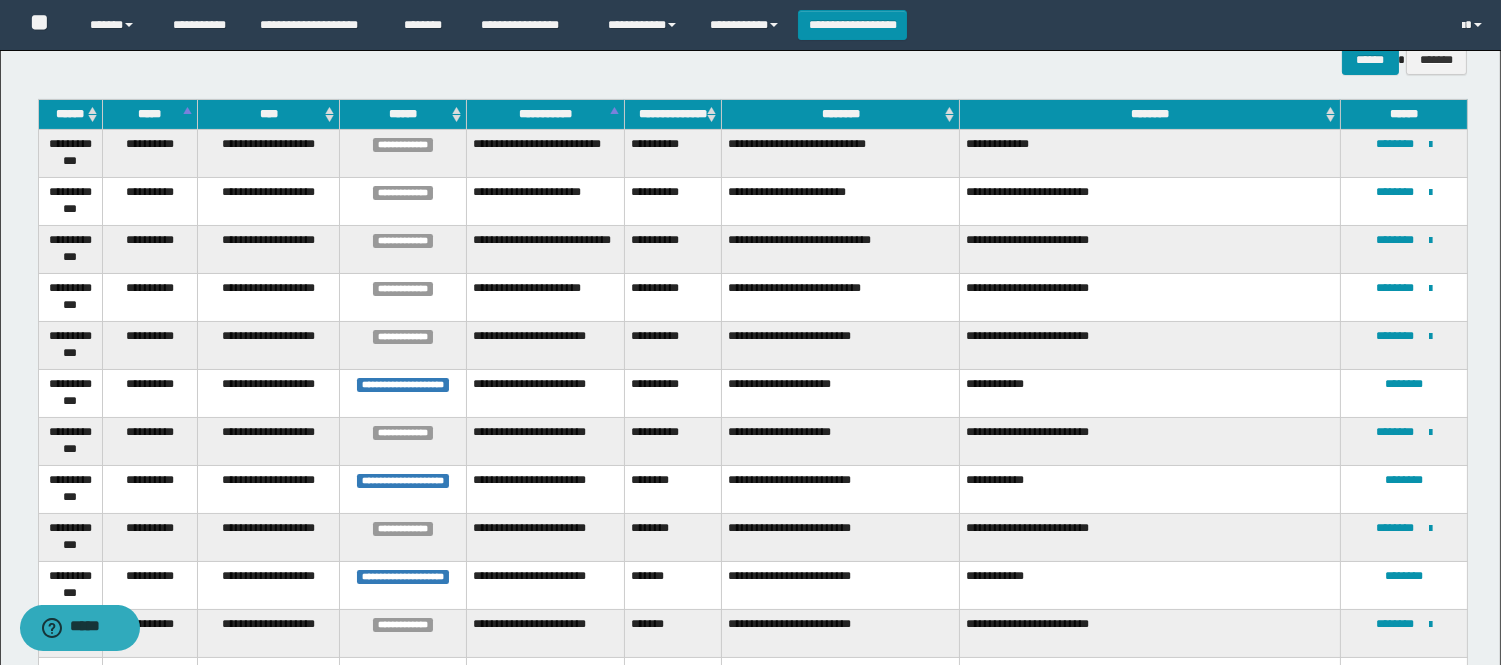scroll, scrollTop: 222, scrollLeft: 0, axis: vertical 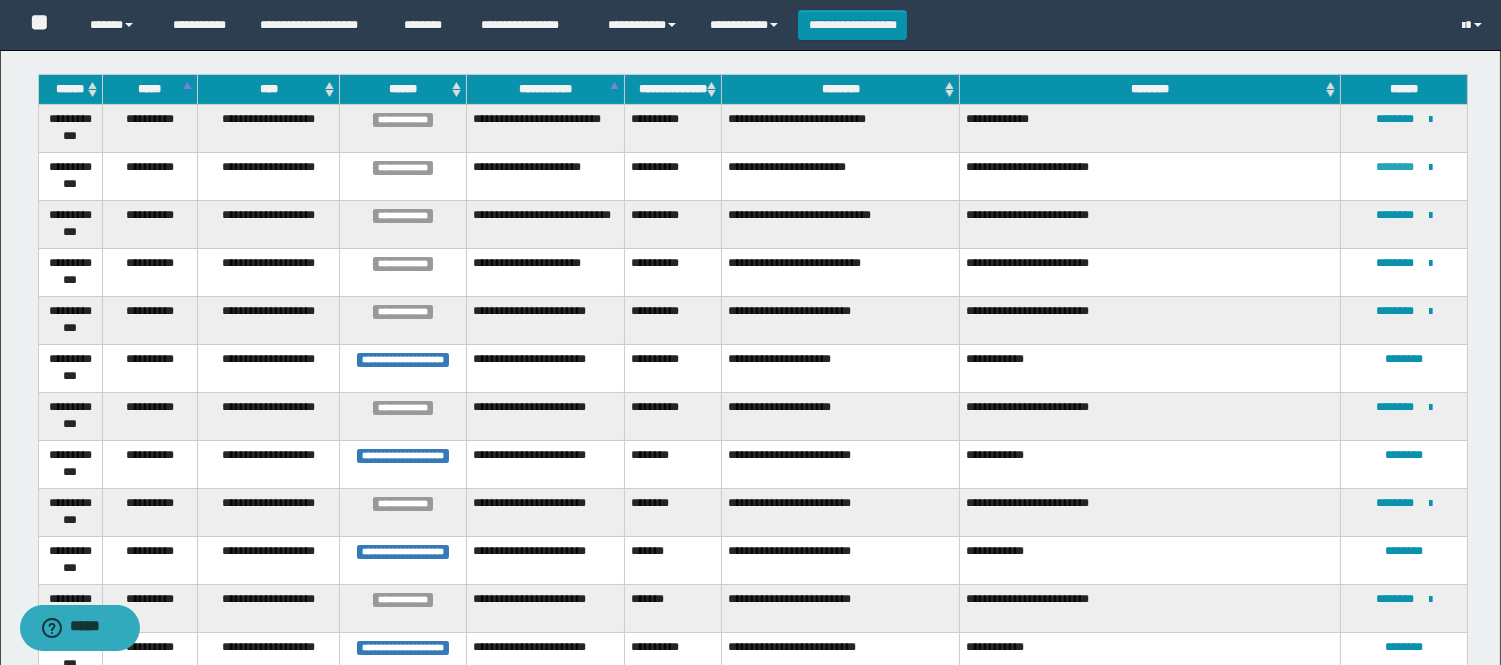 click on "********" at bounding box center [1395, 167] 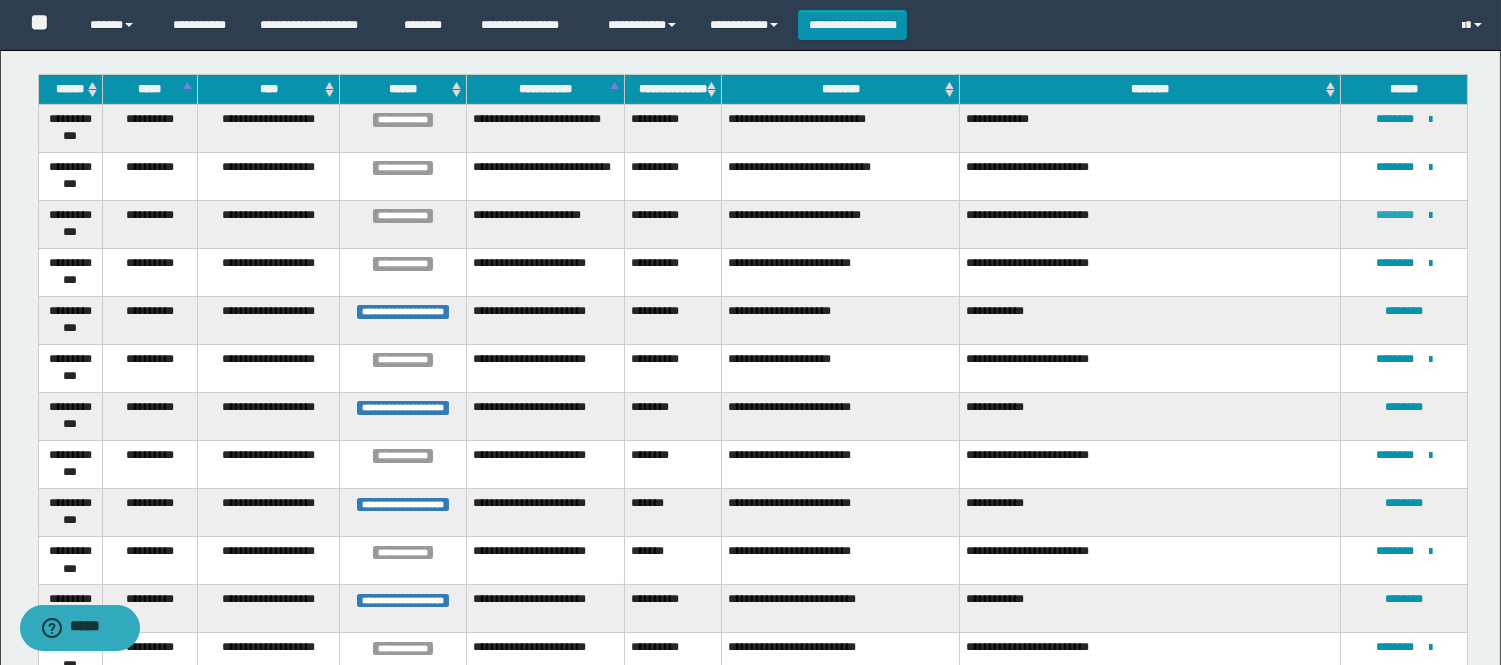 click on "********" at bounding box center (1395, 215) 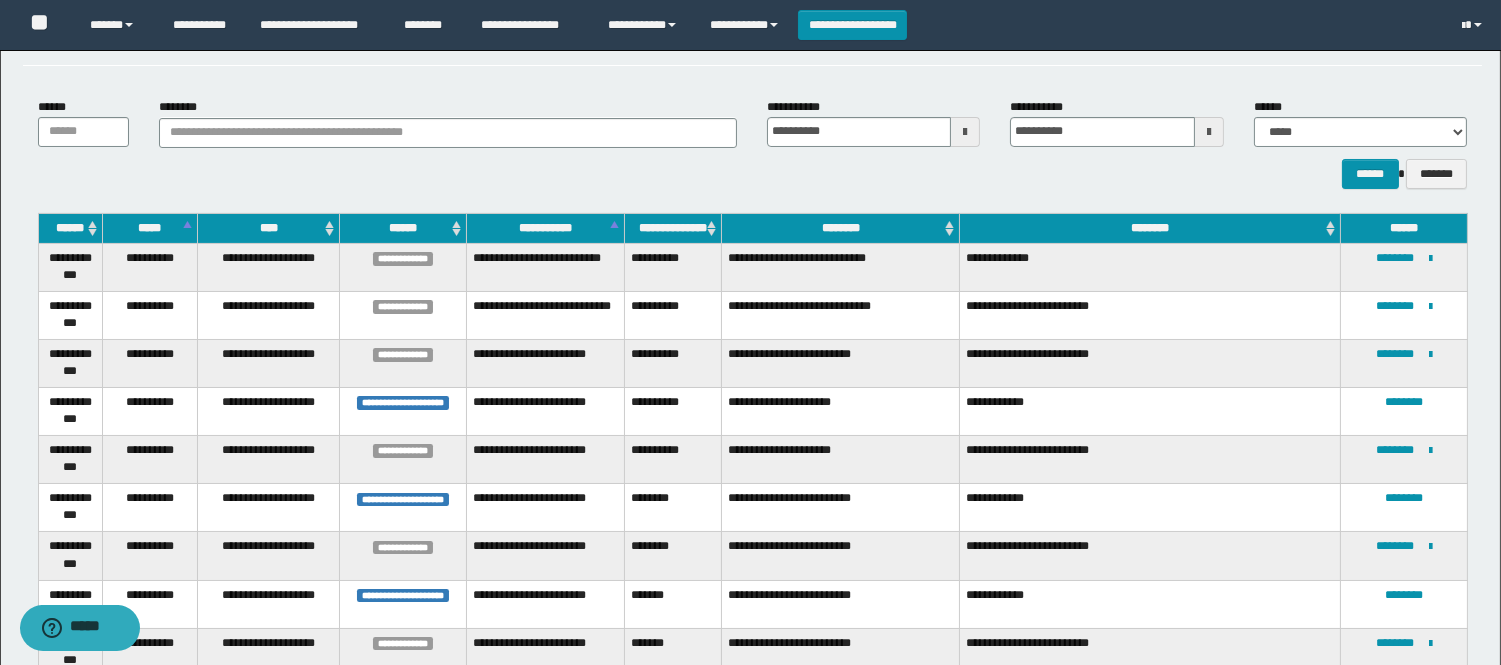 scroll, scrollTop: 194, scrollLeft: 0, axis: vertical 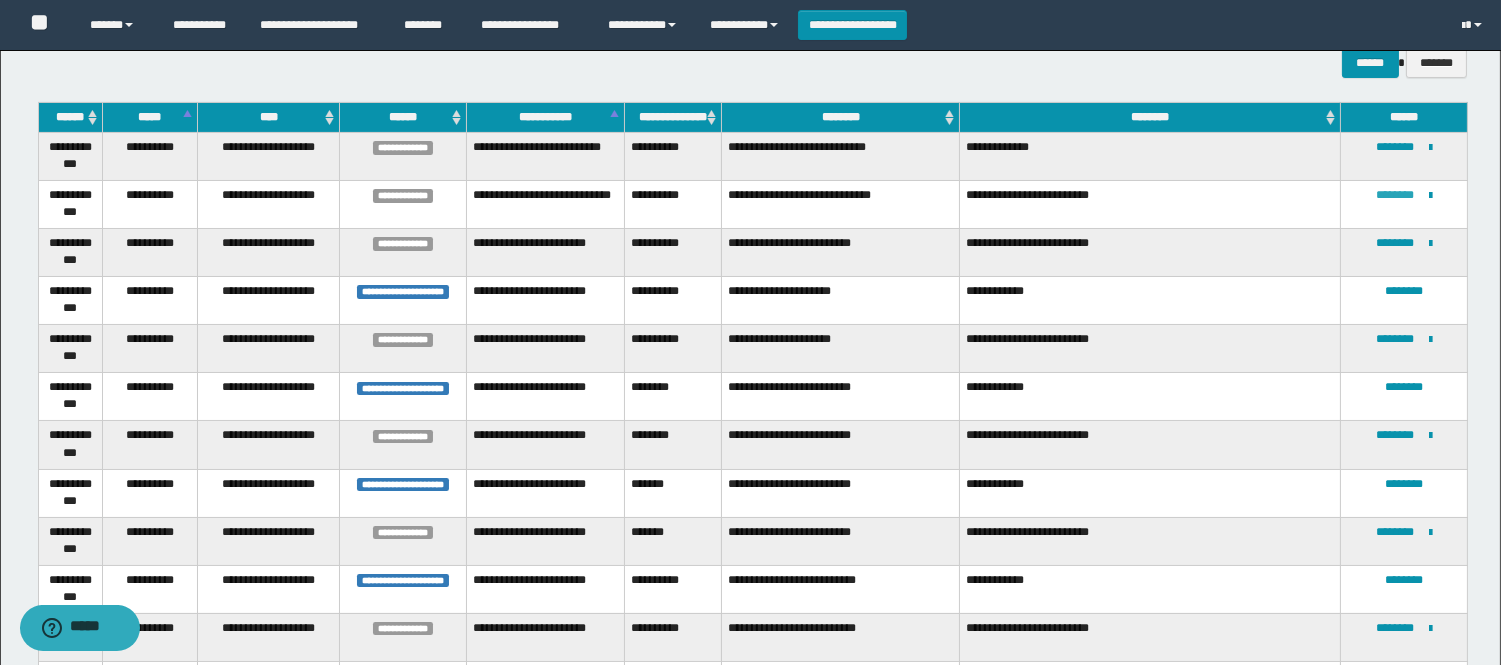 click on "********" at bounding box center (1395, 195) 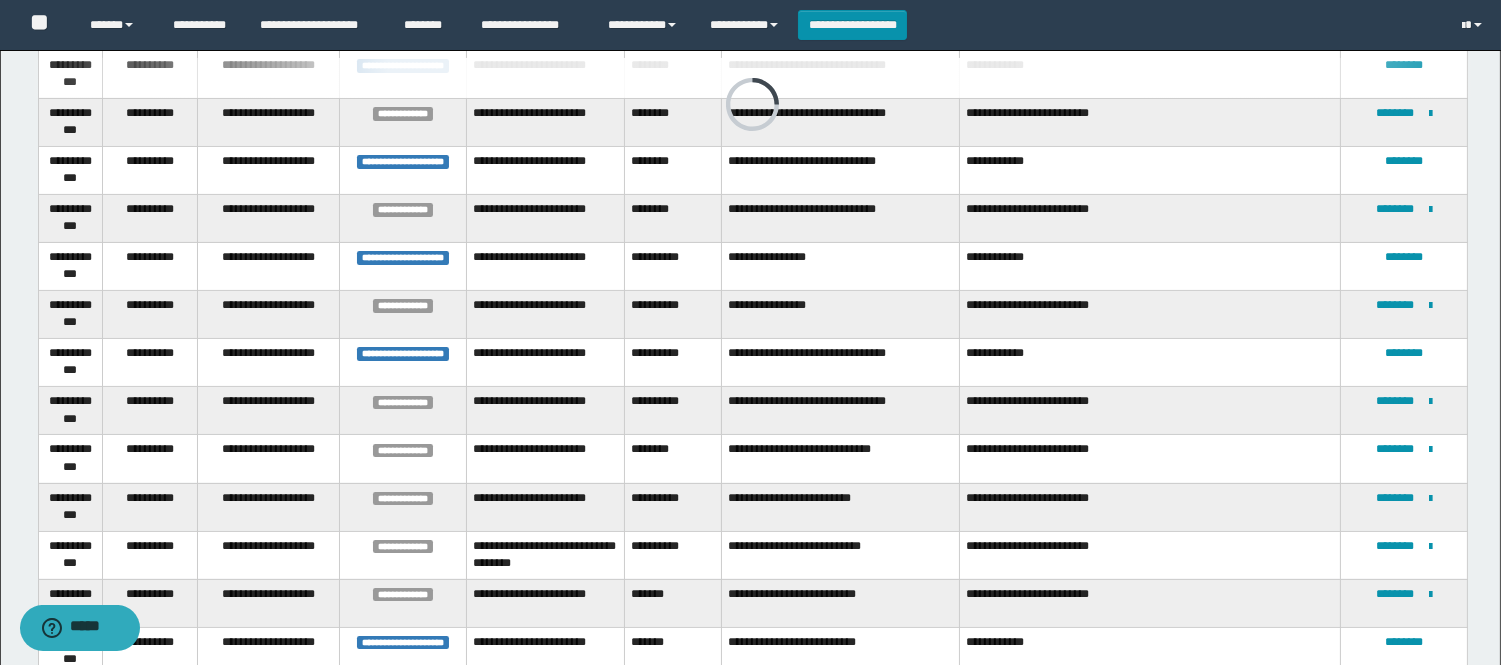 scroll, scrollTop: 972, scrollLeft: 0, axis: vertical 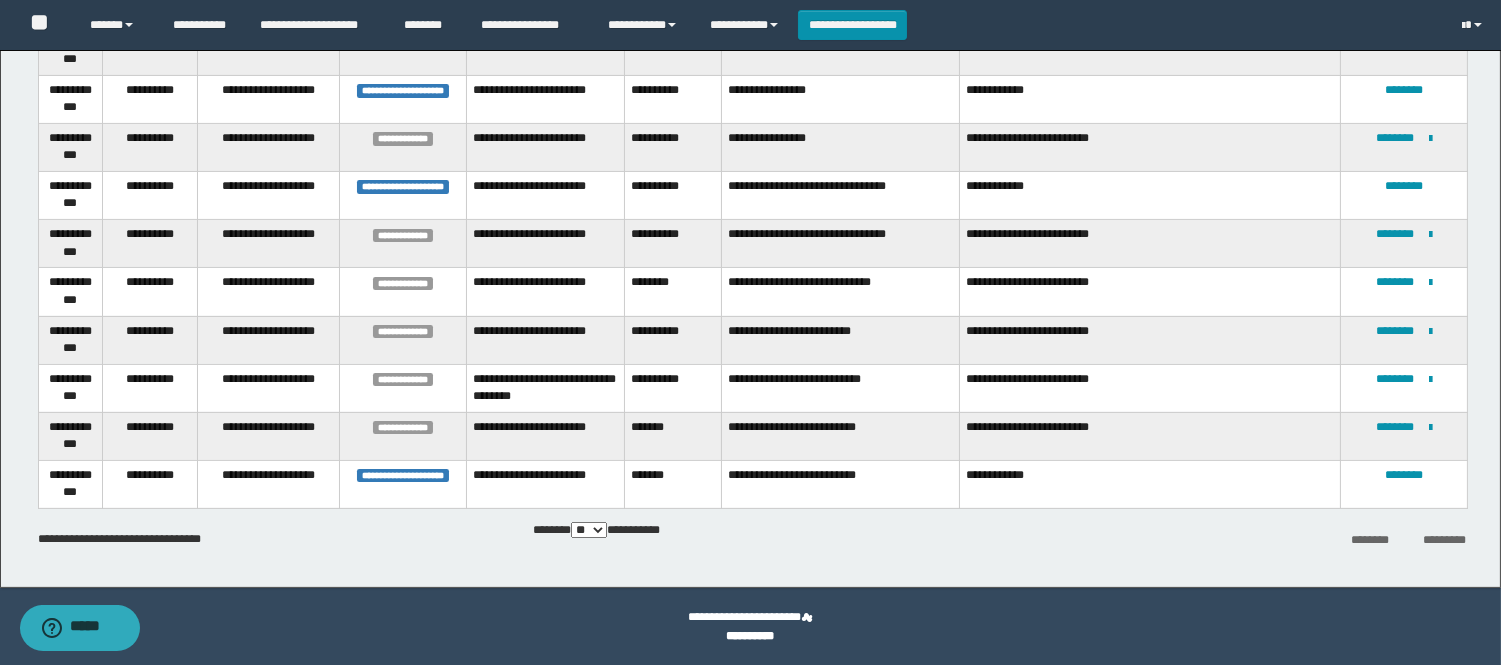 click on "**********" at bounding box center [841, 484] 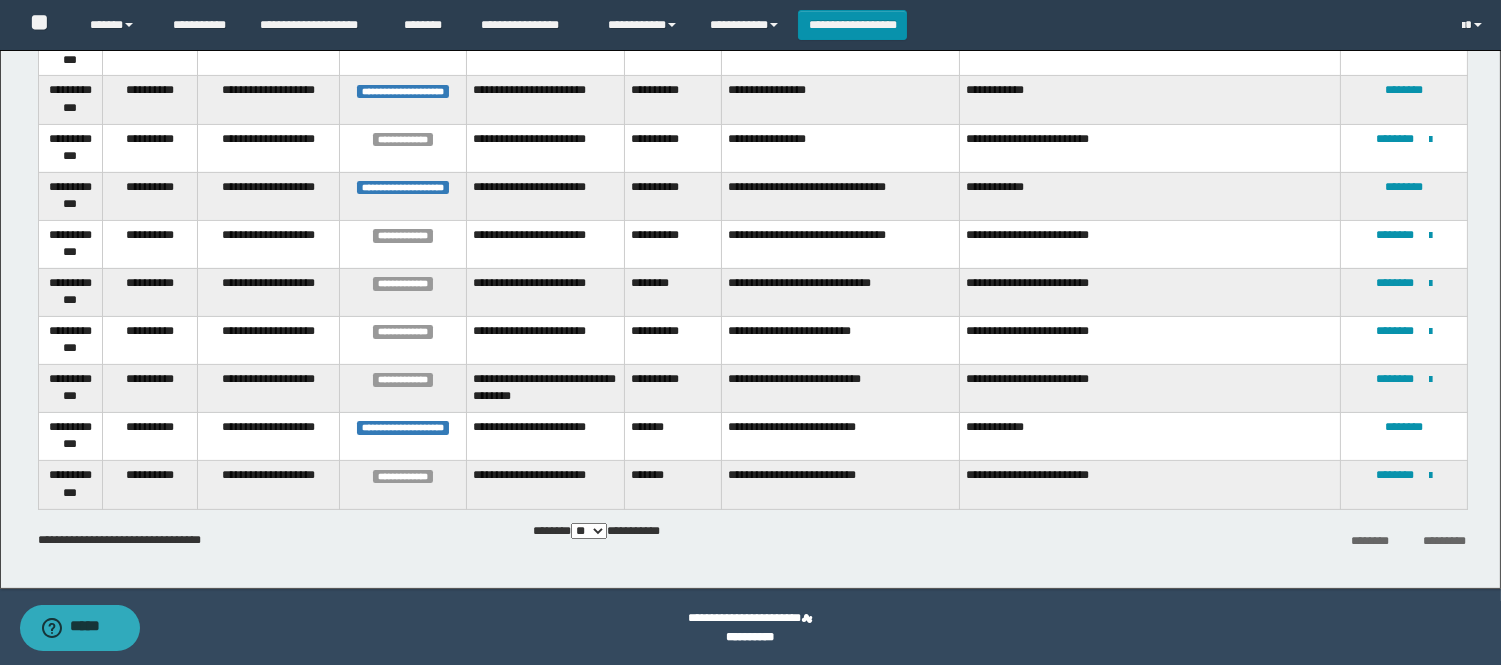 click on "**********" at bounding box center (841, 485) 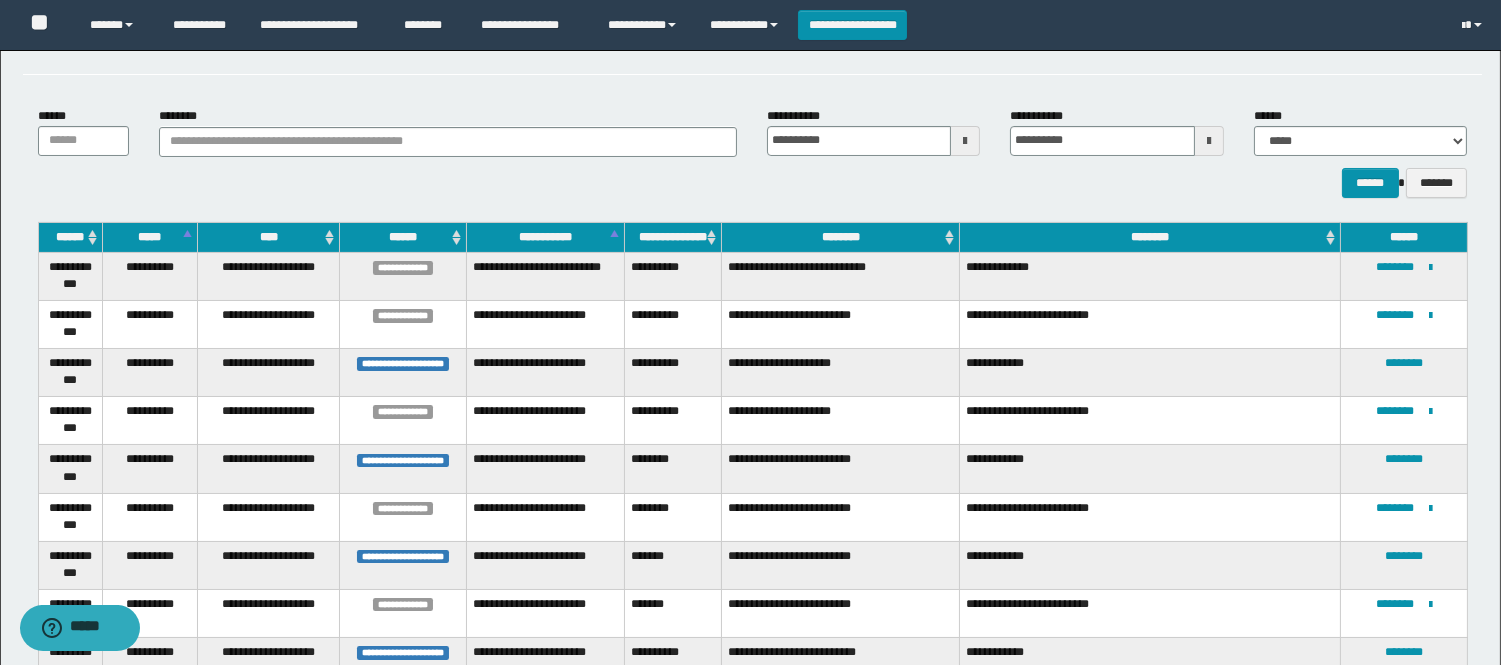 scroll, scrollTop: 0, scrollLeft: 0, axis: both 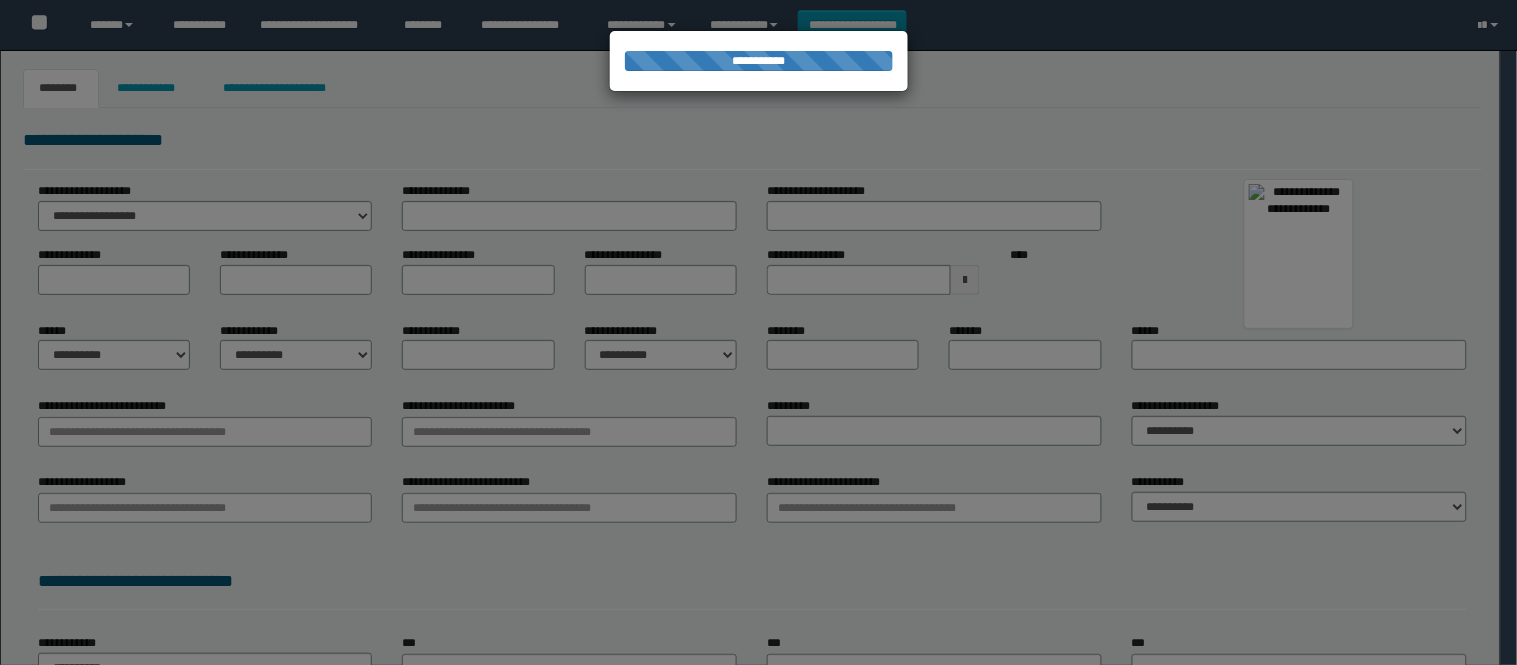 type on "**********" 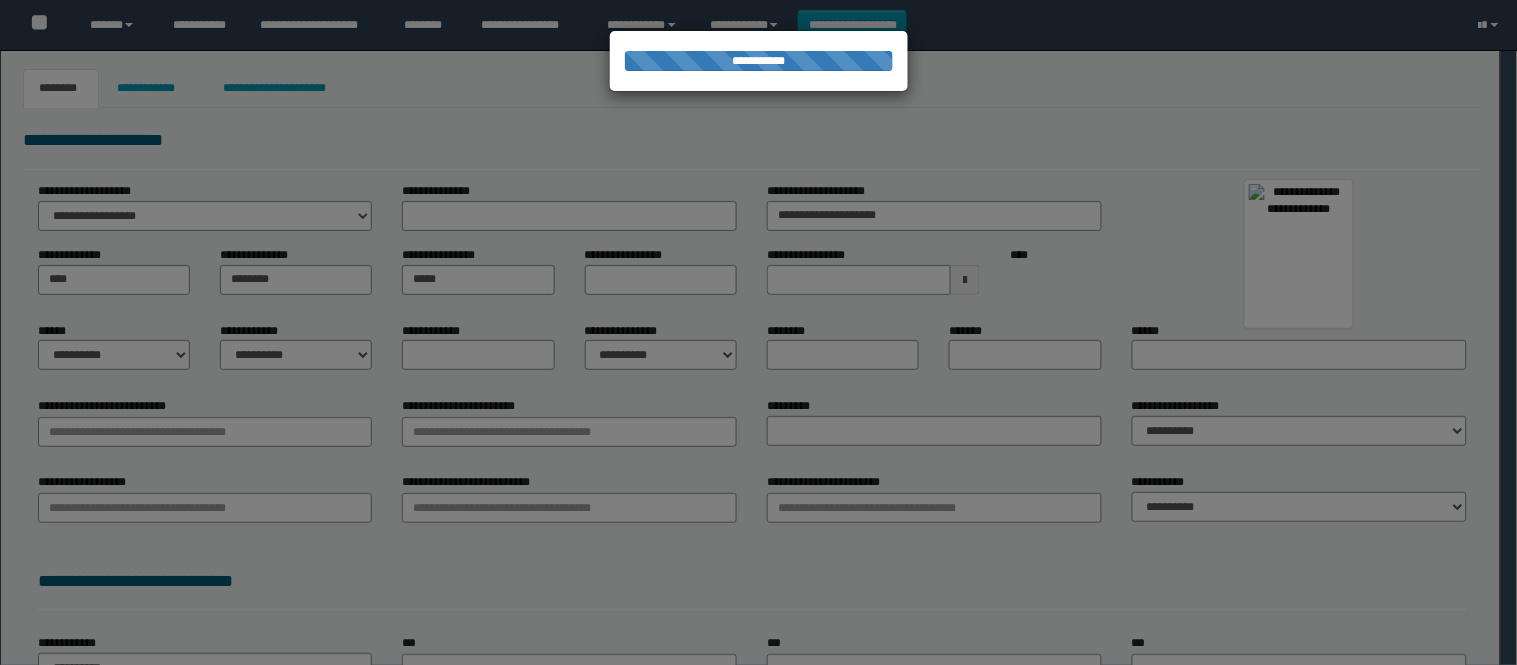 type on "********" 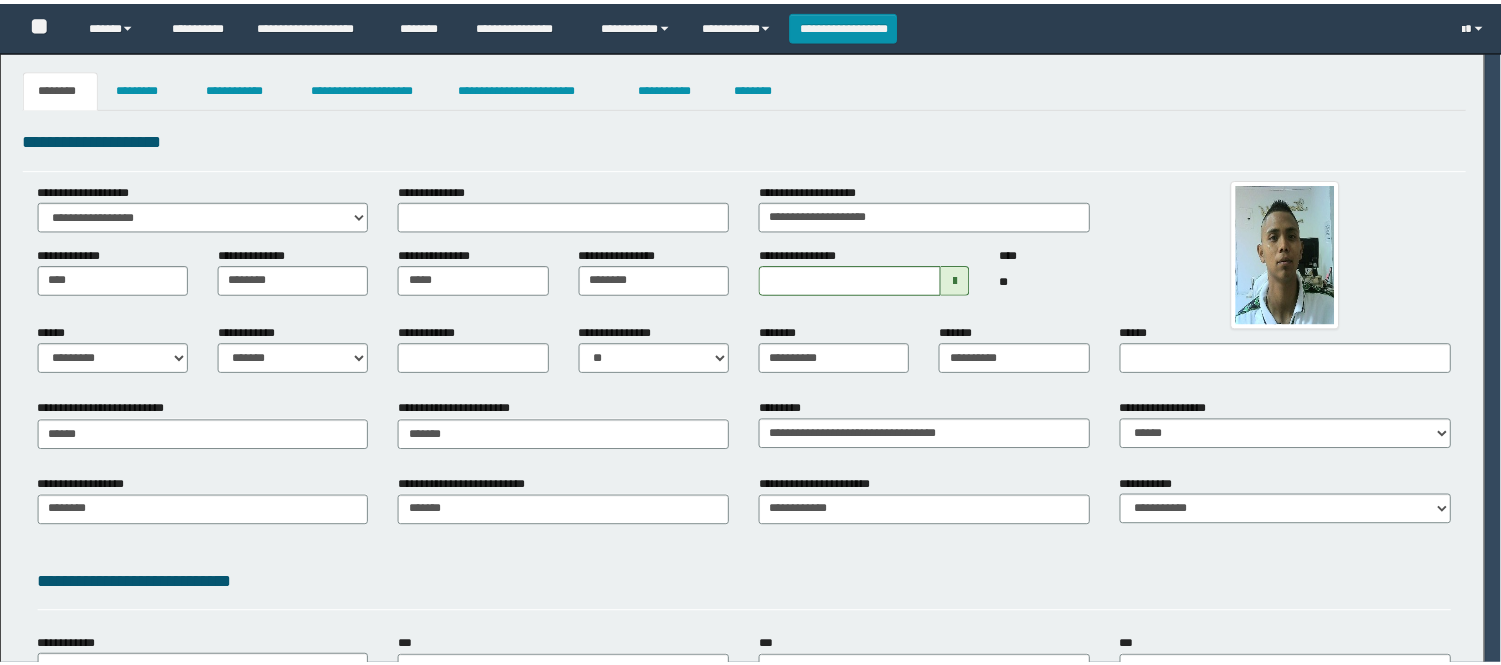 scroll, scrollTop: 0, scrollLeft: 0, axis: both 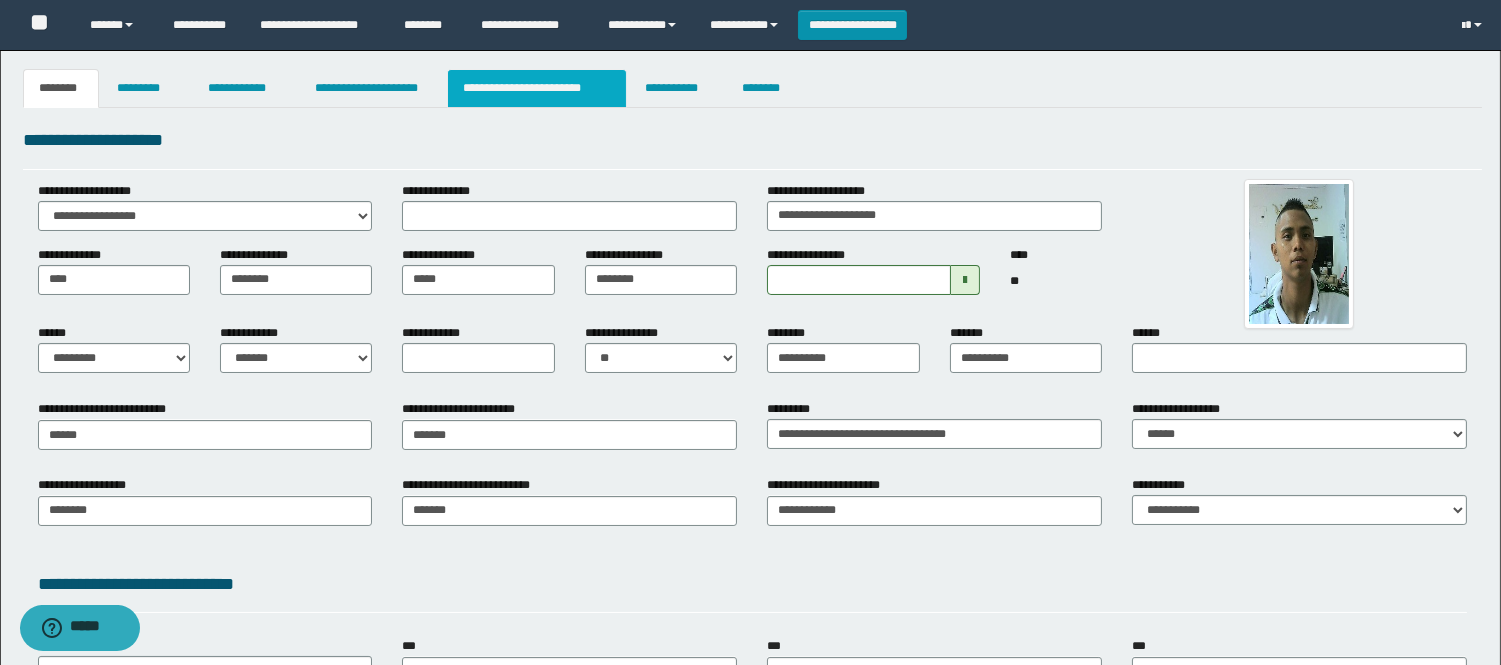 click on "**********" at bounding box center (537, 88) 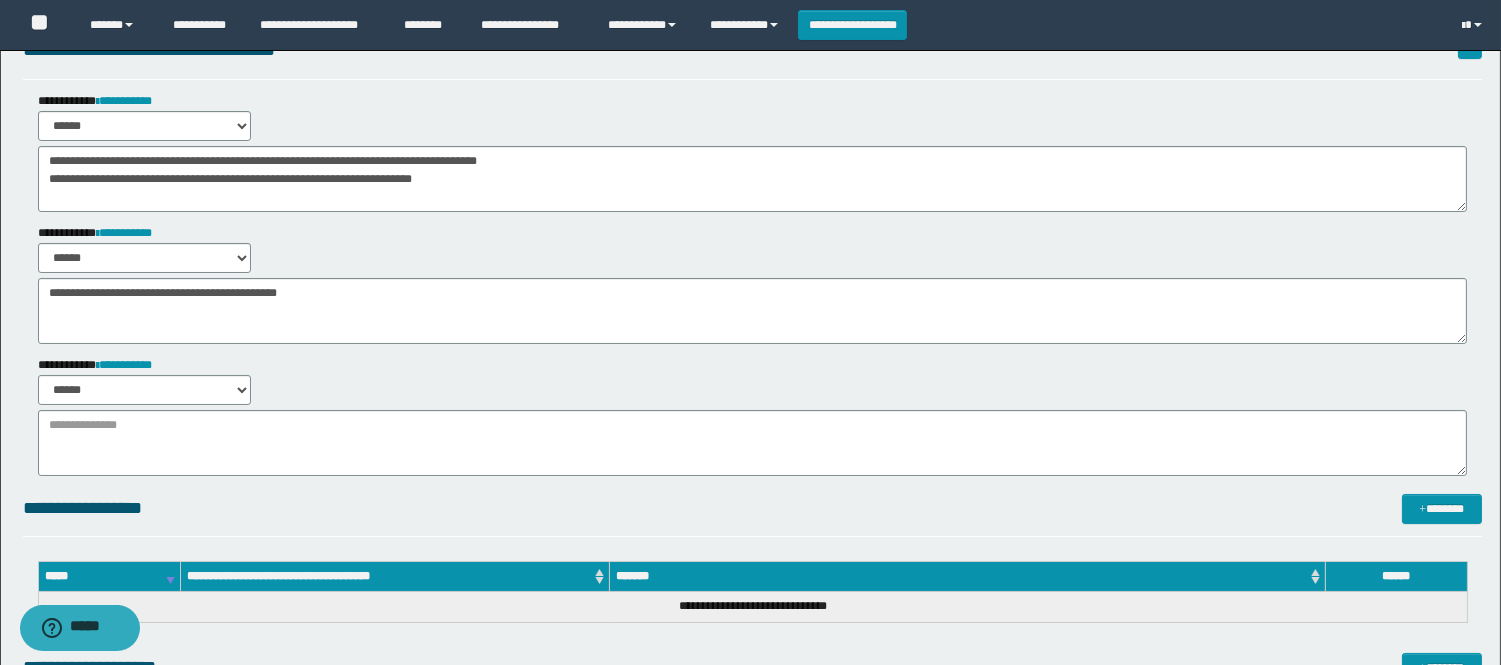 scroll, scrollTop: 222, scrollLeft: 0, axis: vertical 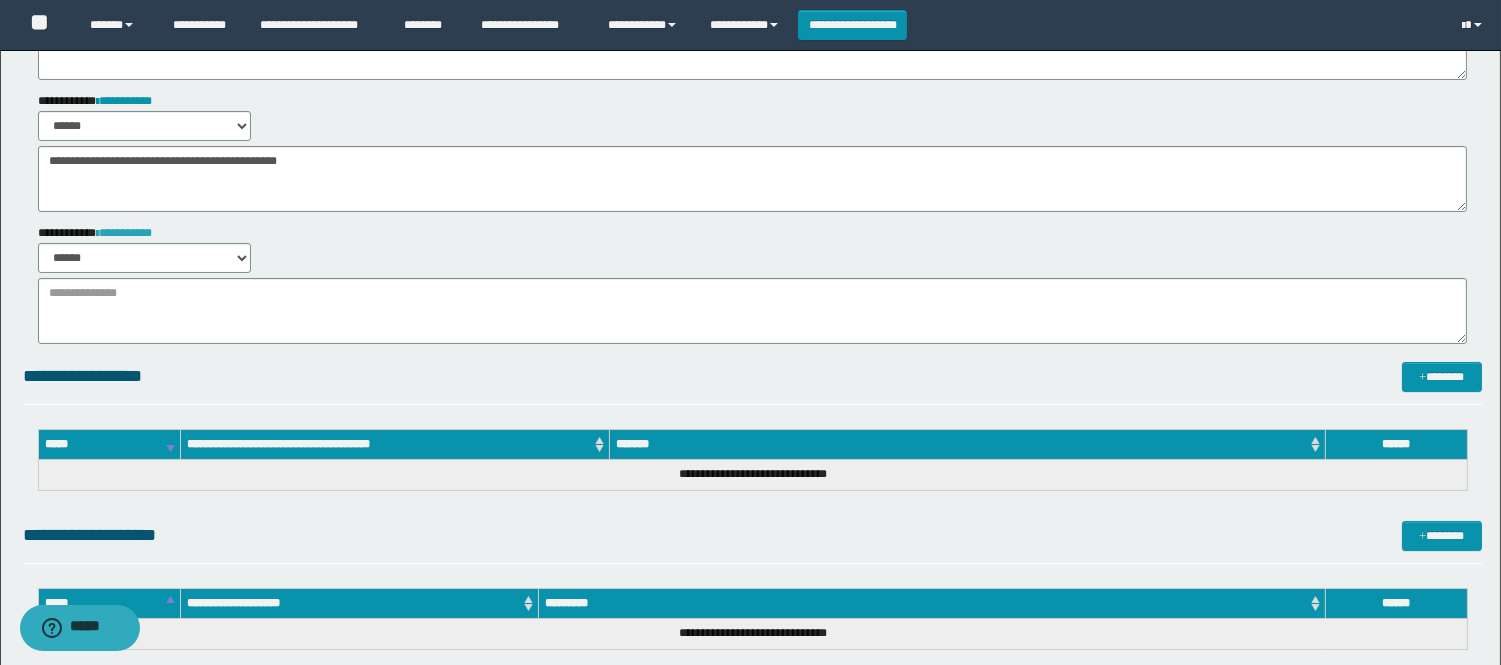 click on "**********" at bounding box center (124, 233) 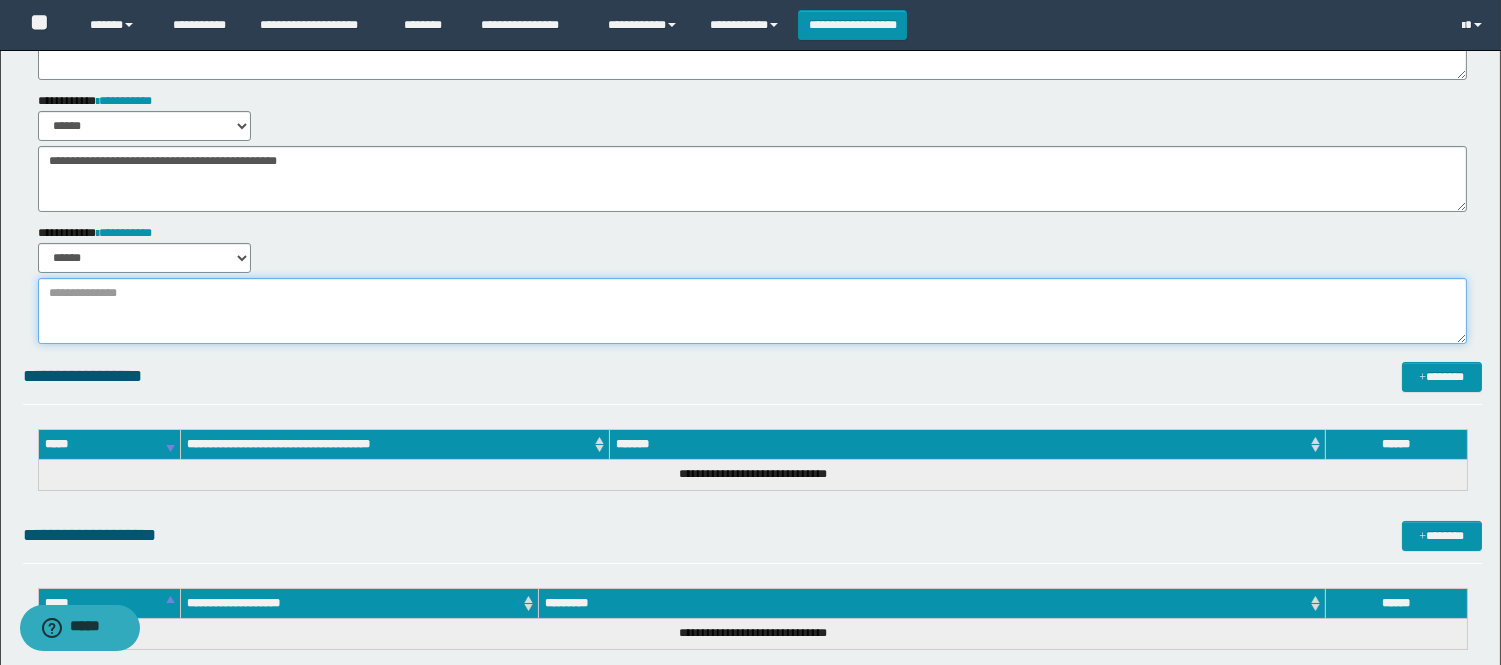 click at bounding box center (752, 311) 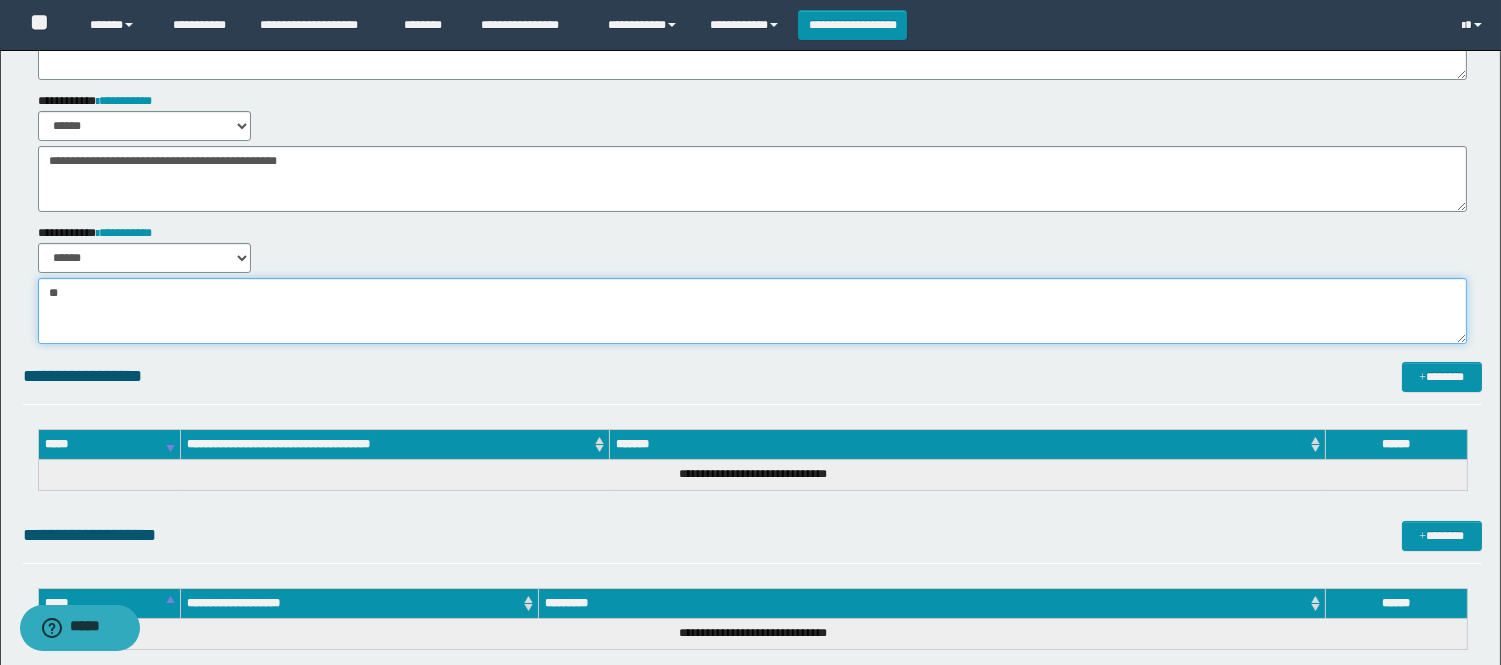 type on "*" 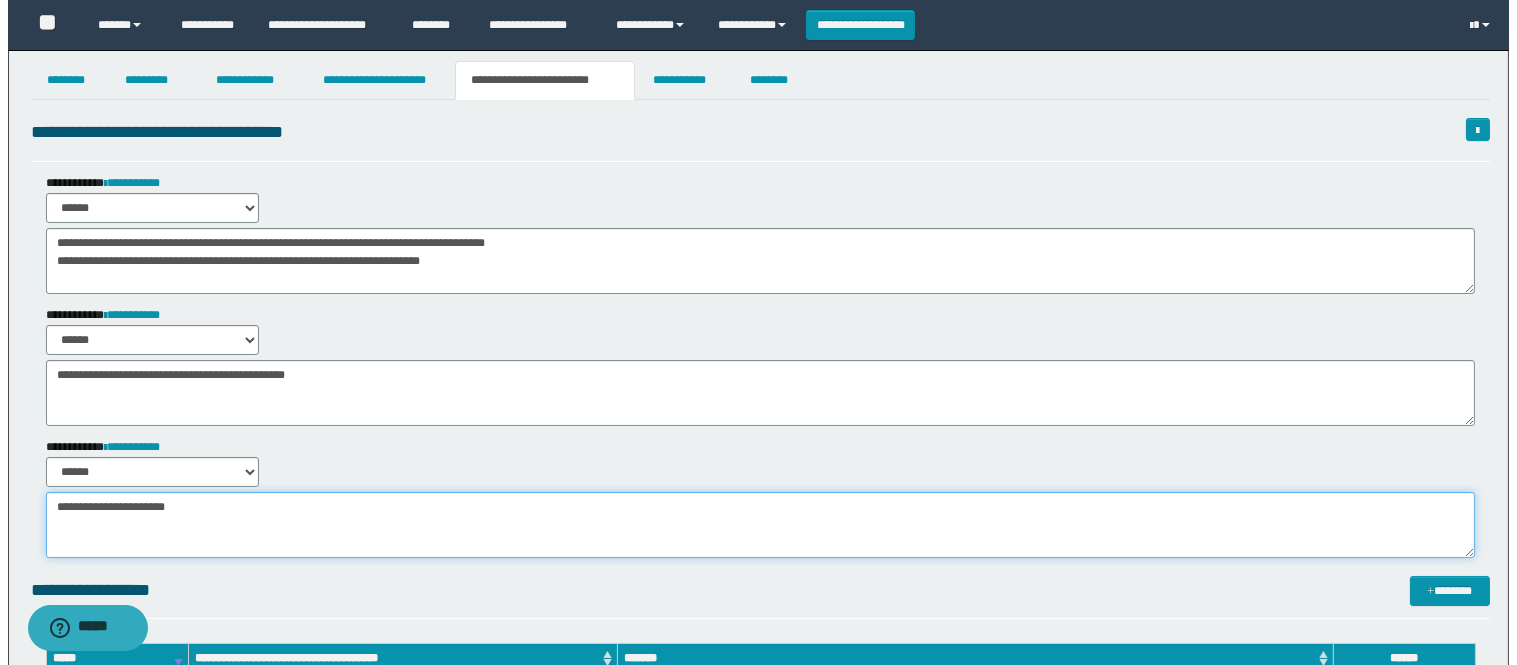 scroll, scrollTop: 0, scrollLeft: 0, axis: both 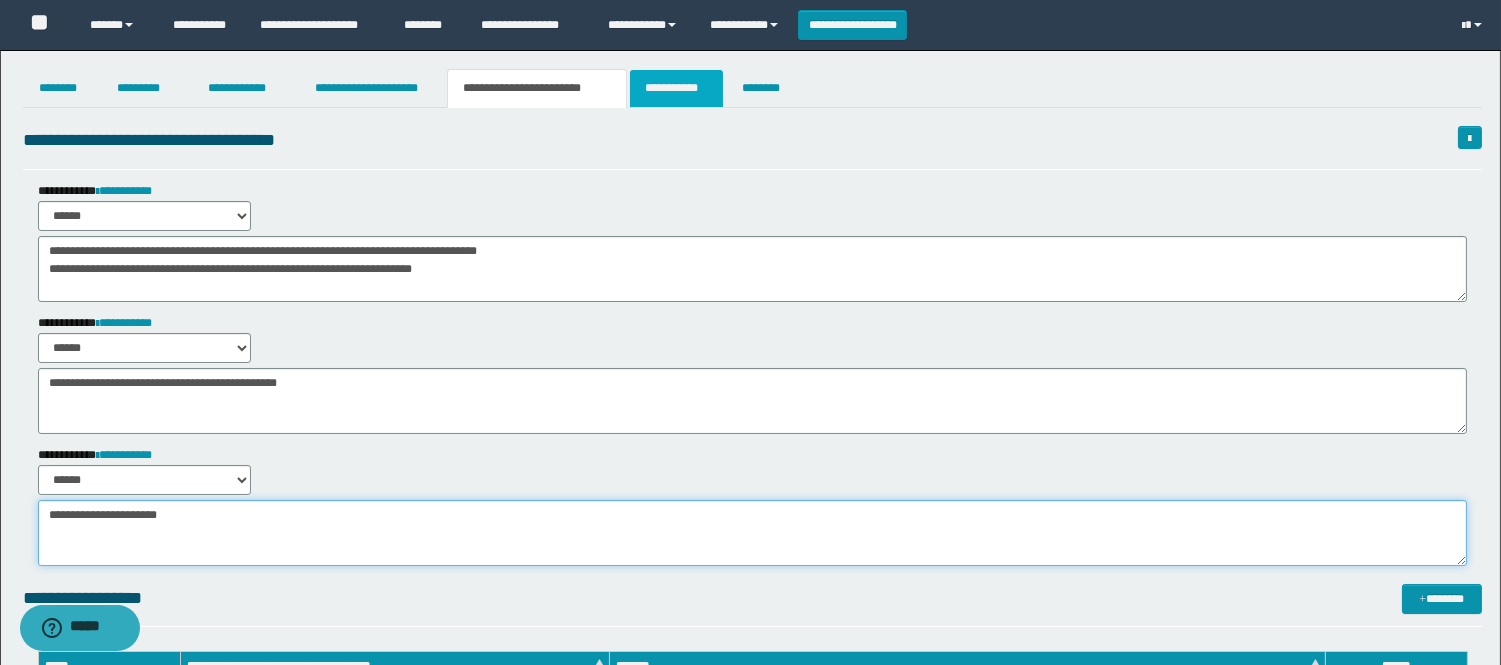type on "**********" 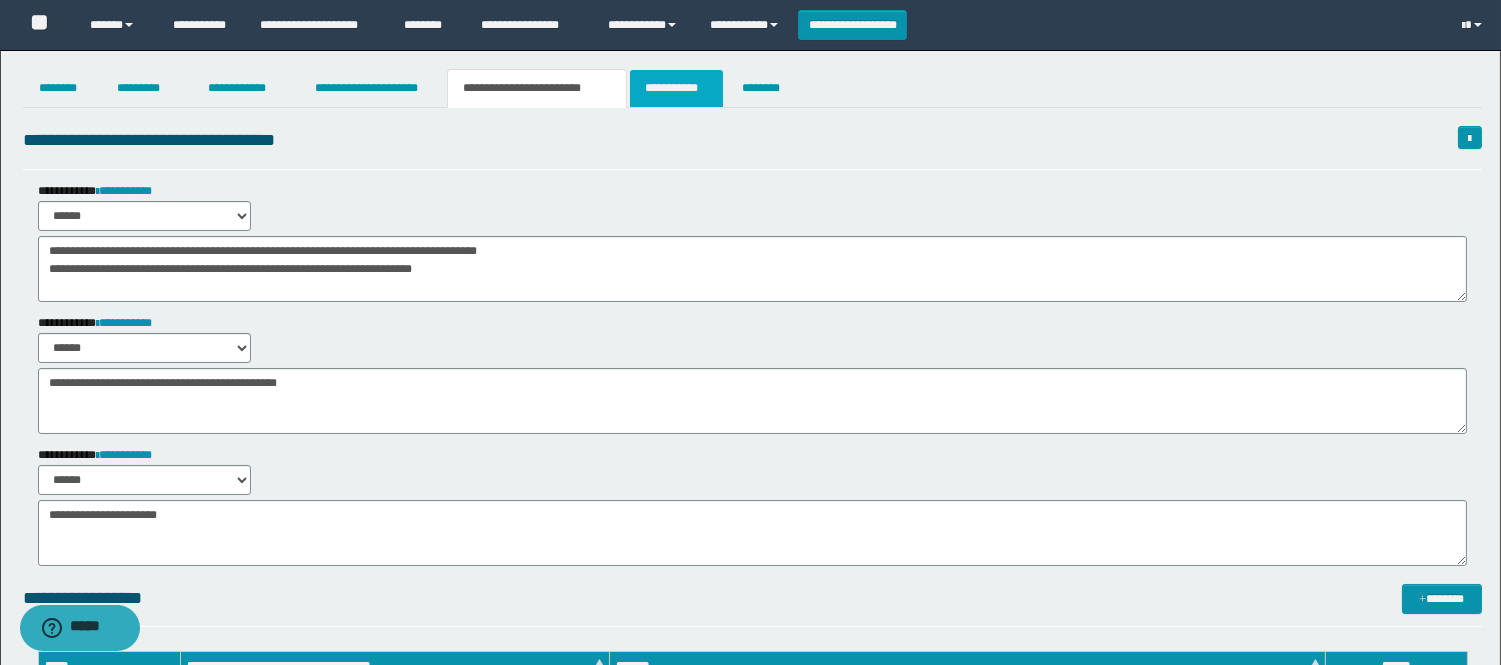 click on "**********" at bounding box center (676, 88) 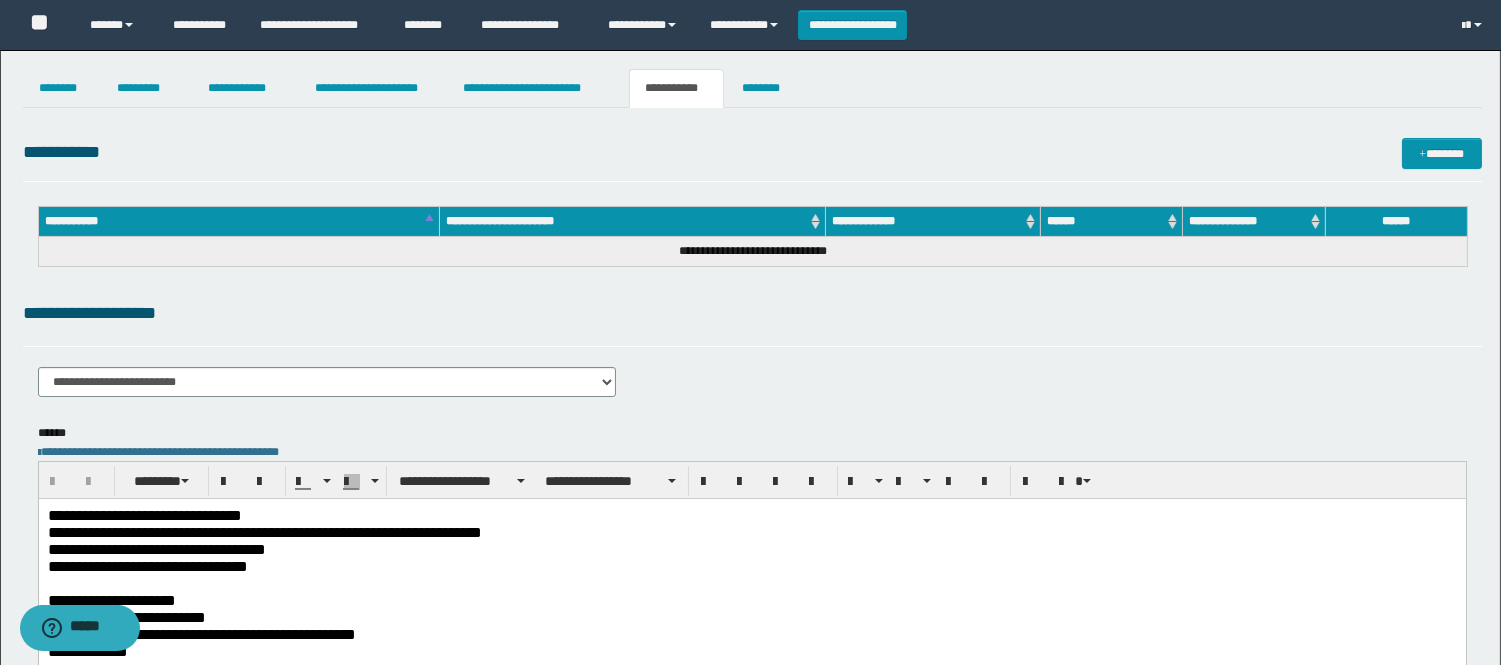 scroll, scrollTop: 444, scrollLeft: 0, axis: vertical 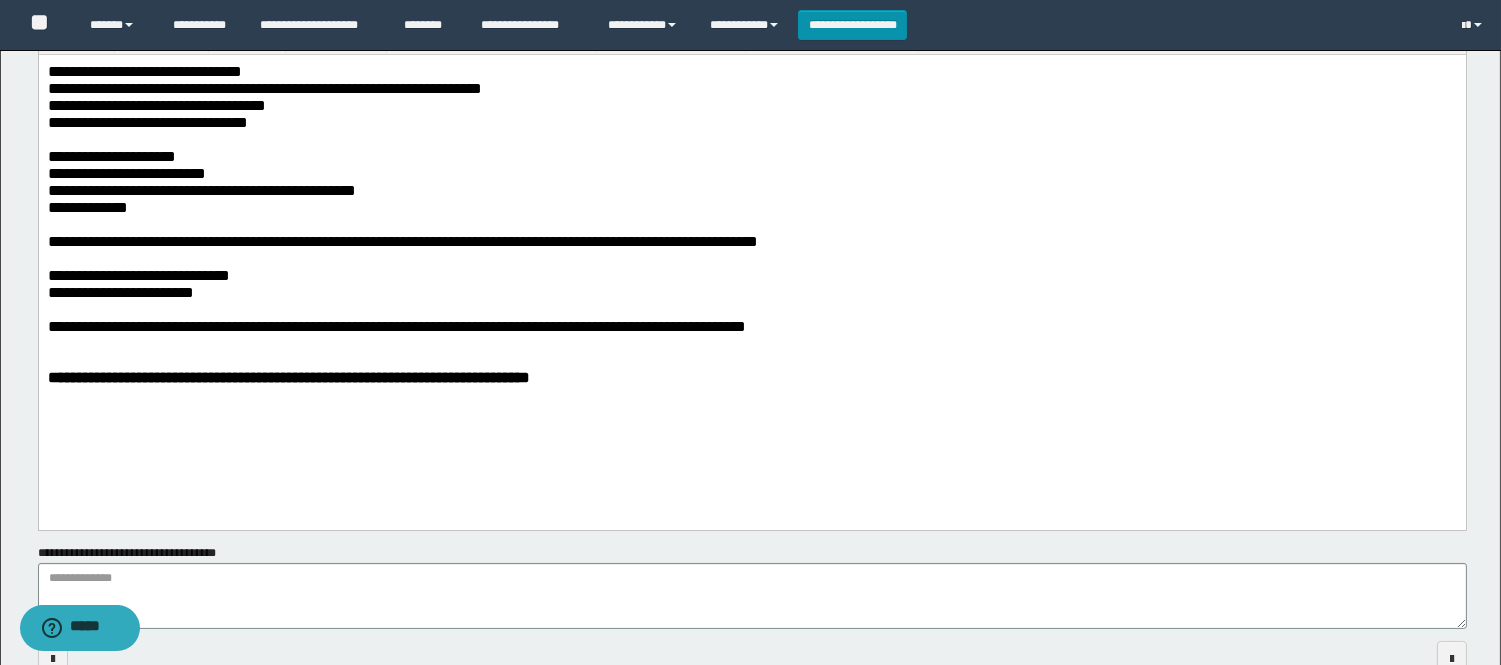click on "**********" at bounding box center [751, 207] 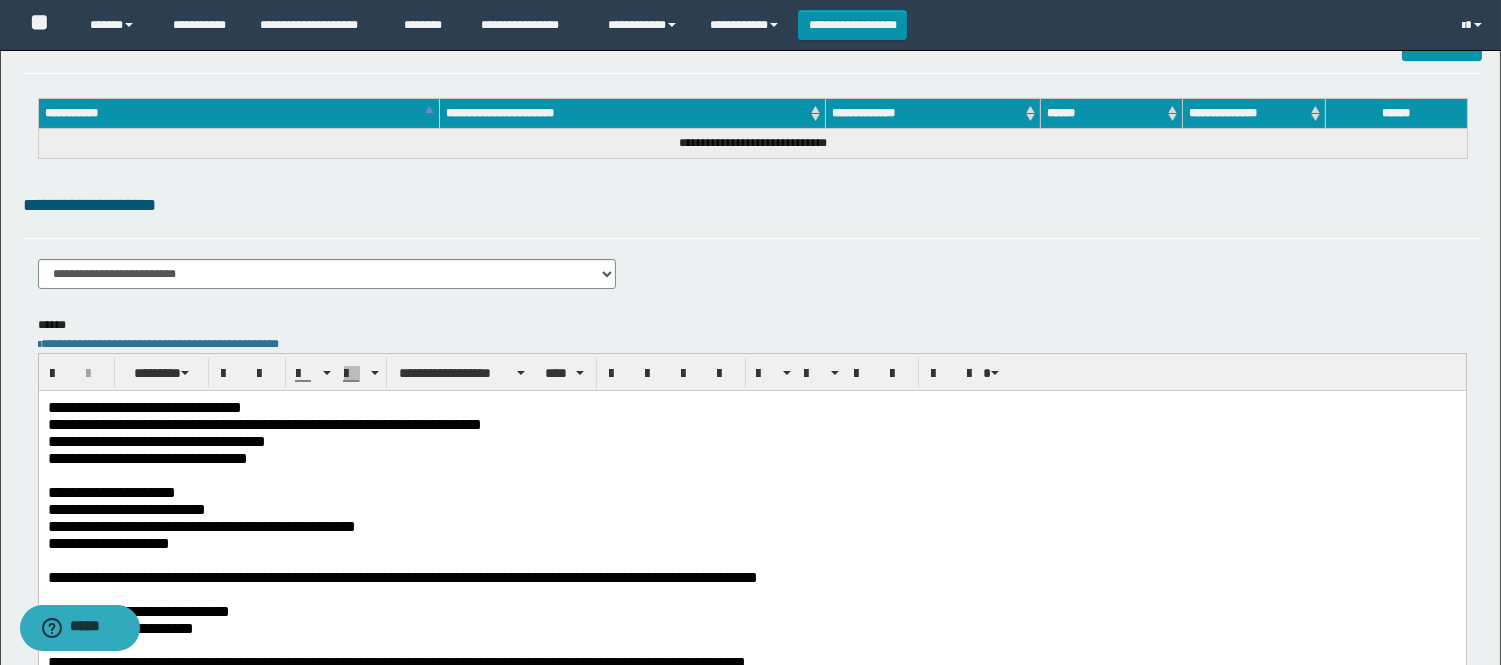 scroll, scrollTop: 0, scrollLeft: 0, axis: both 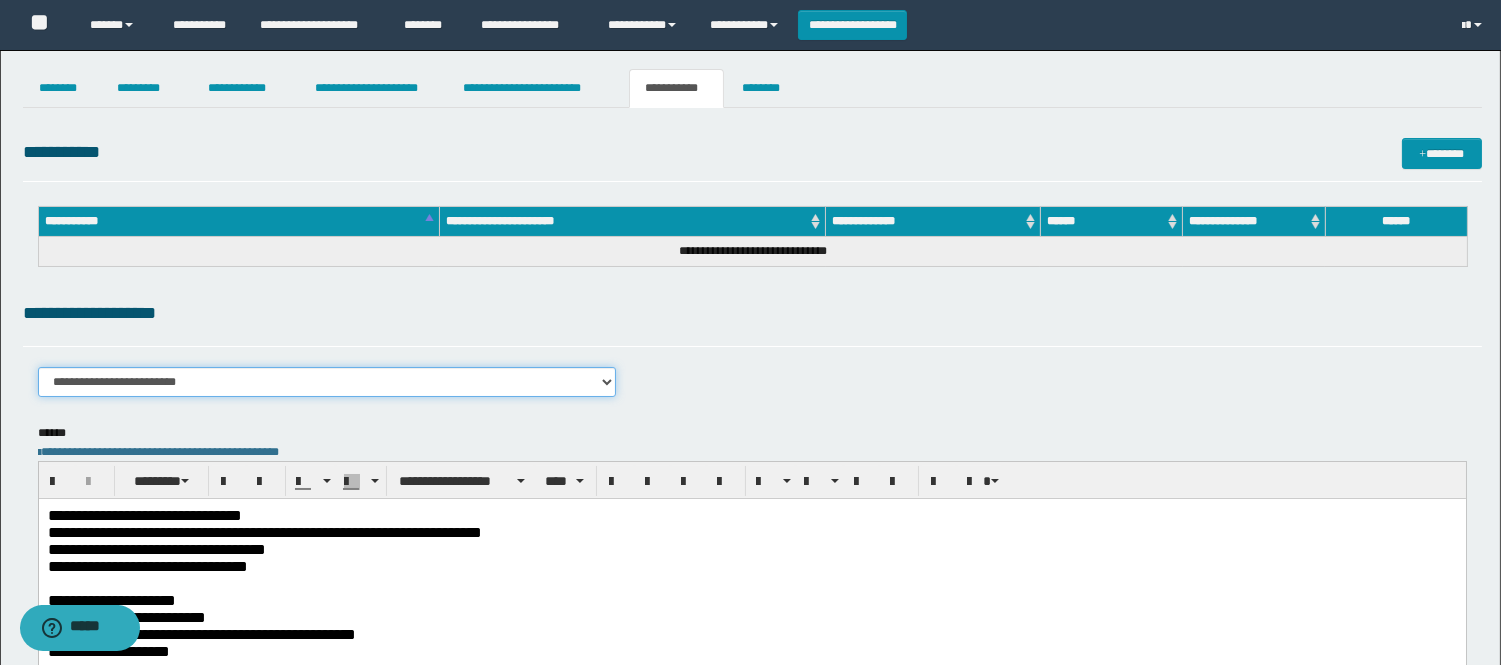 click on "**********" at bounding box center [327, 382] 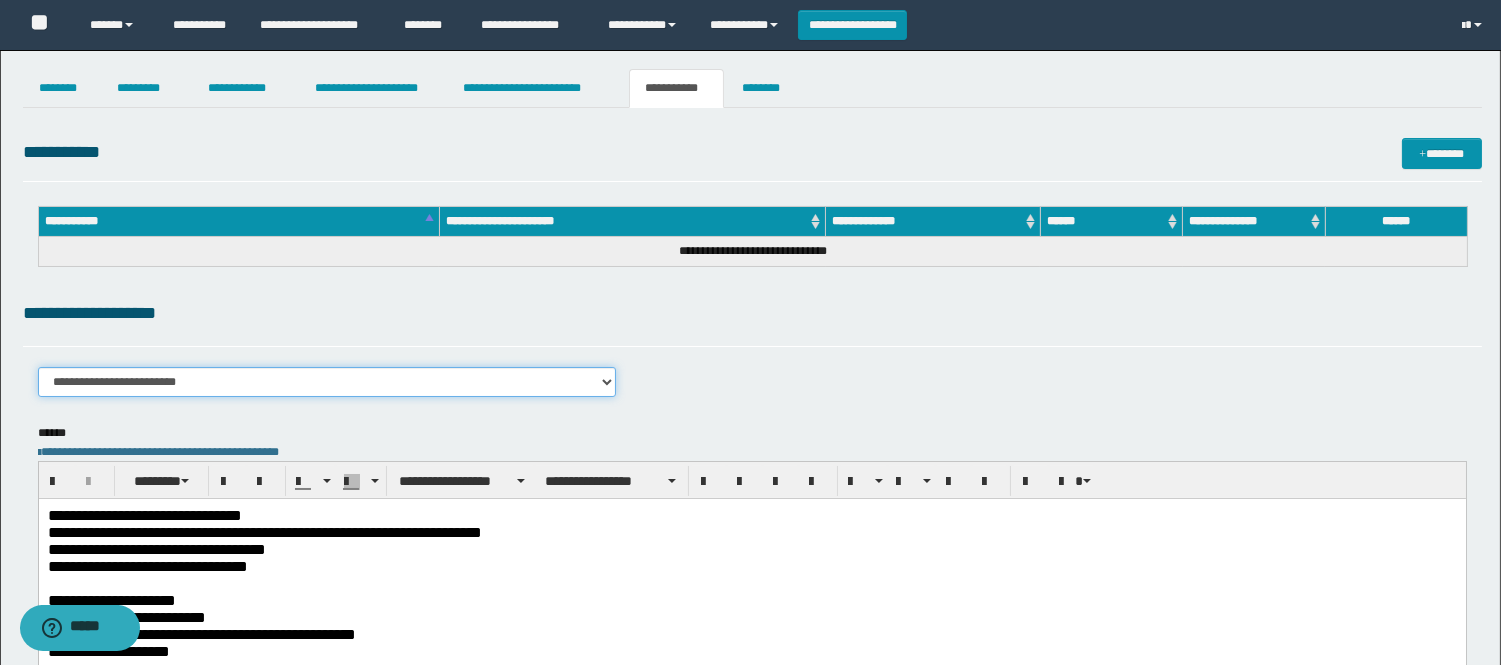 select on "****" 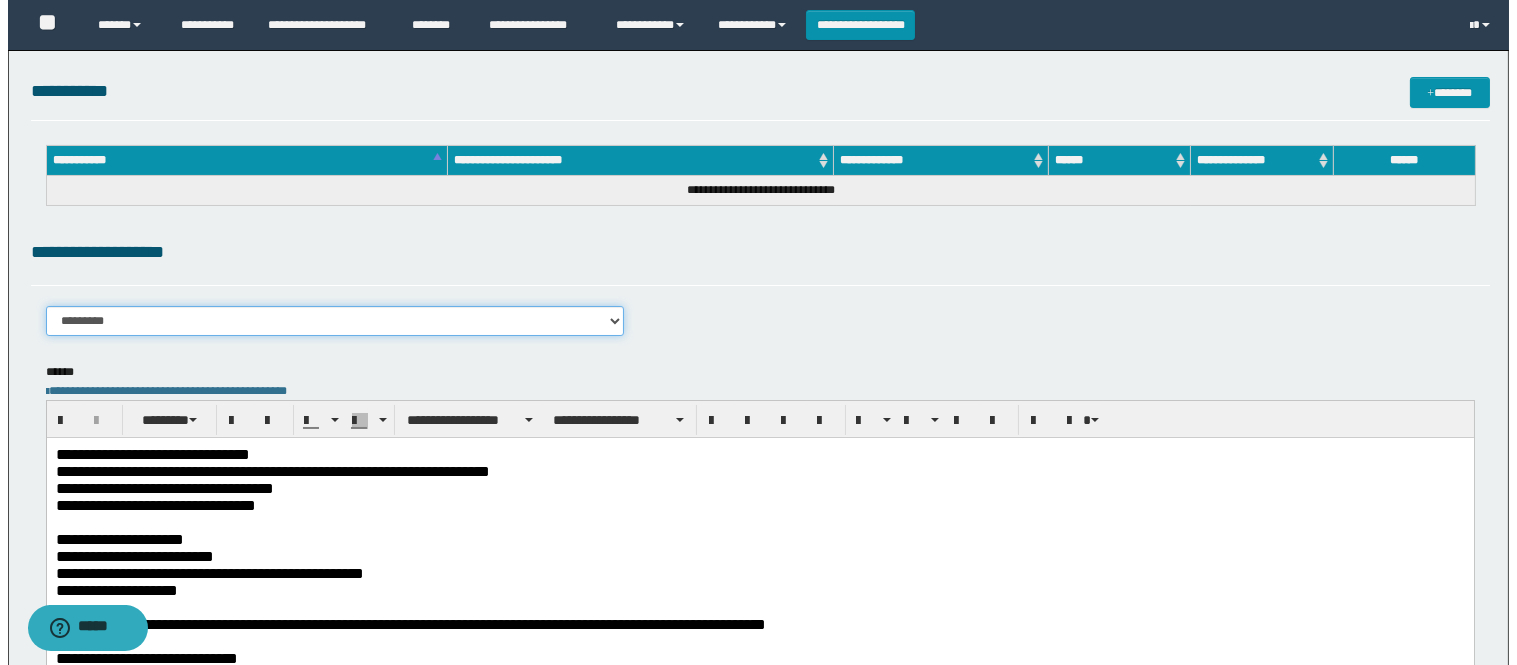 scroll, scrollTop: 0, scrollLeft: 0, axis: both 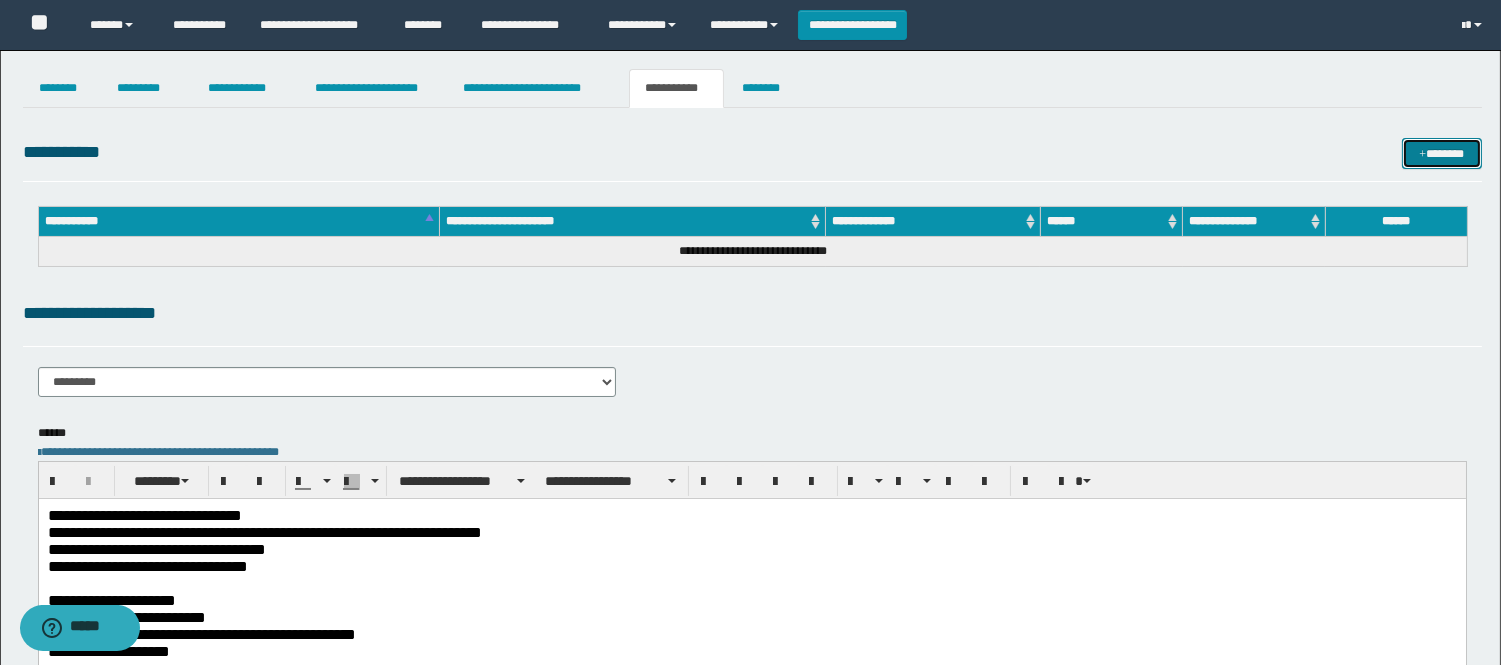 click at bounding box center (1422, 155) 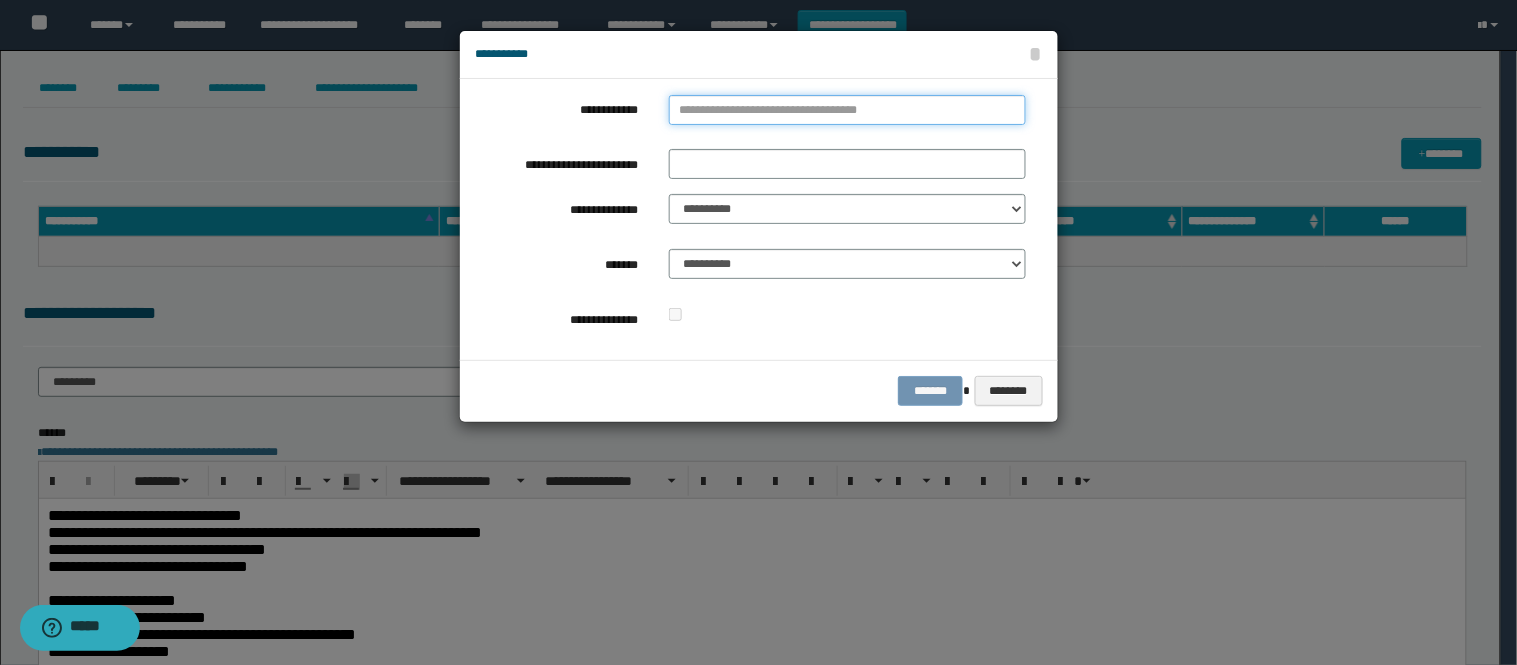 click on "**********" at bounding box center [847, 110] 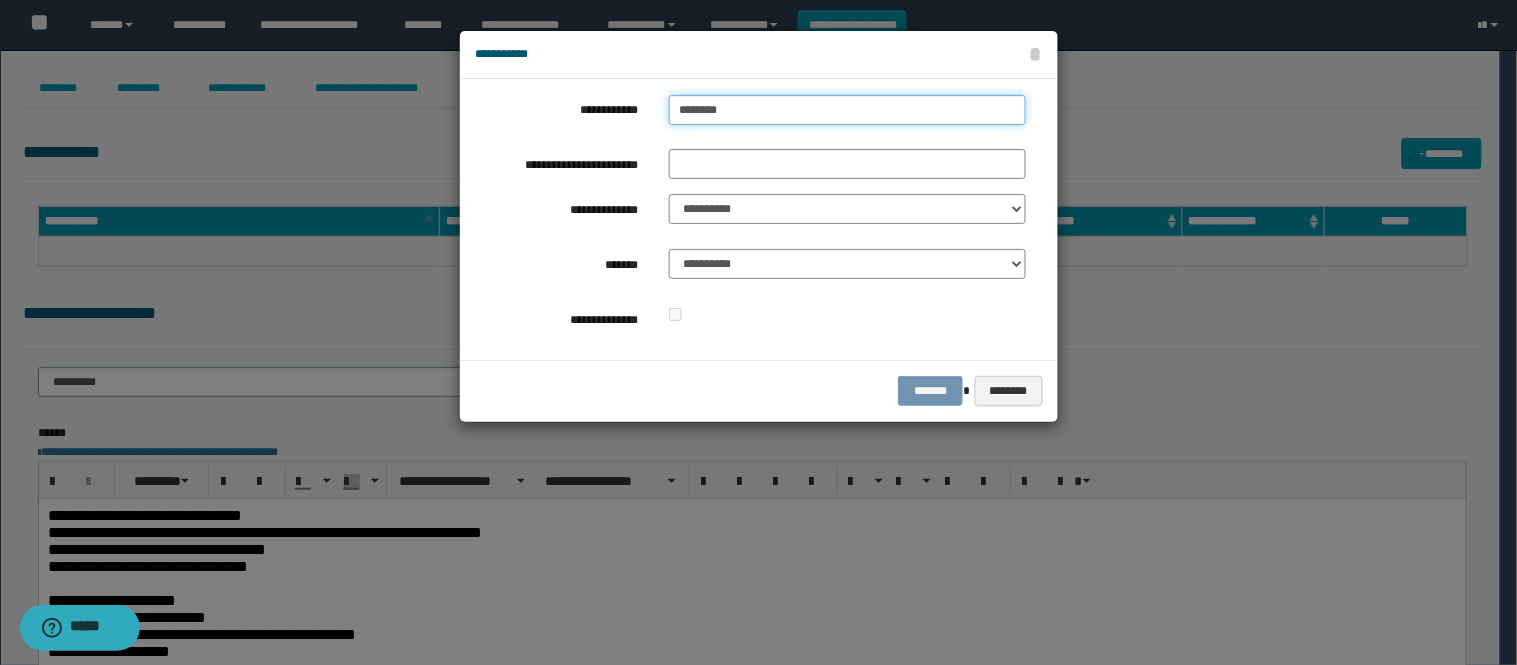 type on "*********" 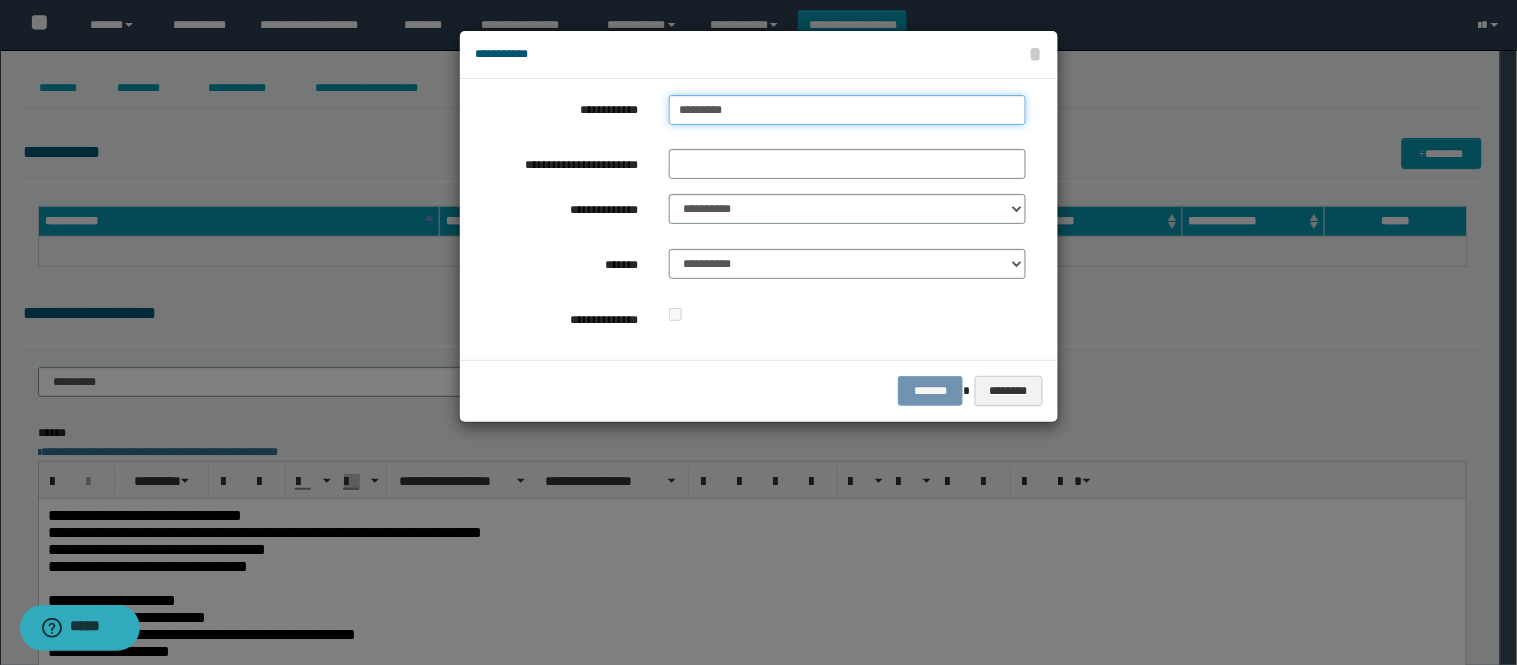 type on "**********" 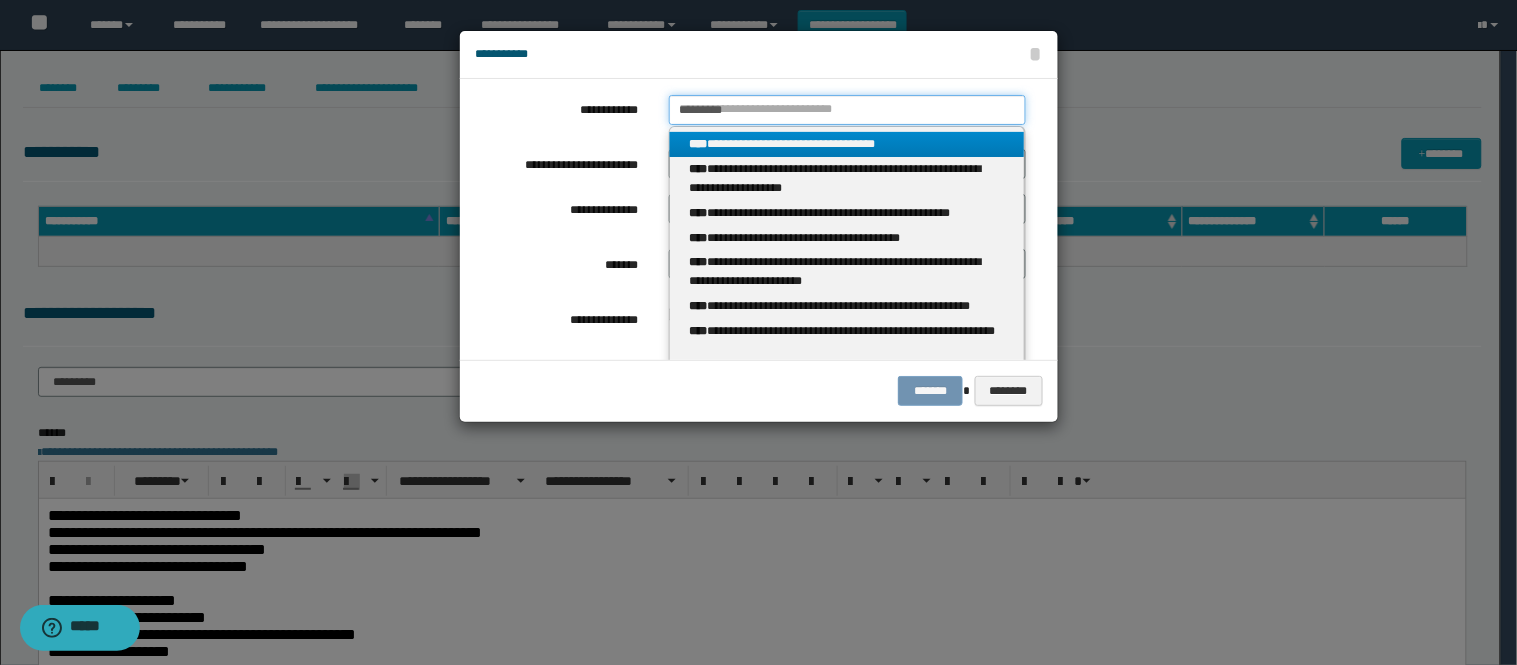 type on "*********" 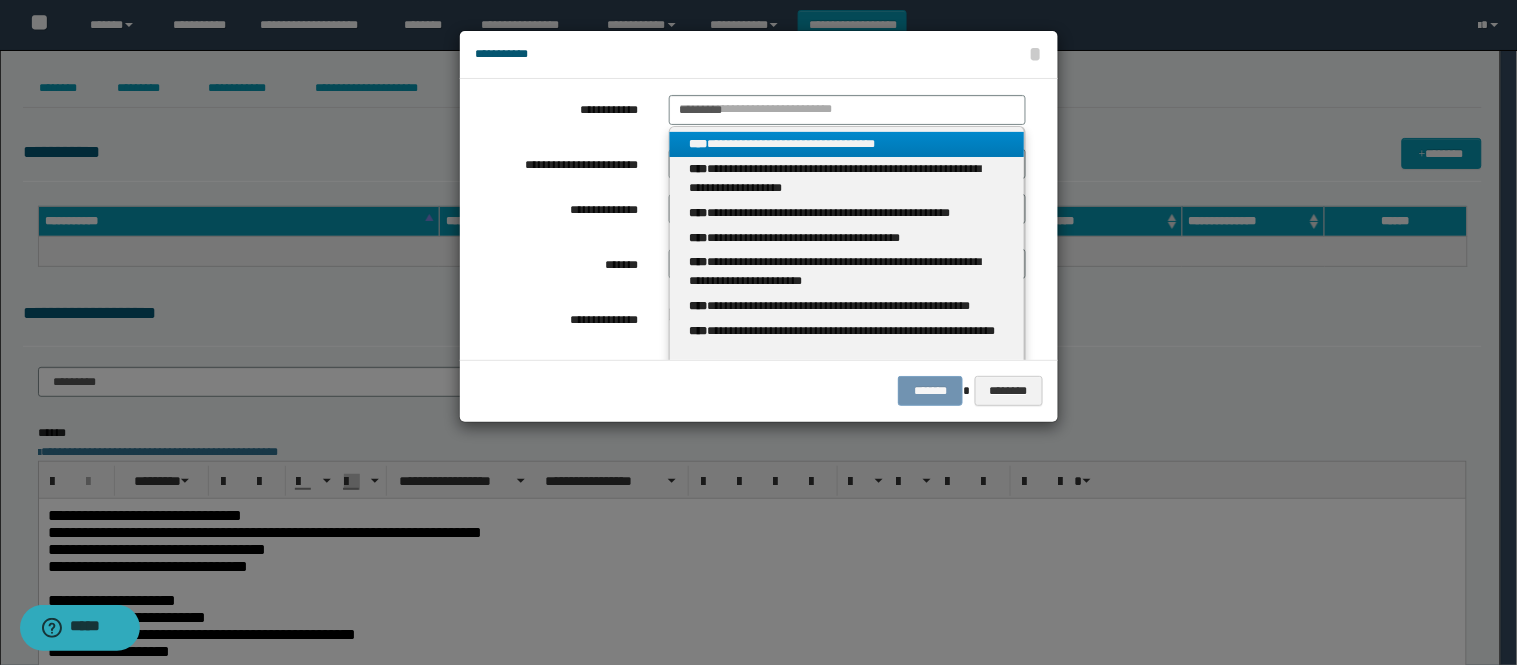 click on "**********" at bounding box center [847, 144] 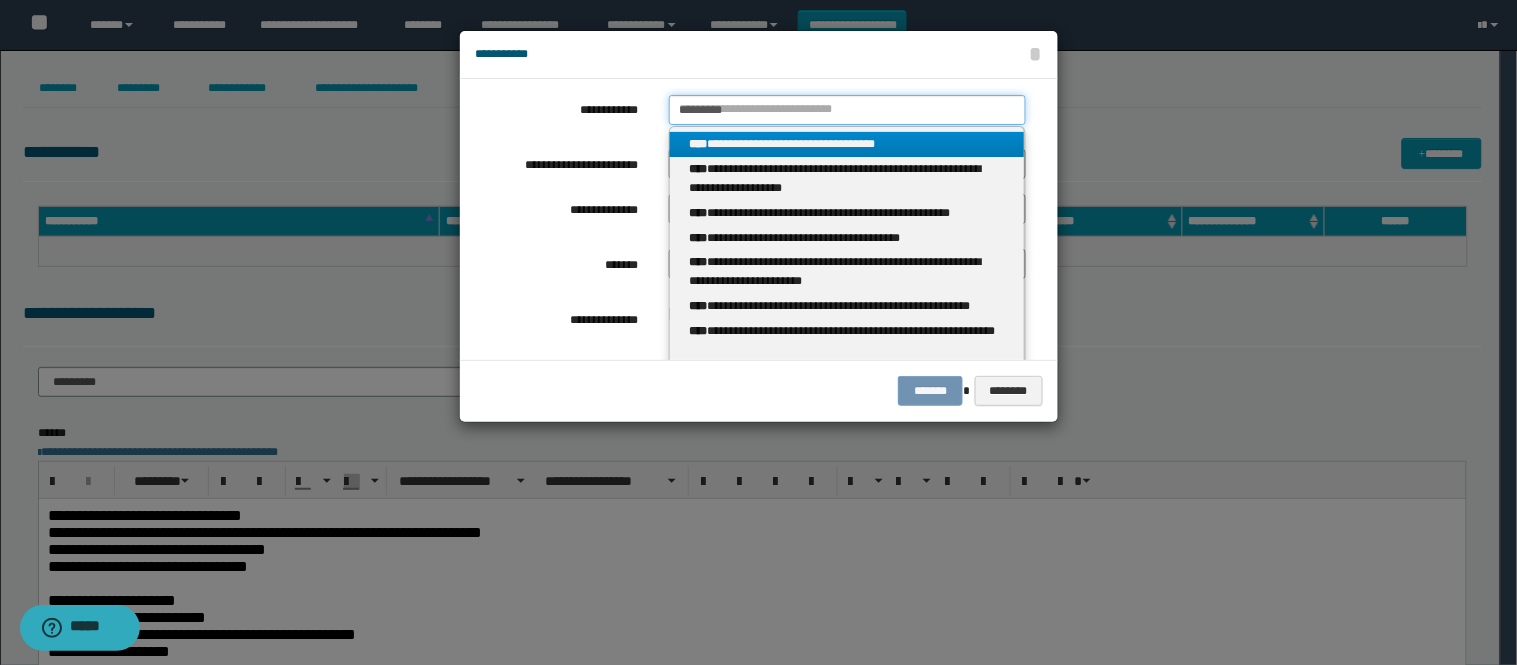 type 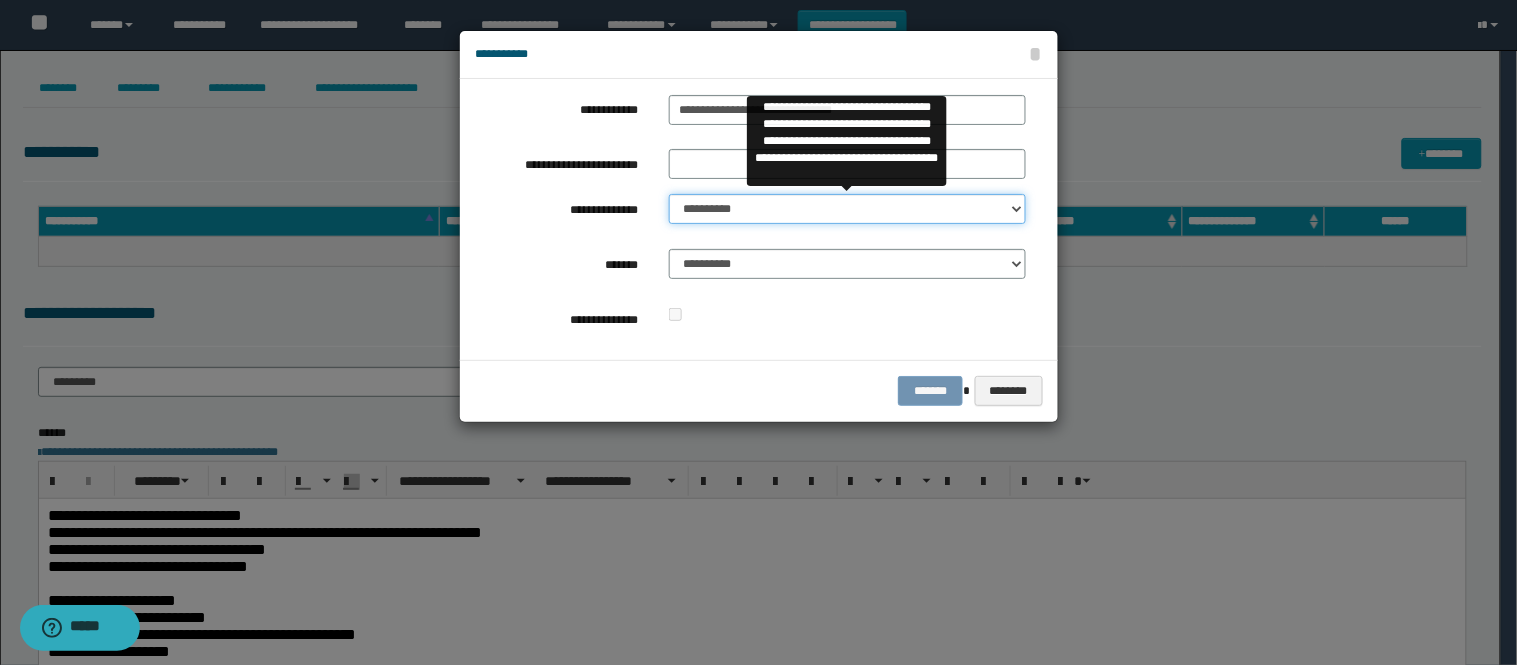 click on "**********" at bounding box center [847, 209] 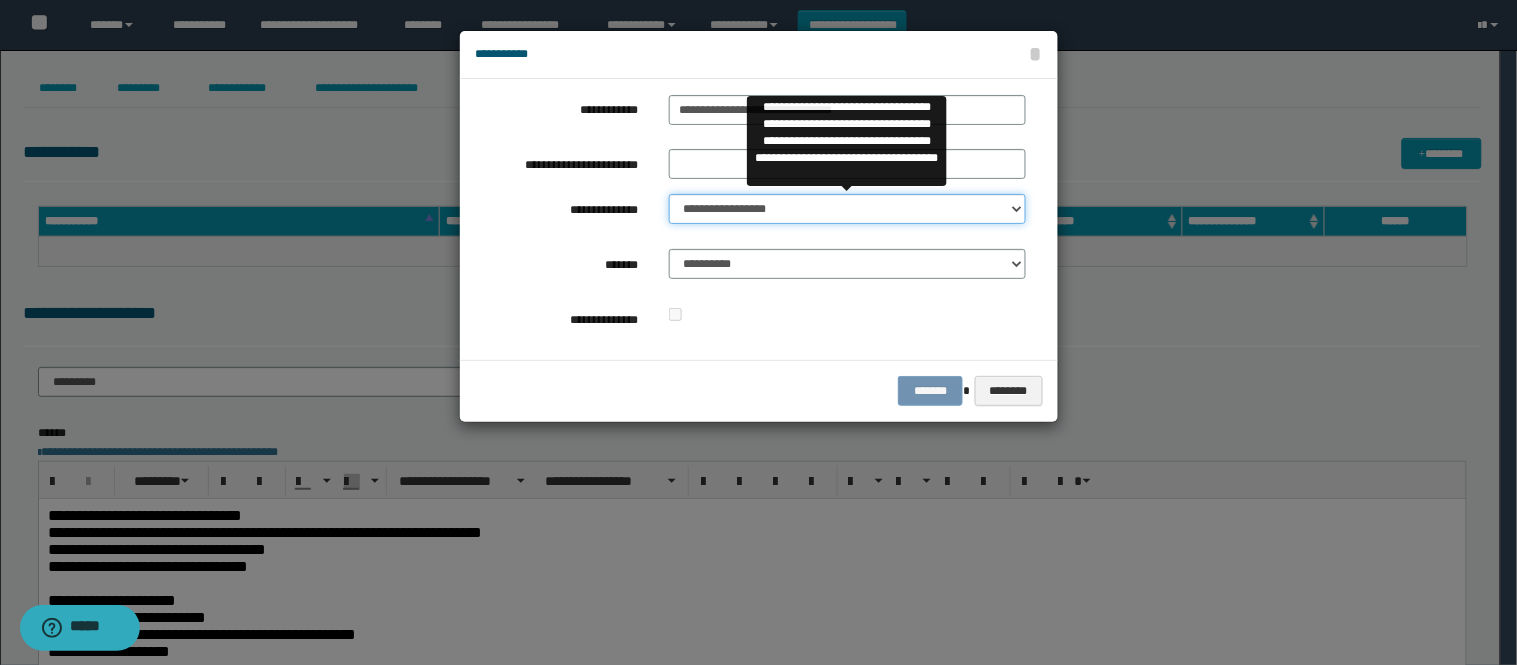 click on "**********" at bounding box center (847, 209) 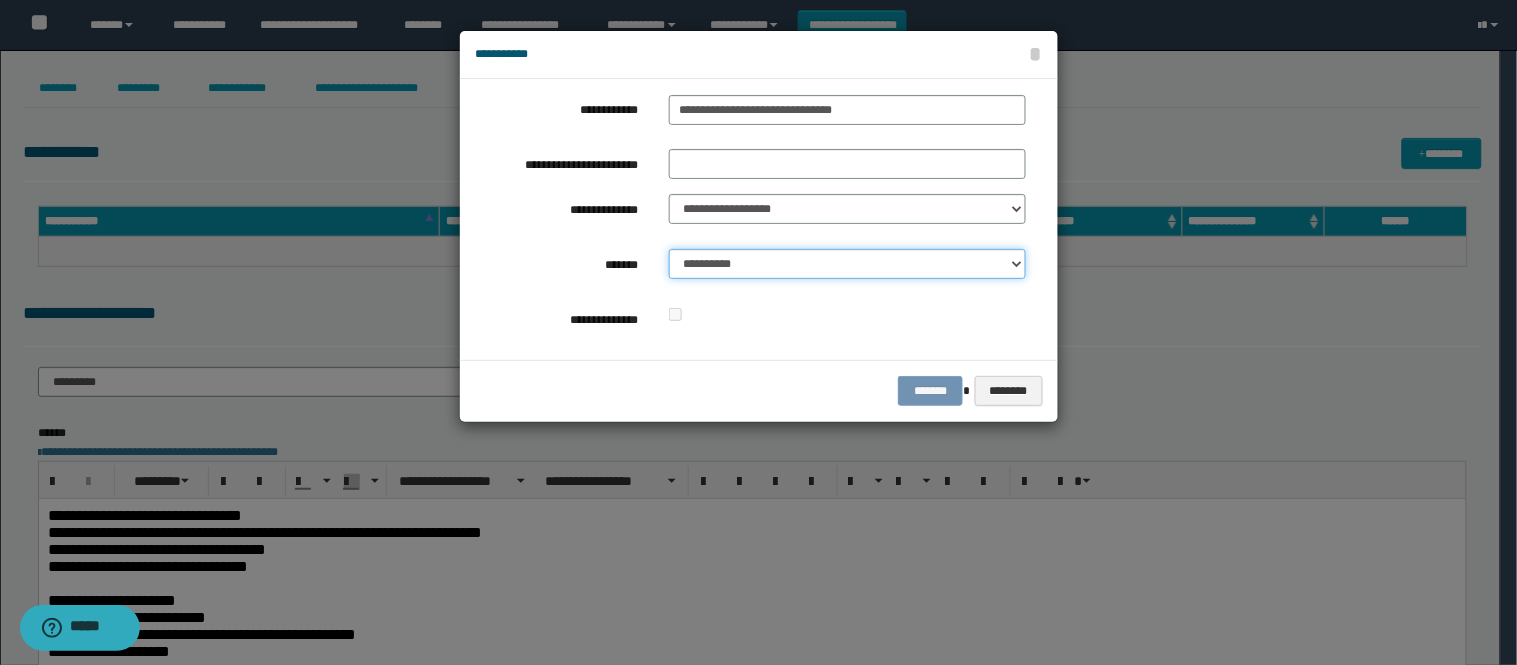 click on "**********" at bounding box center [847, 264] 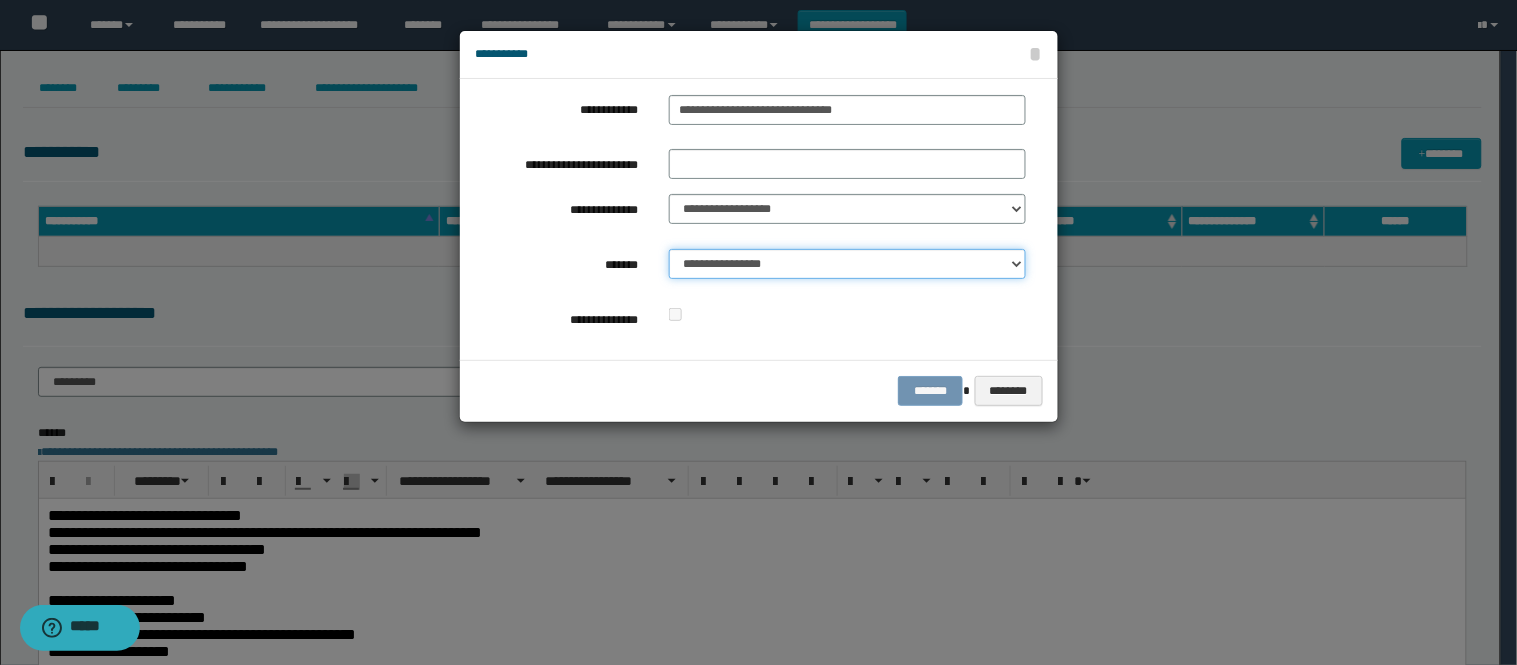 click on "**********" at bounding box center (847, 264) 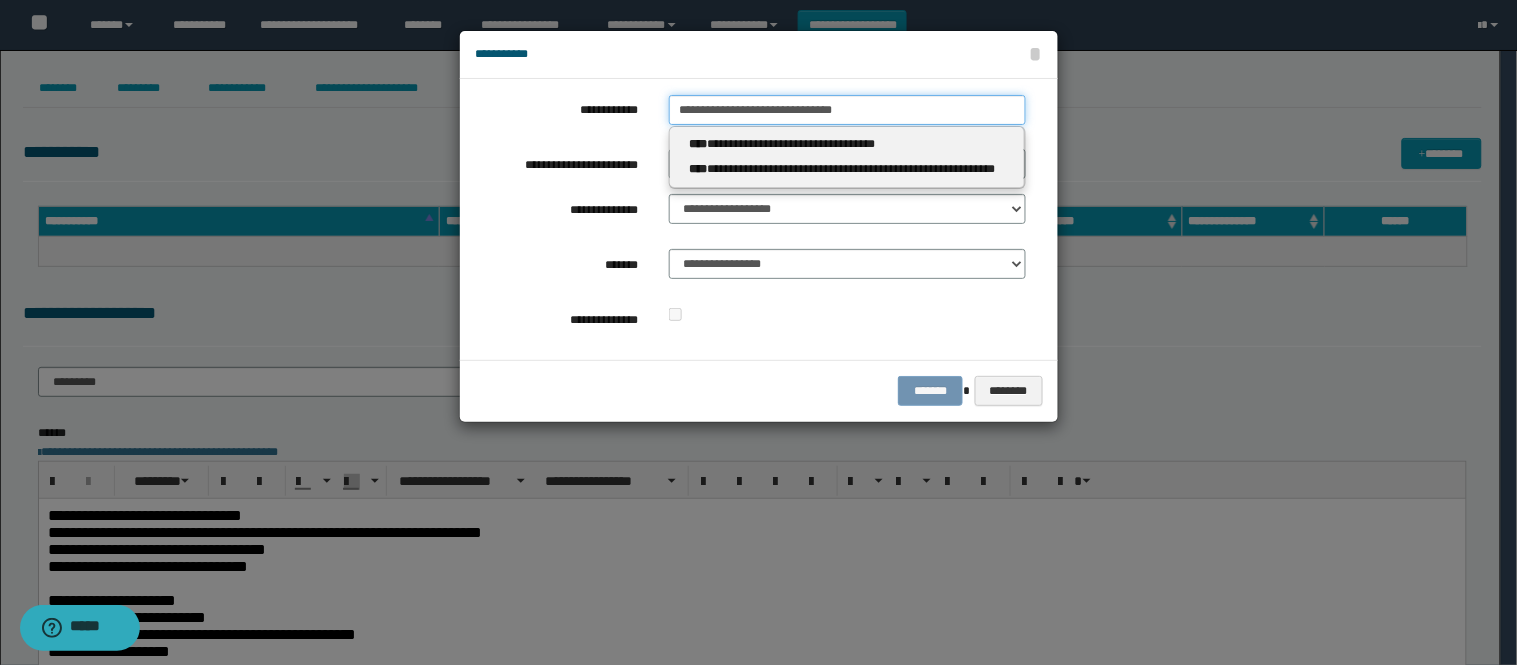 type on "**********" 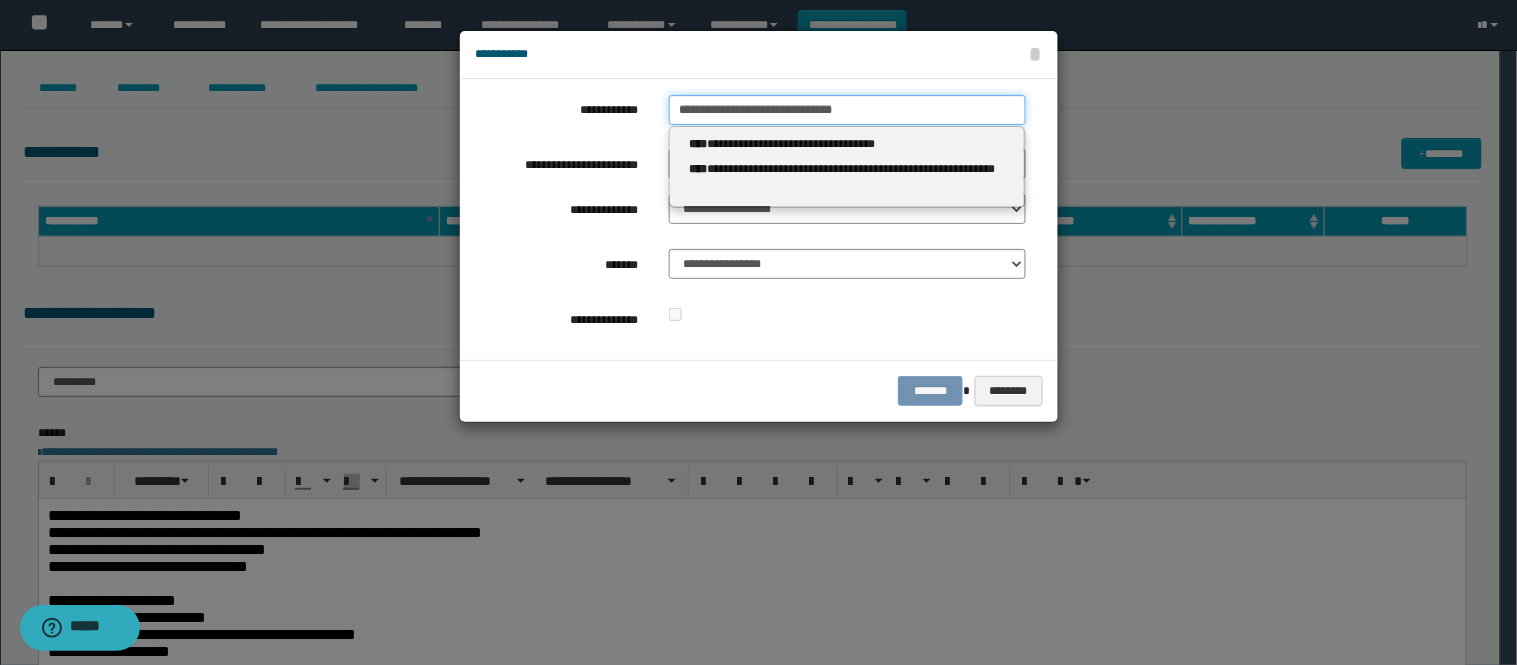 drag, startPoint x: 868, startPoint y: 114, endPoint x: 686, endPoint y: 104, distance: 182.27452 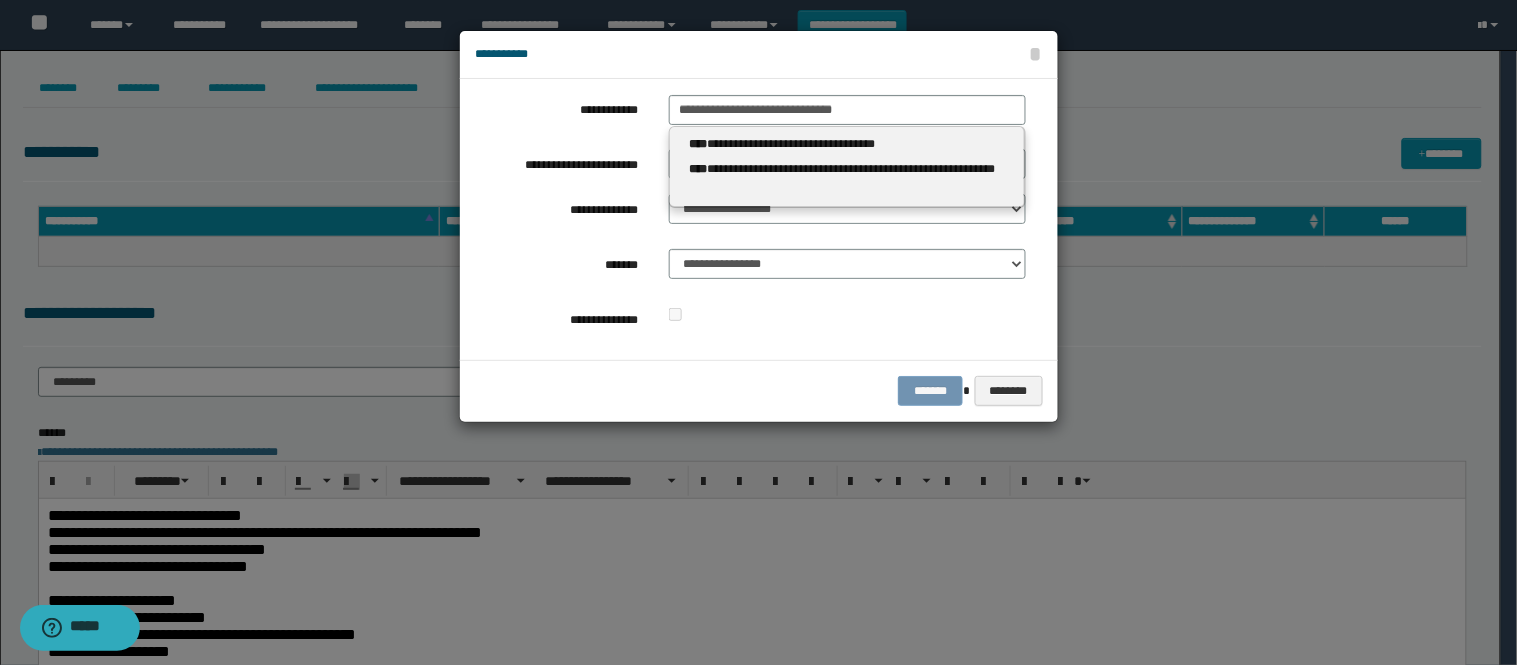 type 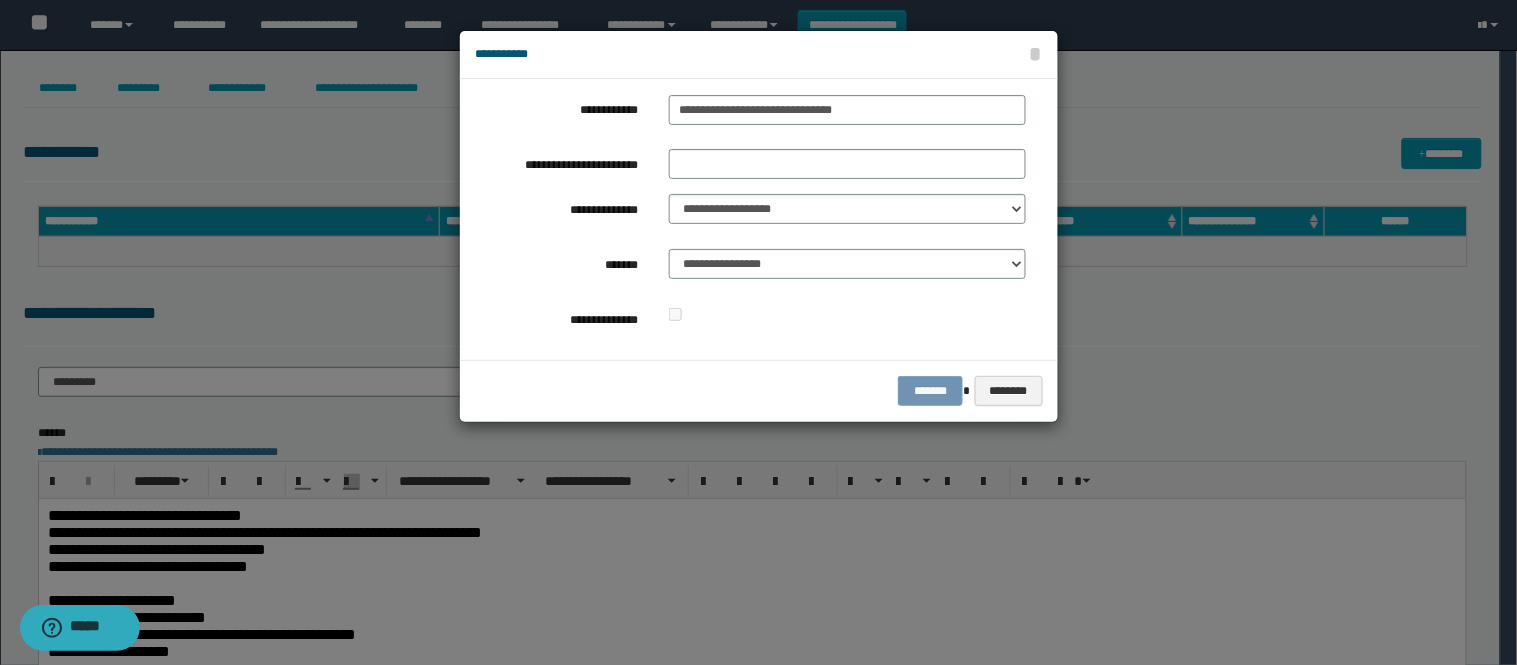 click on "**********" at bounding box center (750, 114) 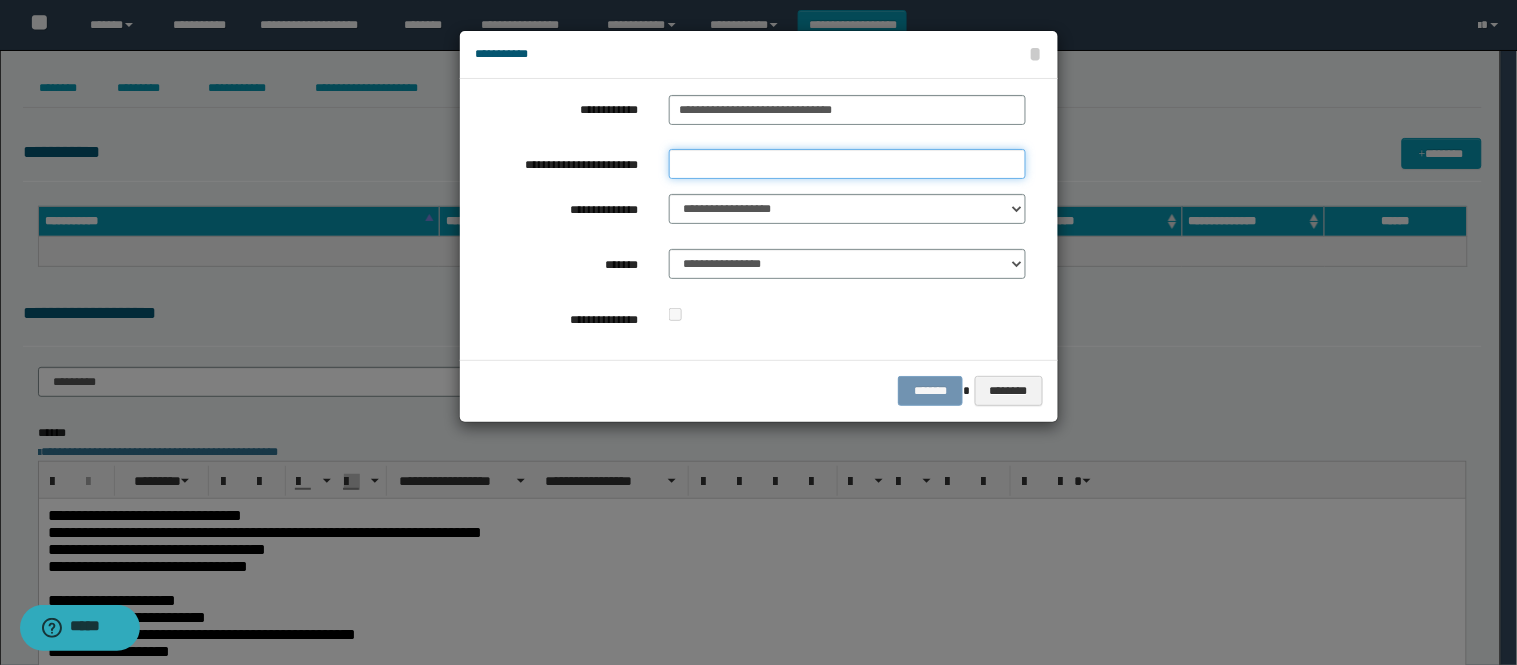 click on "**********" at bounding box center (847, 164) 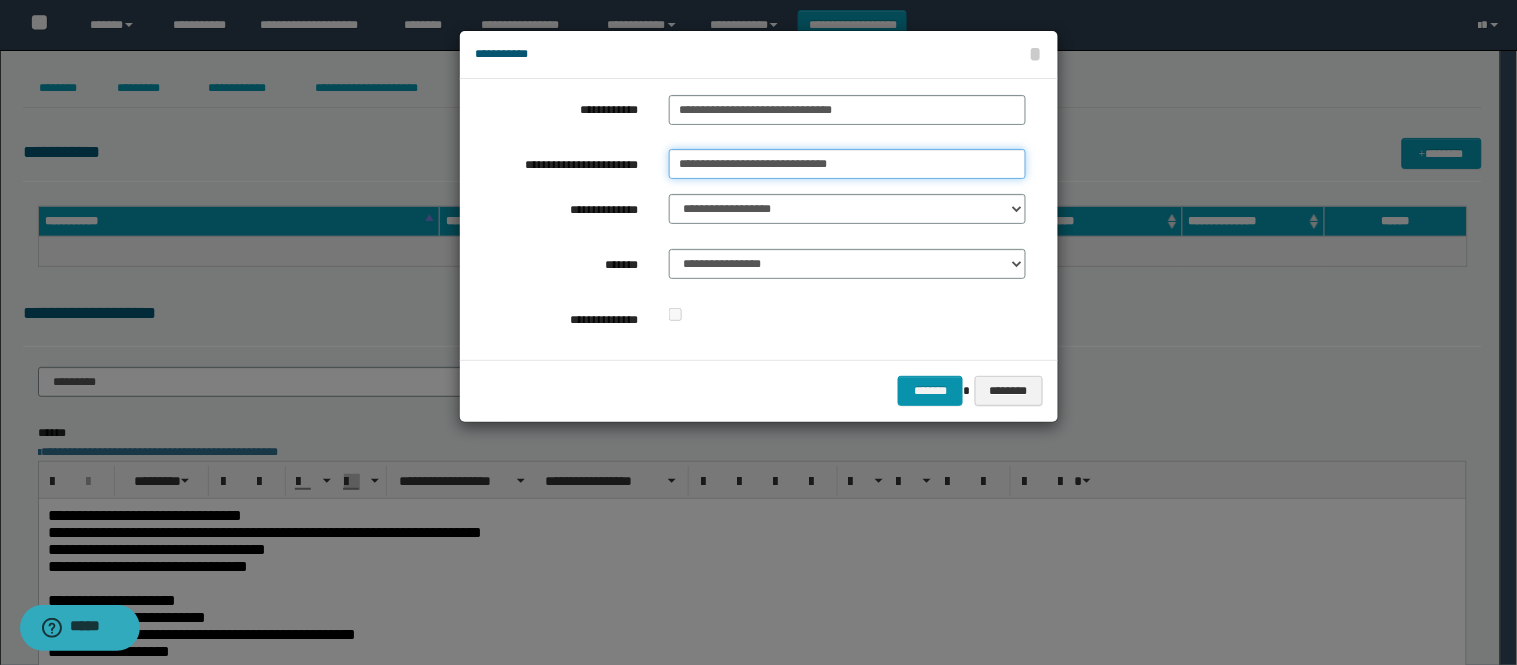 click on "**********" at bounding box center [847, 164] 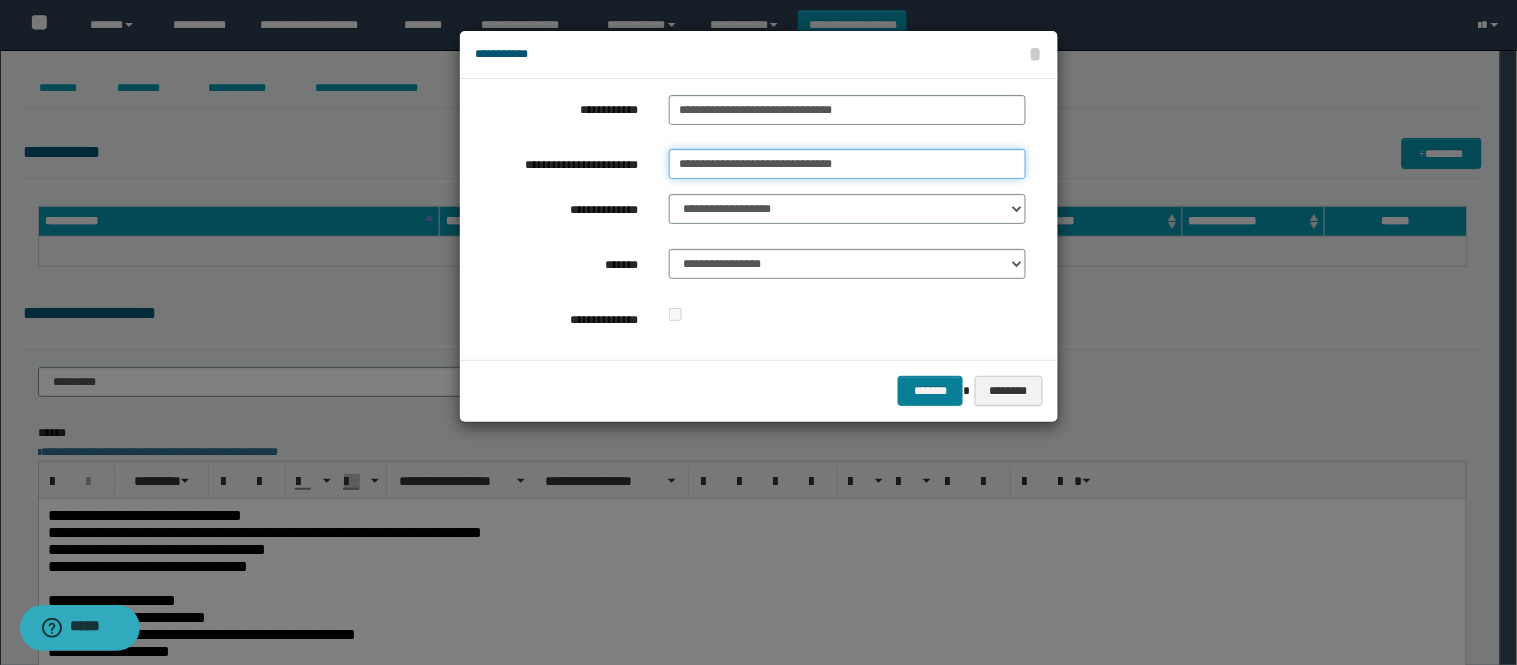 type on "**********" 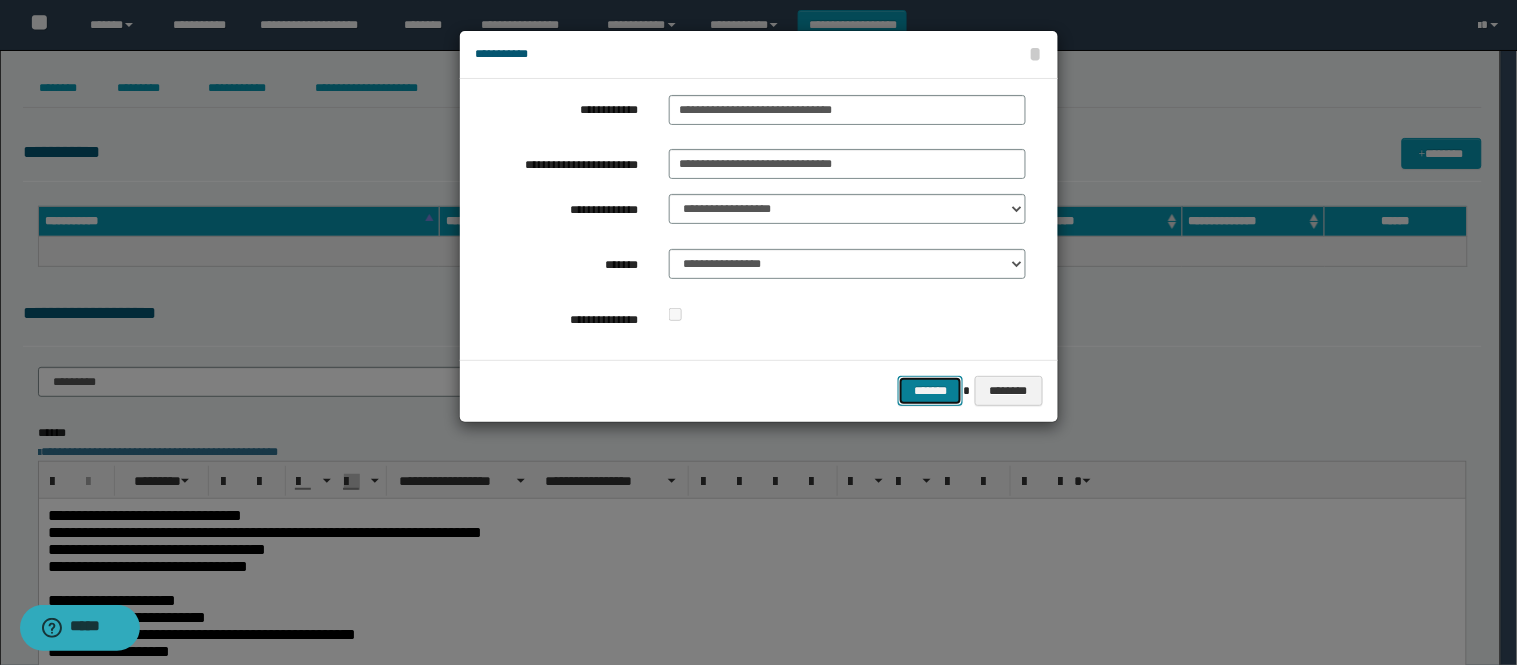 click on "*******" at bounding box center (930, 391) 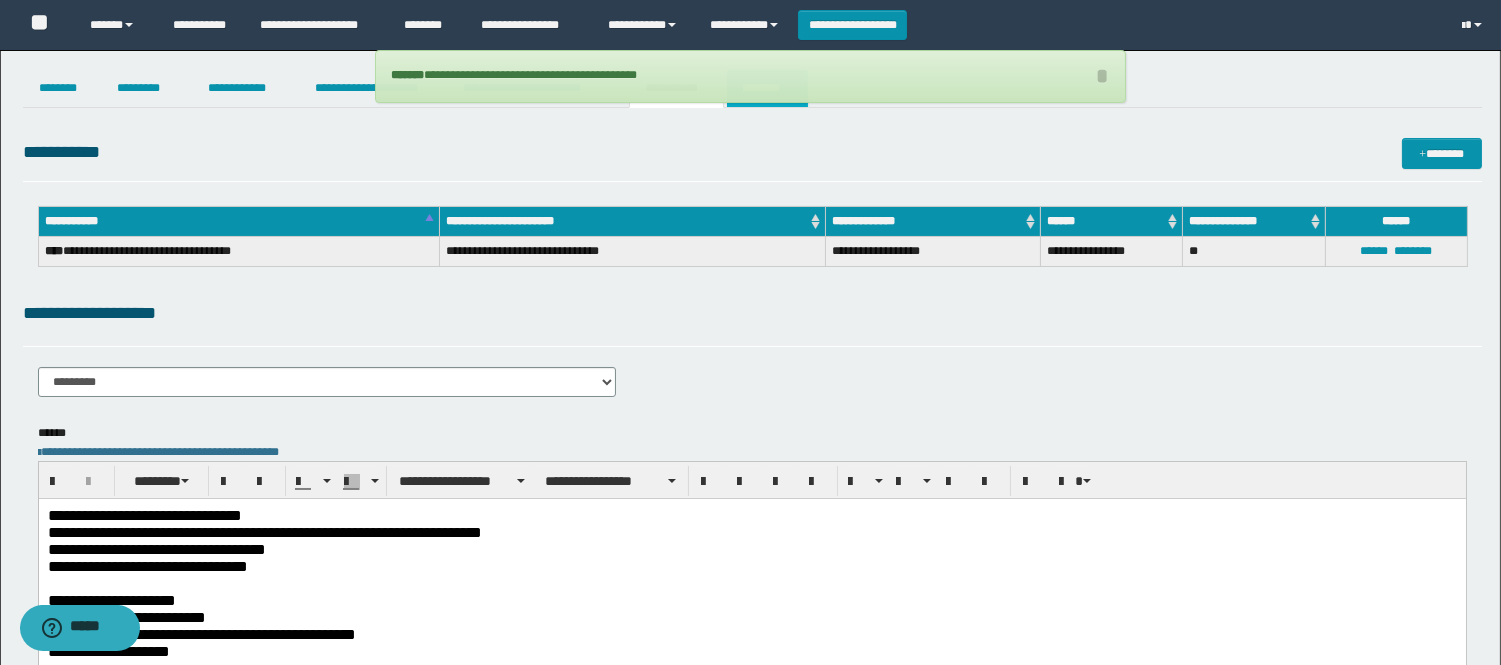click on "********" at bounding box center [767, 88] 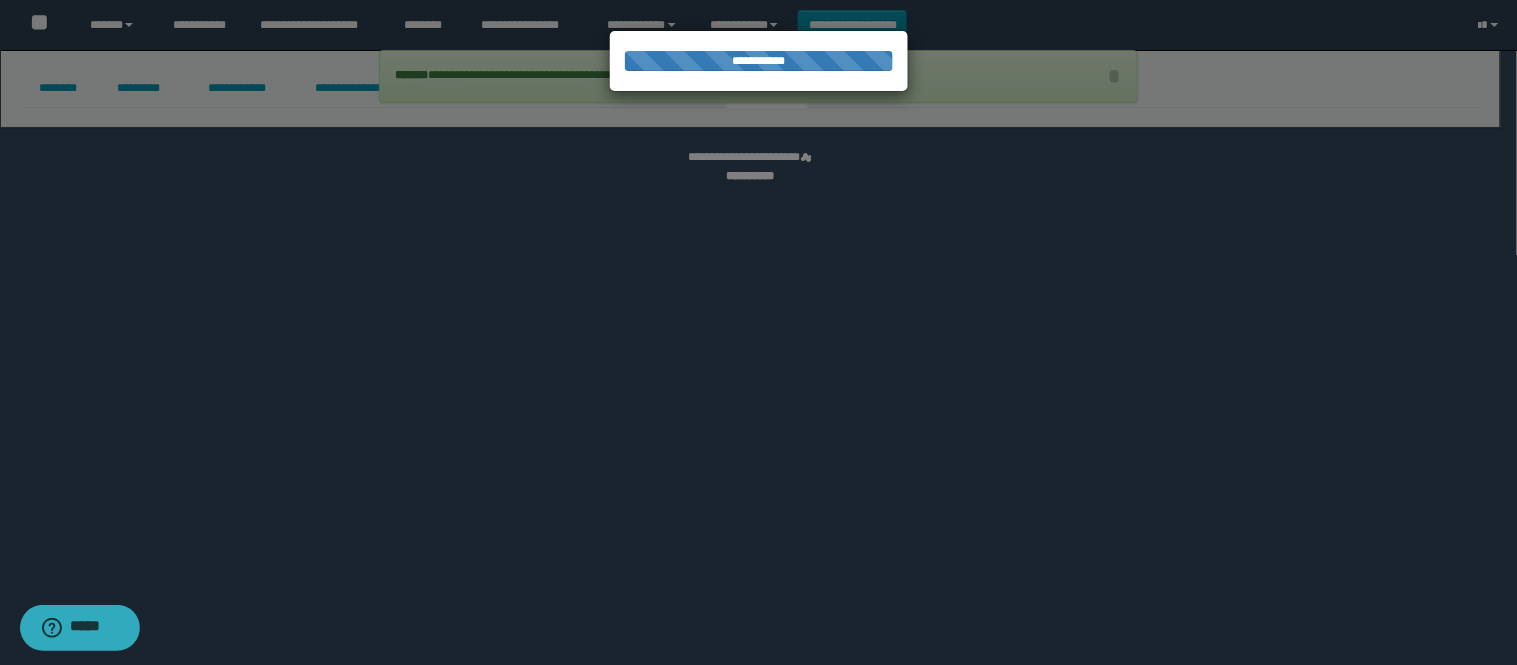 select 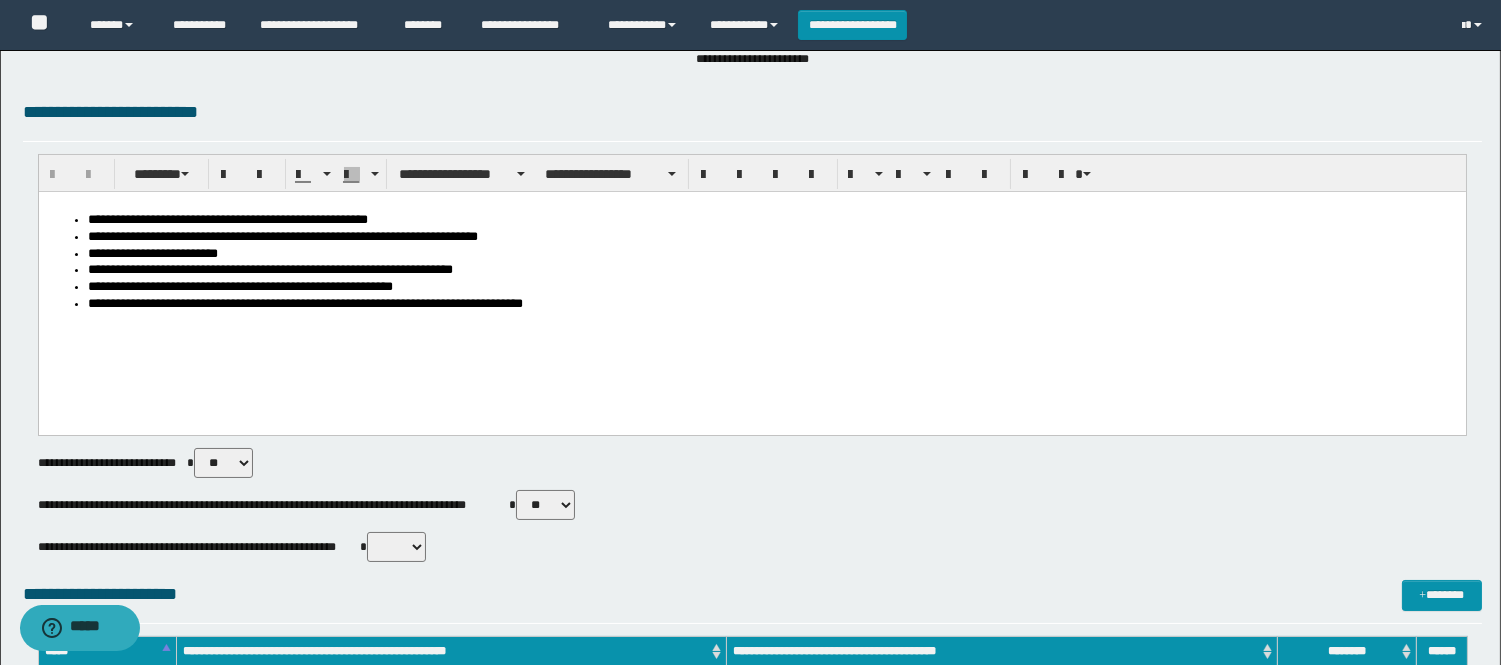 scroll, scrollTop: 0, scrollLeft: 0, axis: both 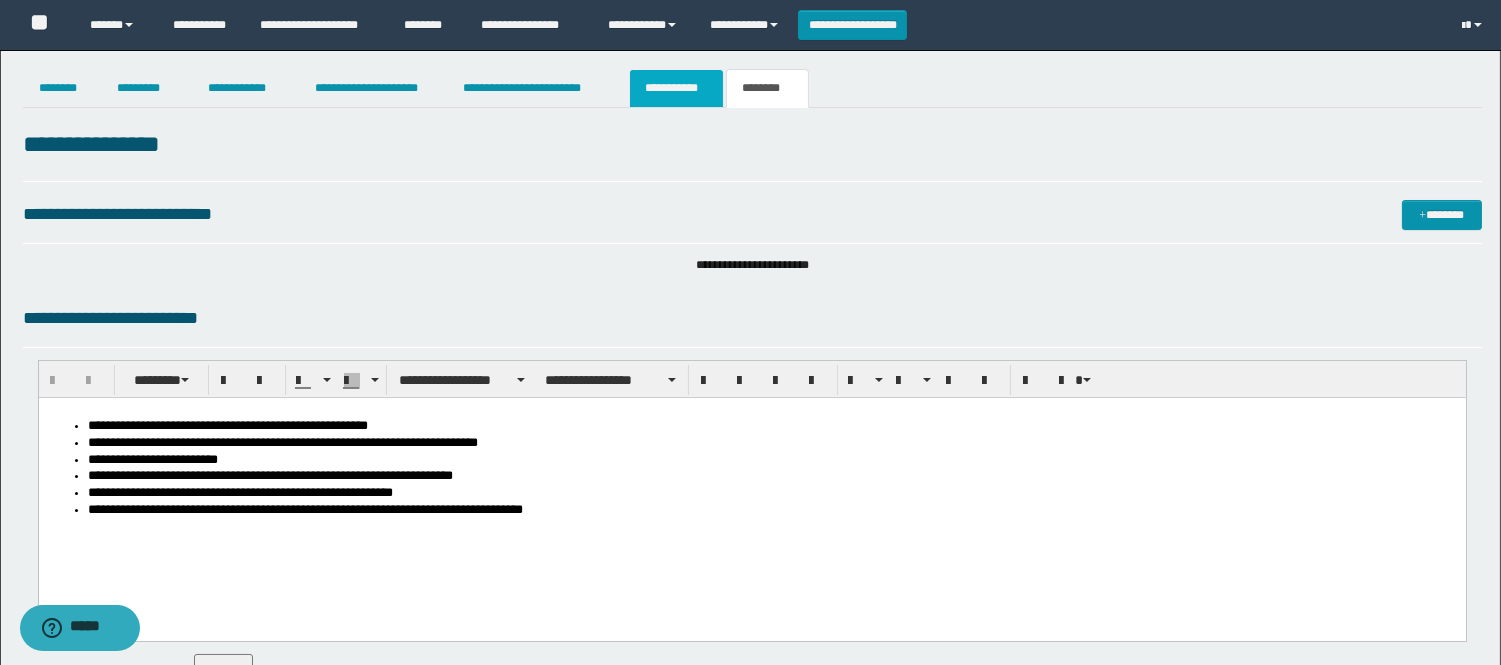 click on "**********" at bounding box center [676, 88] 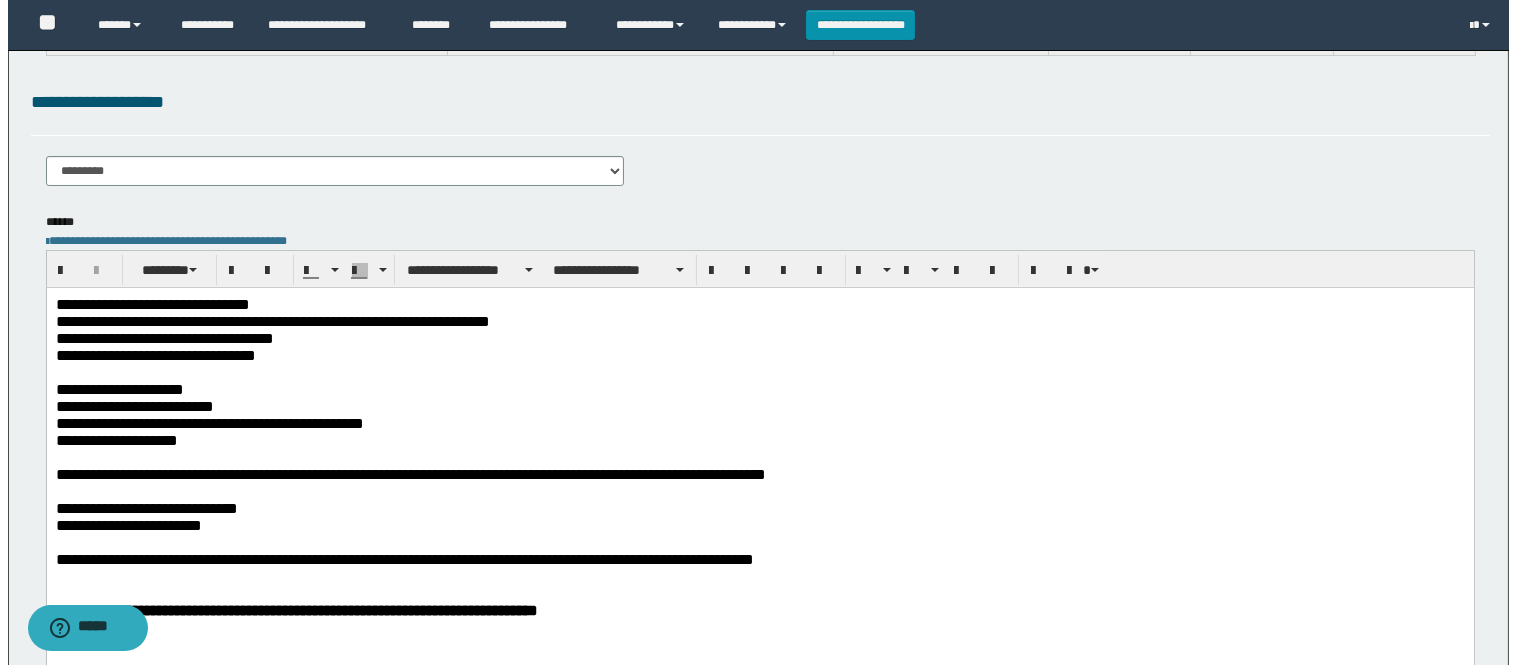 scroll, scrollTop: 0, scrollLeft: 0, axis: both 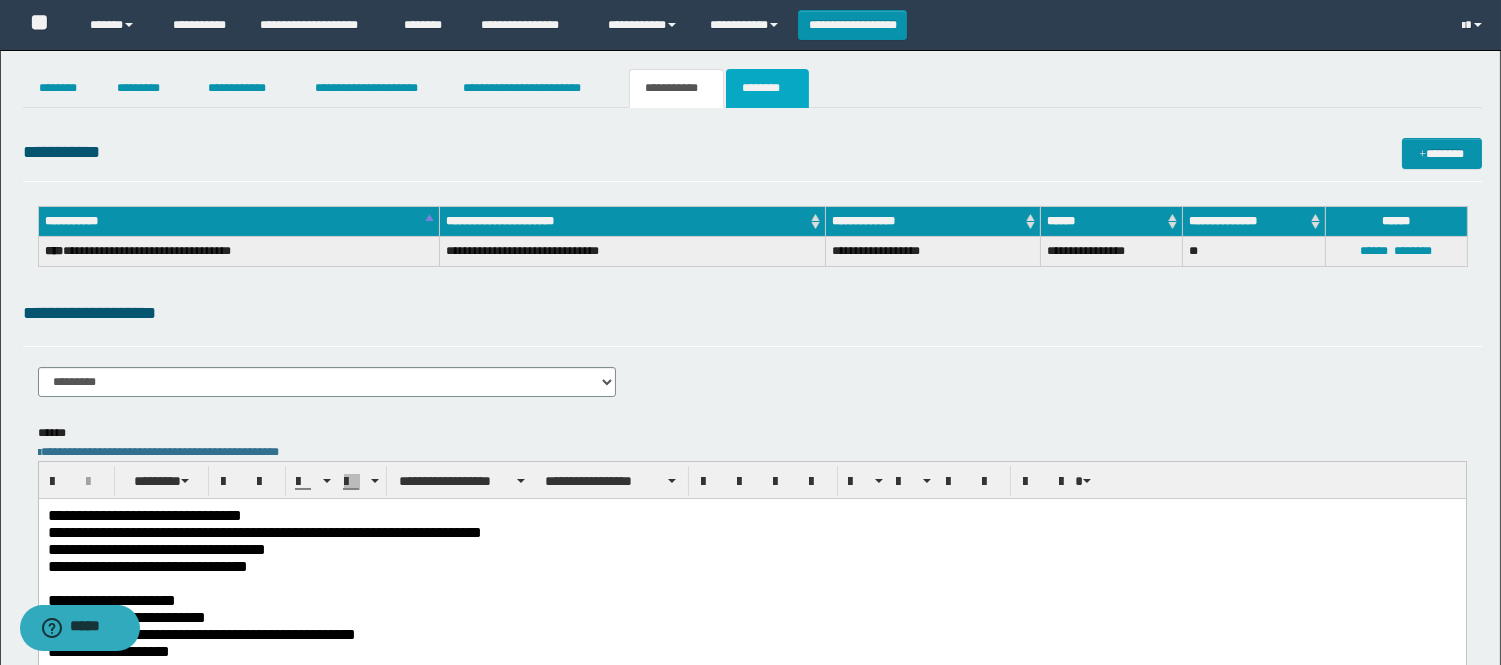 drag, startPoint x: 766, startPoint y: 93, endPoint x: 1426, endPoint y: 201, distance: 668.778 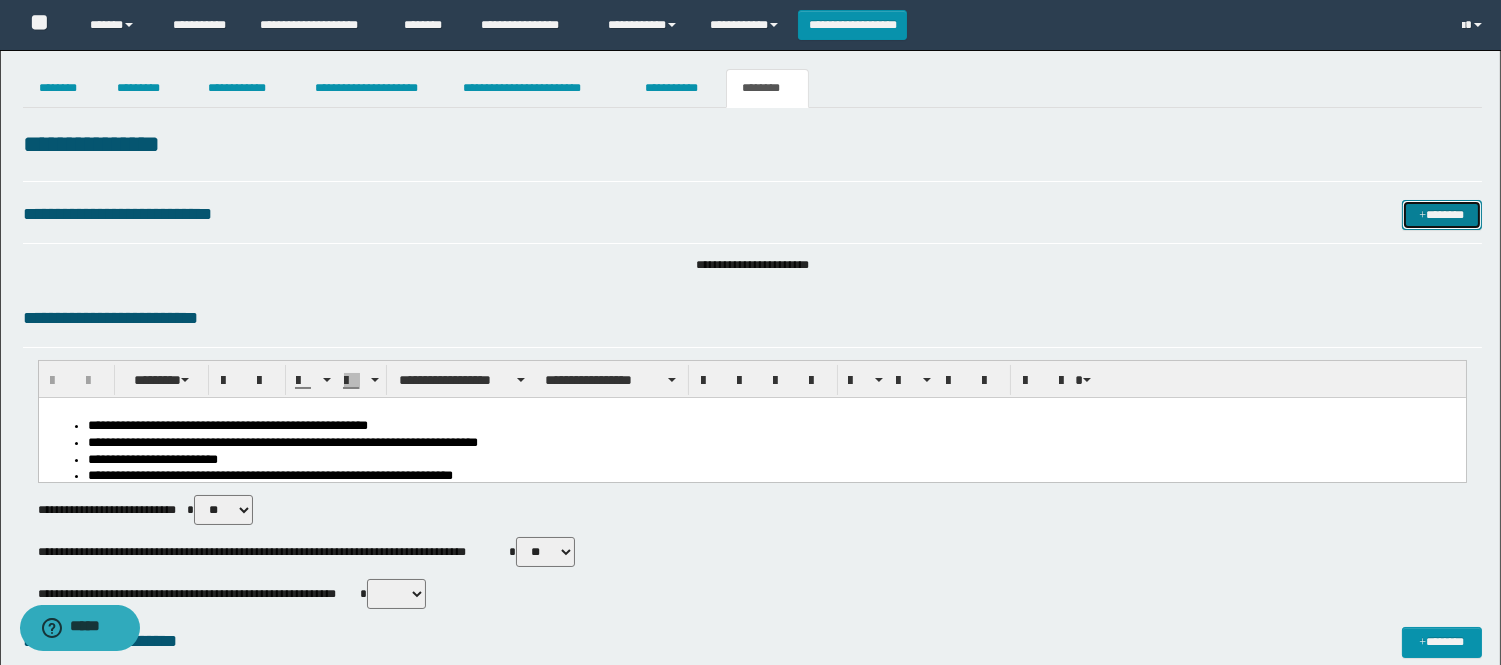 click on "*******" at bounding box center (1442, 215) 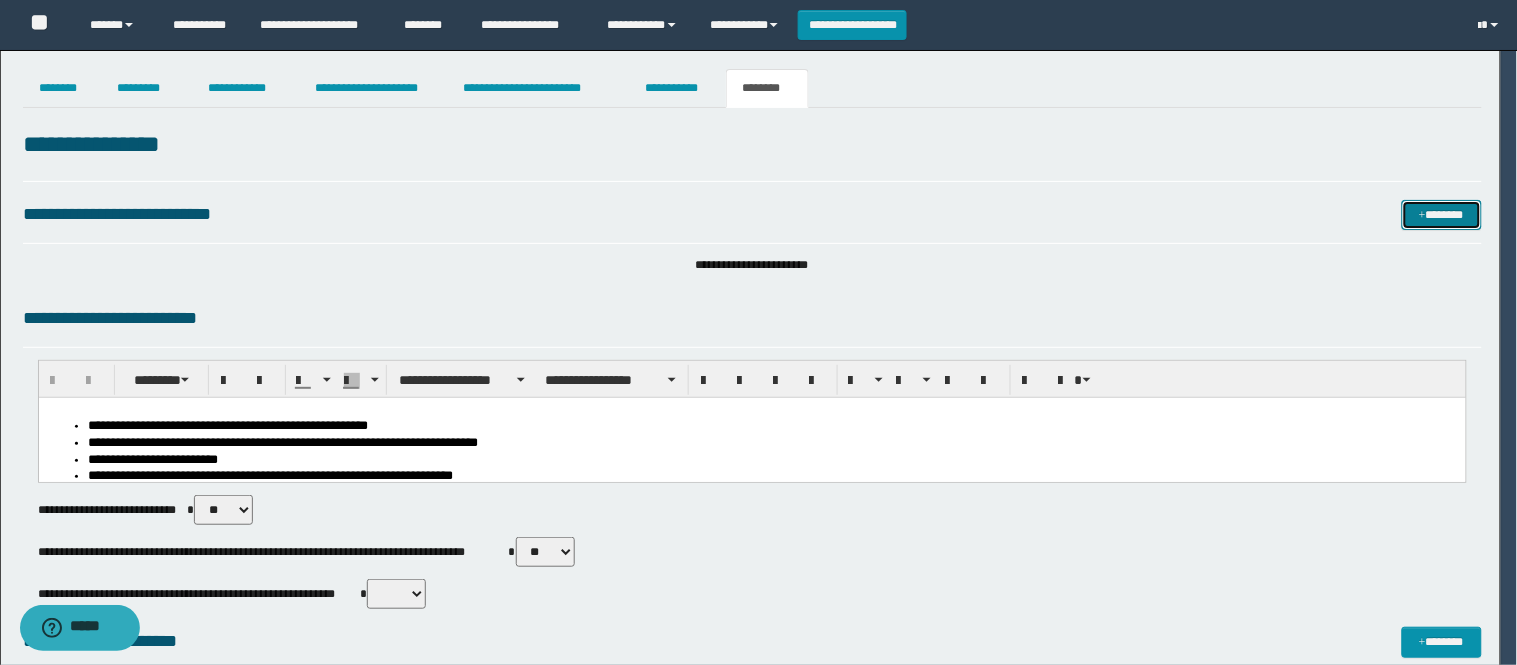 type 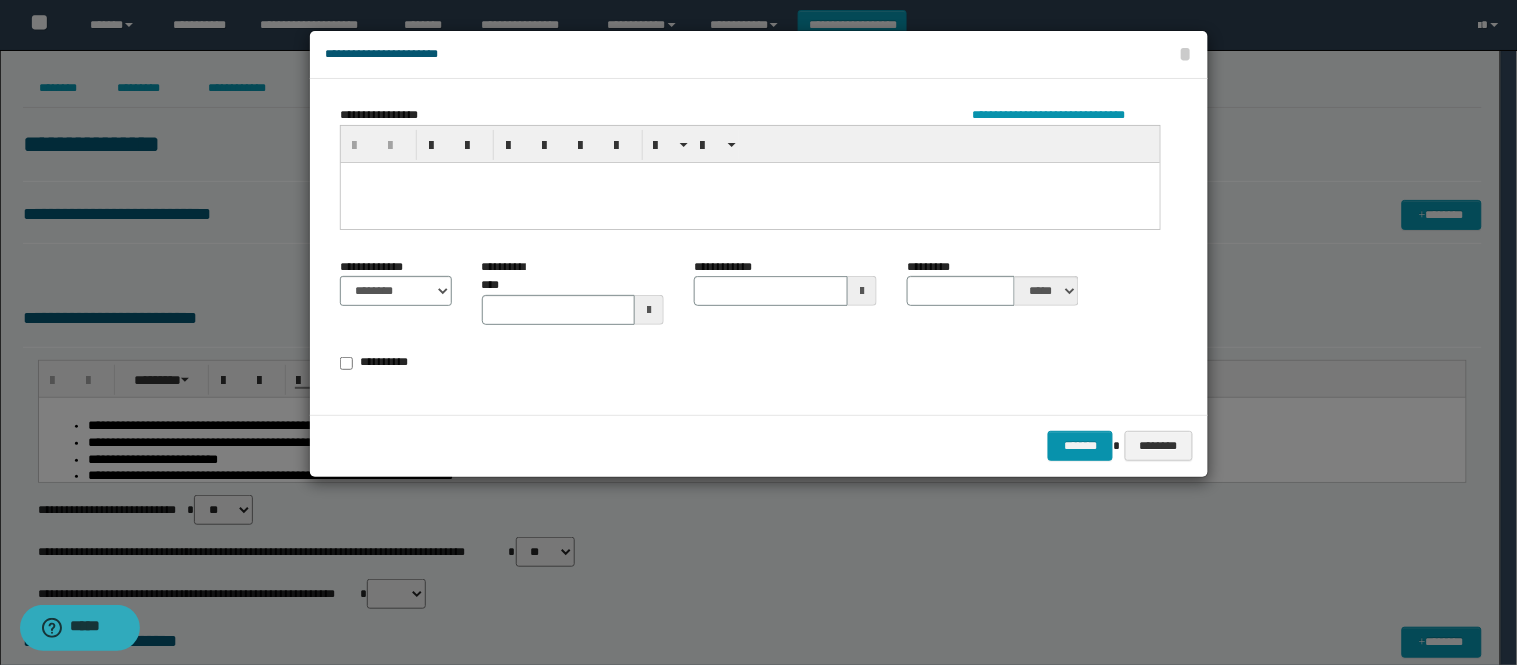 drag, startPoint x: 518, startPoint y: 189, endPoint x: 564, endPoint y: 198, distance: 46.872166 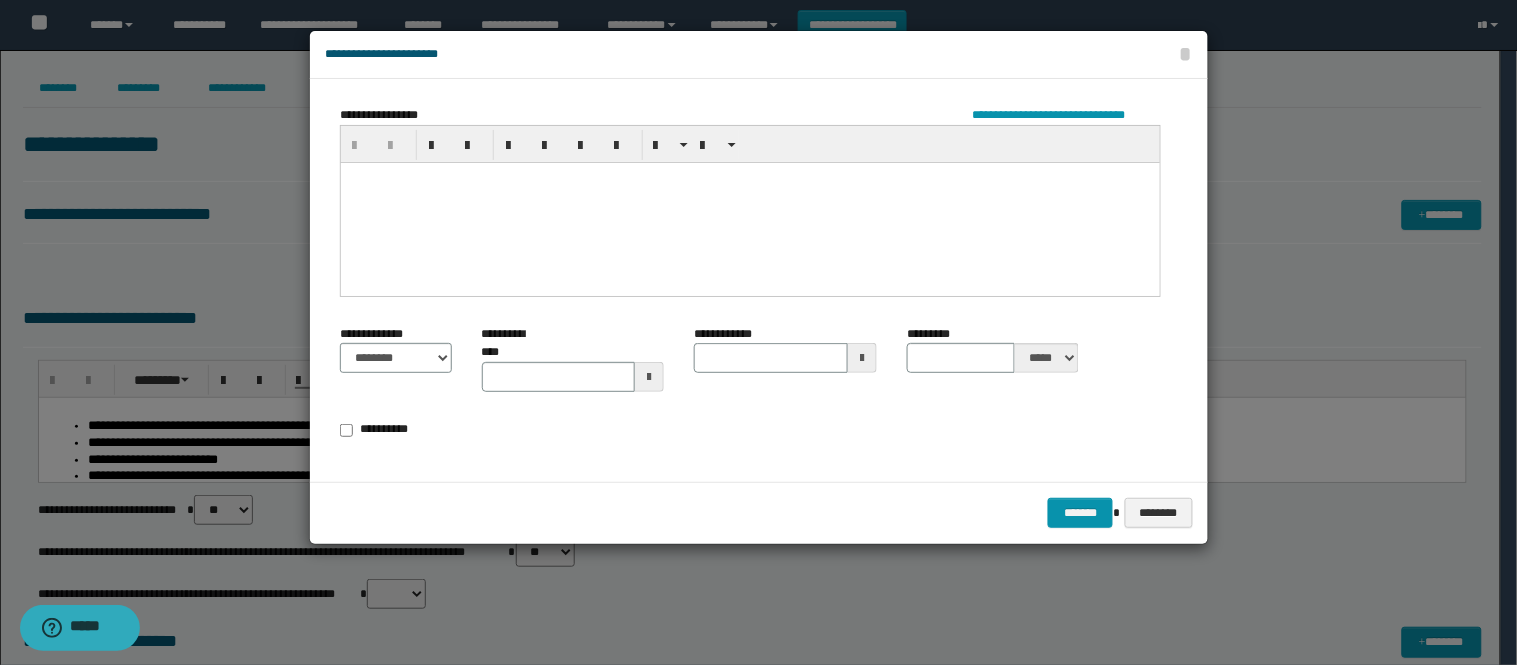 type 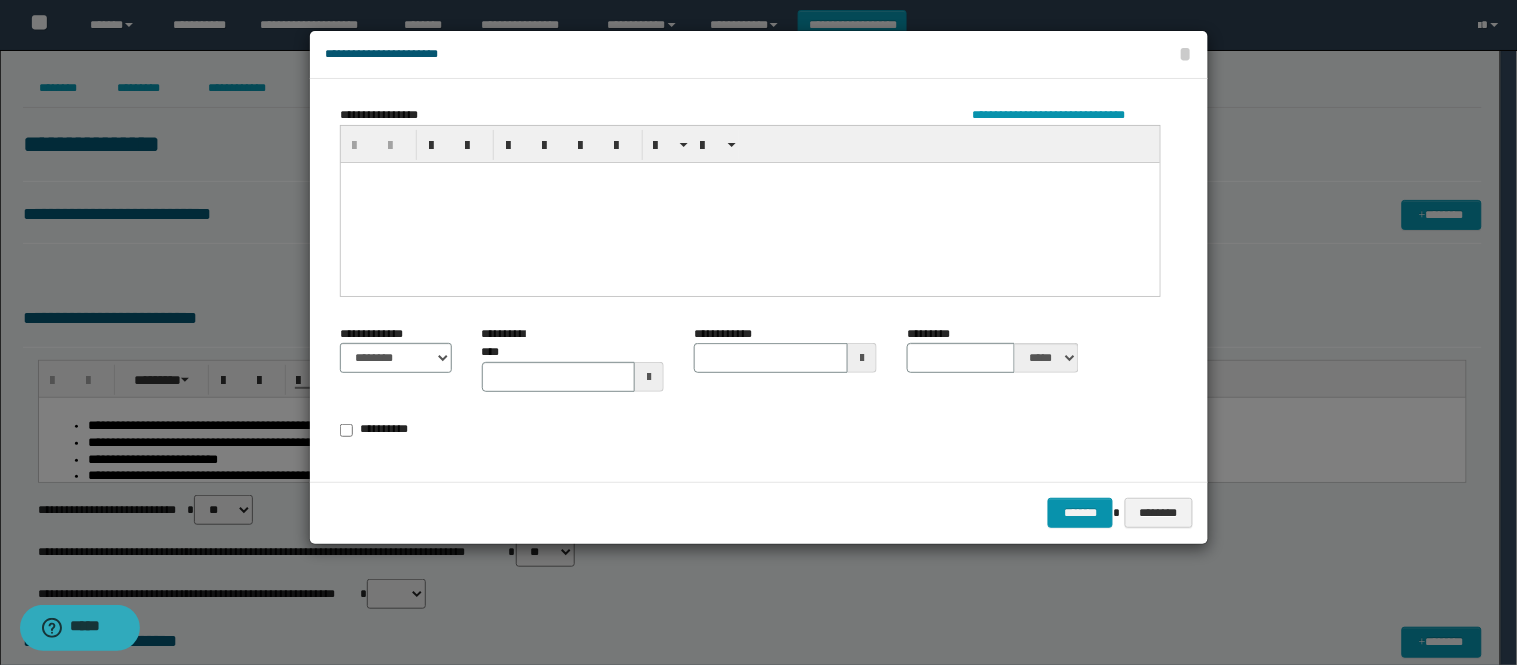 click at bounding box center (749, 203) 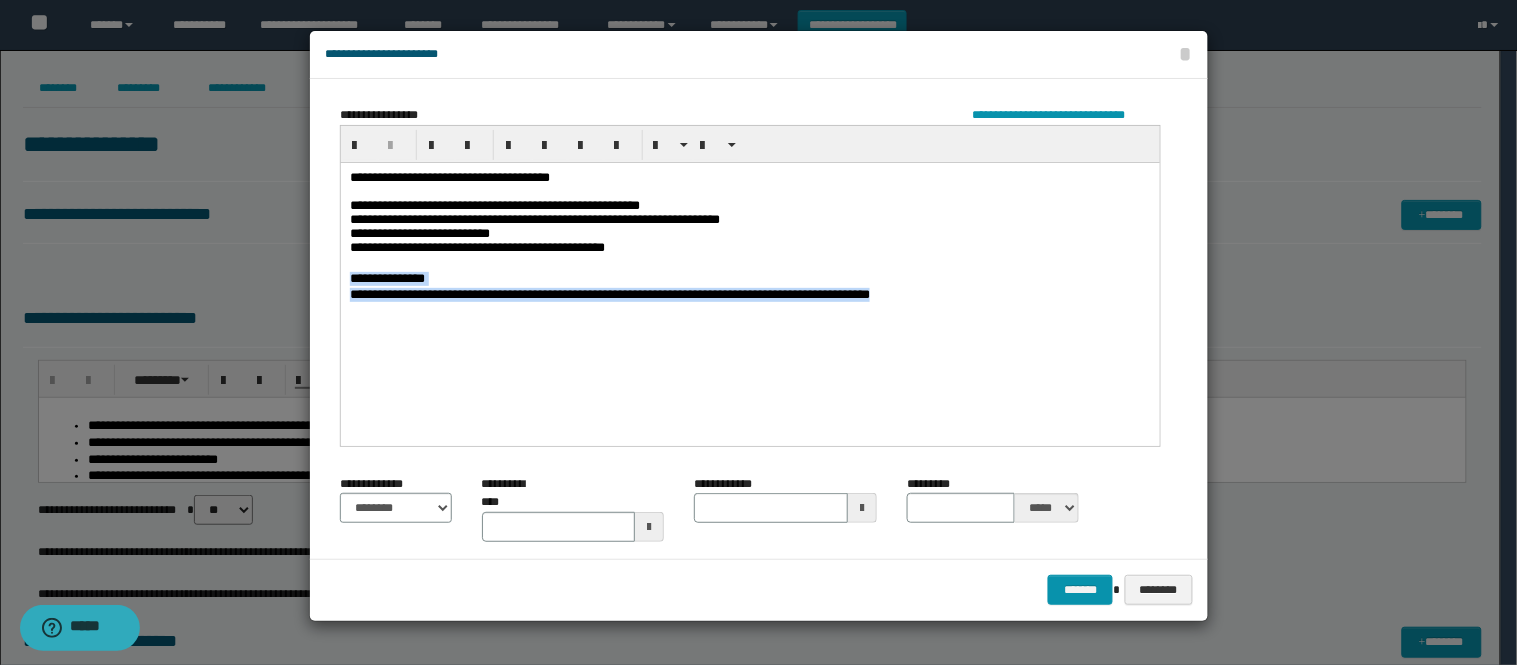 drag, startPoint x: 356, startPoint y: 280, endPoint x: 914, endPoint y: 303, distance: 558.4738 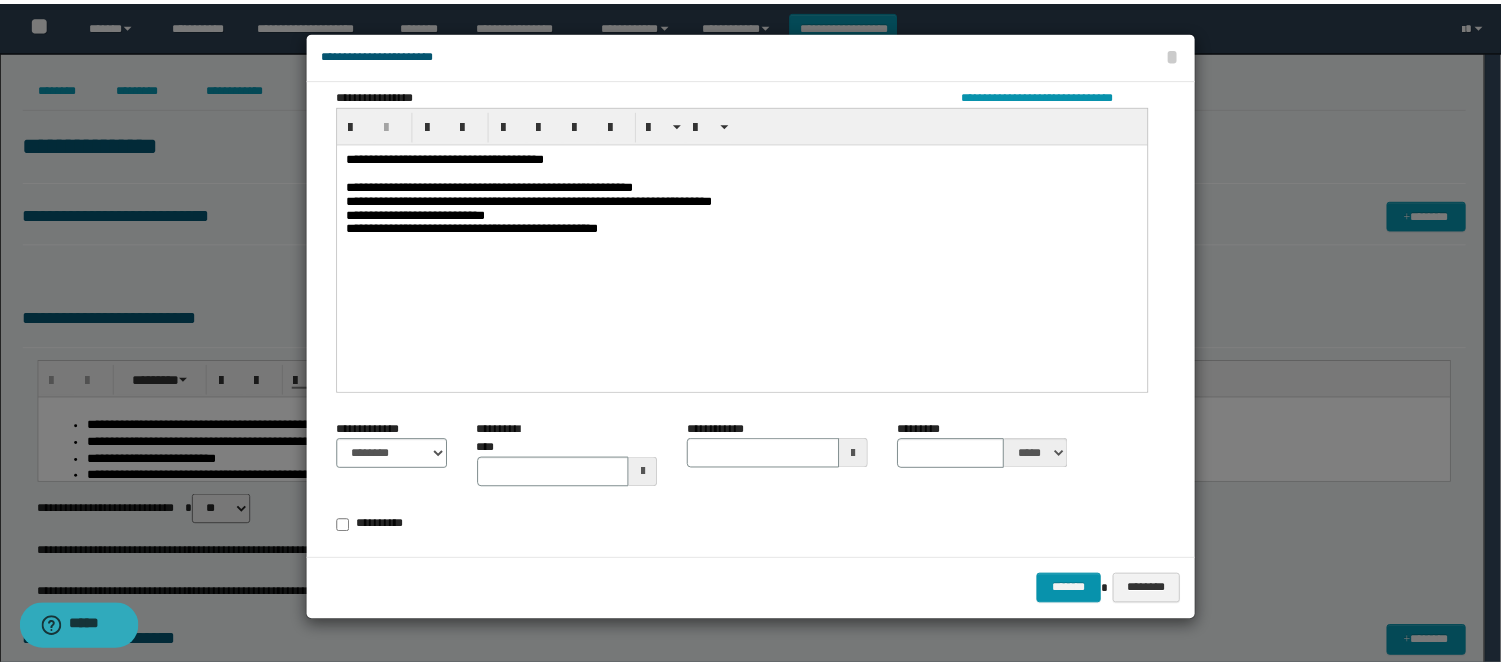 scroll, scrollTop: 38, scrollLeft: 0, axis: vertical 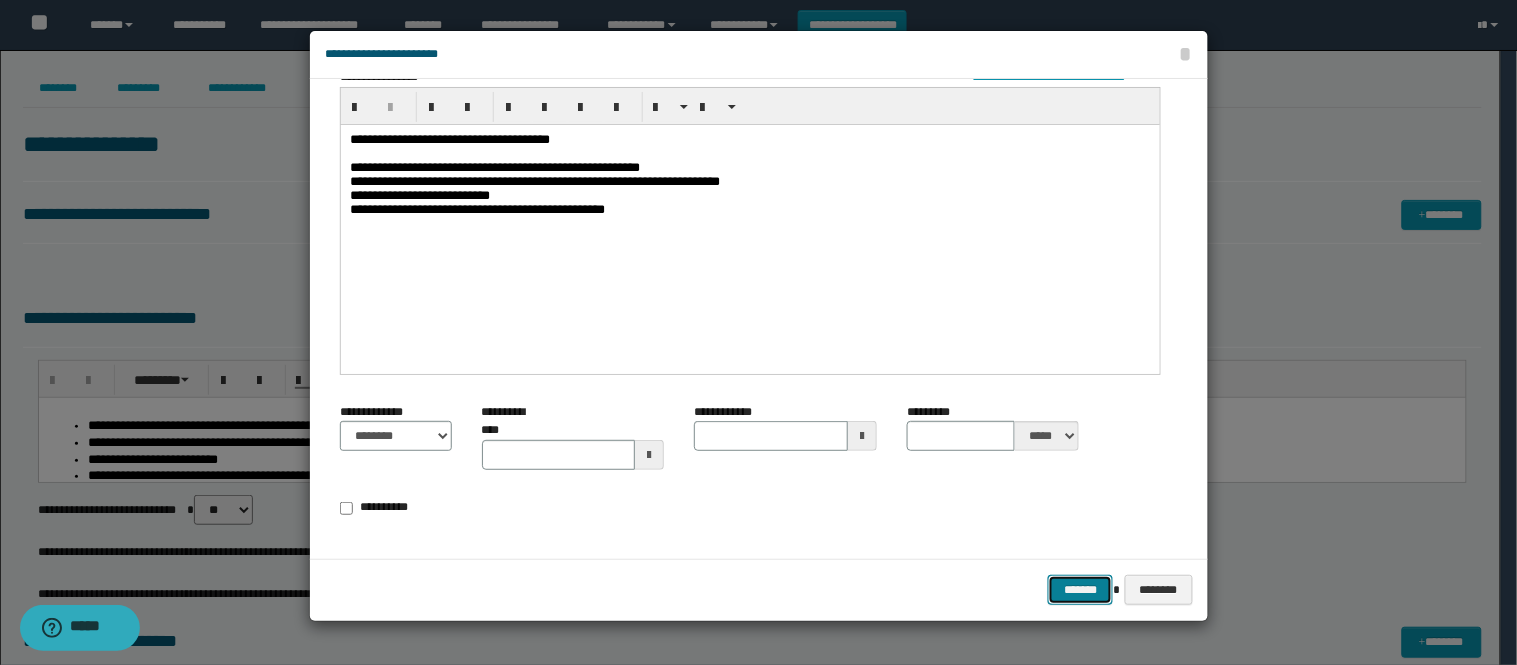 click on "*******" at bounding box center (1080, 590) 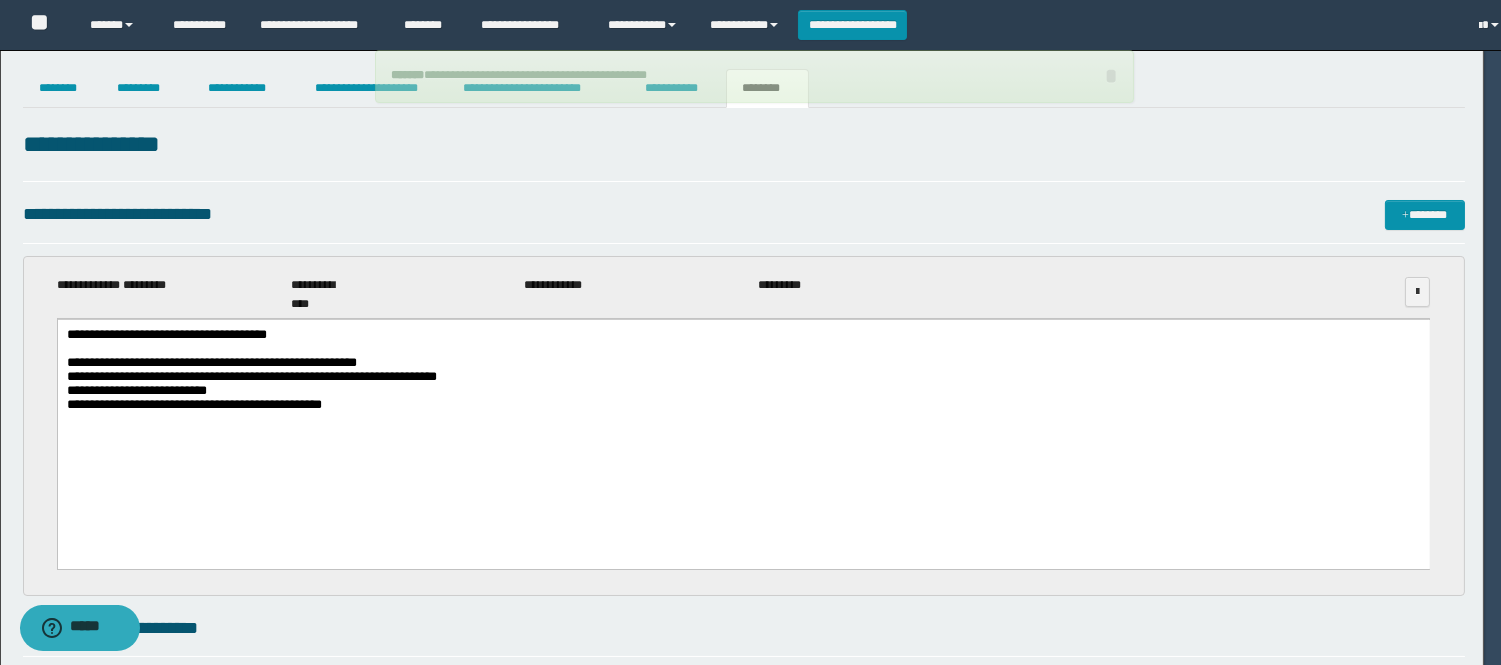scroll, scrollTop: 0, scrollLeft: 0, axis: both 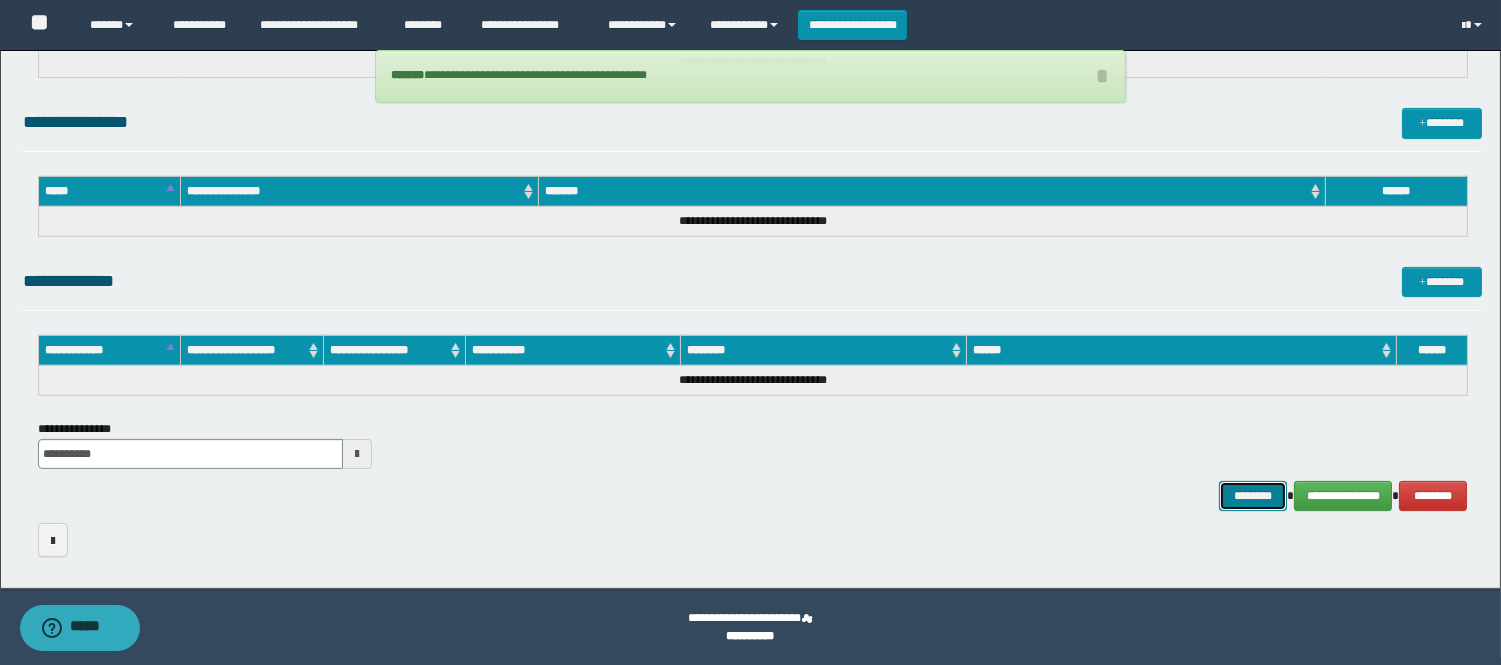 click on "********" at bounding box center (1253, 496) 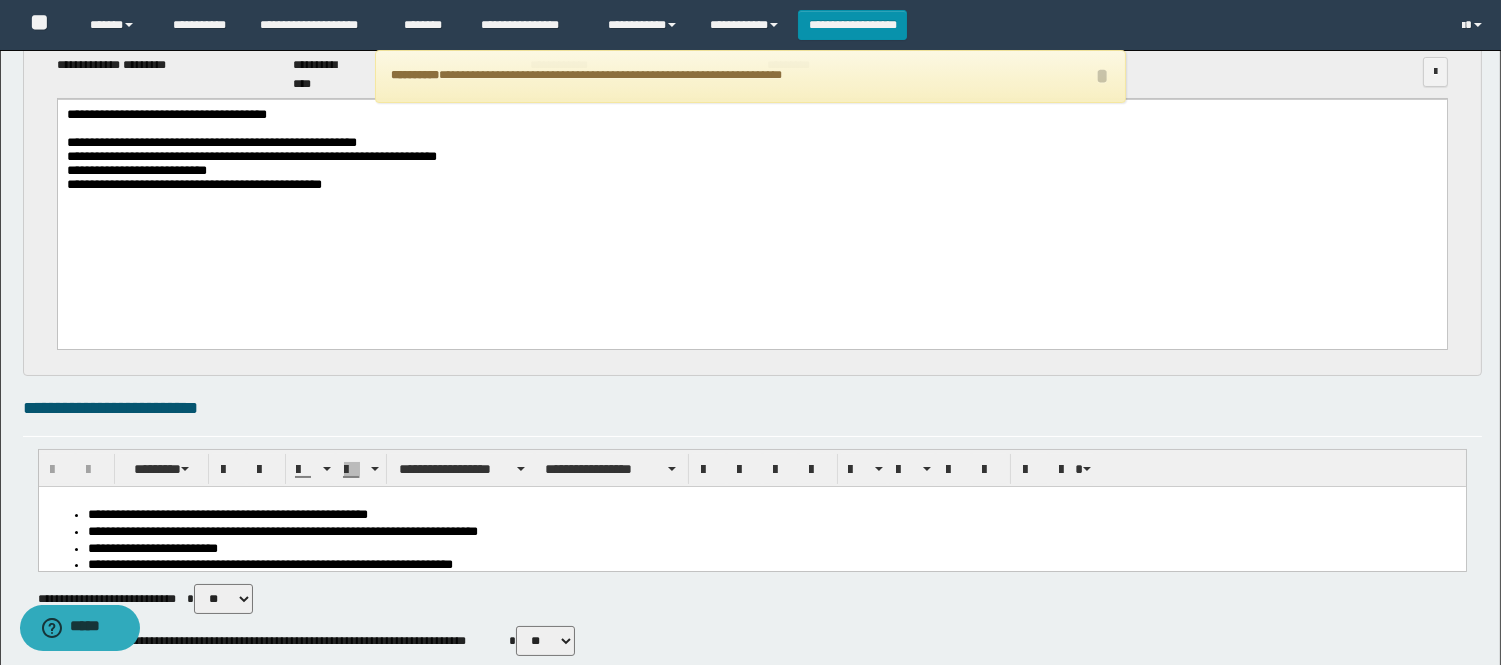 scroll, scrollTop: 0, scrollLeft: 0, axis: both 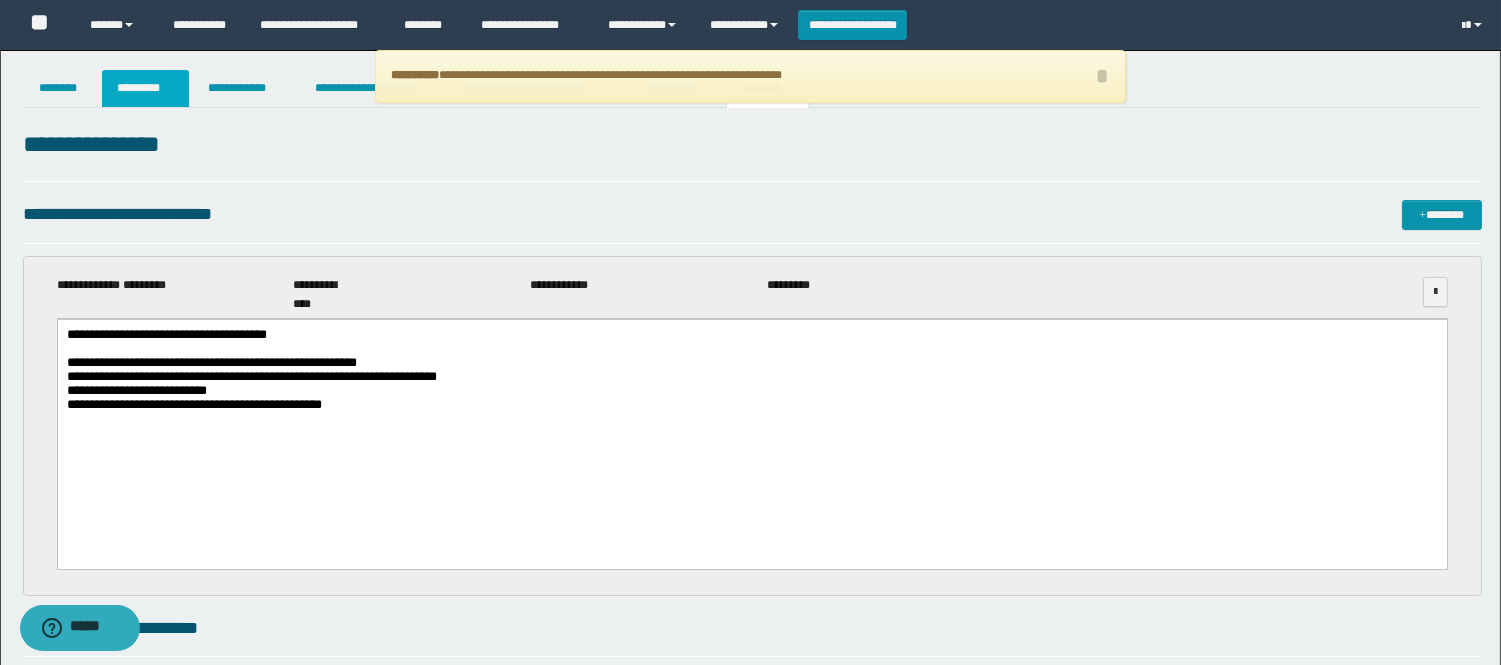 click on "*********" at bounding box center (145, 88) 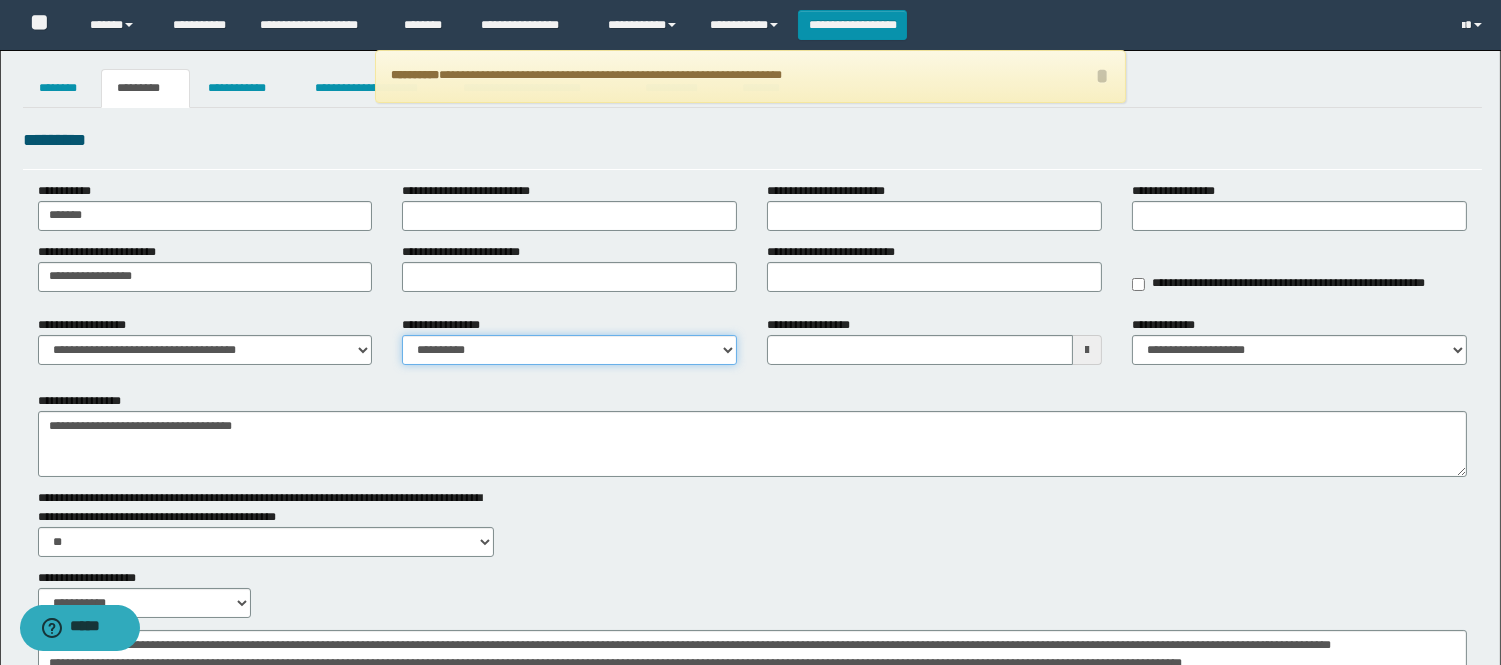 click on "**********" at bounding box center (569, 350) 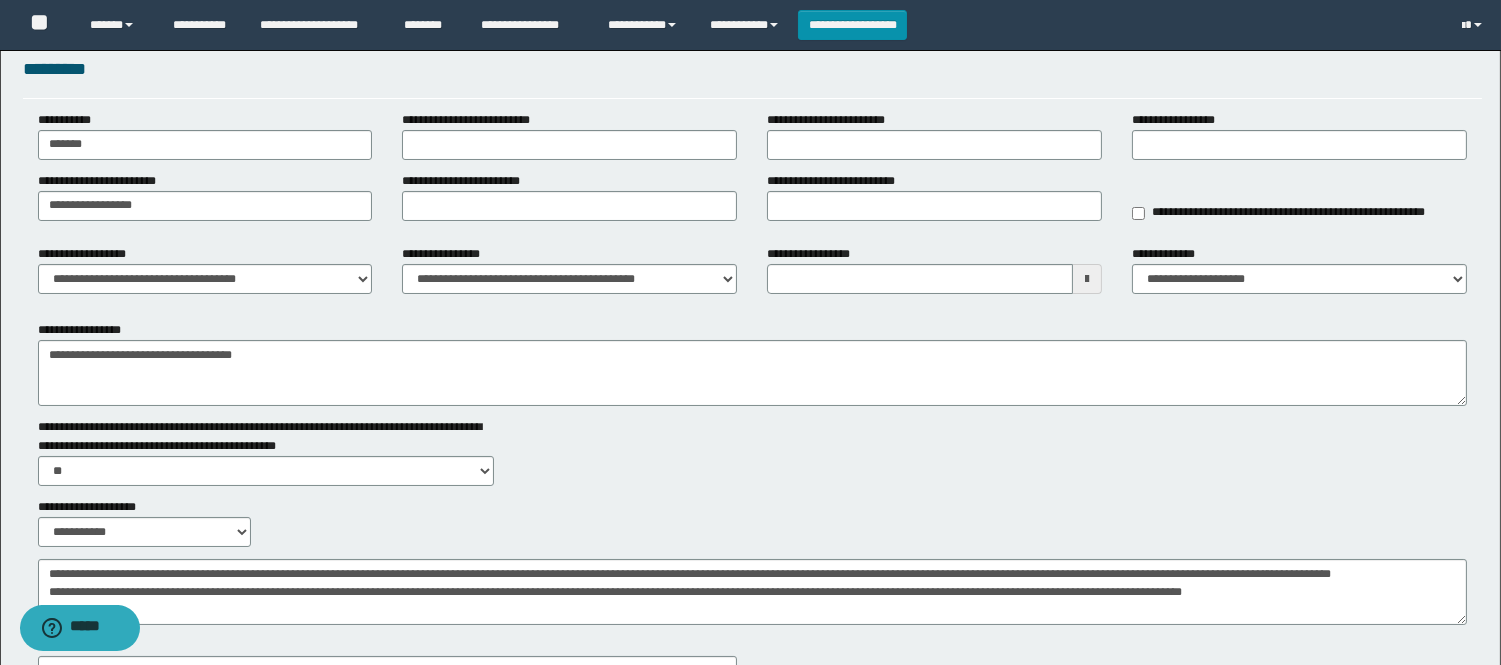 scroll, scrollTop: 0, scrollLeft: 0, axis: both 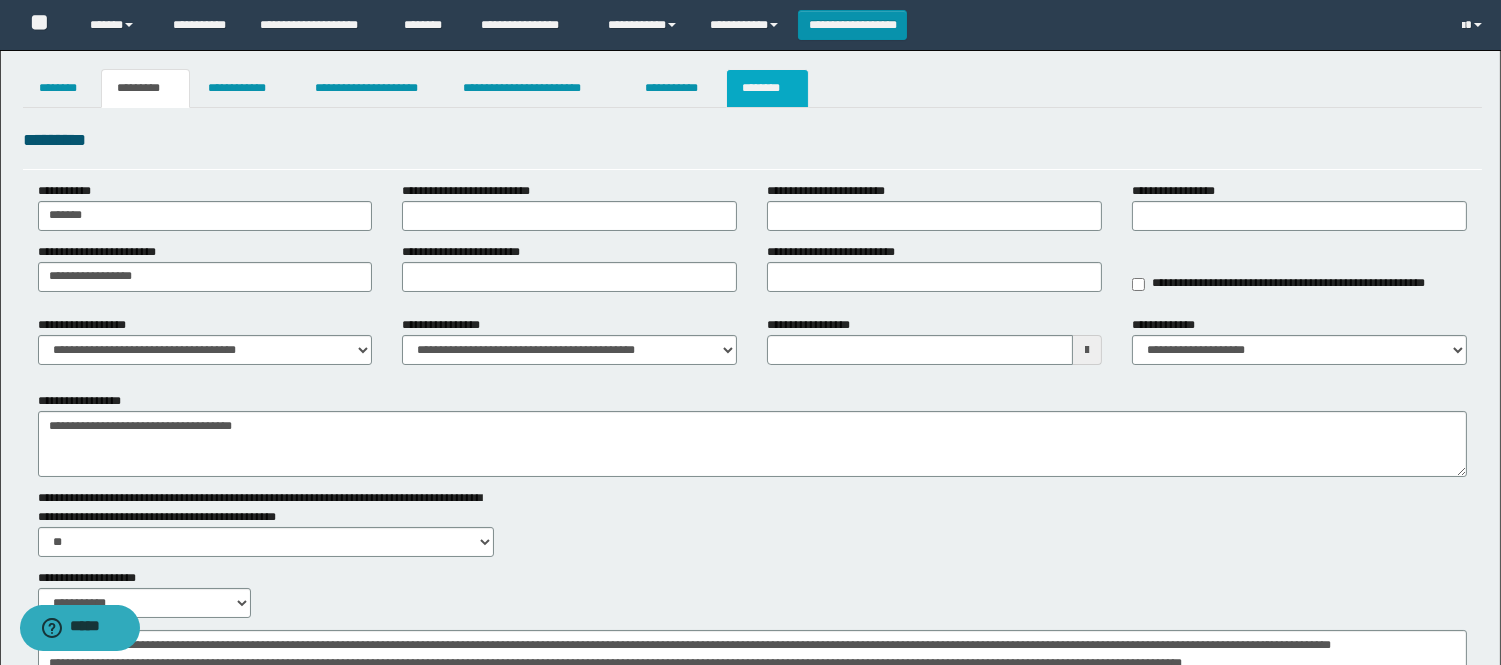 click on "********" at bounding box center [767, 88] 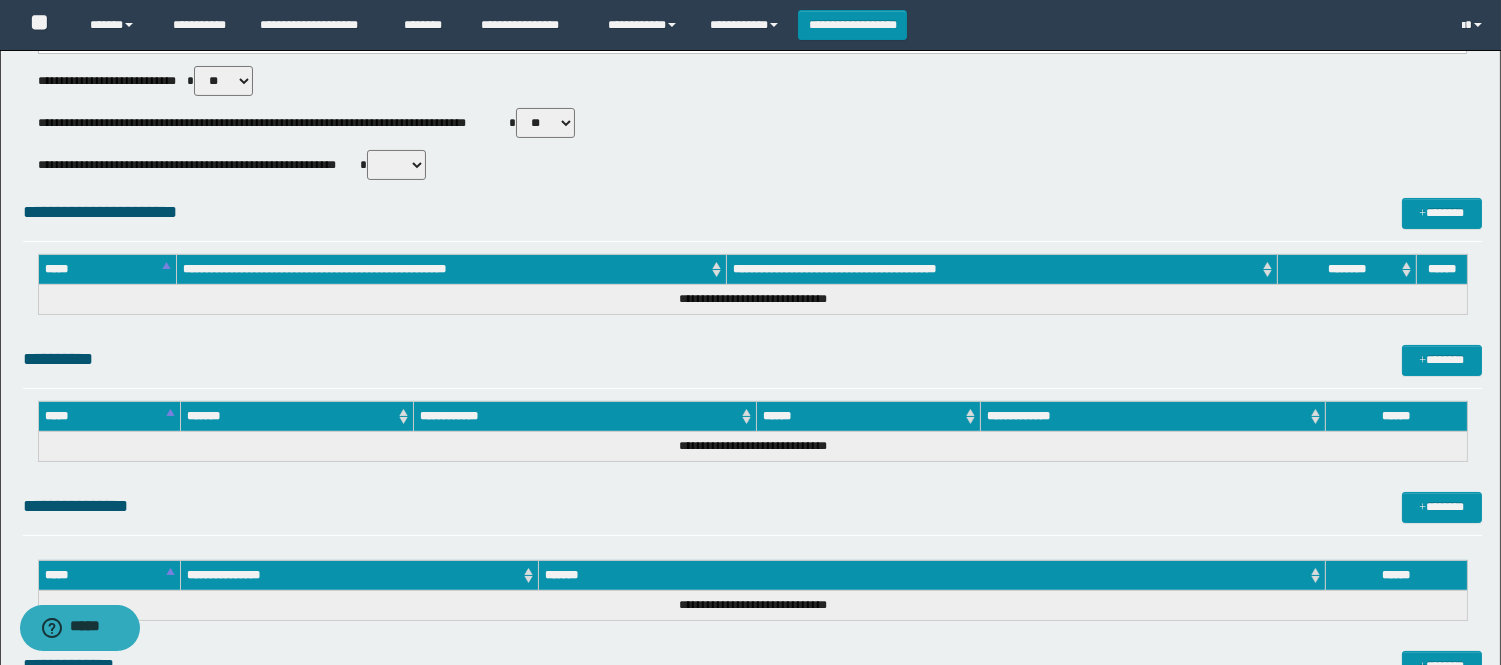 scroll, scrollTop: 940, scrollLeft: 0, axis: vertical 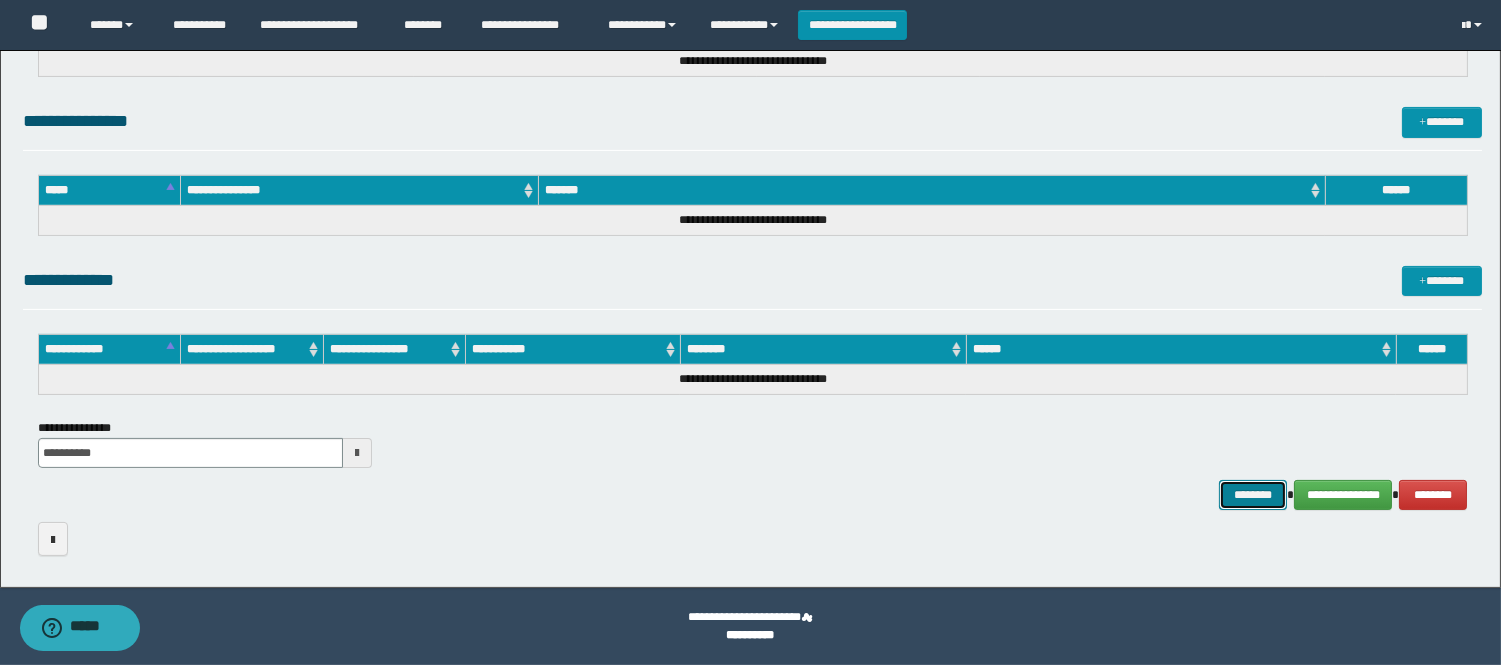 click on "********" at bounding box center [1253, 495] 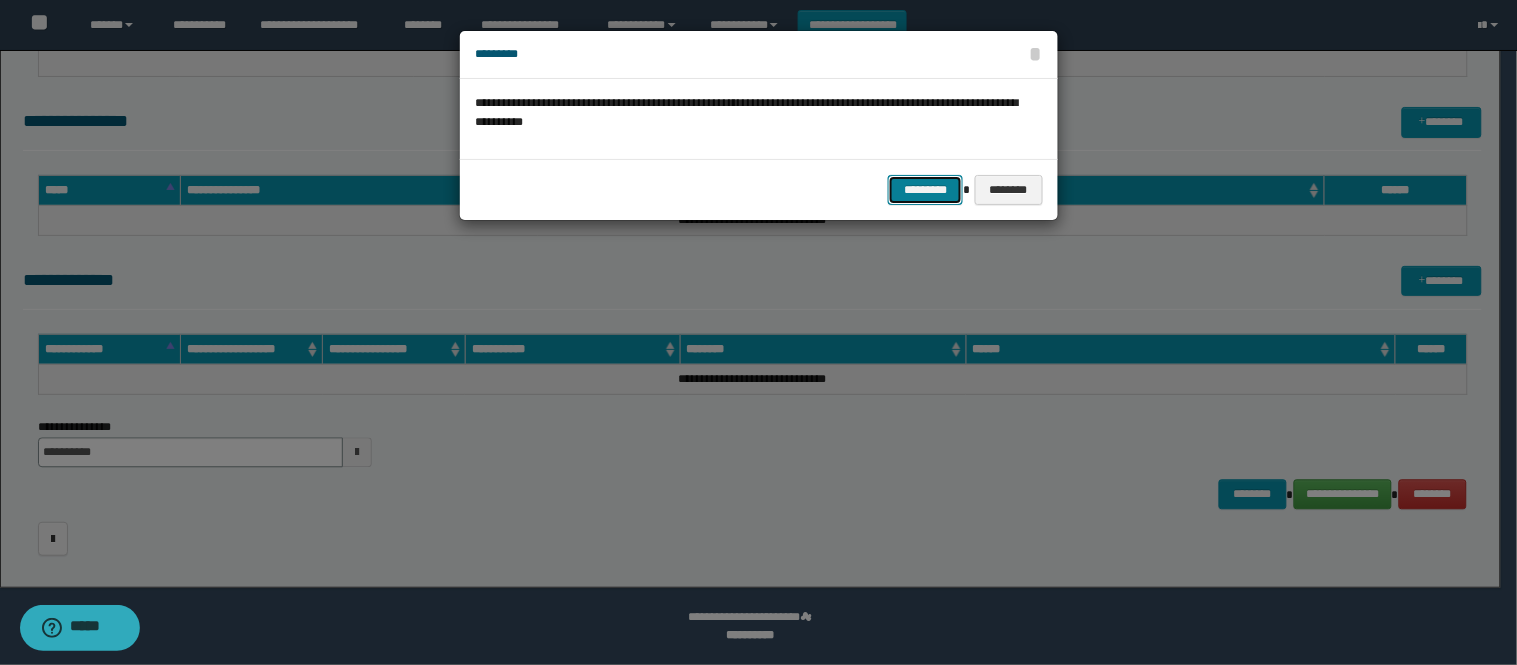 click on "*********" at bounding box center [925, 190] 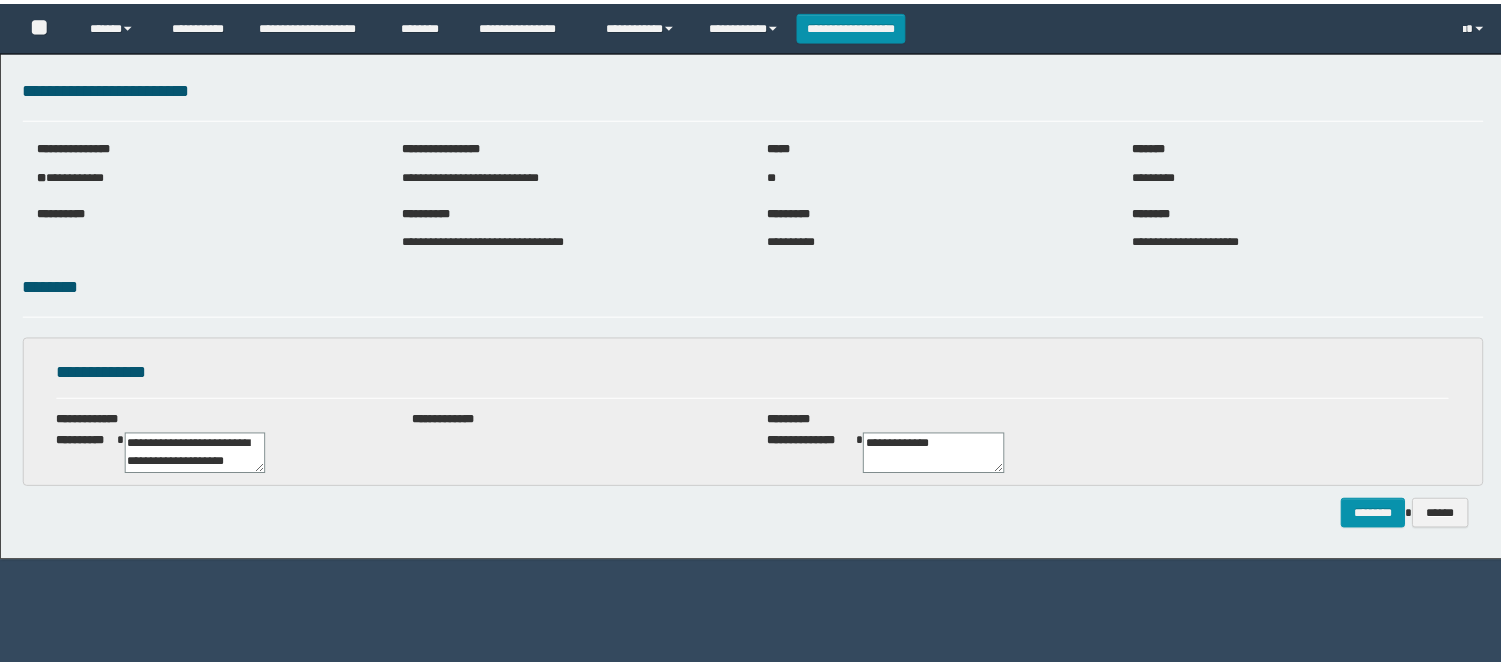 scroll, scrollTop: 0, scrollLeft: 0, axis: both 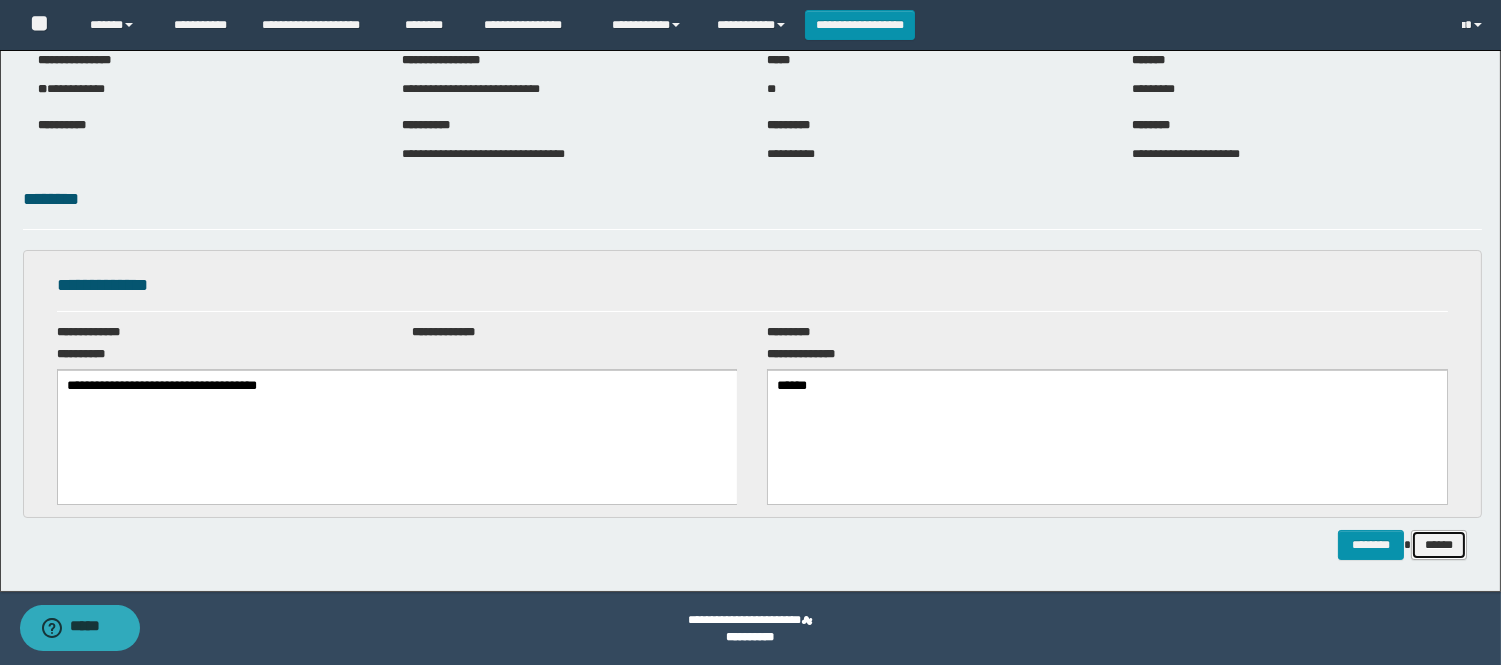 click on "******" at bounding box center (1439, 545) 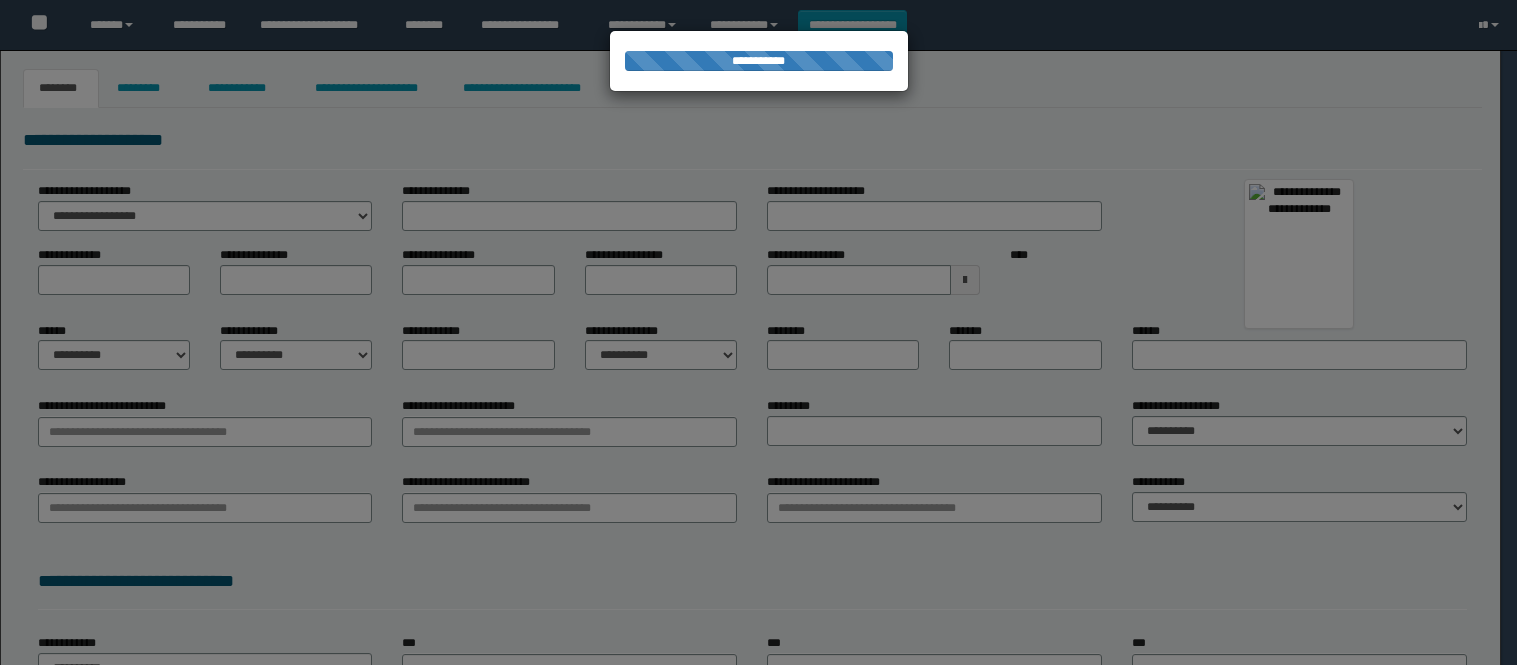 scroll, scrollTop: 0, scrollLeft: 0, axis: both 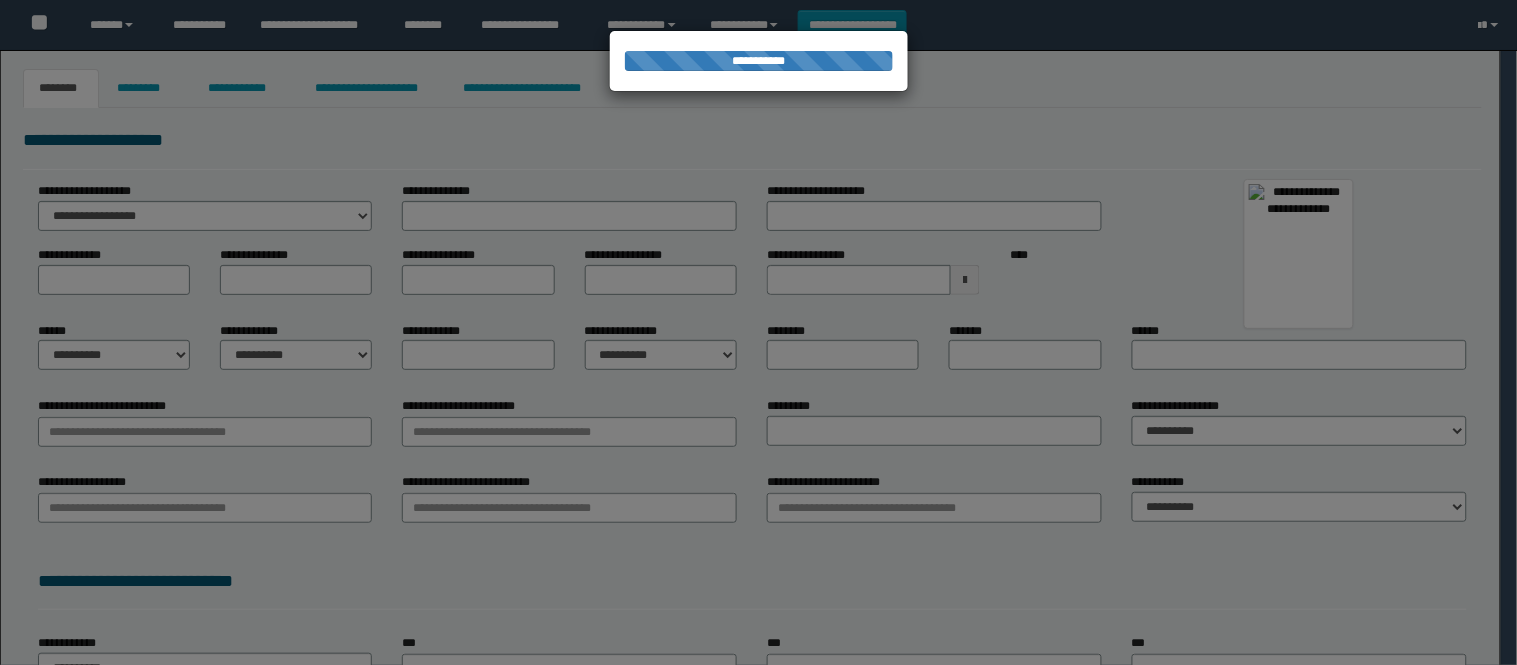 type on "*******" 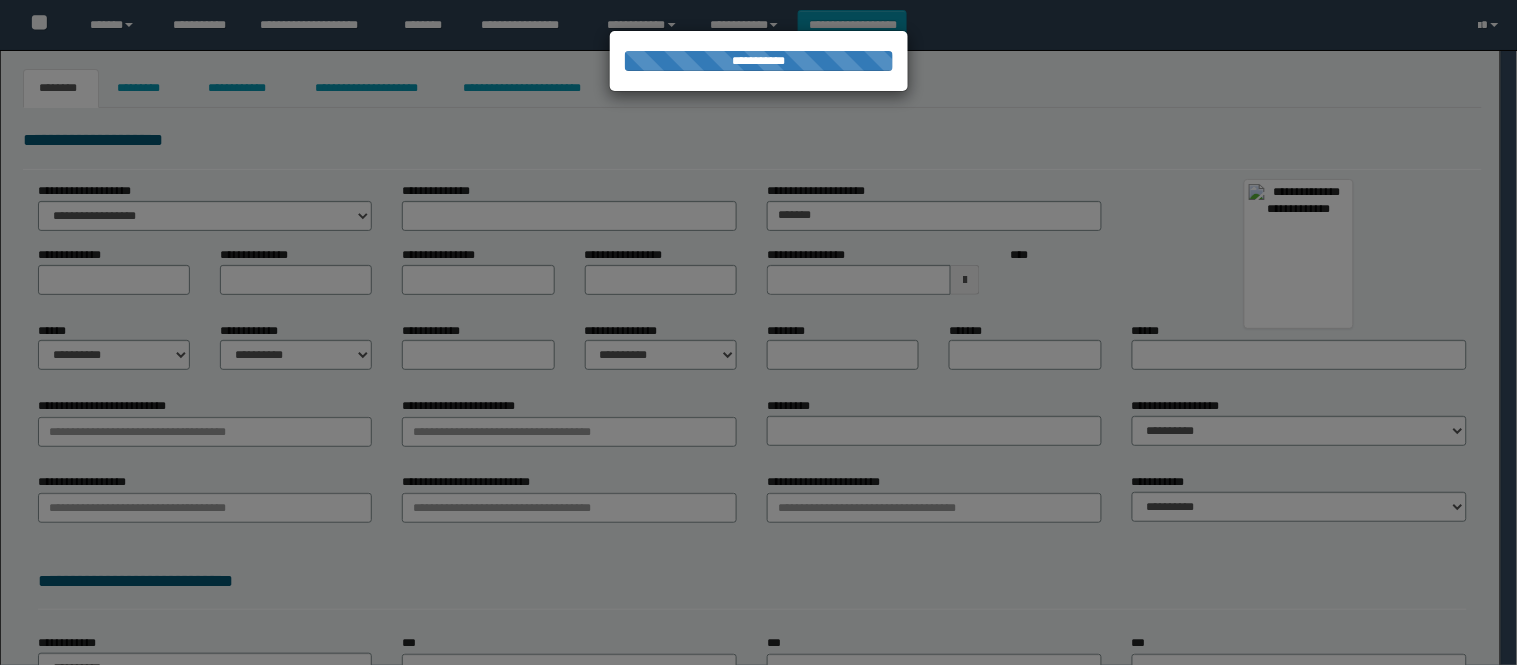 type on "******" 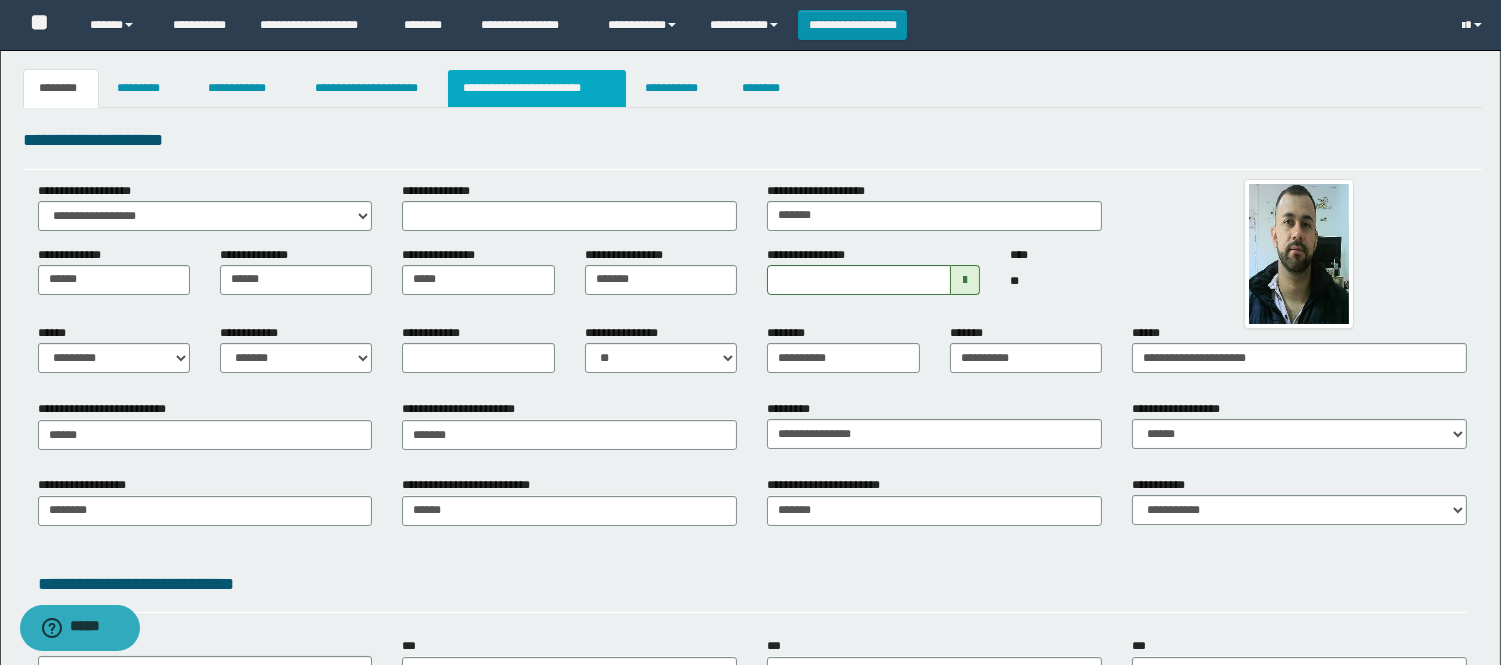 click on "**********" at bounding box center [537, 88] 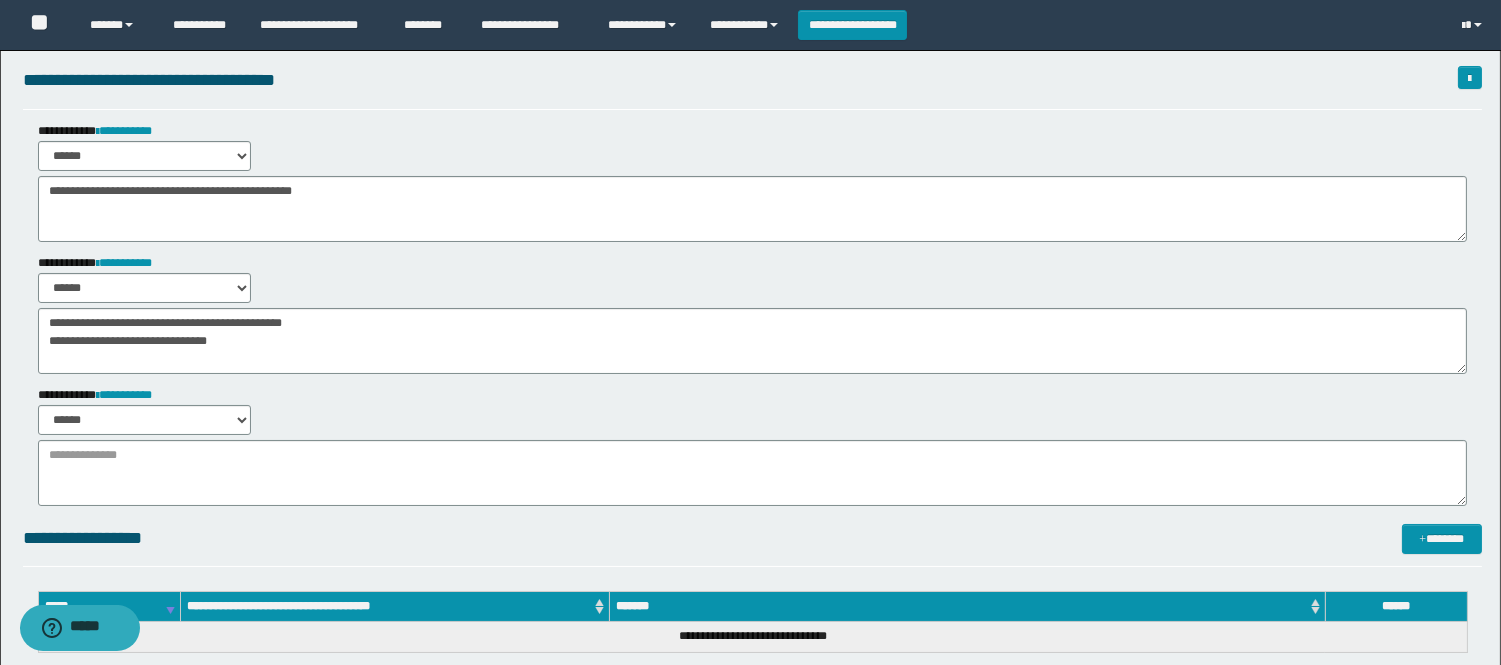 scroll, scrollTop: 222, scrollLeft: 0, axis: vertical 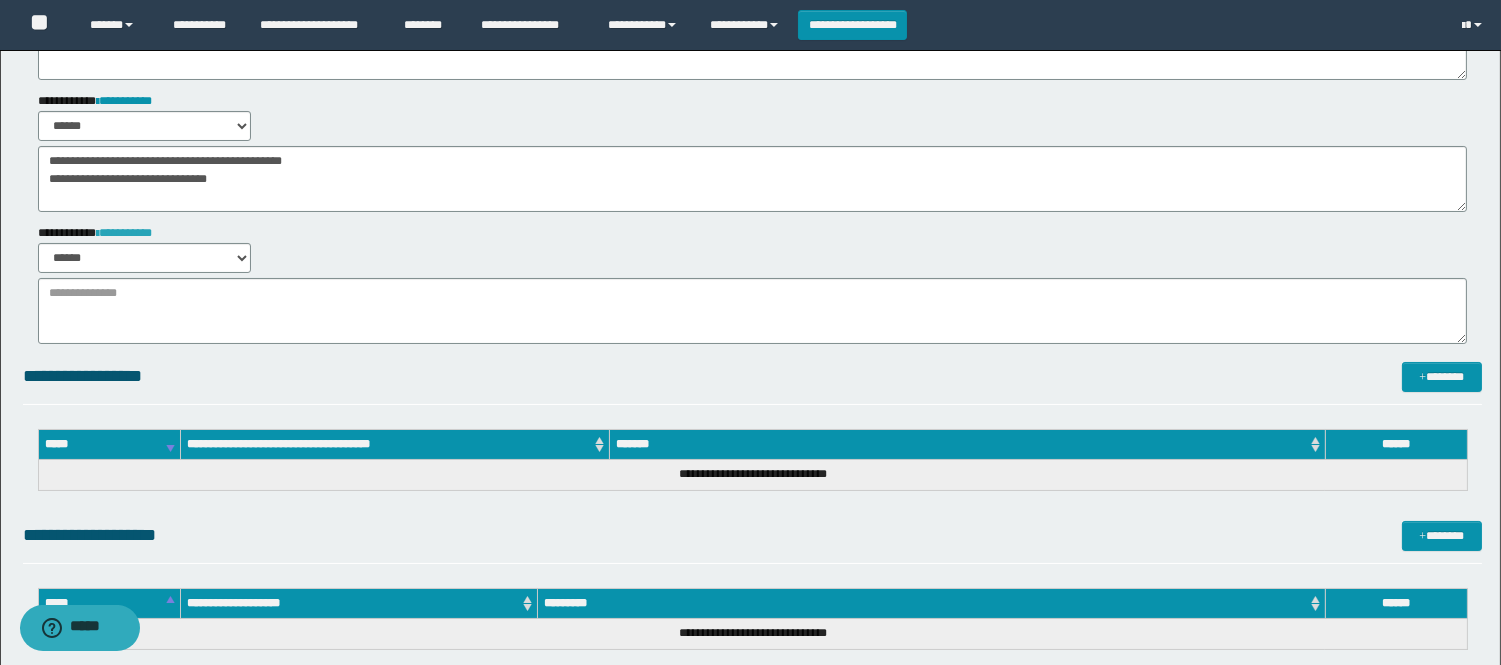 click on "**********" at bounding box center [124, 233] 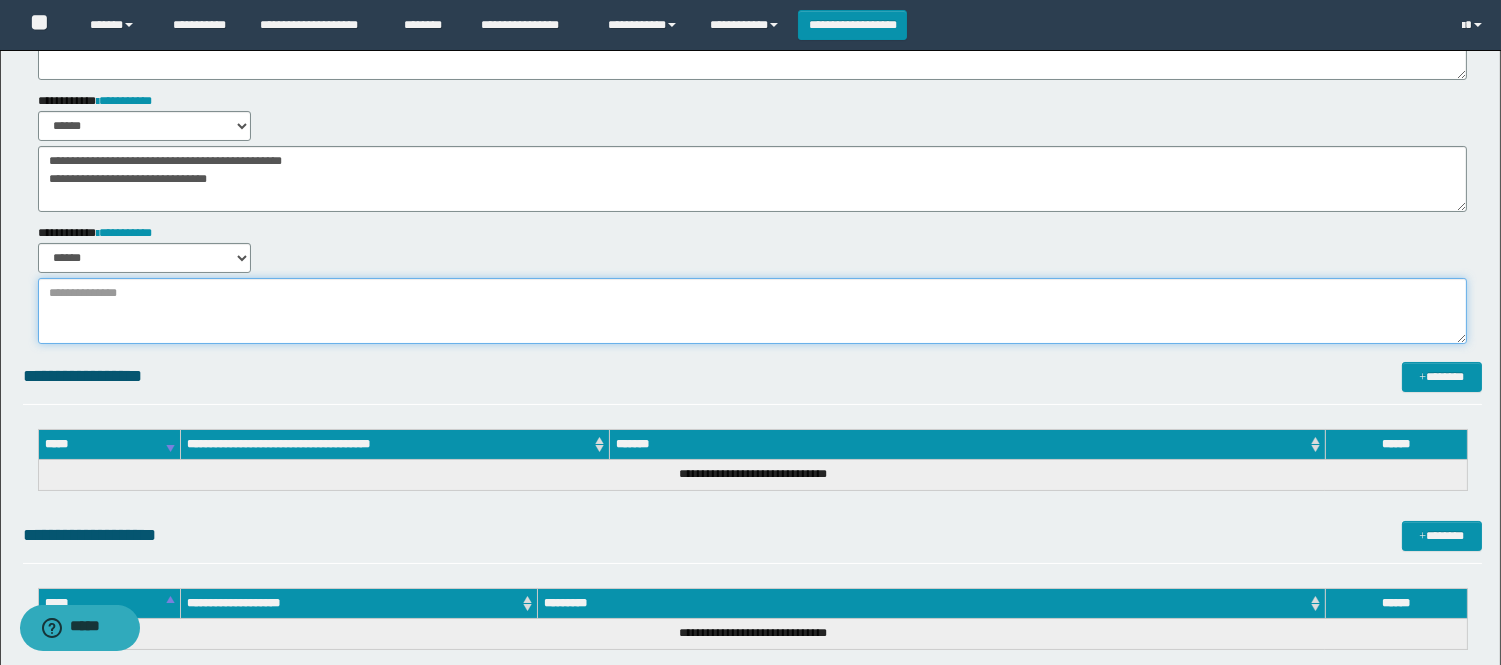 click at bounding box center [752, 311] 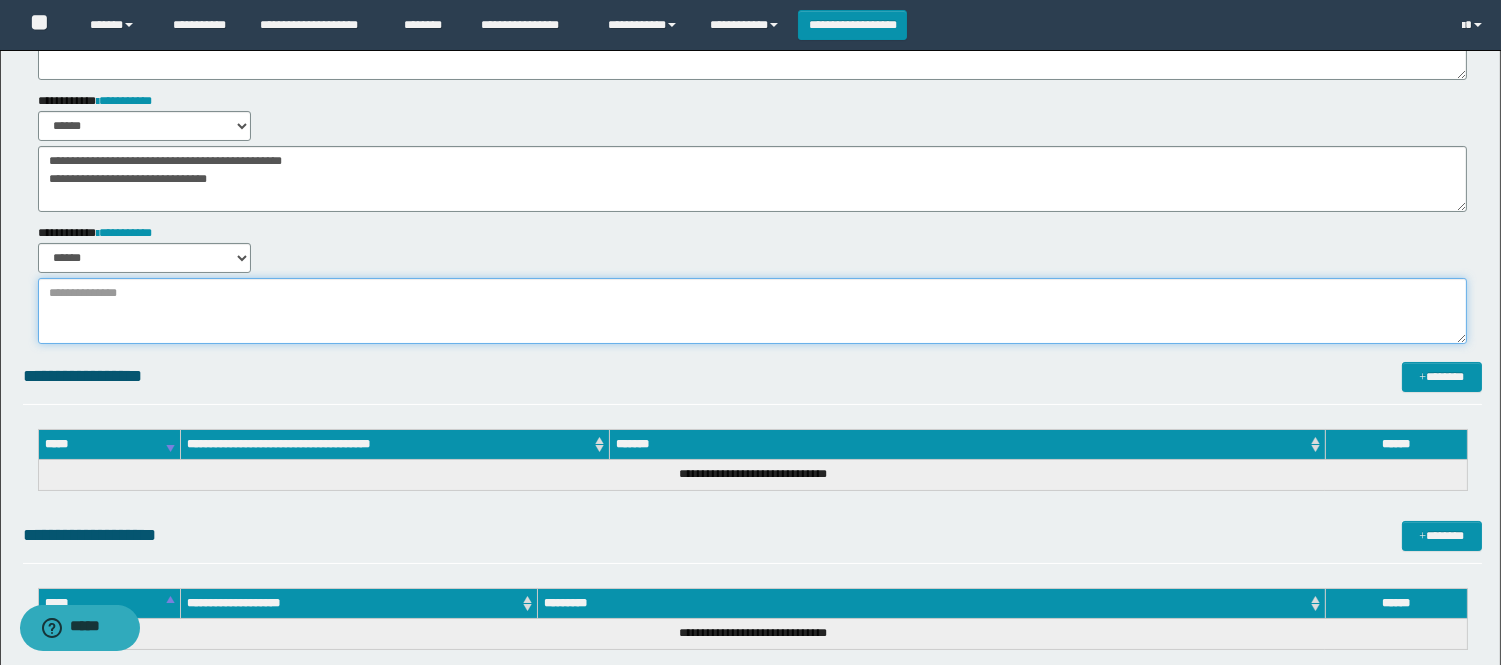 type on "*" 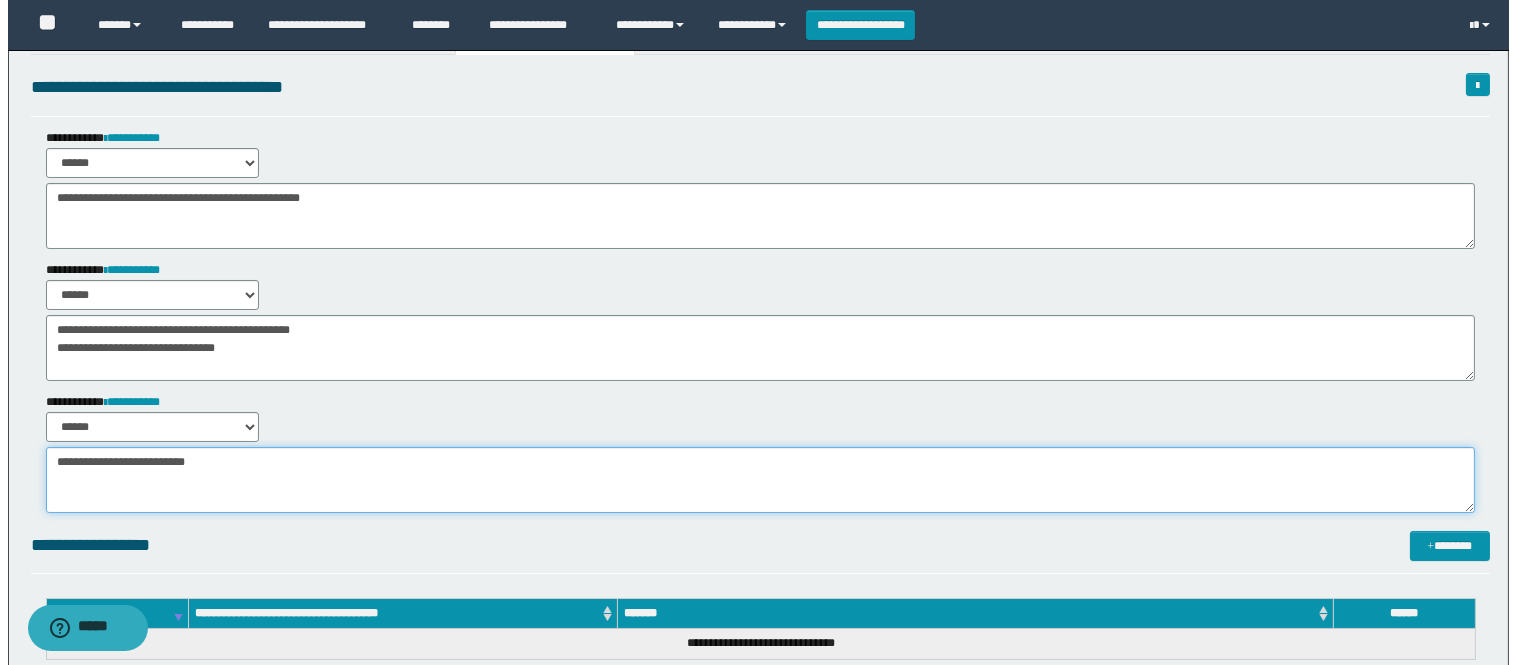 scroll, scrollTop: 0, scrollLeft: 0, axis: both 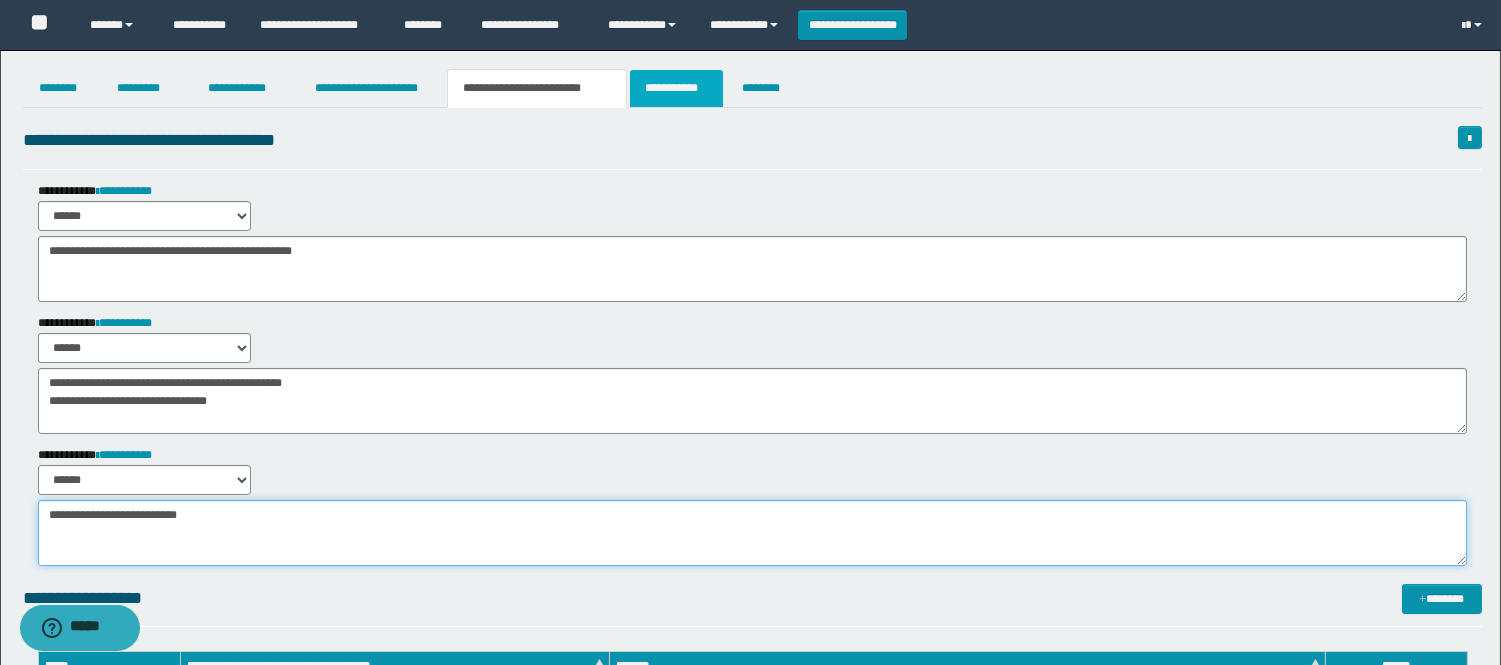 type on "**********" 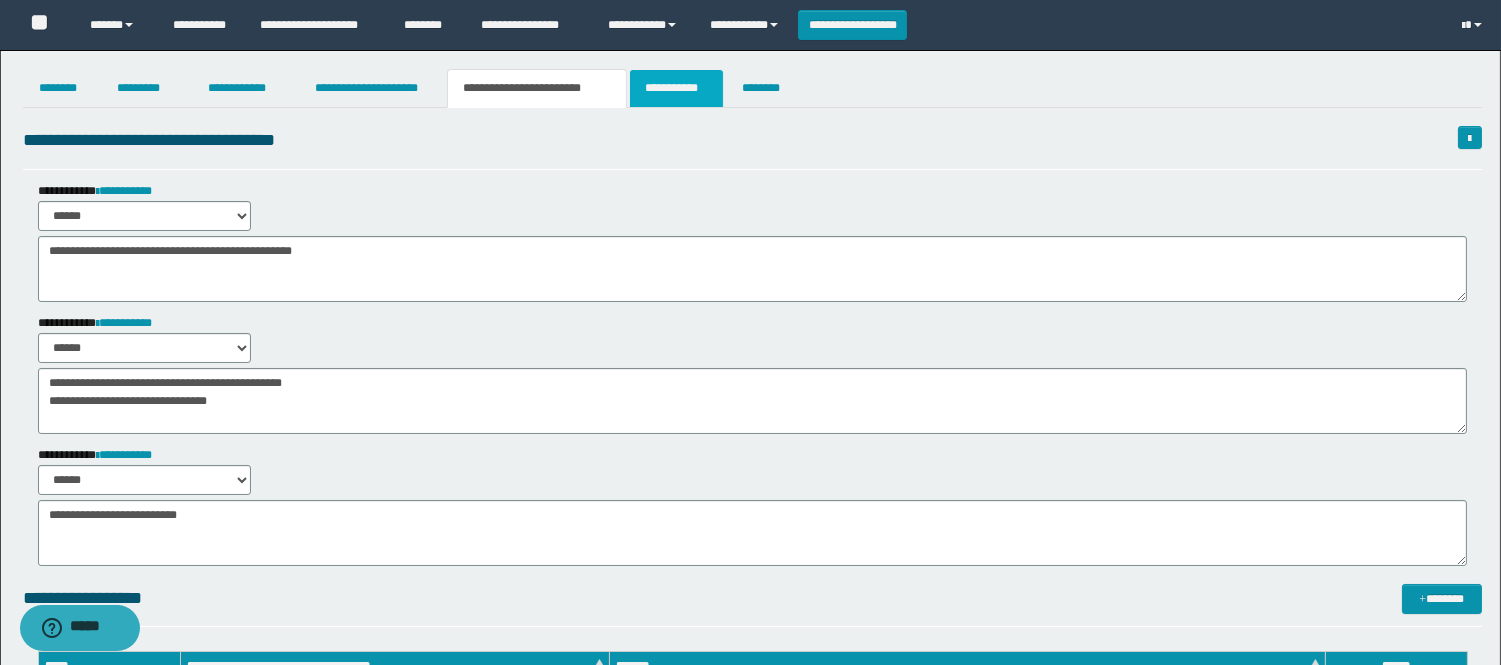 click on "**********" at bounding box center (676, 88) 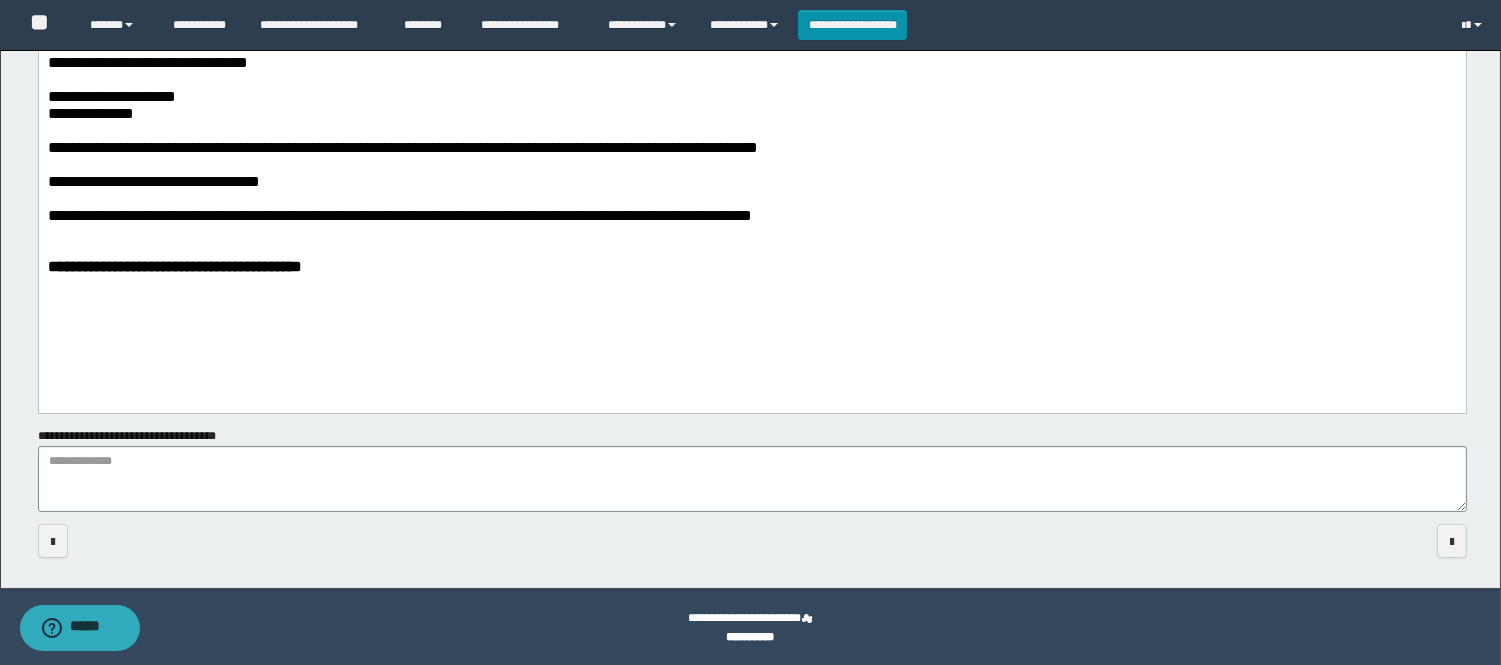 scroll, scrollTop: 505, scrollLeft: 0, axis: vertical 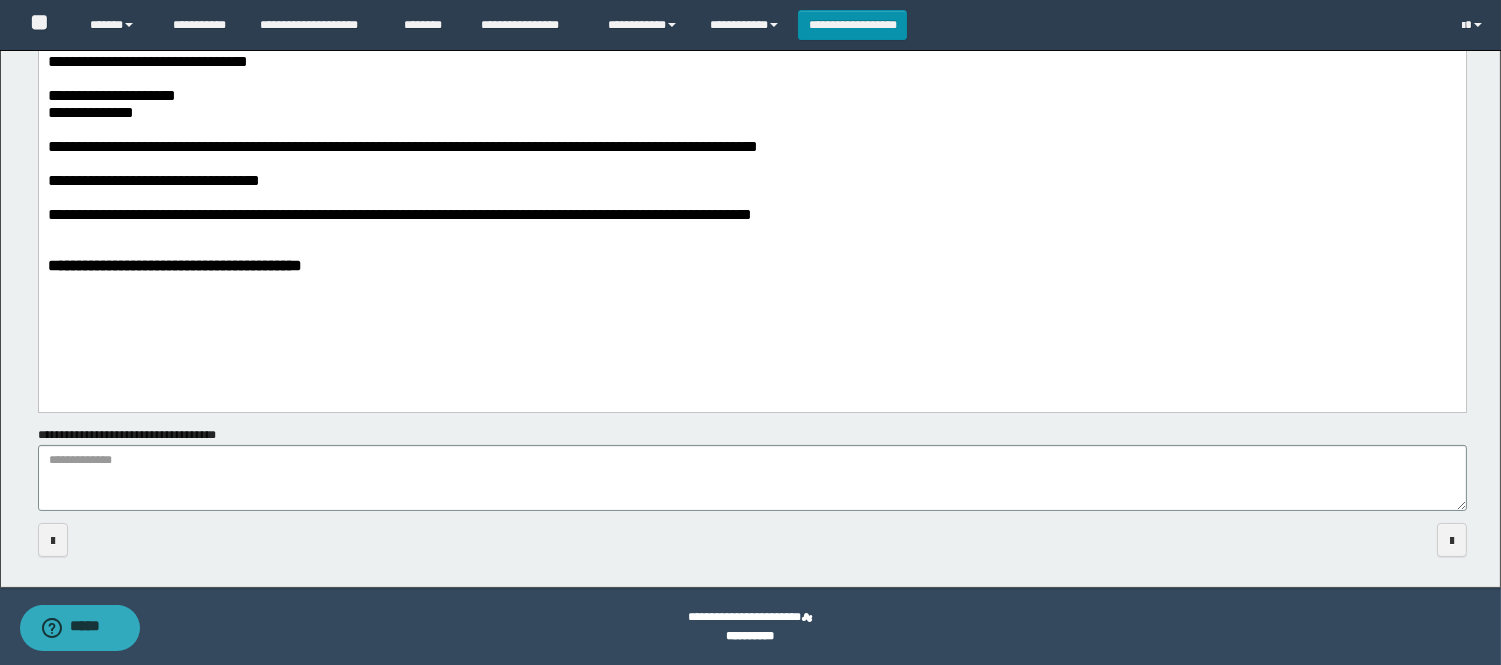 click on "**********" at bounding box center [751, 113] 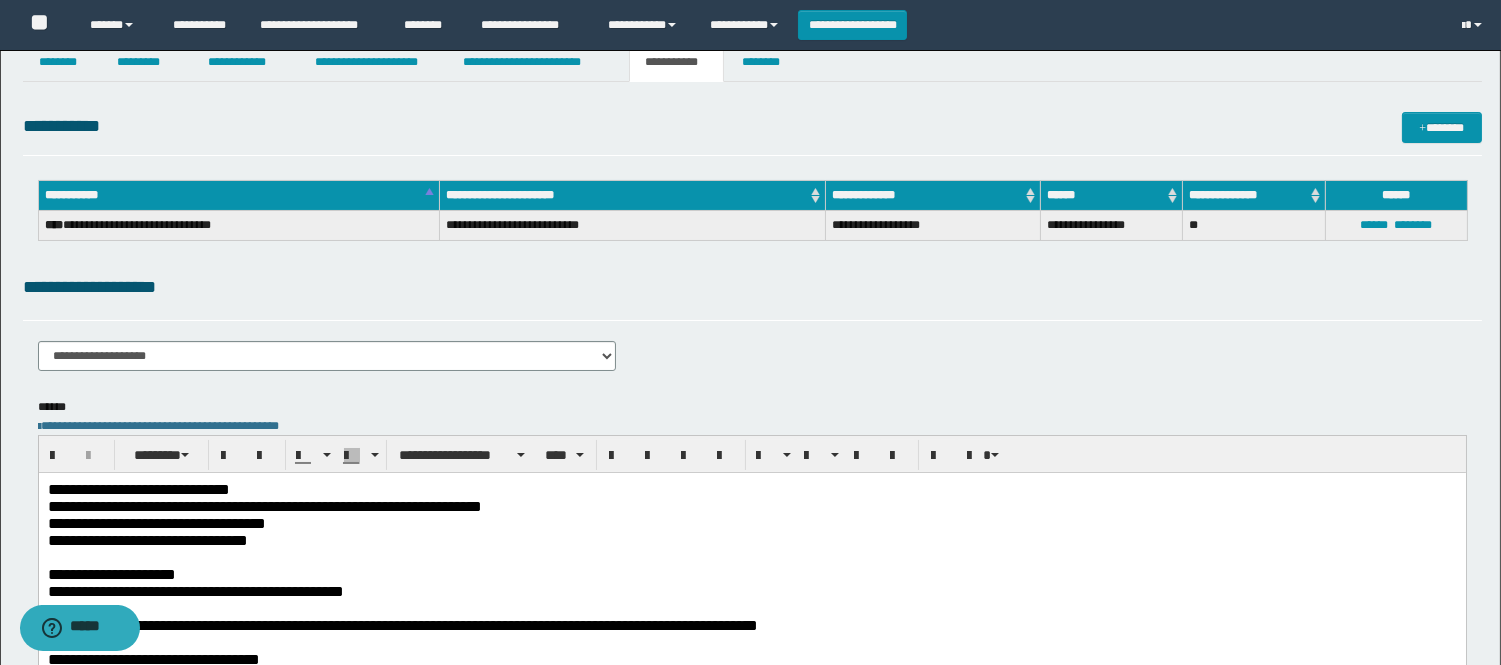 scroll, scrollTop: 0, scrollLeft: 0, axis: both 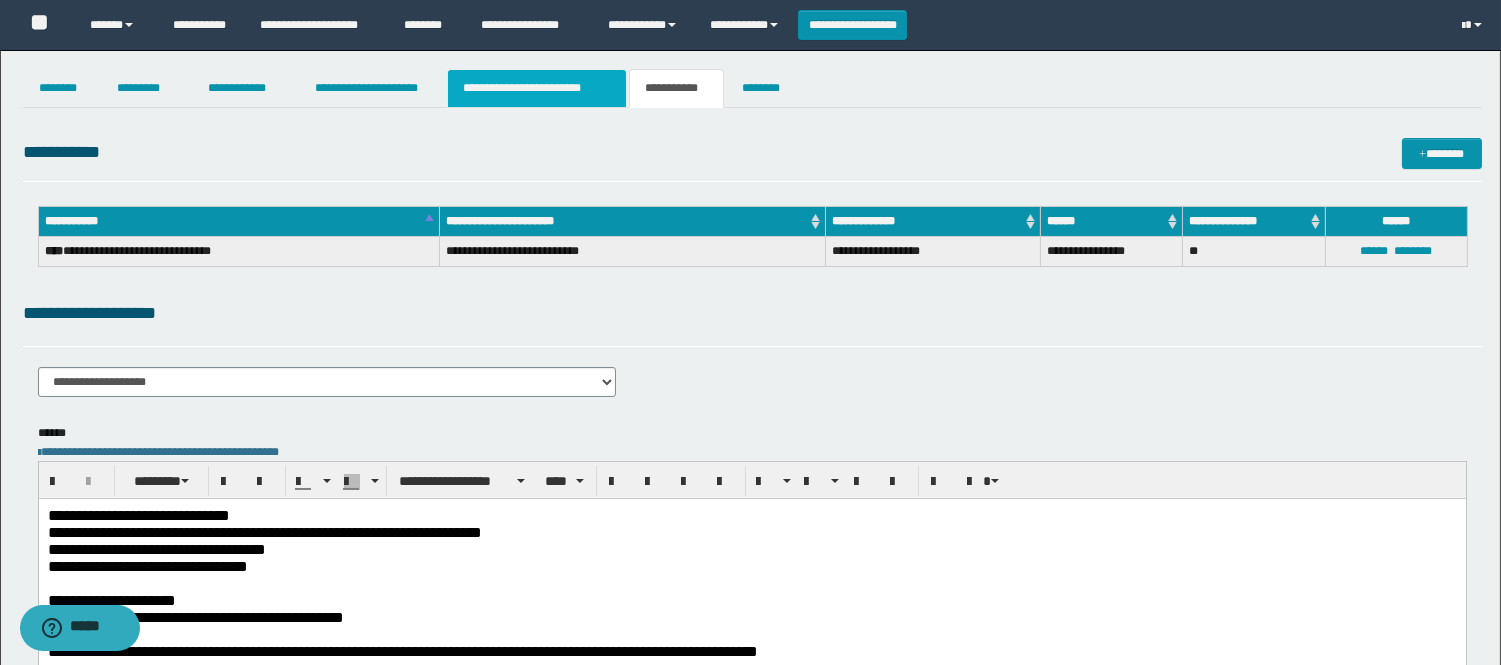 click on "**********" at bounding box center [537, 88] 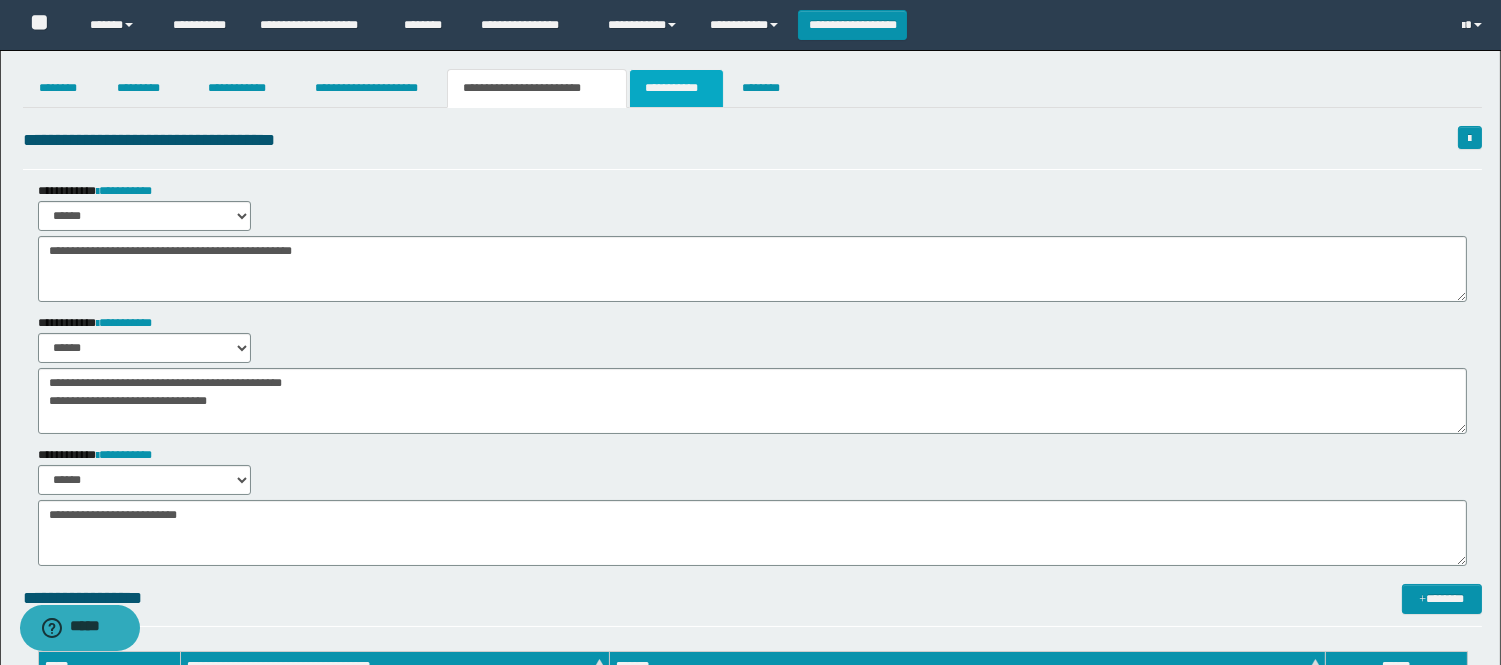 click on "**********" at bounding box center [676, 88] 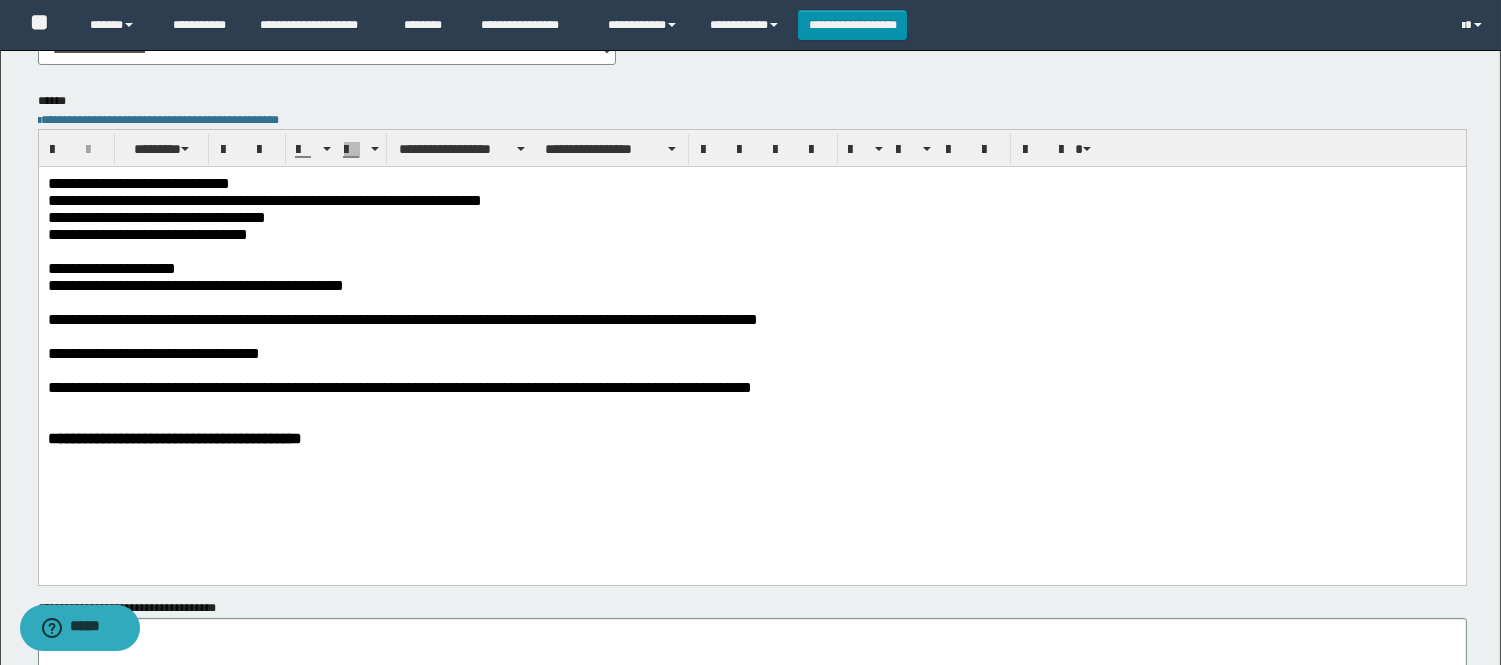 scroll, scrollTop: 333, scrollLeft: 0, axis: vertical 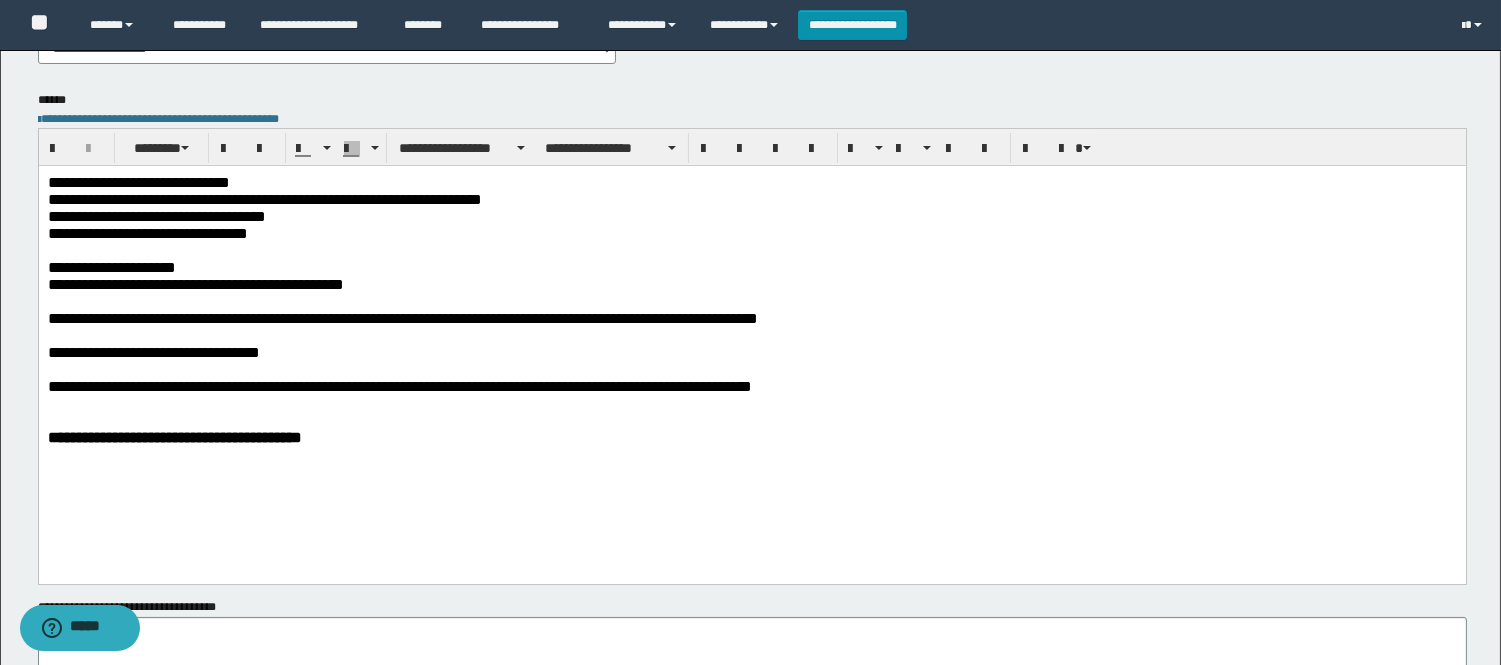 click on "**********" at bounding box center (751, 267) 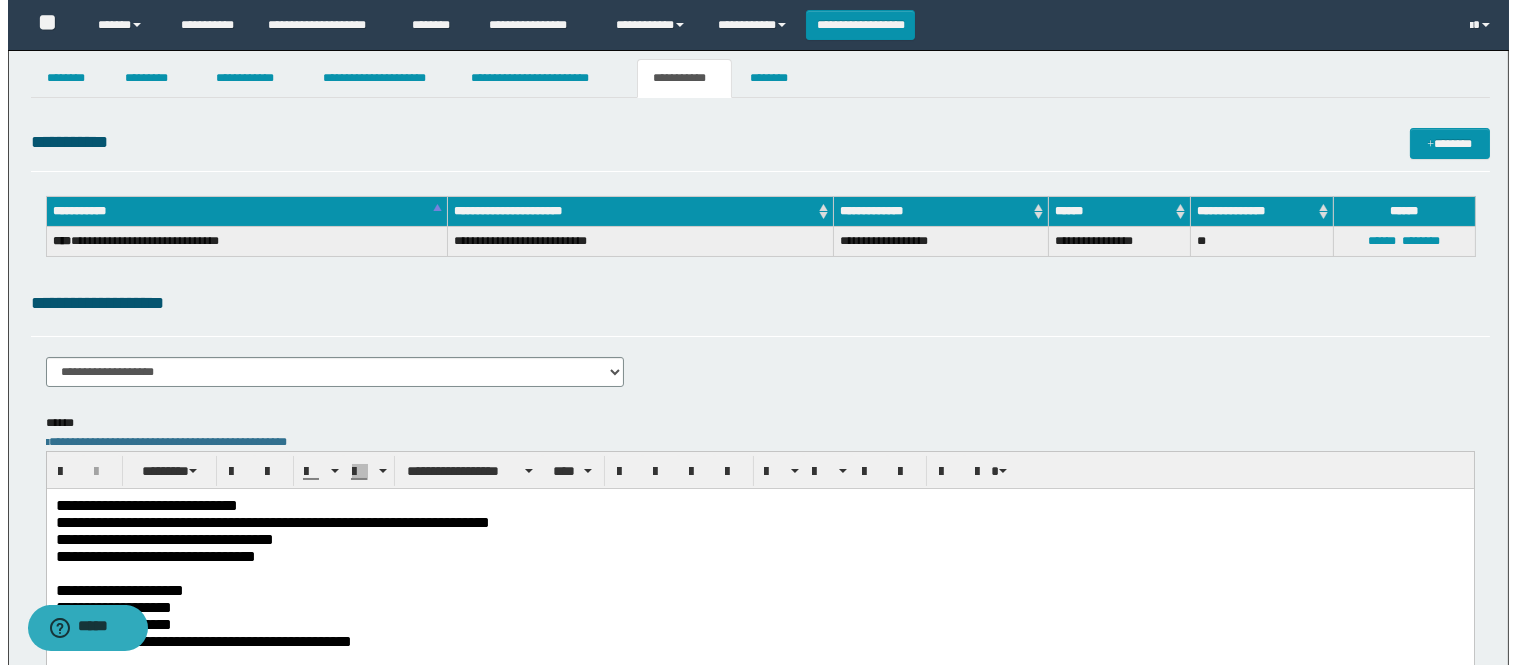 scroll, scrollTop: 0, scrollLeft: 0, axis: both 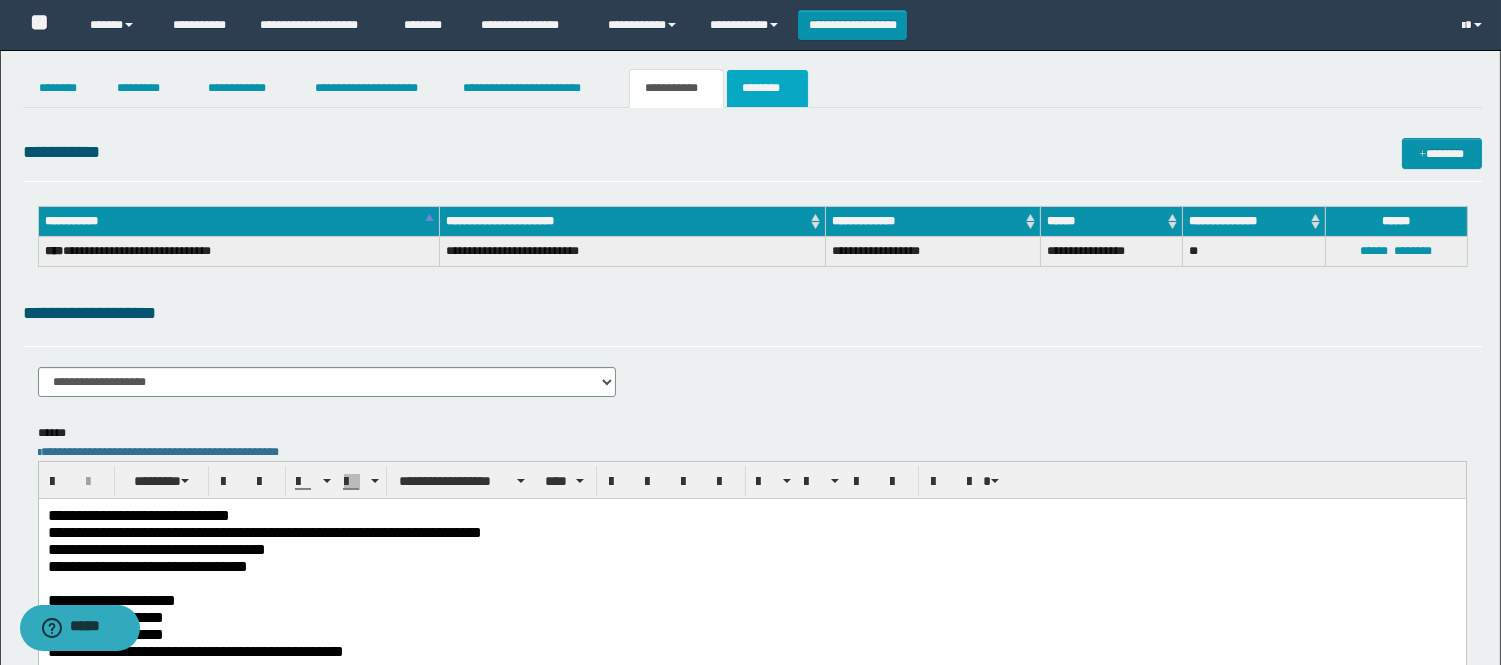 click on "********" at bounding box center [767, 88] 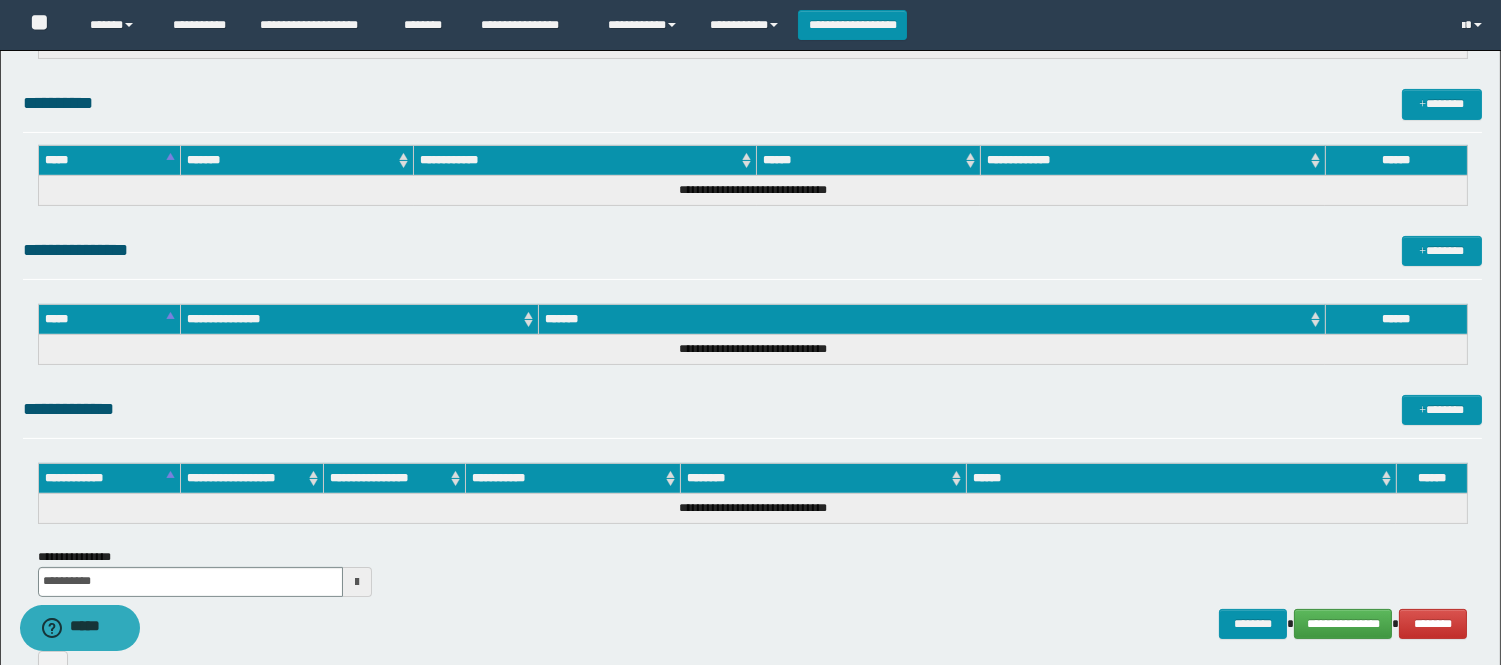 scroll, scrollTop: 972, scrollLeft: 0, axis: vertical 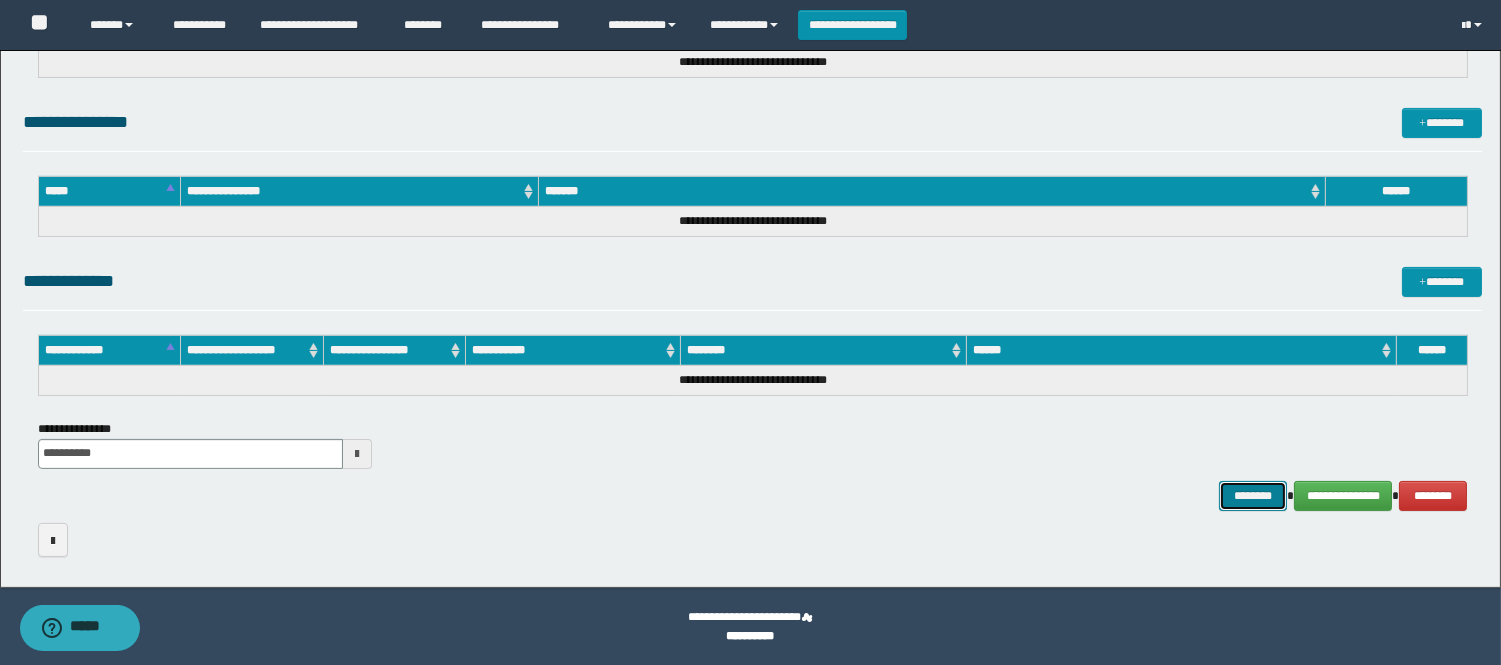click on "********" at bounding box center [1253, 496] 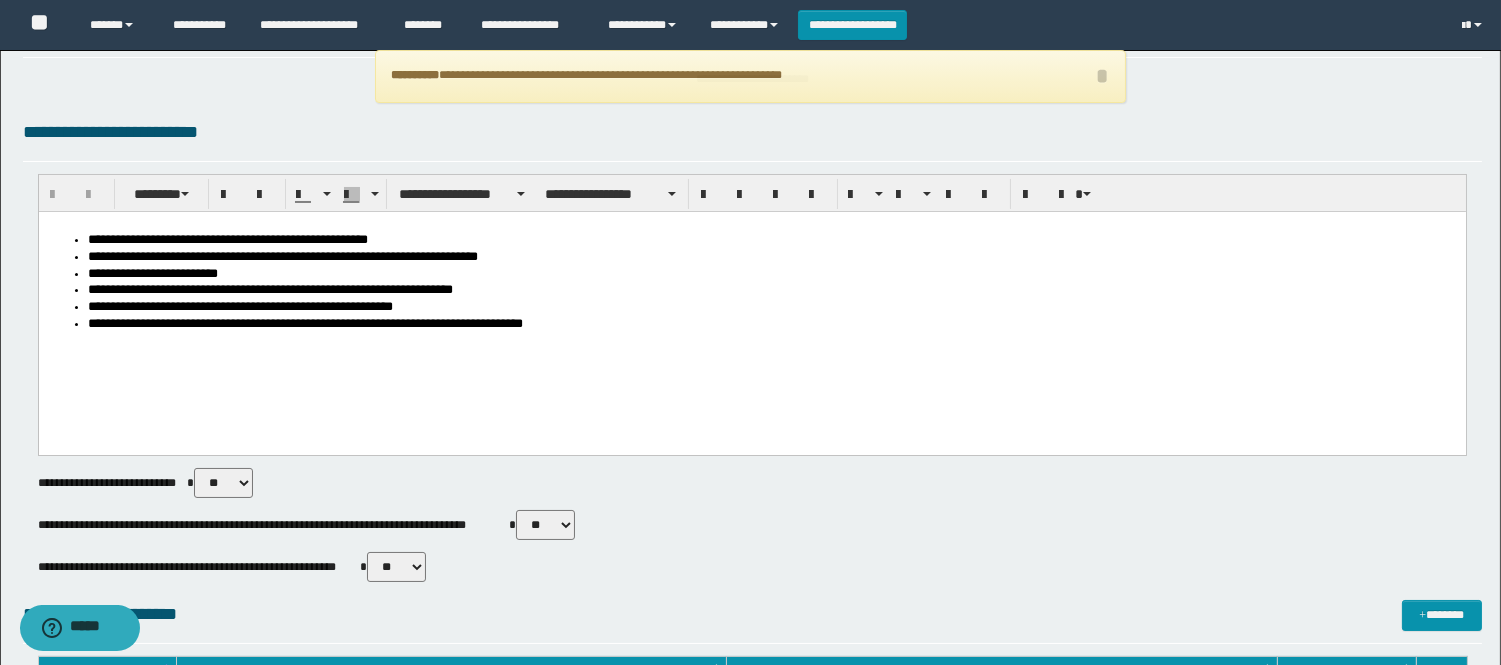 scroll, scrollTop: 0, scrollLeft: 0, axis: both 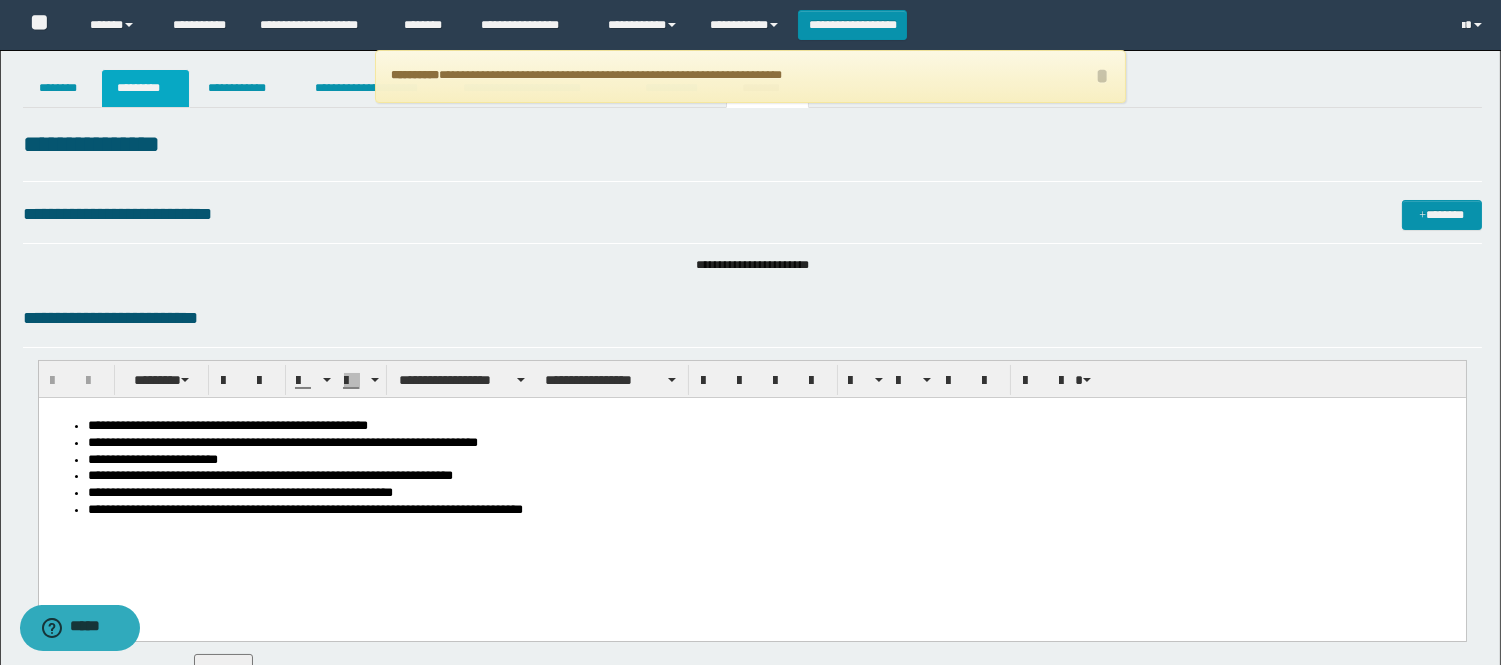 click on "*********" at bounding box center [145, 88] 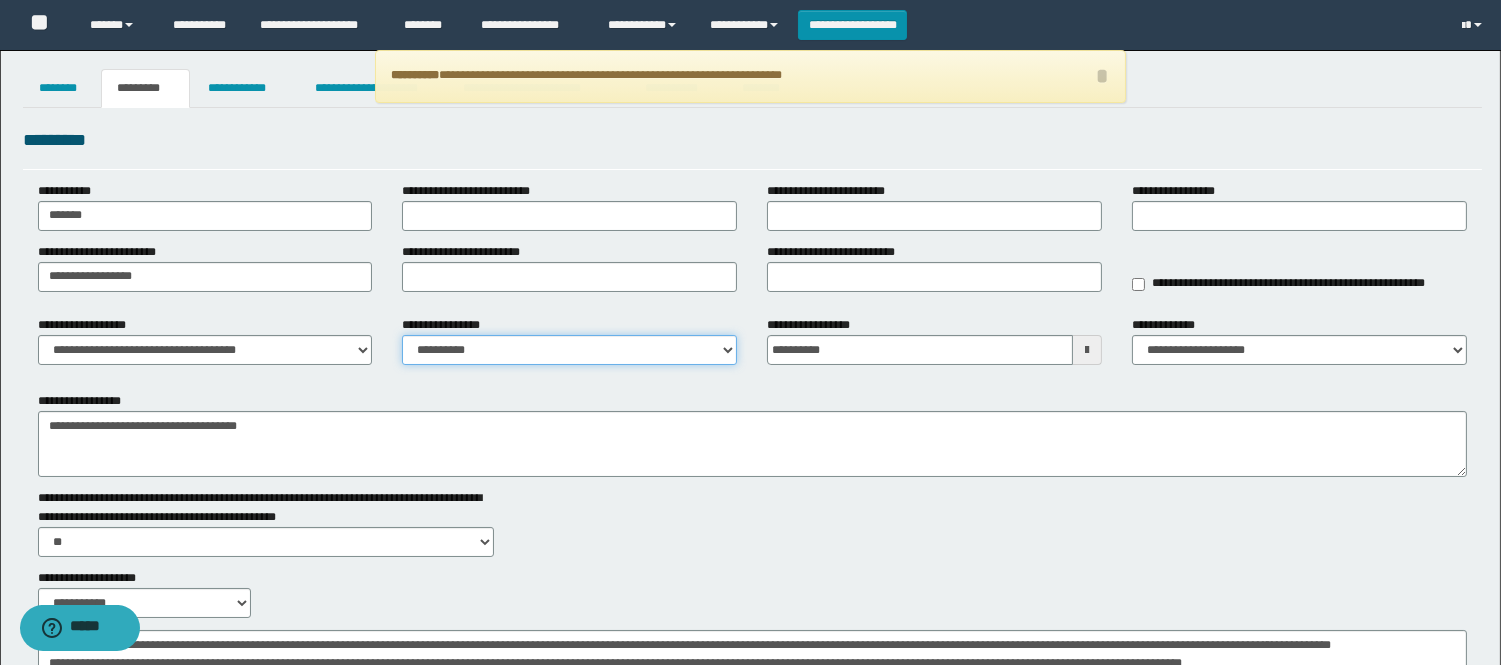 click on "**********" at bounding box center (569, 350) 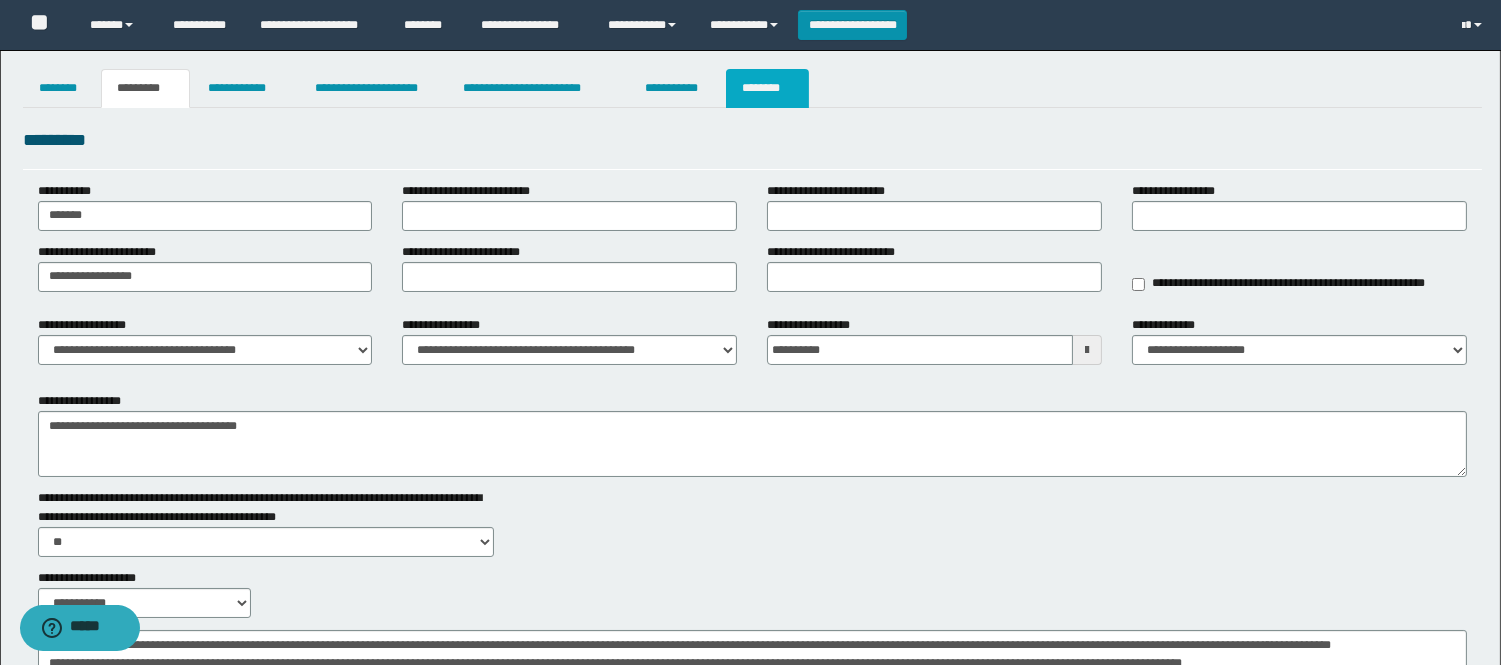 drag, startPoint x: 766, startPoint y: 82, endPoint x: 910, endPoint y: 134, distance: 153.10127 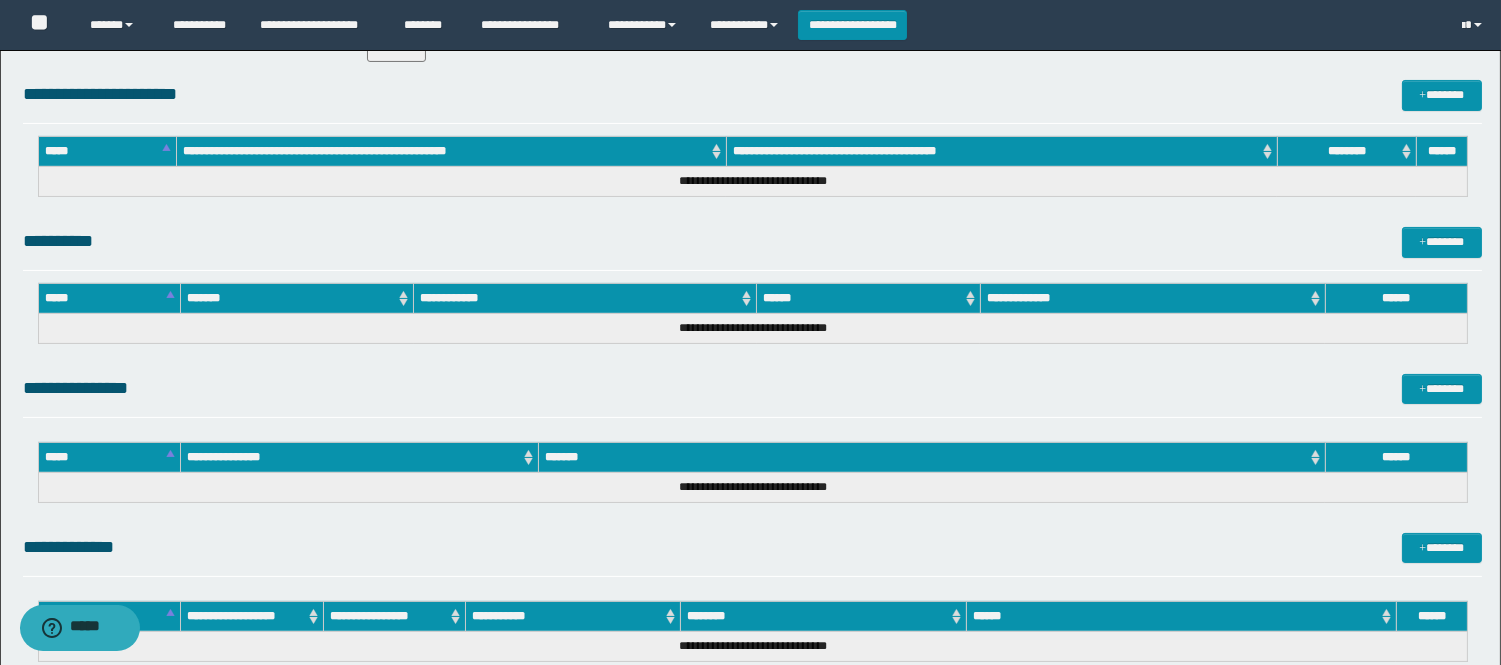 scroll, scrollTop: 972, scrollLeft: 0, axis: vertical 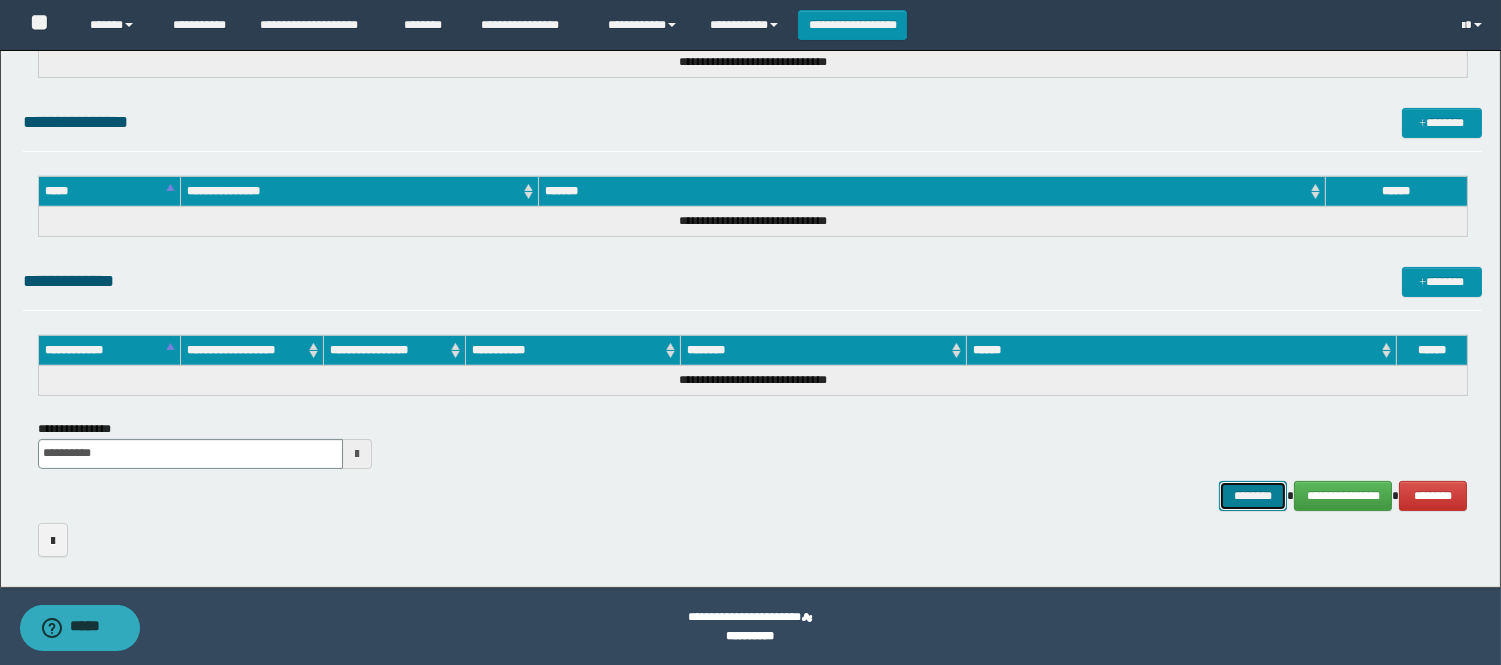 click on "********" at bounding box center (1253, 496) 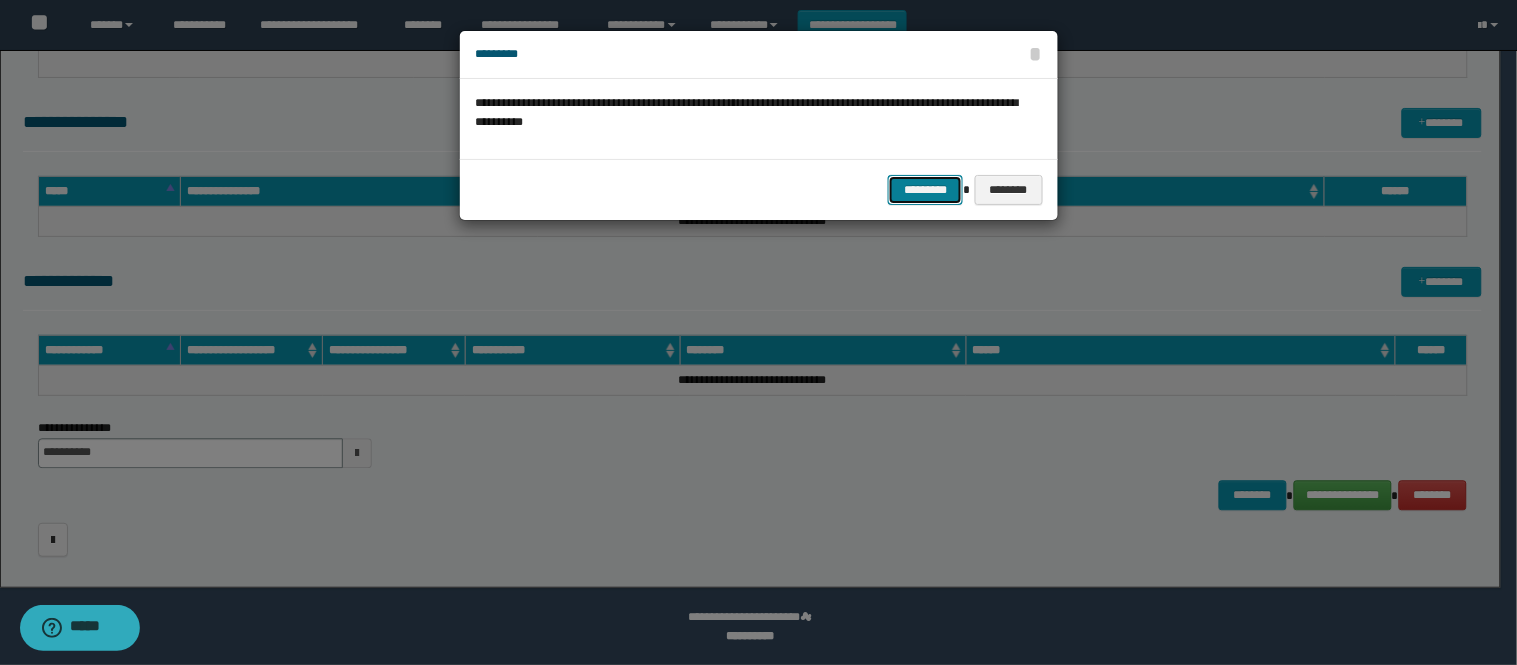 click on "*********" at bounding box center [925, 190] 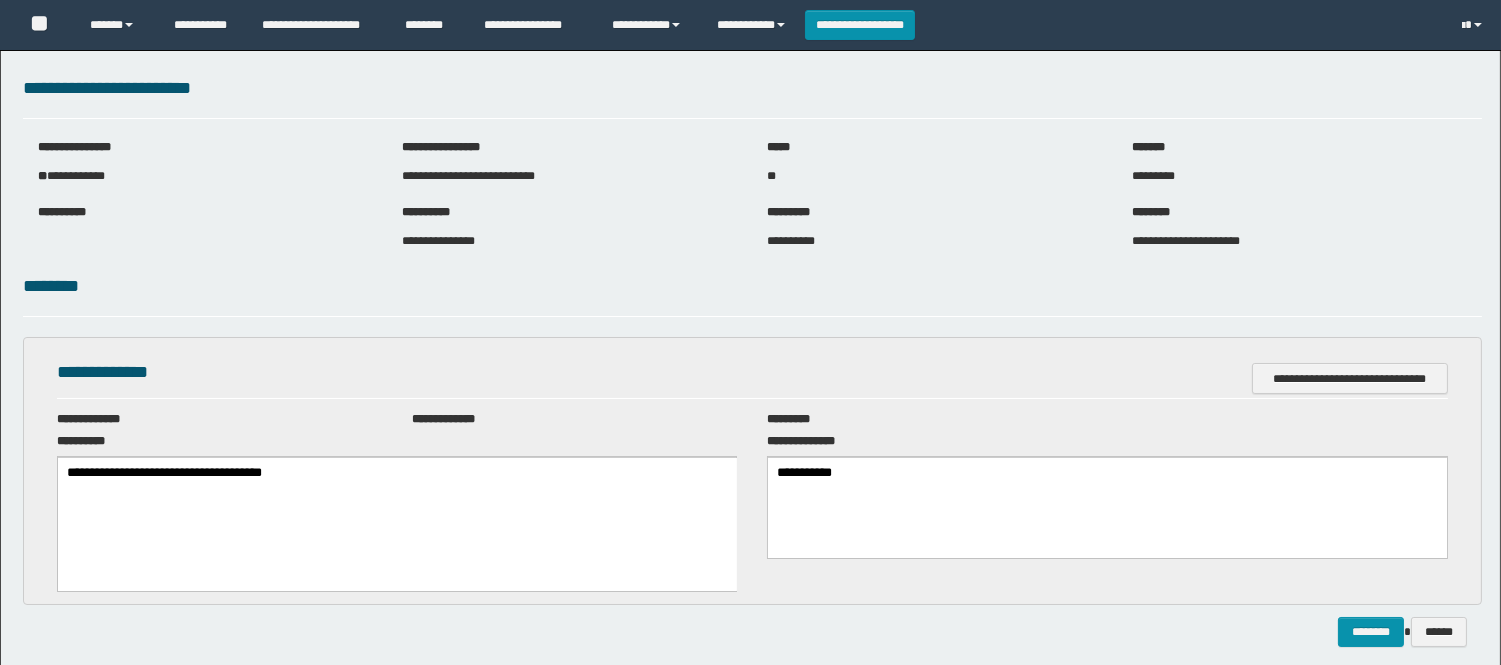 scroll, scrollTop: 0, scrollLeft: 0, axis: both 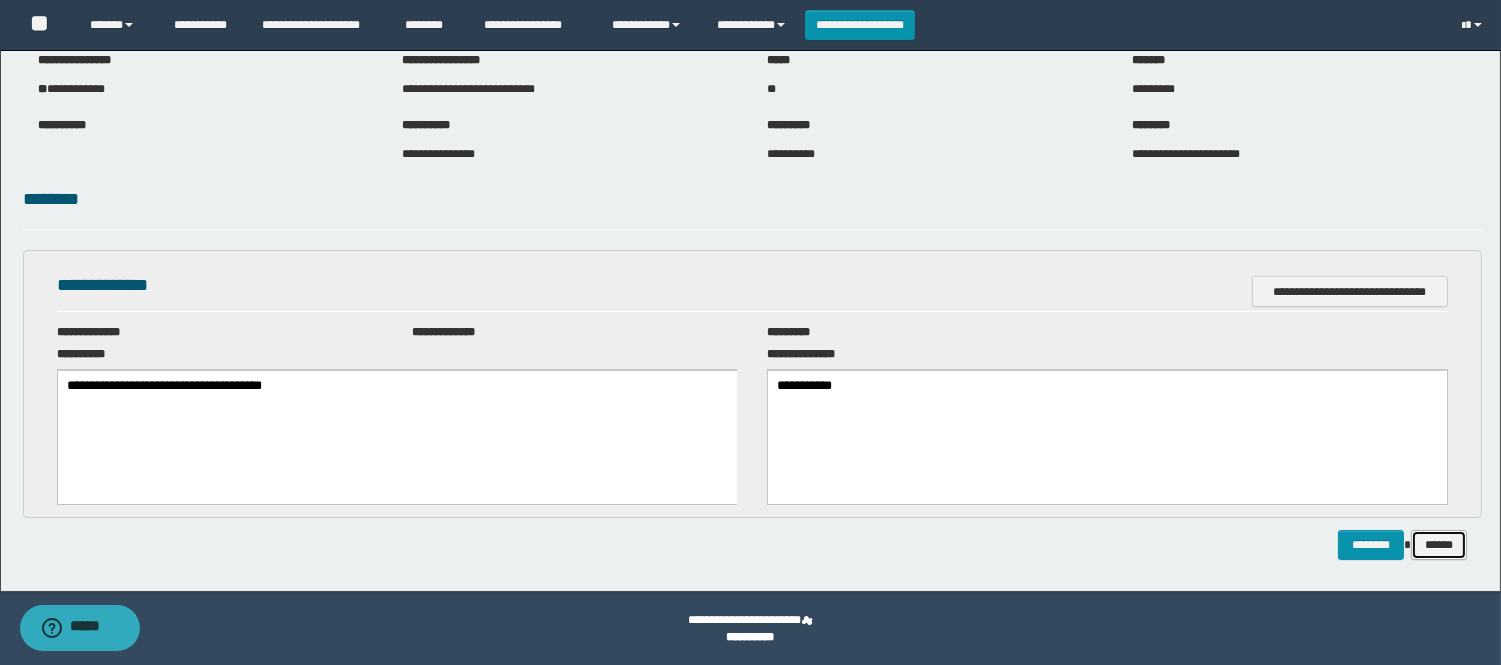 click on "******" at bounding box center (1439, 545) 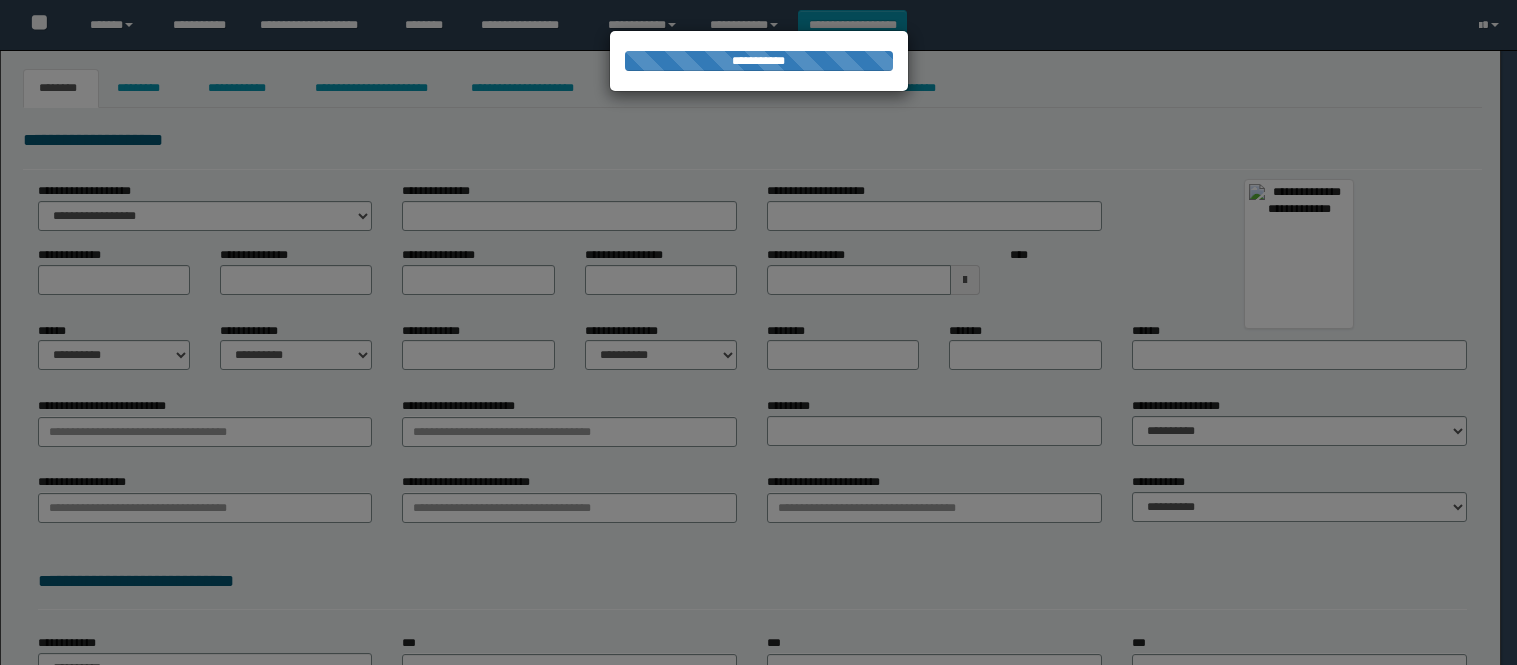 scroll, scrollTop: 0, scrollLeft: 0, axis: both 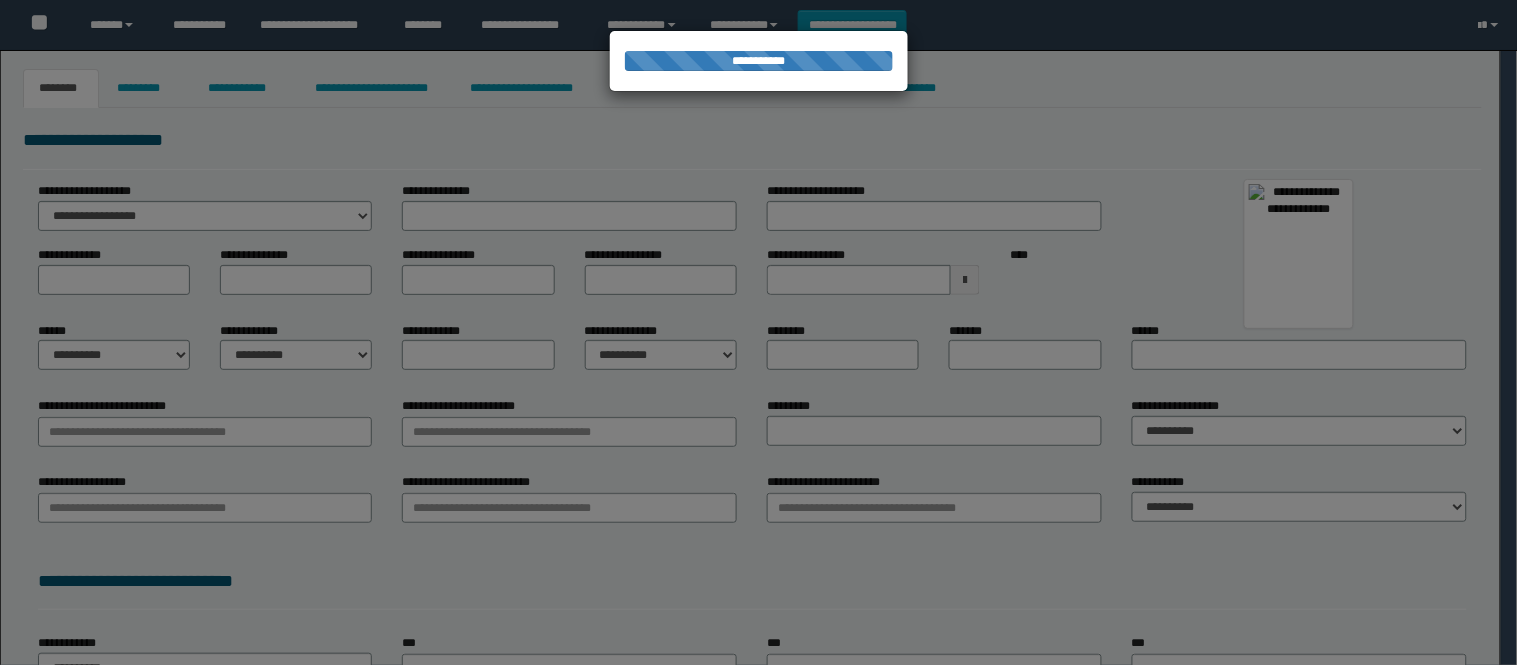 type on "*******" 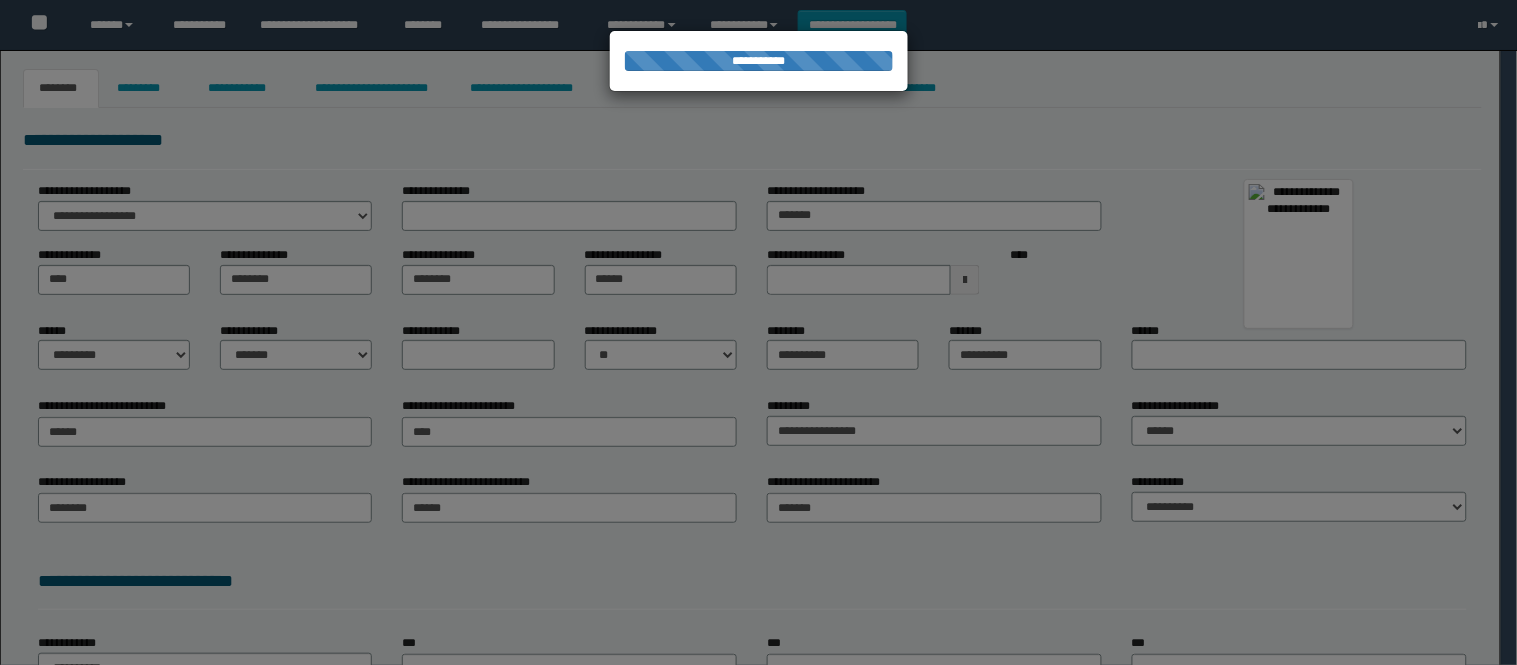 select on "*" 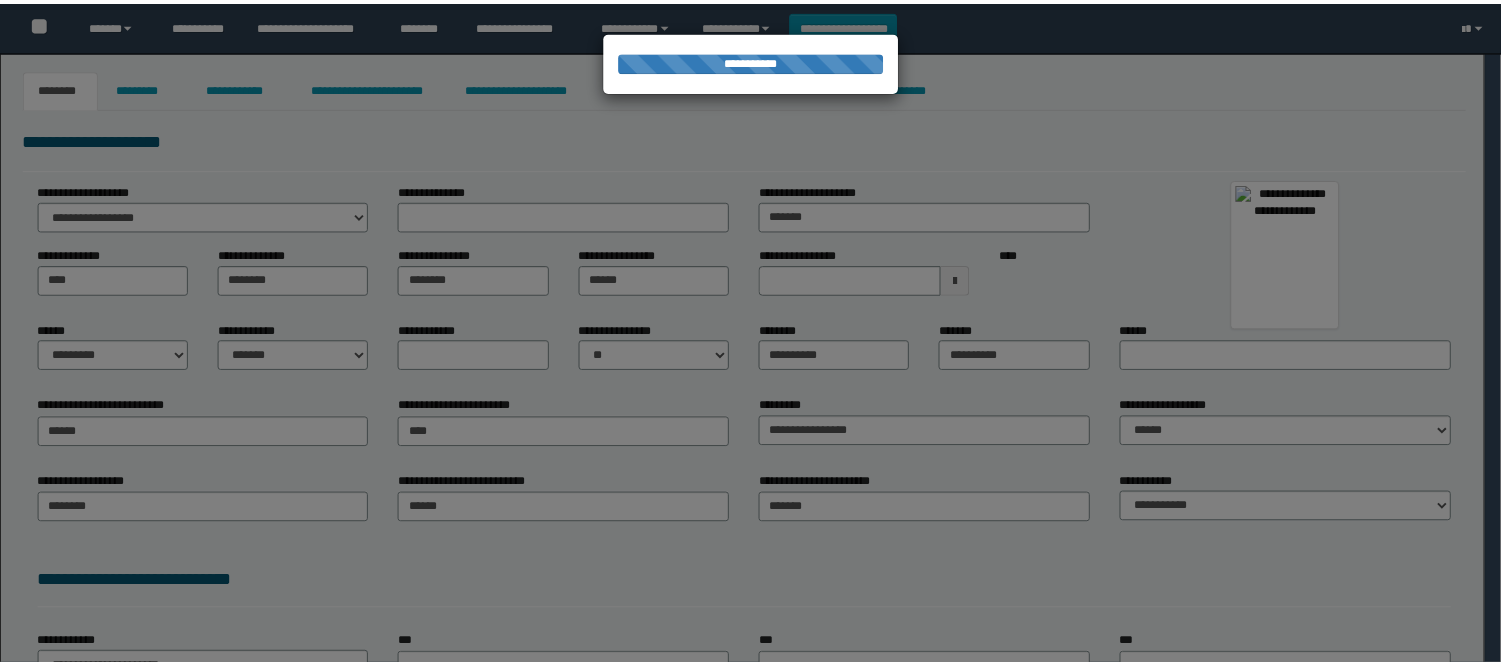 scroll, scrollTop: 0, scrollLeft: 0, axis: both 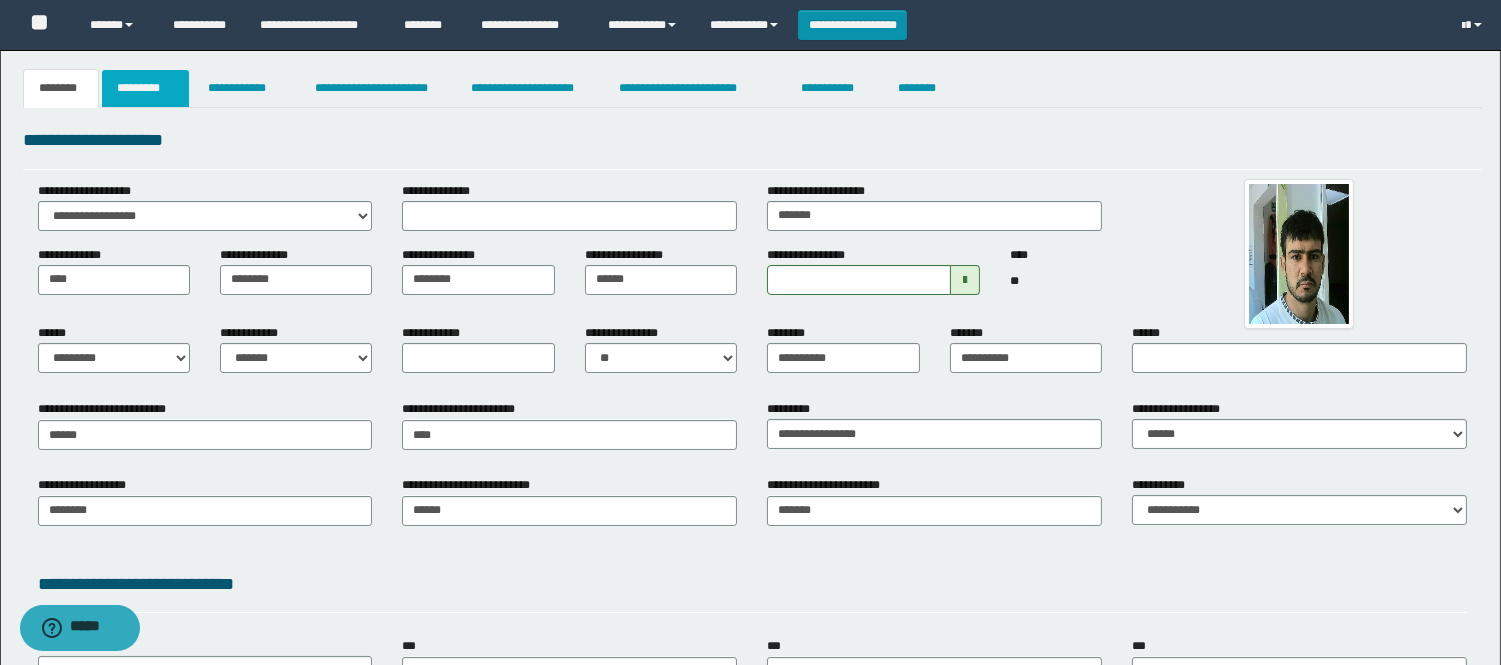 click on "*********" at bounding box center (145, 88) 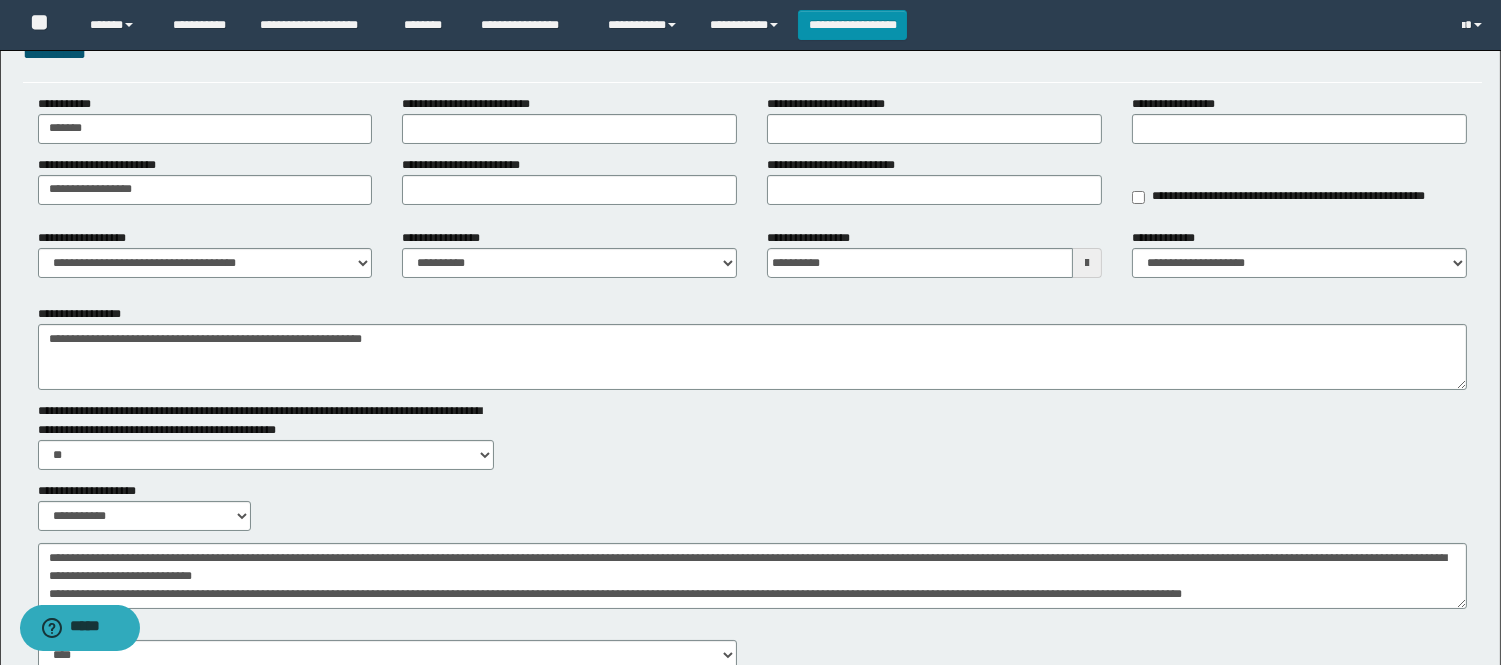 scroll, scrollTop: 0, scrollLeft: 0, axis: both 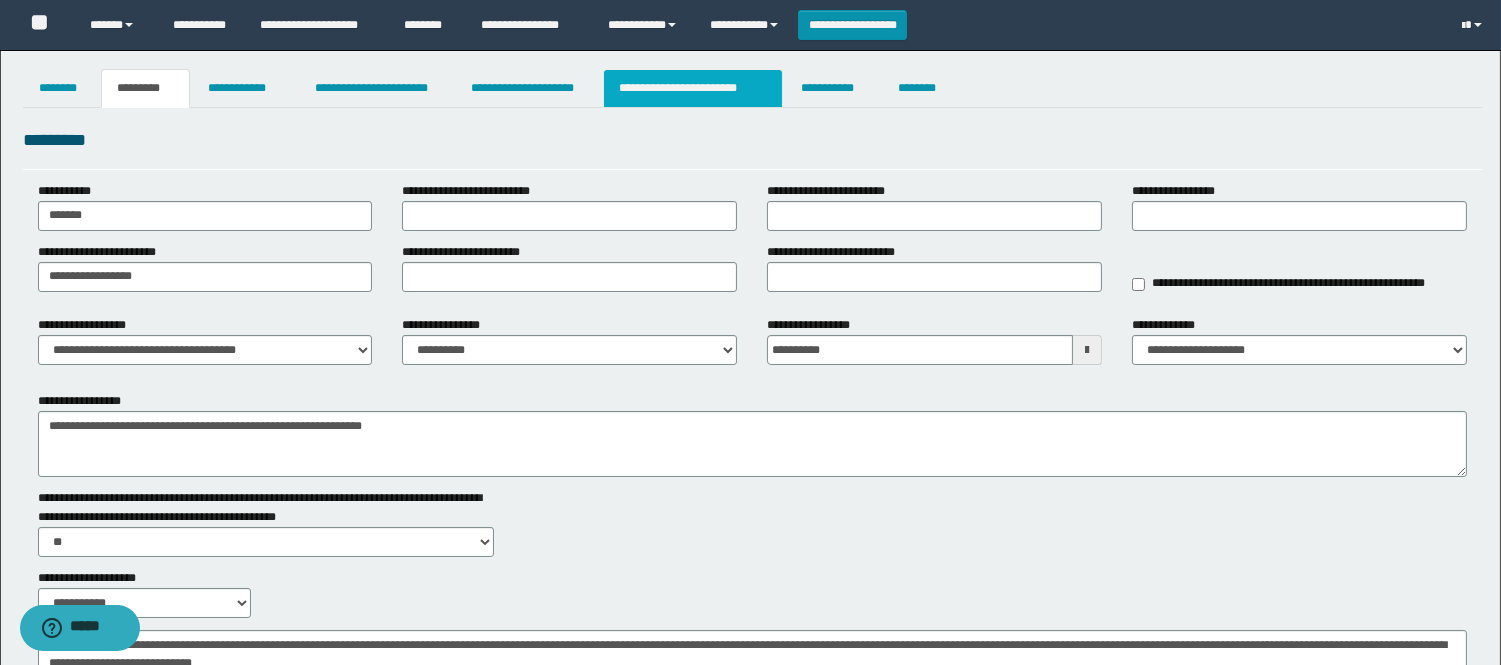 click on "**********" at bounding box center (693, 88) 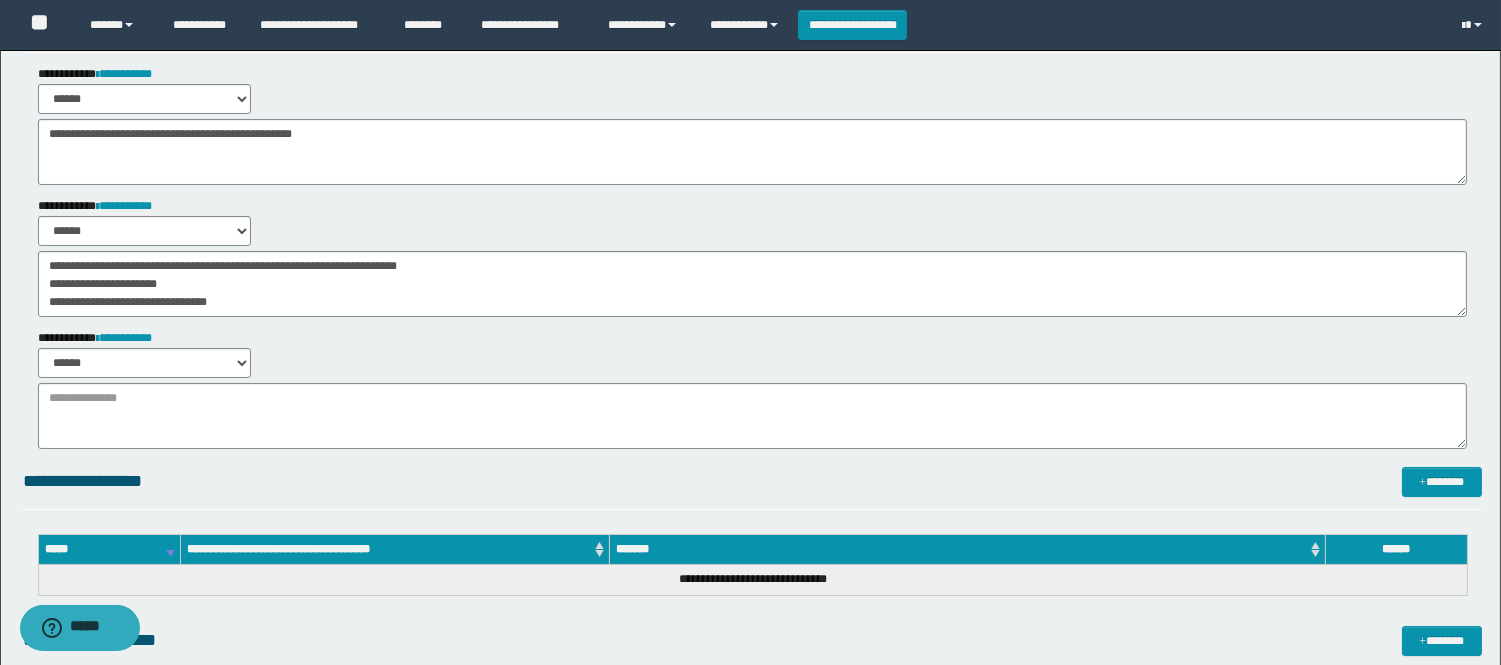 scroll, scrollTop: 222, scrollLeft: 0, axis: vertical 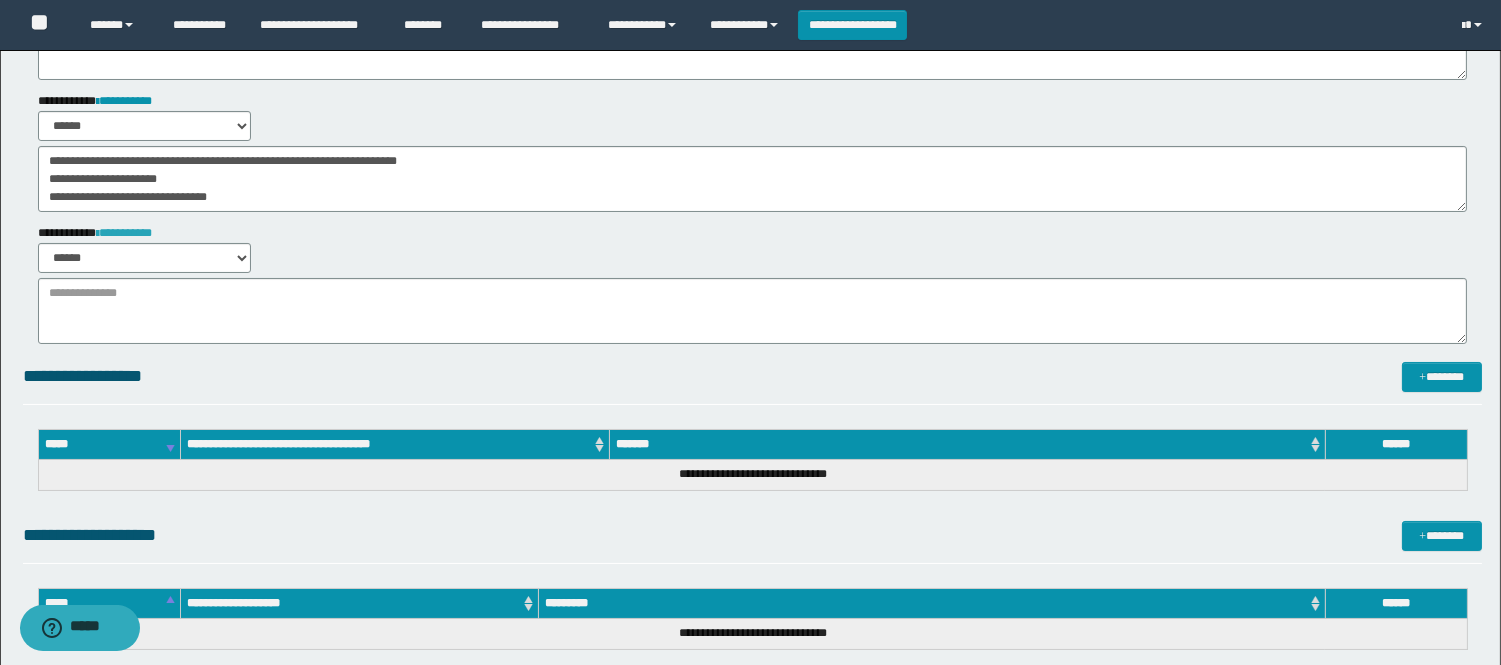 click on "**********" at bounding box center (124, 233) 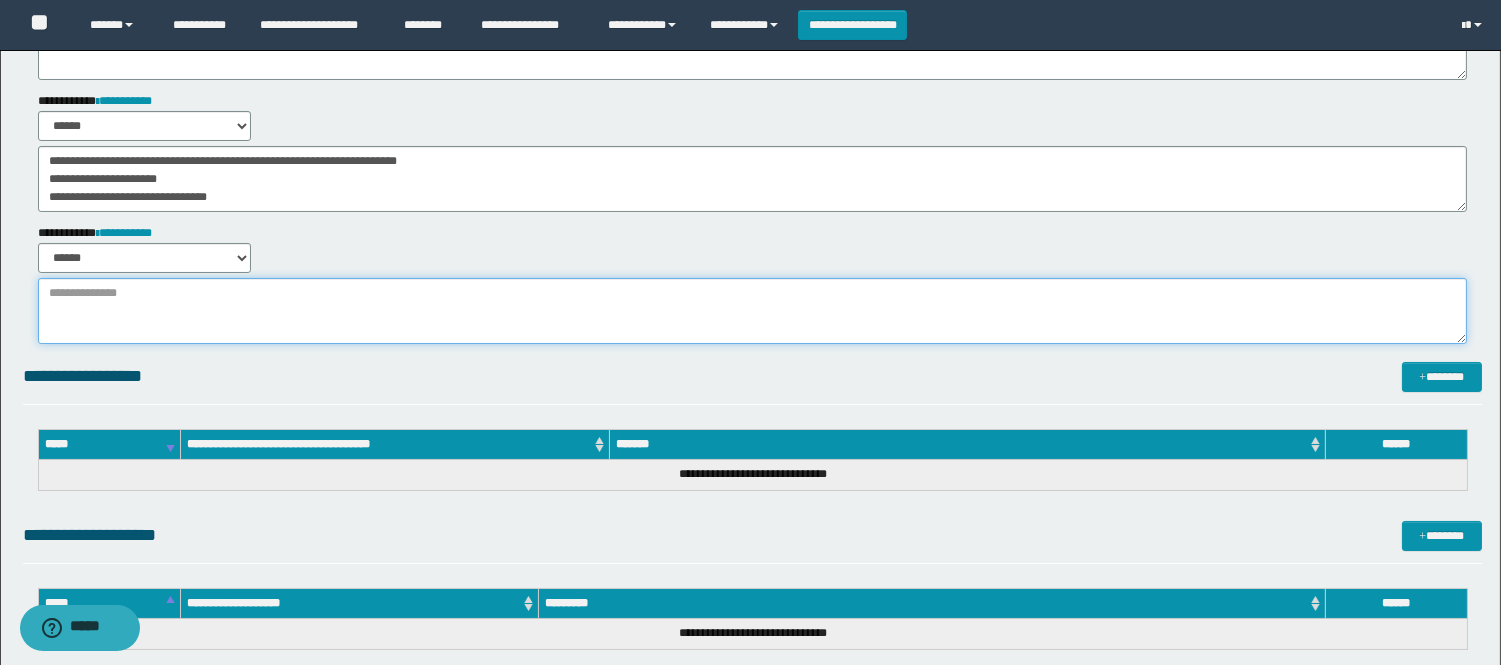 click at bounding box center (752, 311) 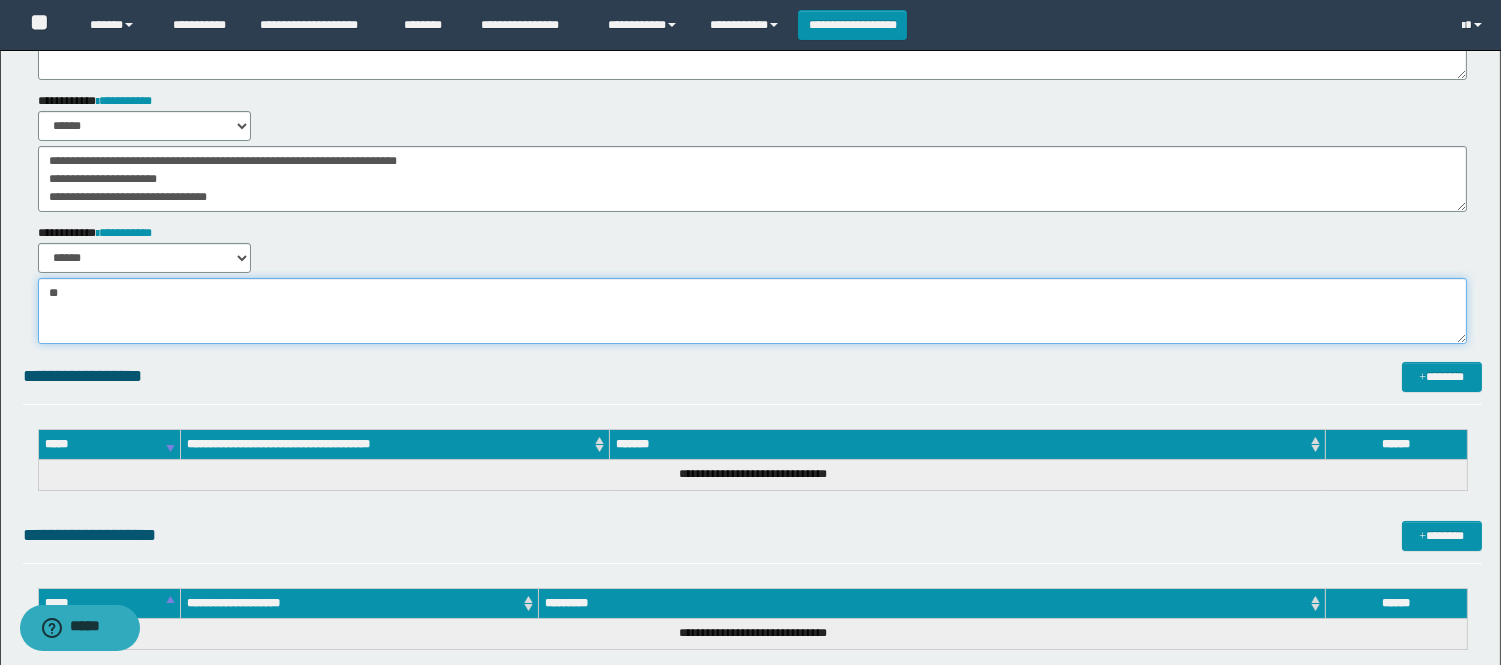 type on "*" 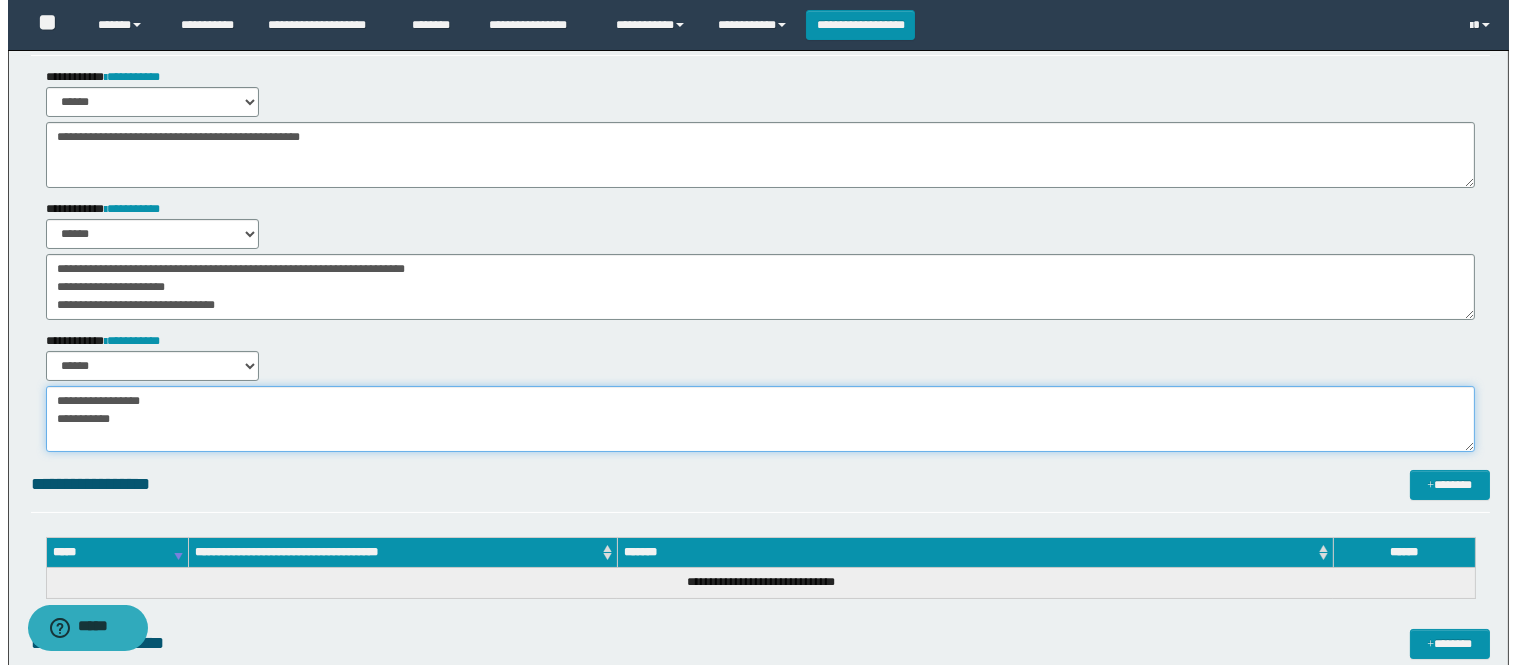scroll, scrollTop: 0, scrollLeft: 0, axis: both 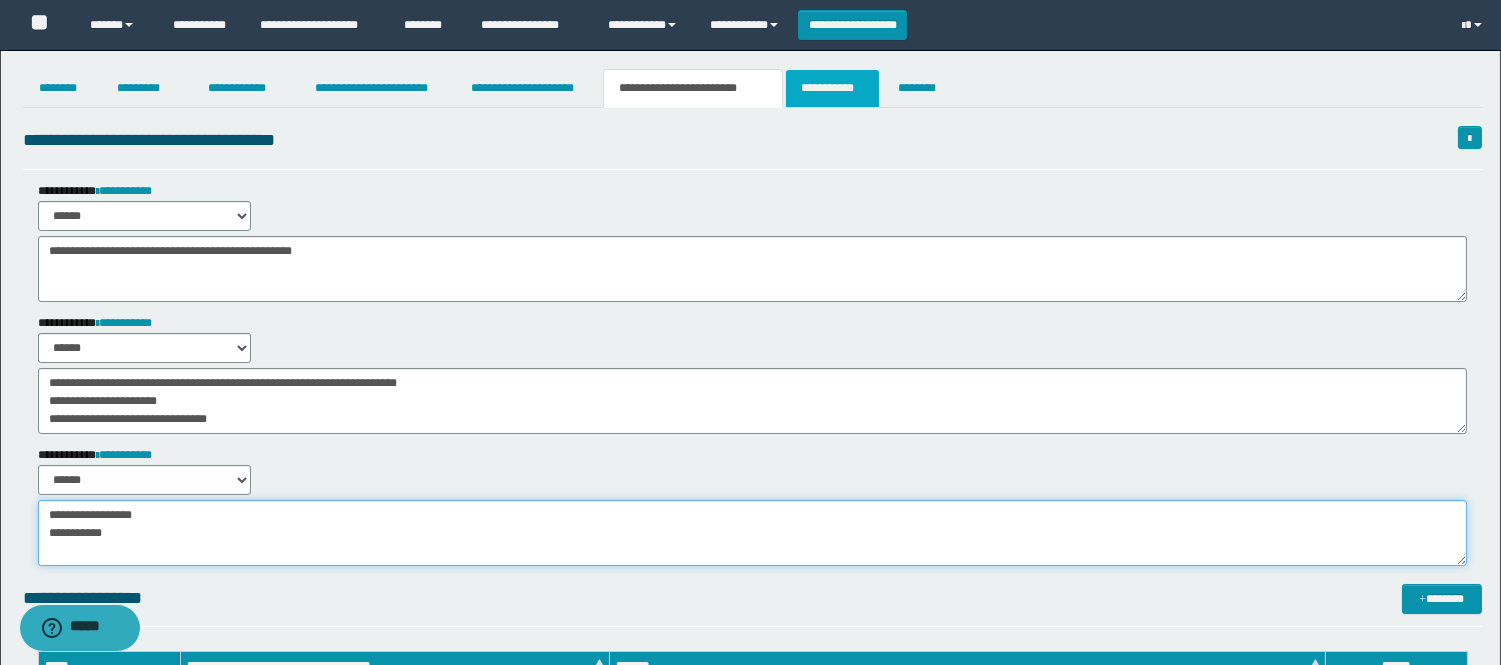 type on "**********" 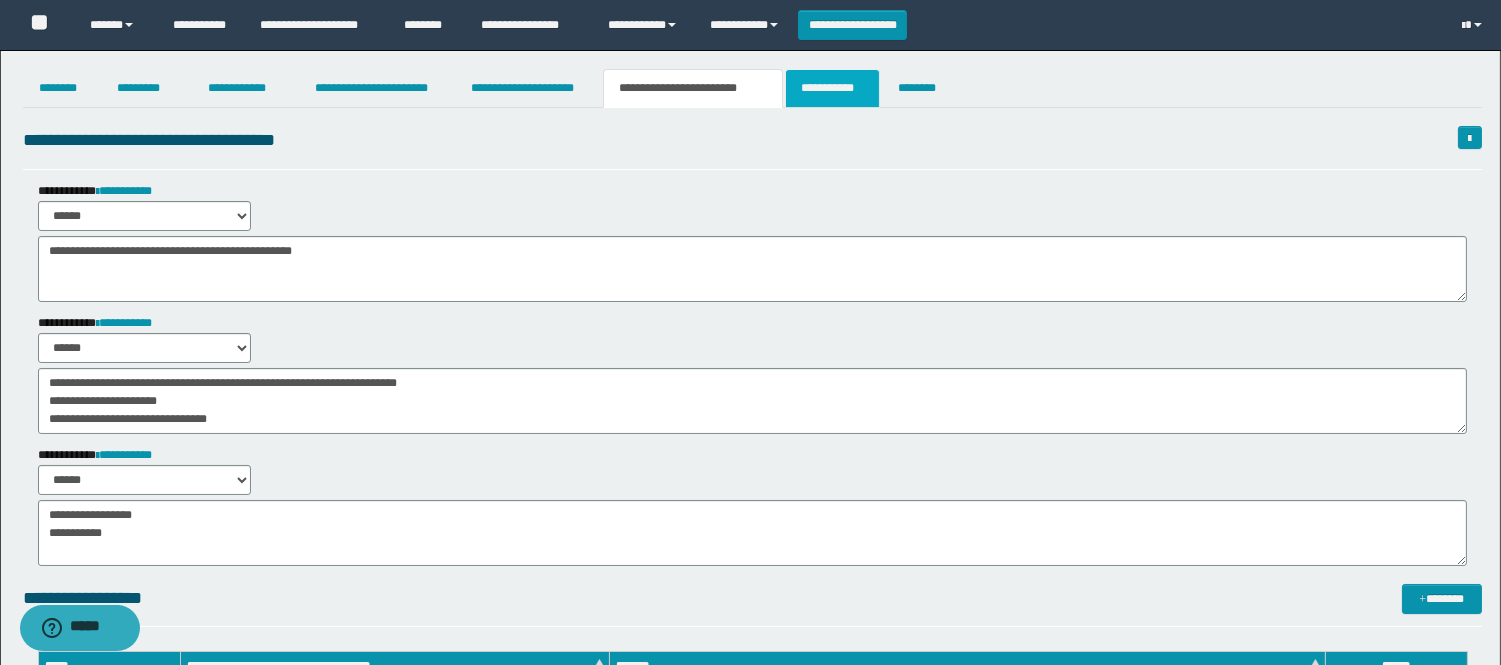 click on "**********" at bounding box center (832, 88) 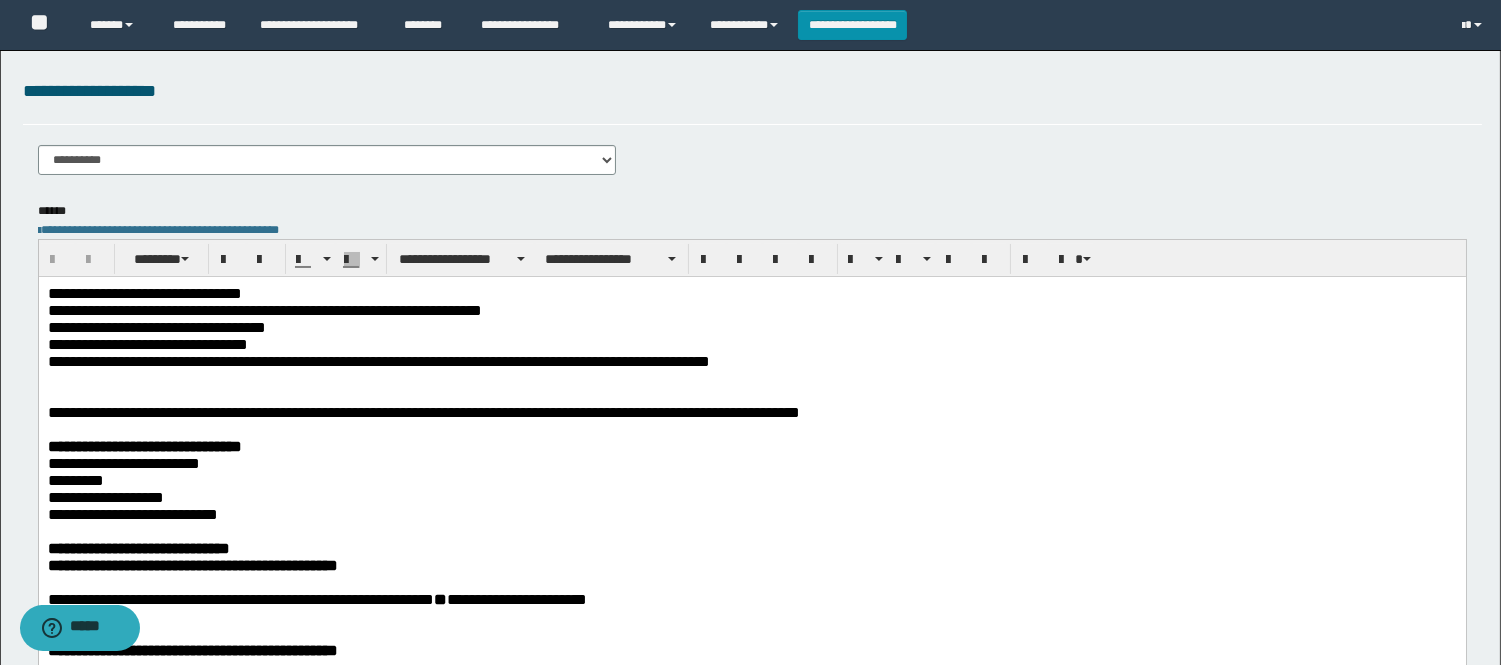 scroll, scrollTop: 333, scrollLeft: 0, axis: vertical 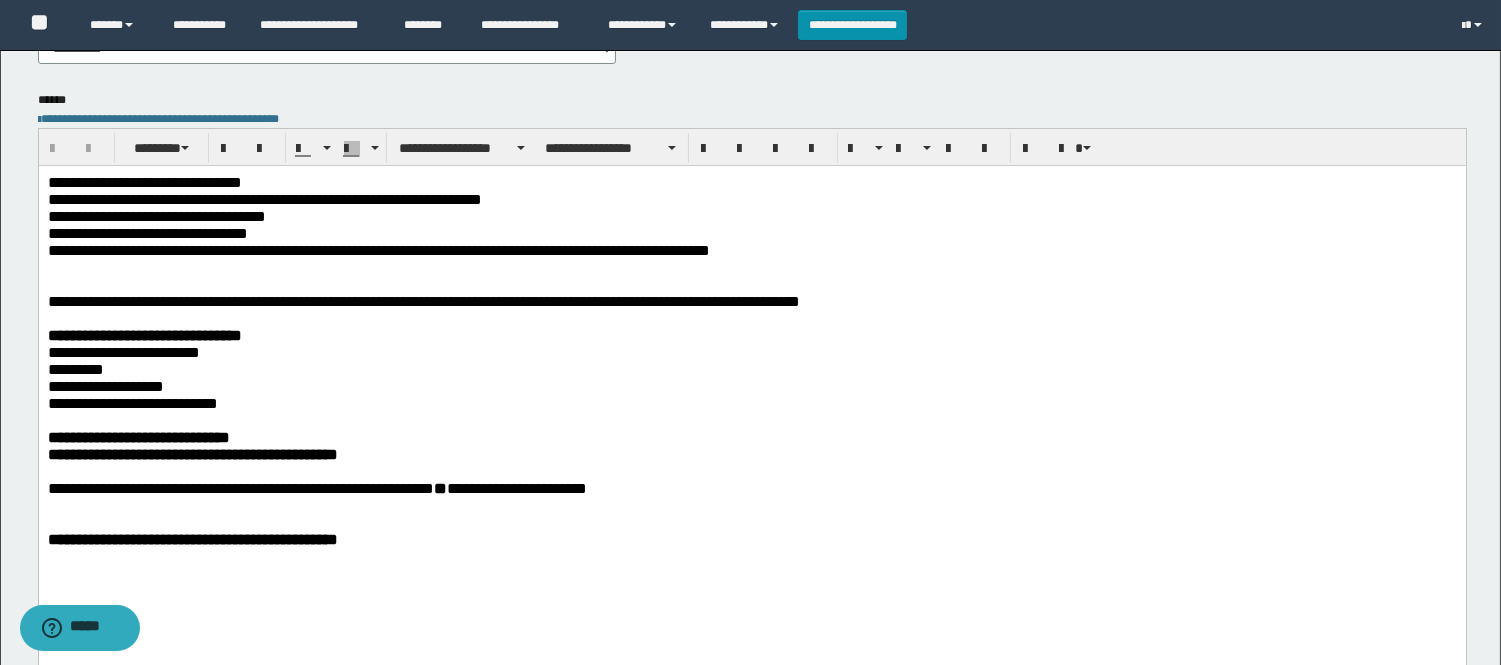 click on "*********" at bounding box center [751, 369] 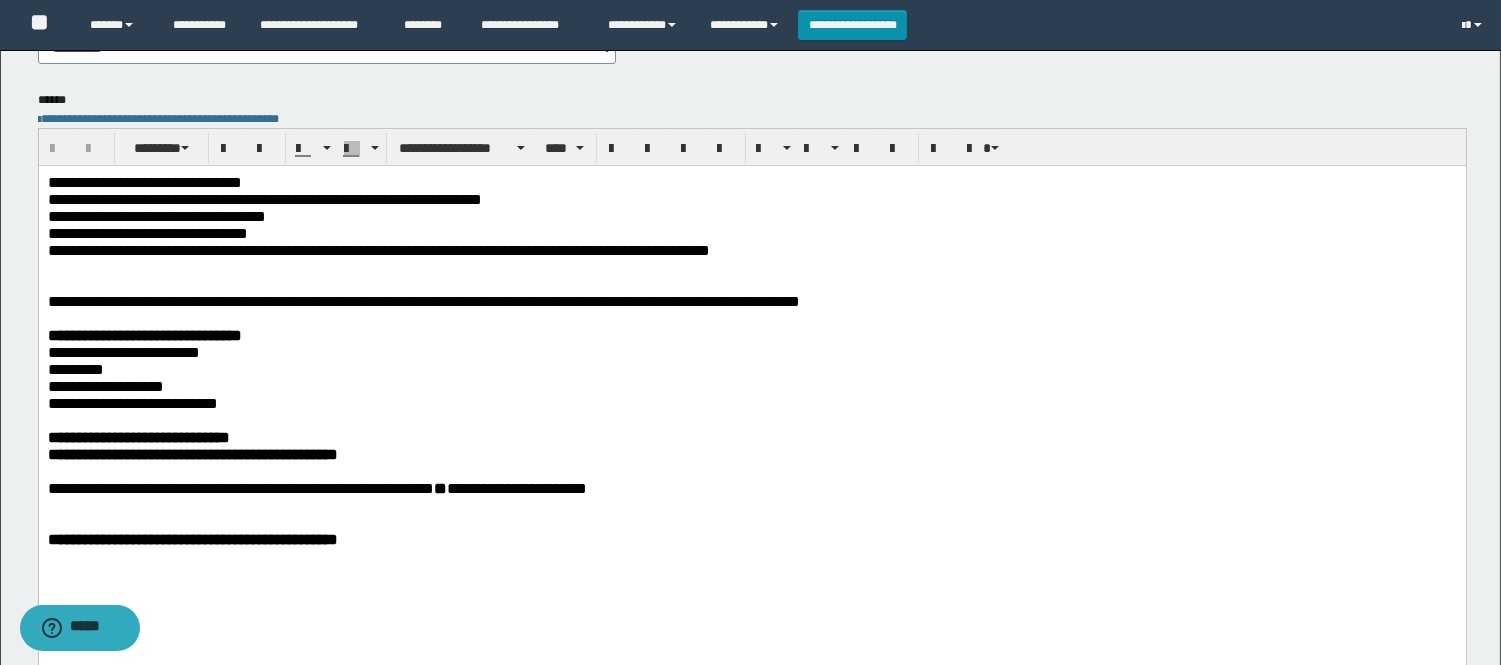 type 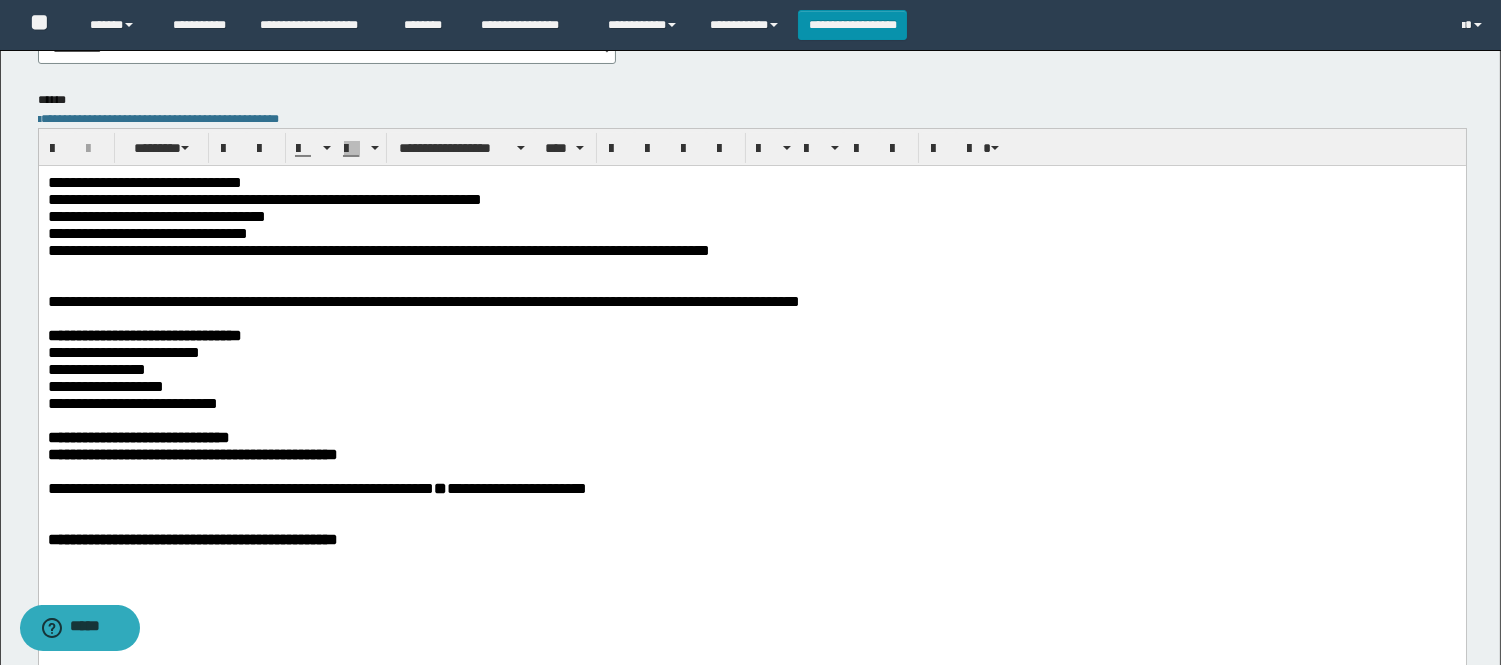 click on "**********" at bounding box center (751, 386) 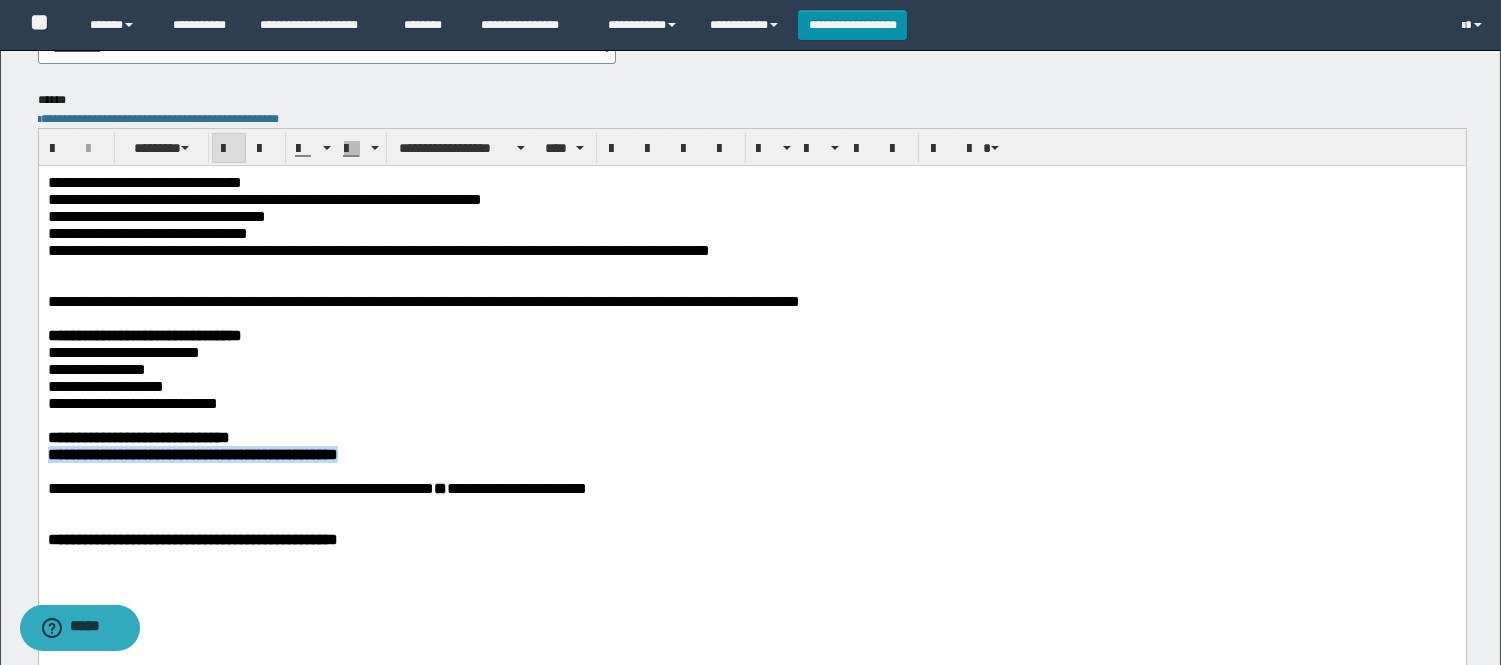 drag, startPoint x: 364, startPoint y: 483, endPoint x: 8, endPoint y: 486, distance: 356.01263 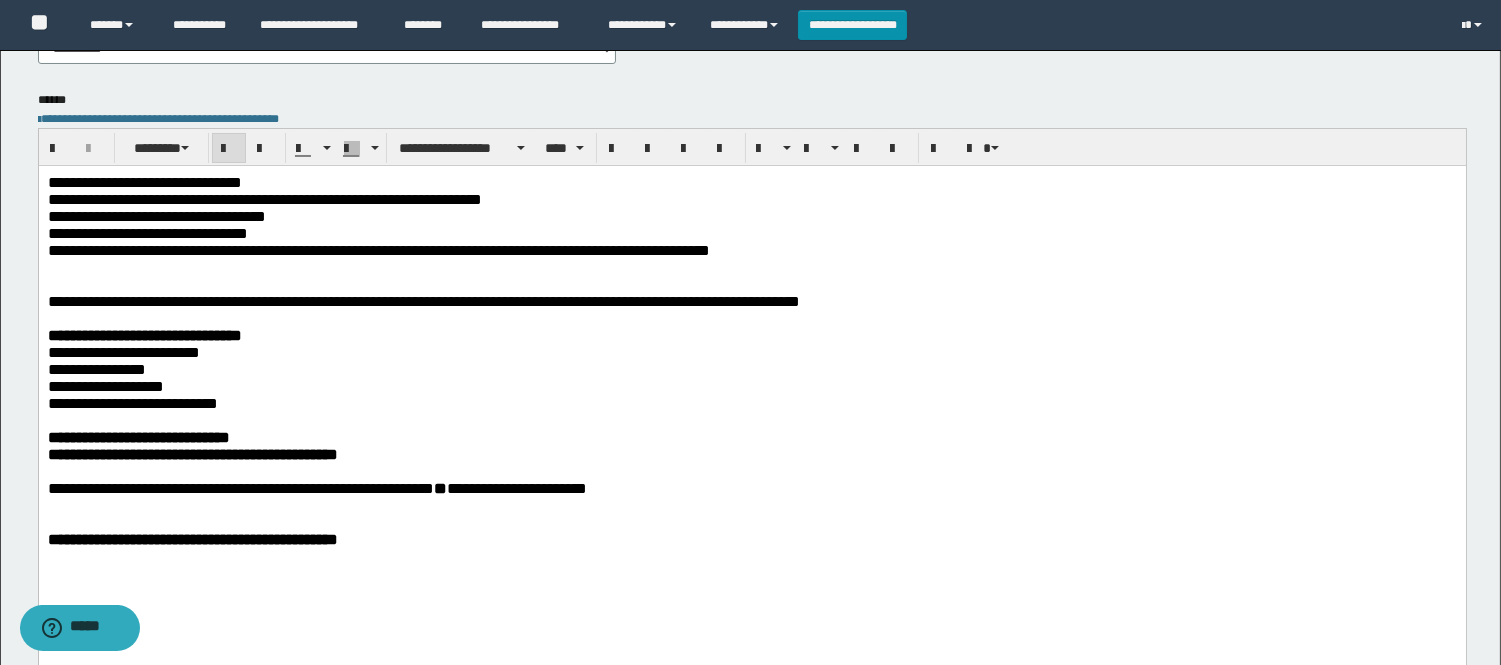 click on "**********" at bounding box center (192, 454) 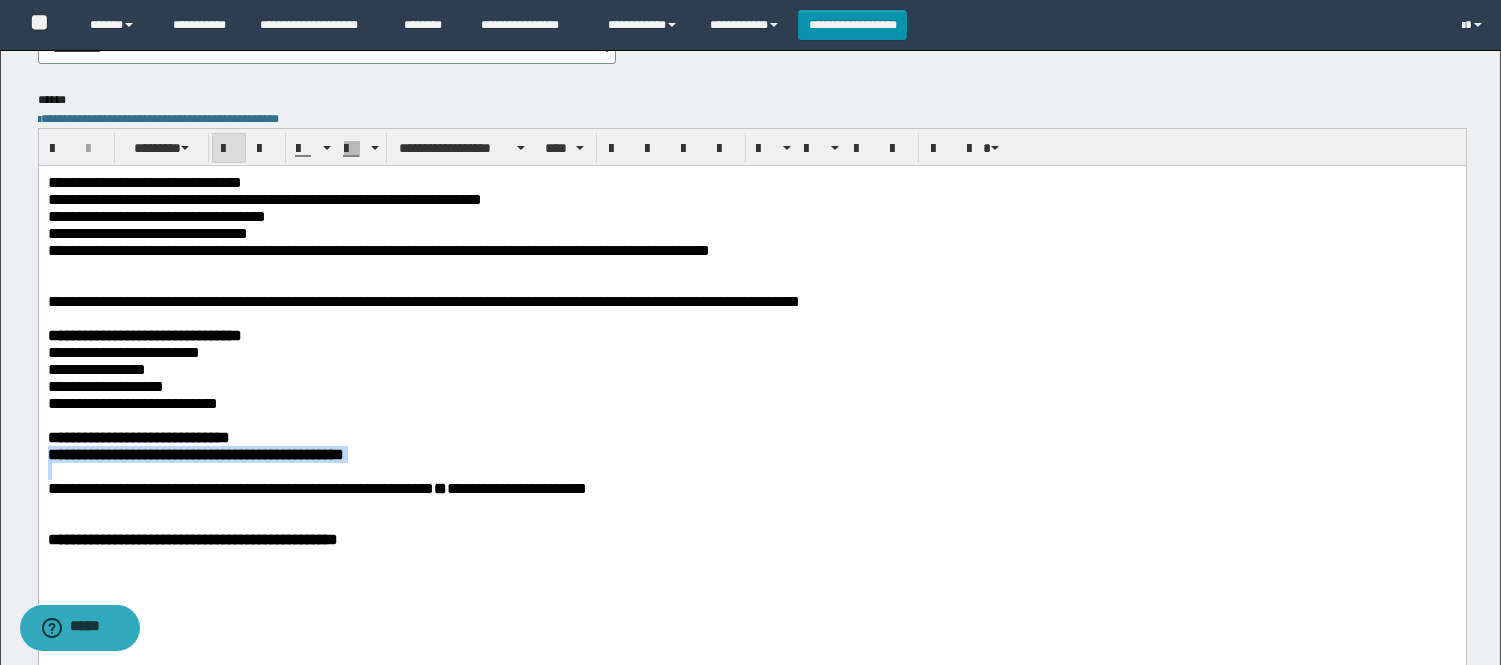 drag, startPoint x: 388, startPoint y: 498, endPoint x: 32, endPoint y: 483, distance: 356.31586 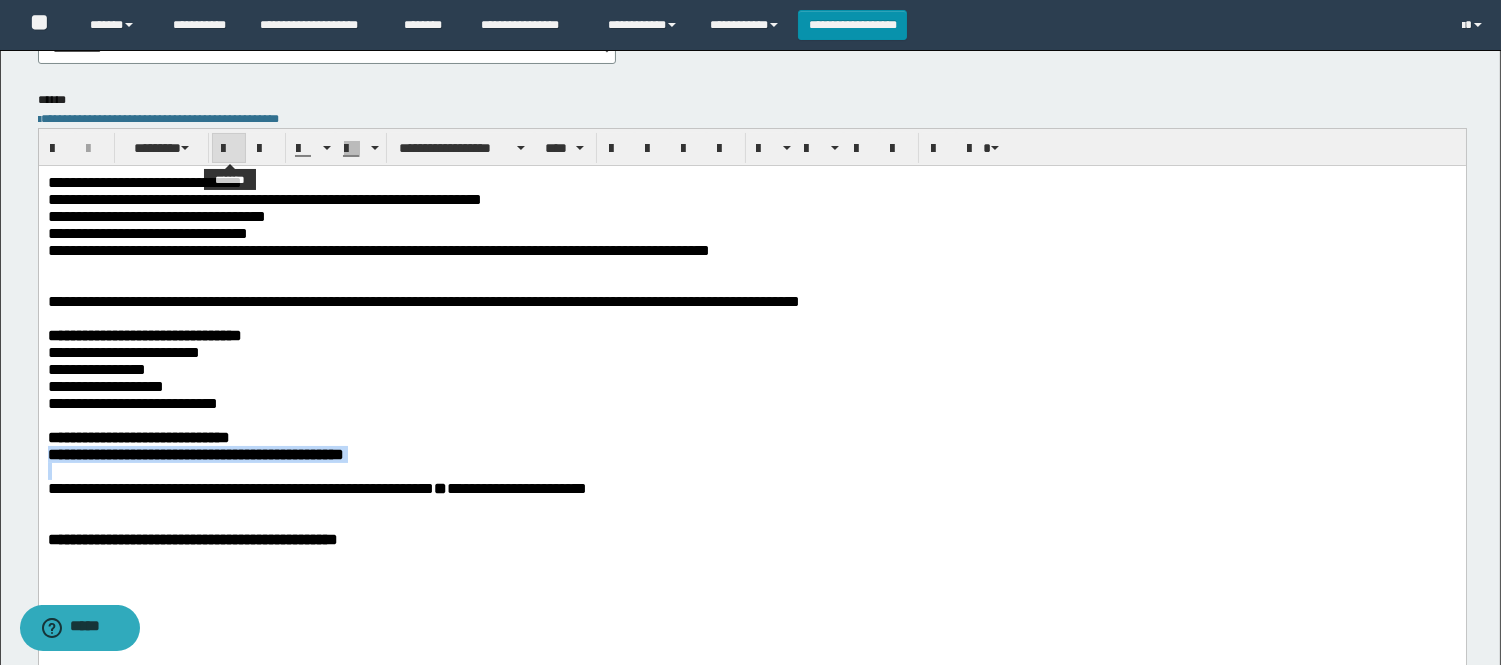 click at bounding box center (229, 149) 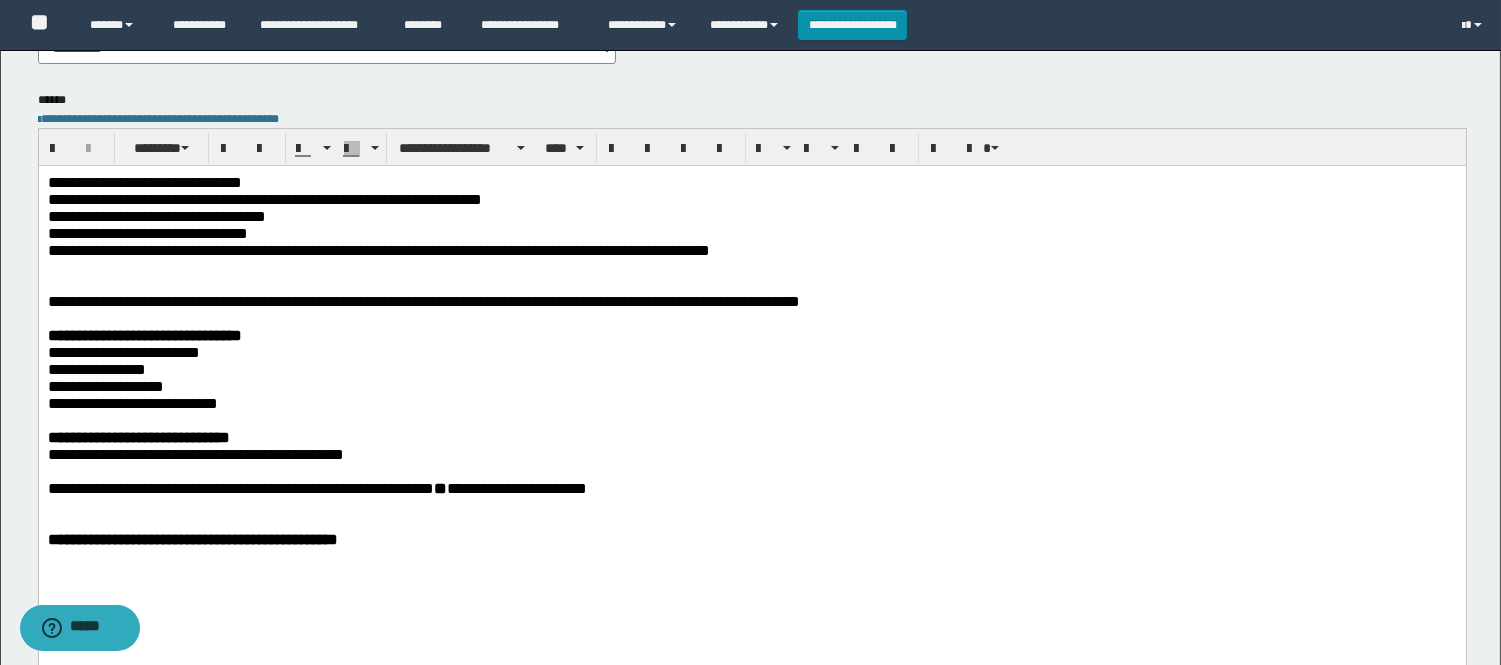 click at bounding box center (751, 471) 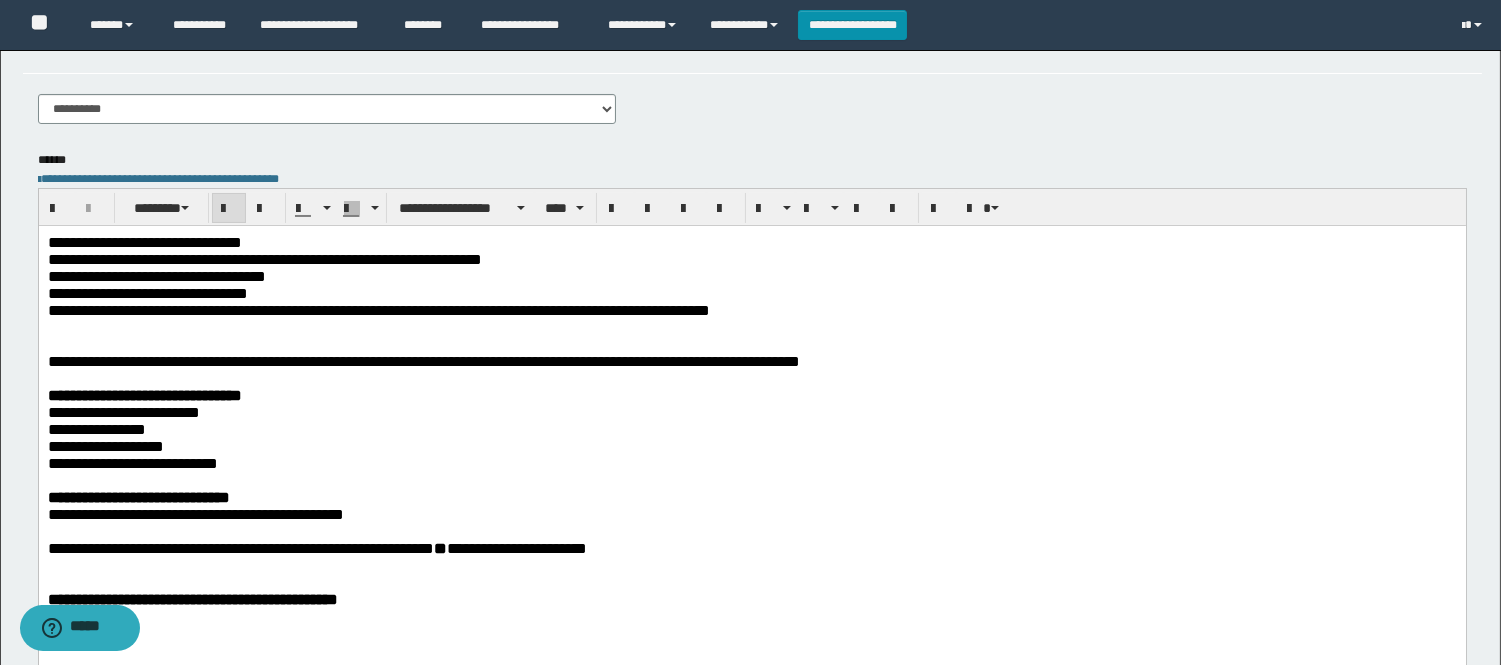scroll, scrollTop: 222, scrollLeft: 0, axis: vertical 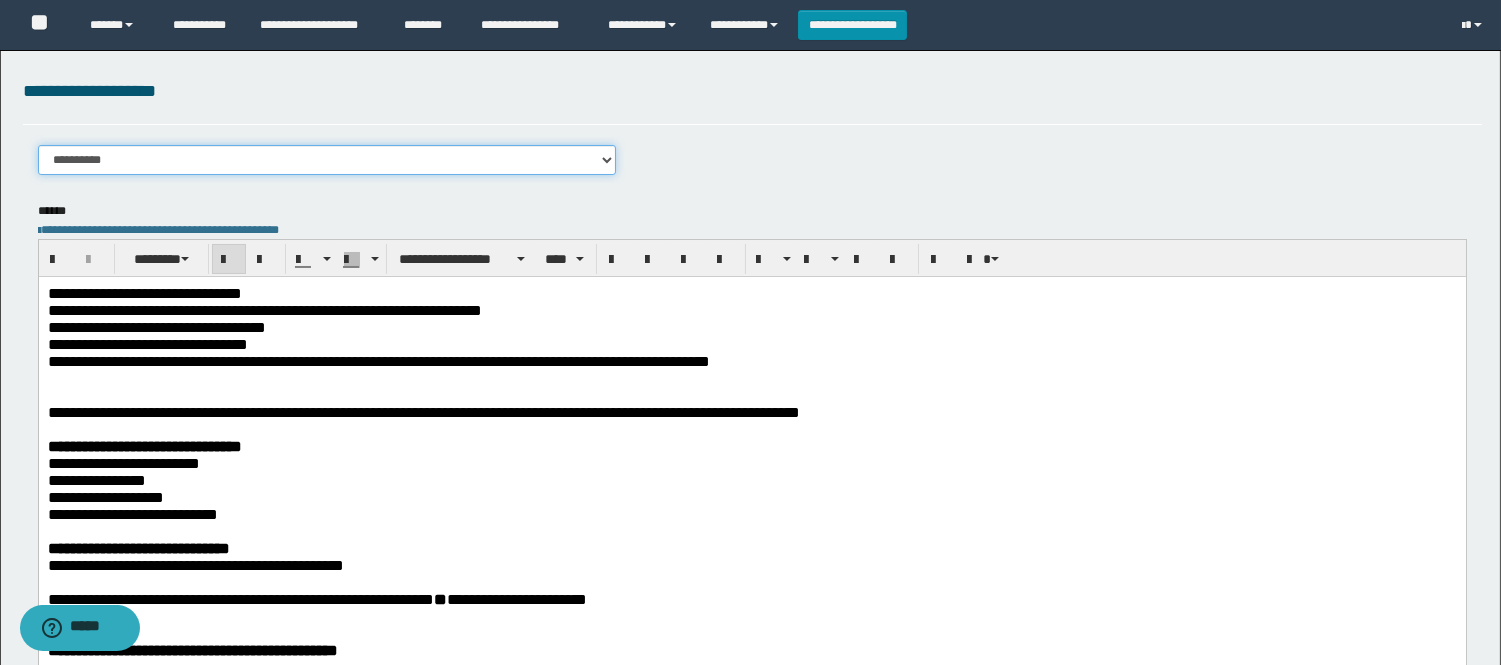 click on "**********" at bounding box center [327, 160] 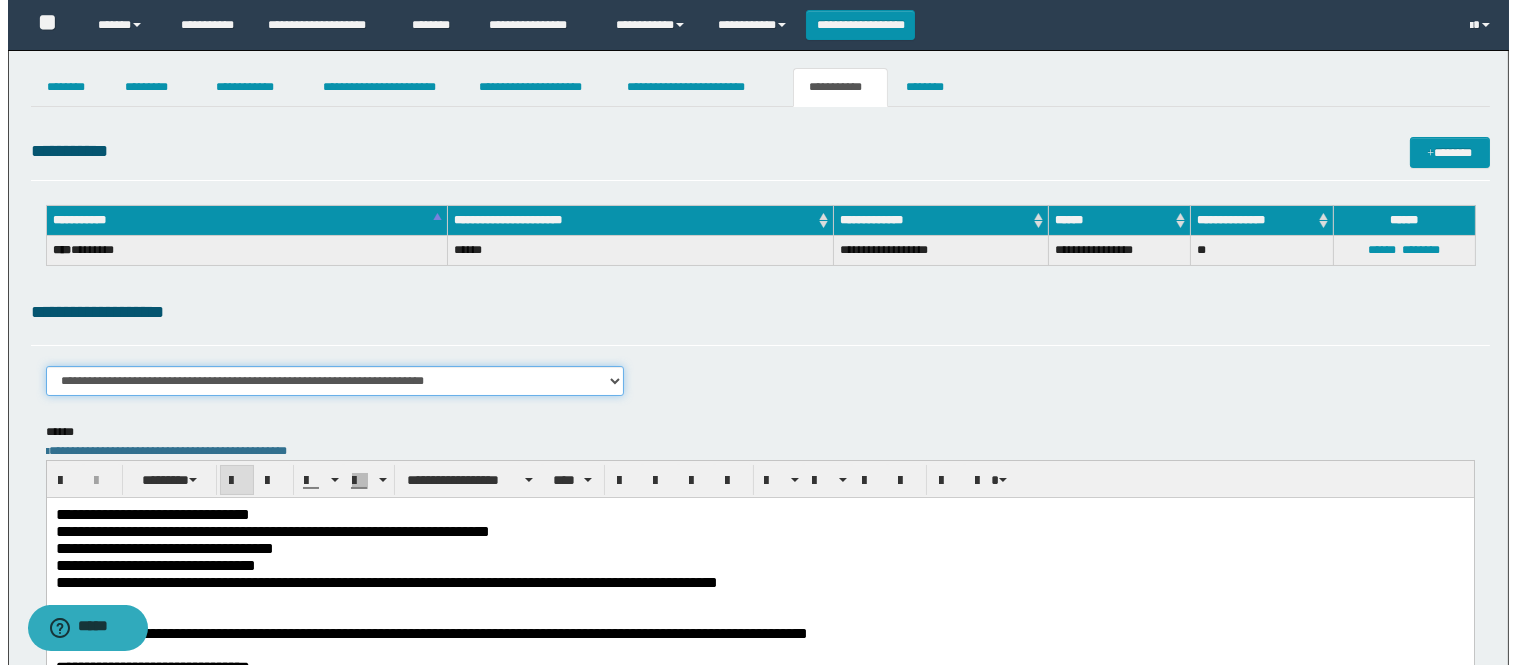 scroll, scrollTop: 0, scrollLeft: 0, axis: both 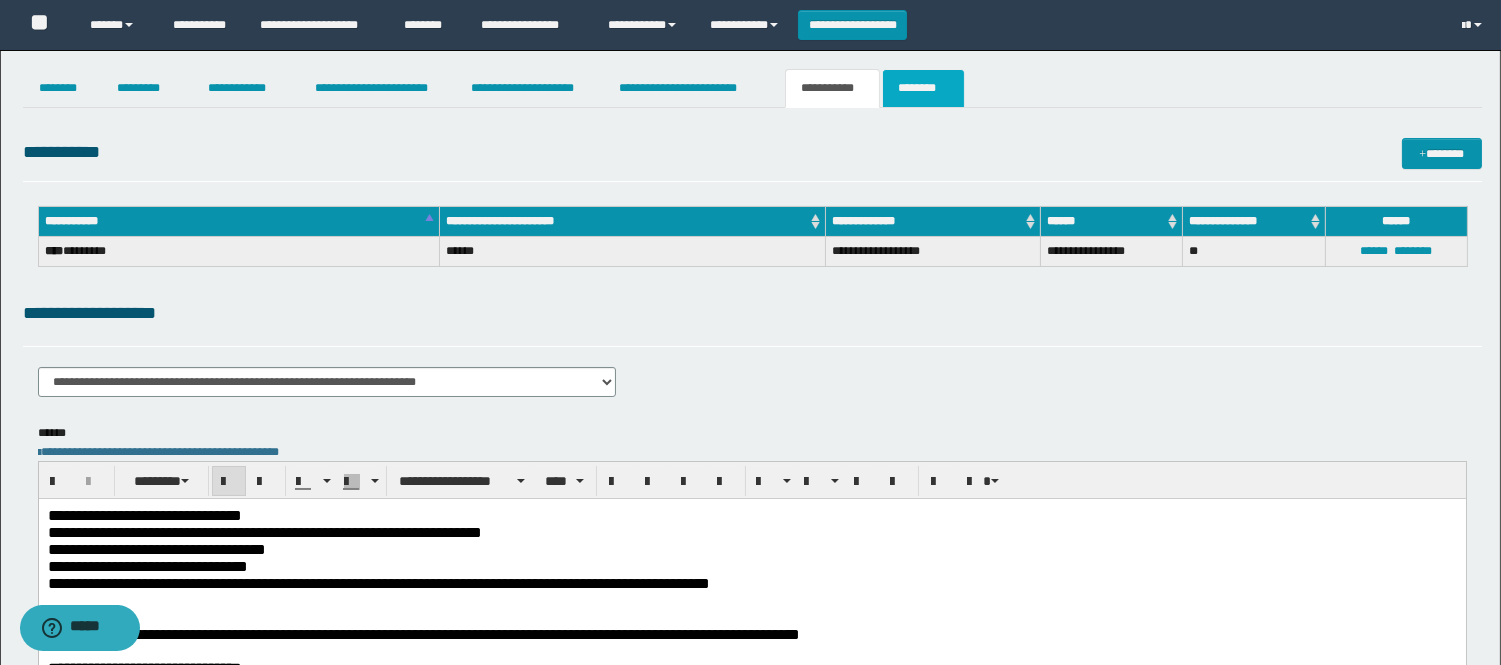 click on "********" at bounding box center (923, 88) 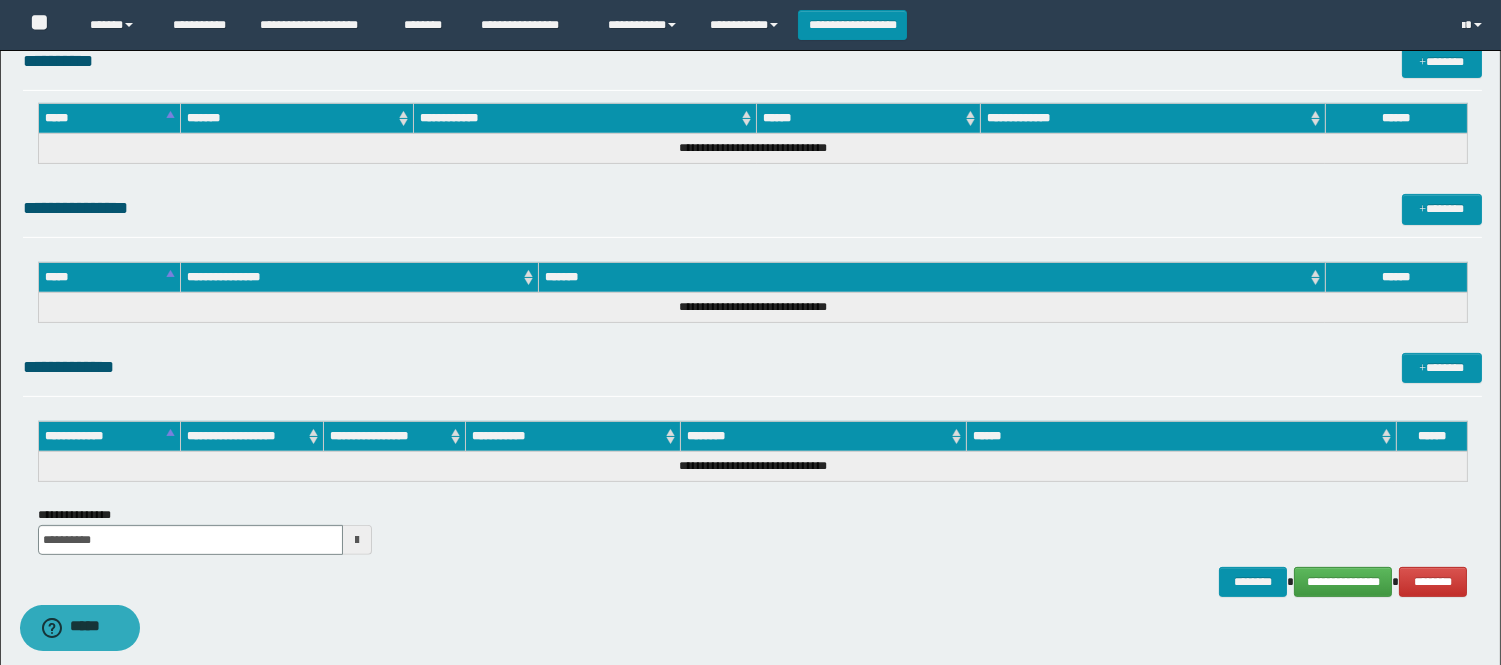 scroll, scrollTop: 1248, scrollLeft: 0, axis: vertical 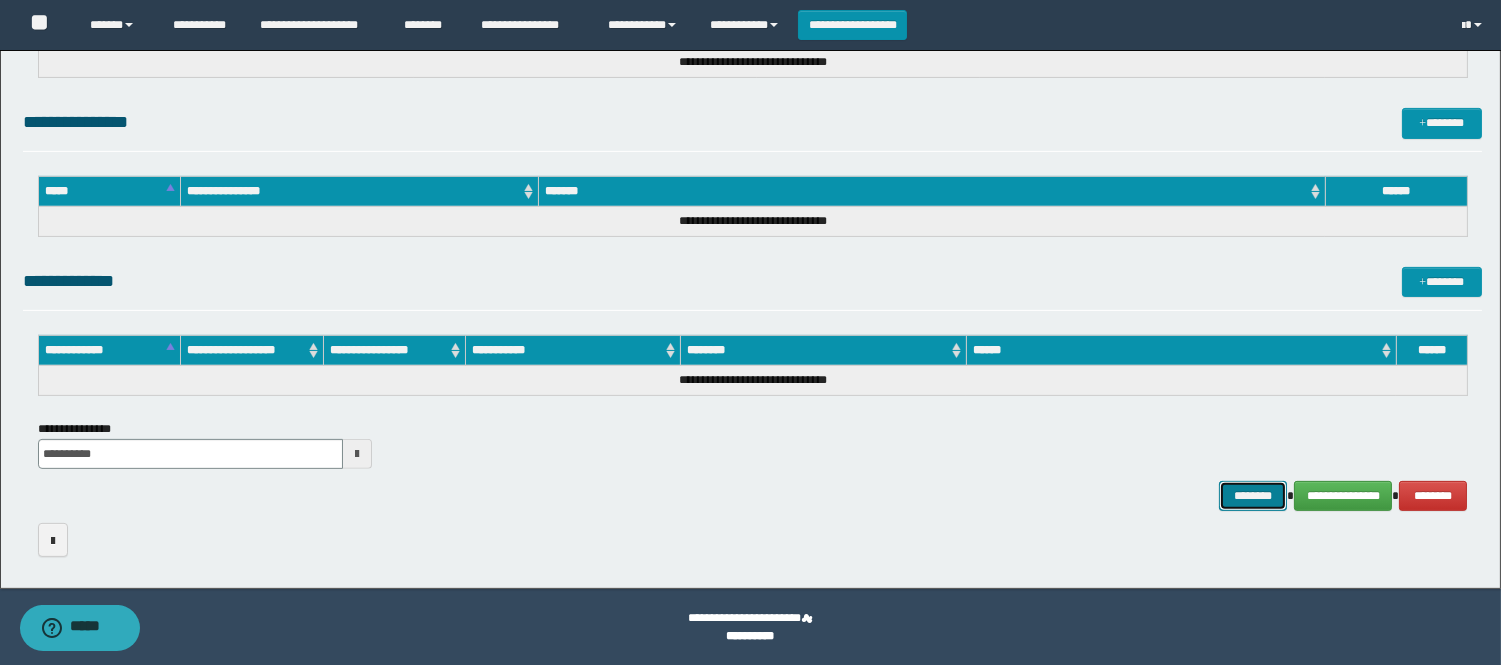 click on "********" at bounding box center [1253, 496] 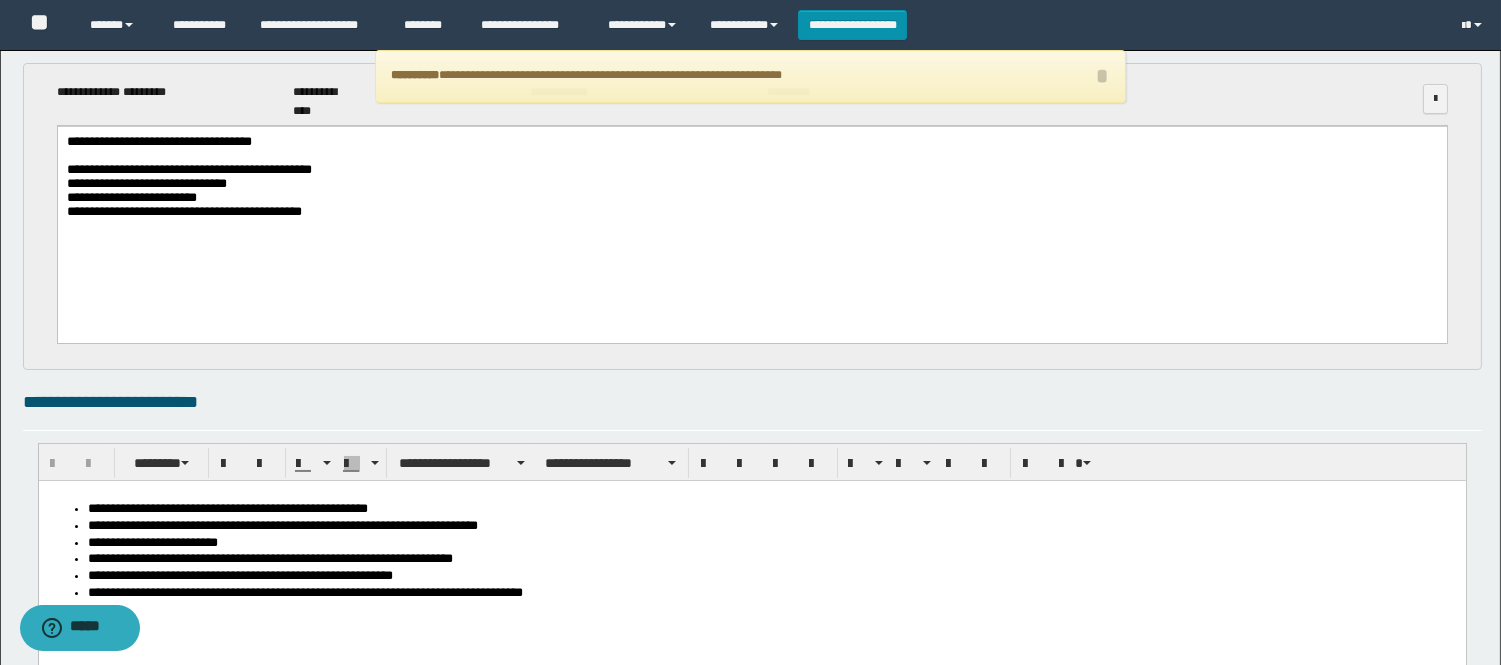 scroll, scrollTop: 0, scrollLeft: 0, axis: both 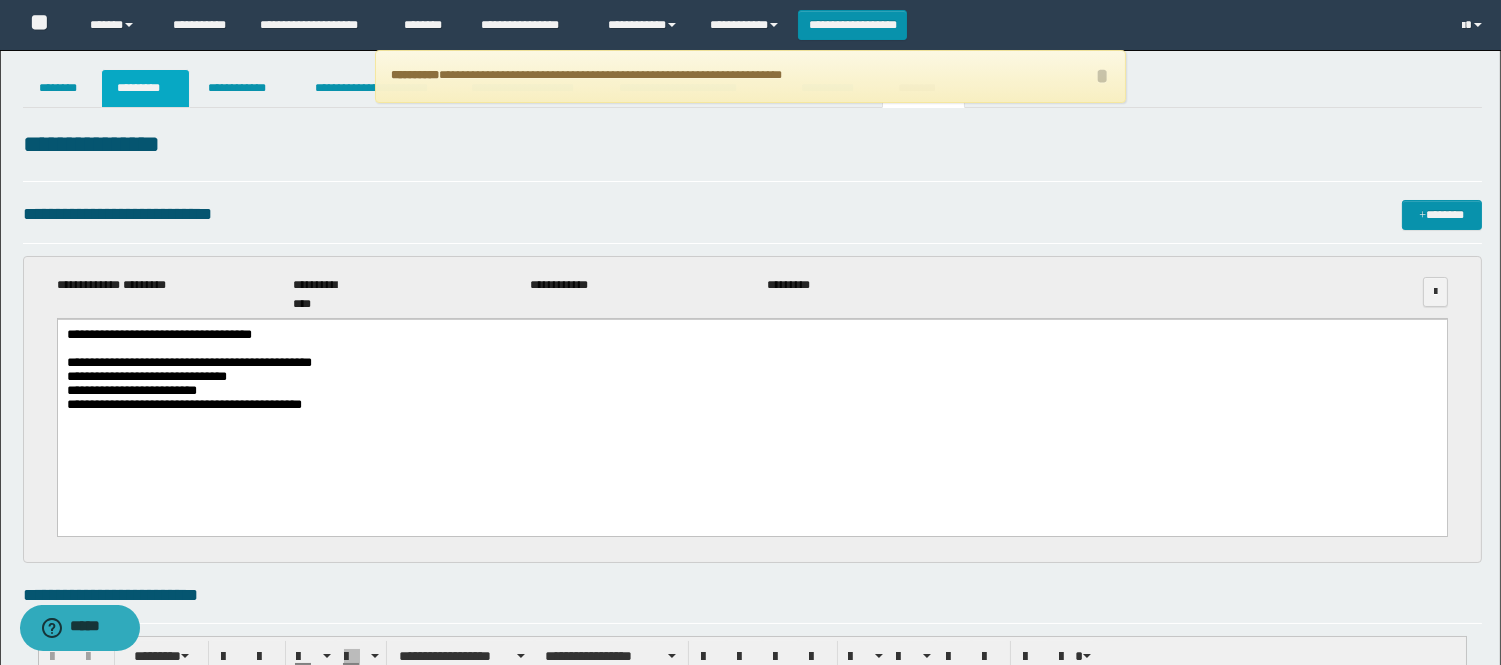 click on "*********" at bounding box center (145, 88) 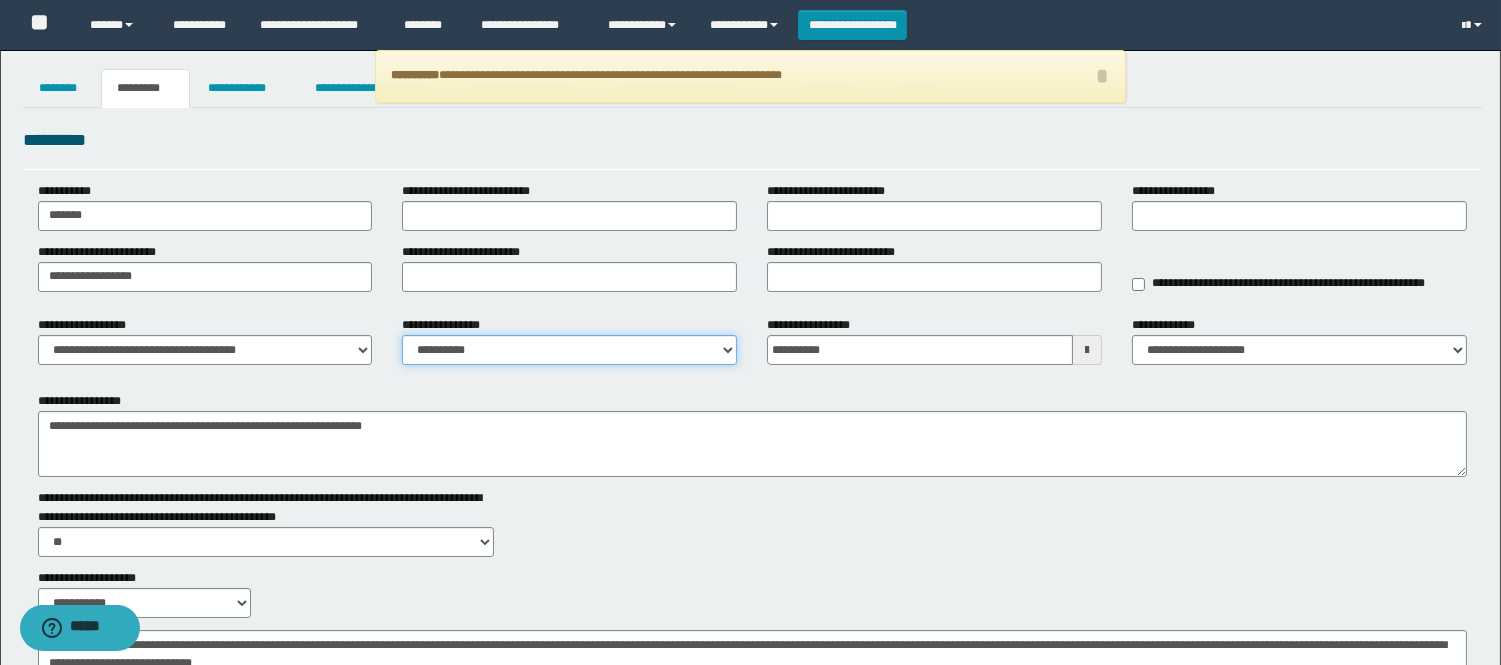 click on "**********" at bounding box center (569, 350) 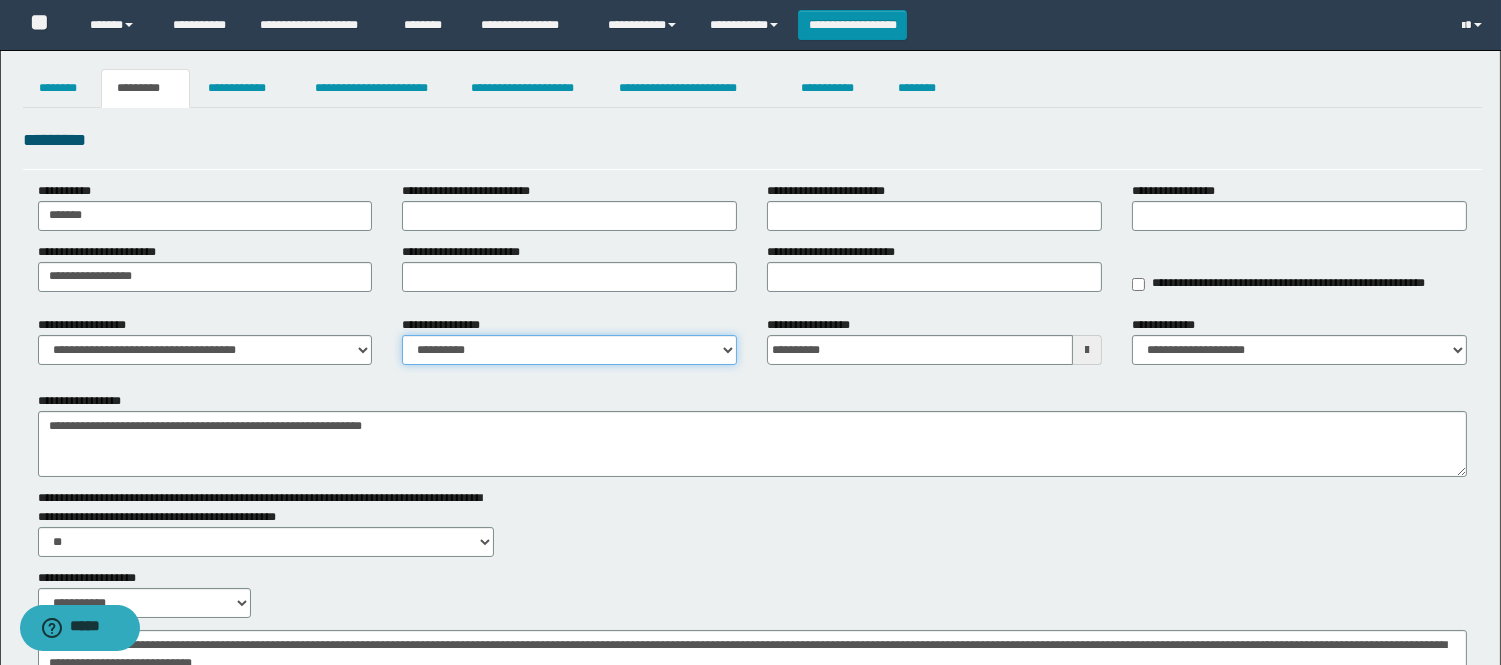 select on "****" 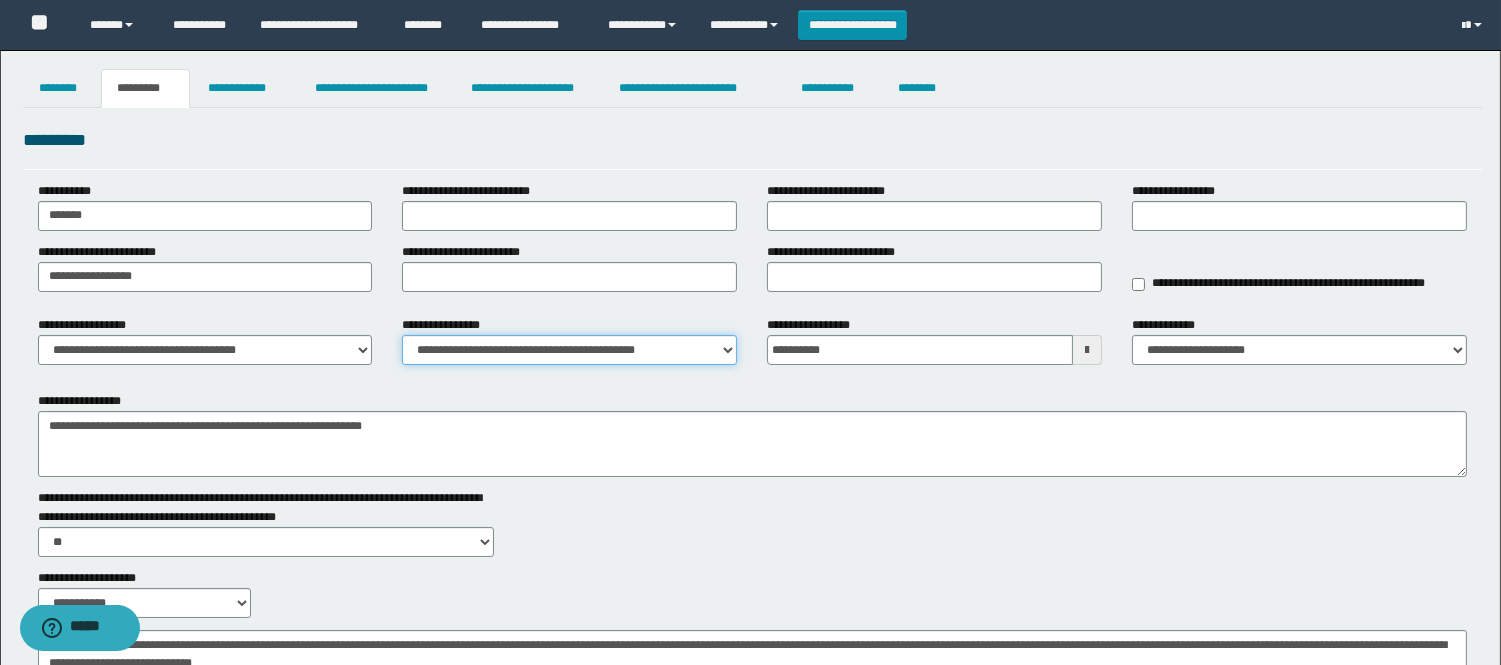 click on "**********" at bounding box center [569, 350] 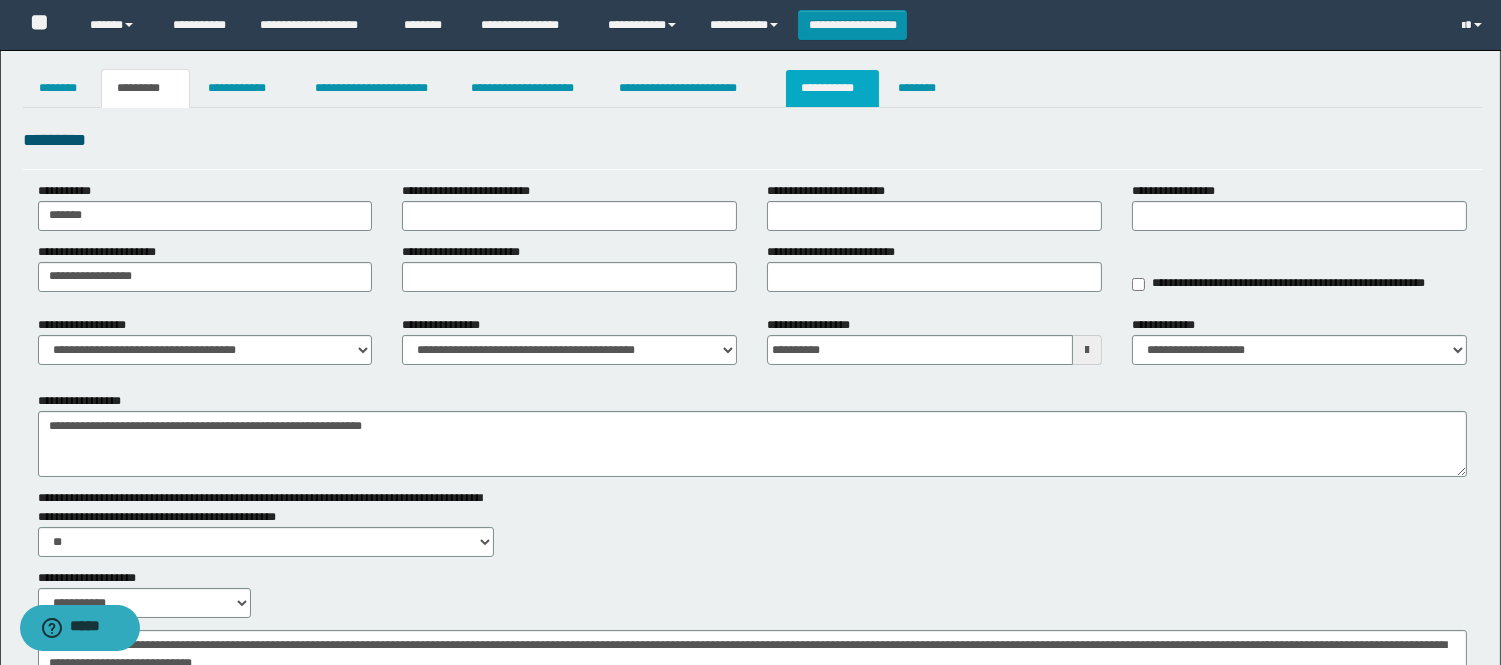 click on "**********" at bounding box center [832, 88] 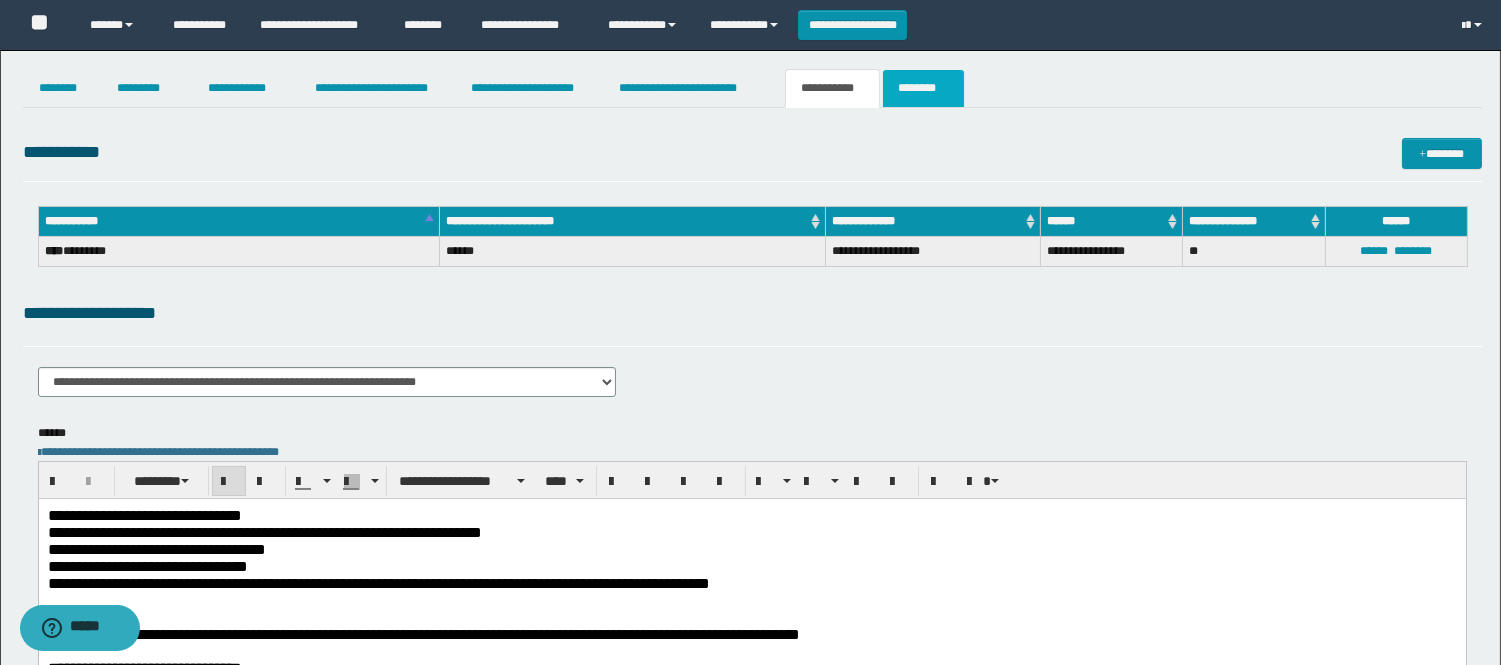 click on "********" at bounding box center [923, 88] 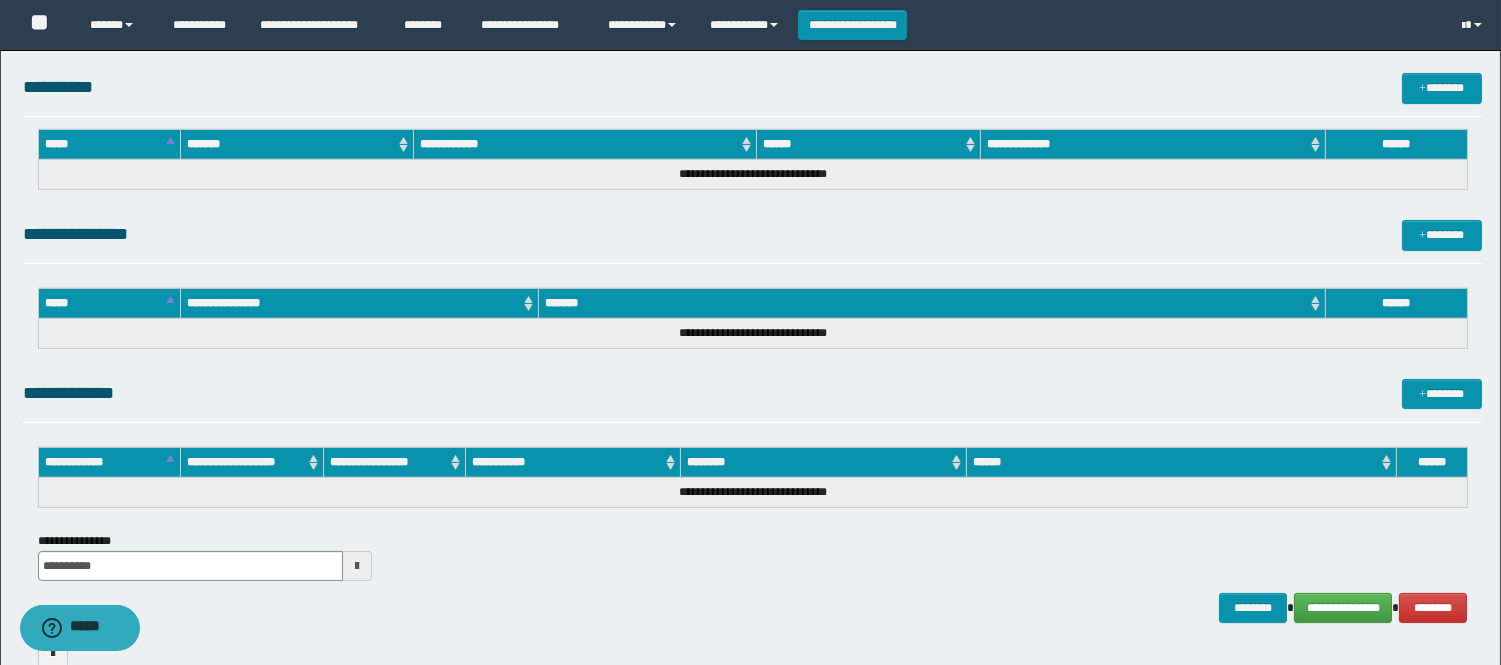 scroll, scrollTop: 940, scrollLeft: 0, axis: vertical 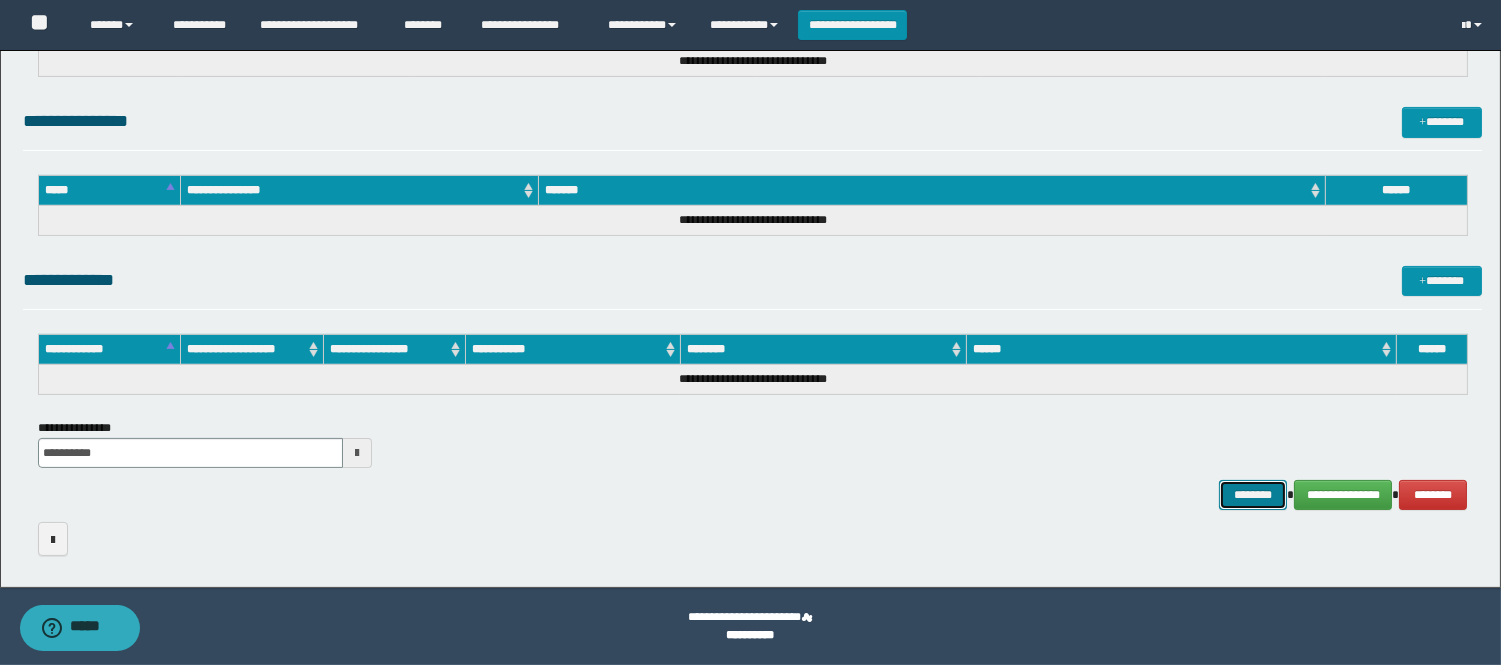 click on "********" at bounding box center (1253, 495) 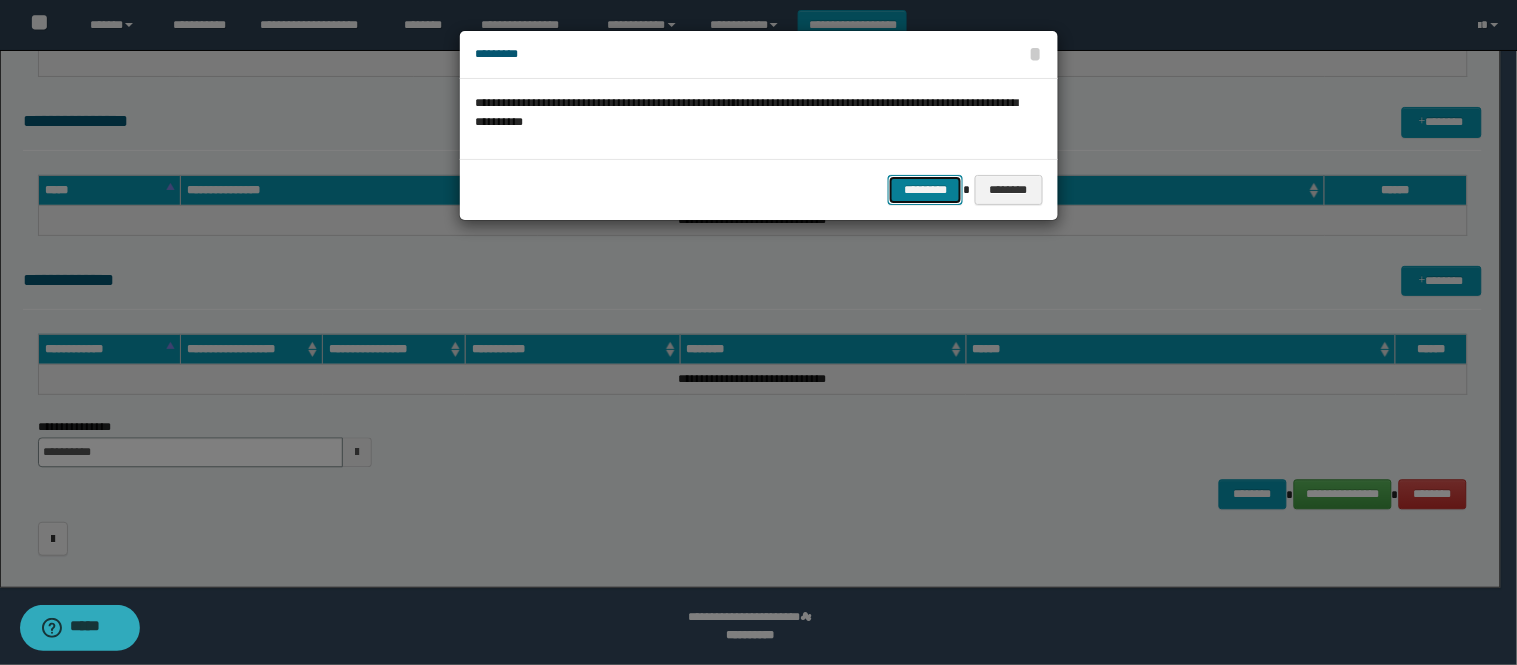 click on "*********" at bounding box center [925, 190] 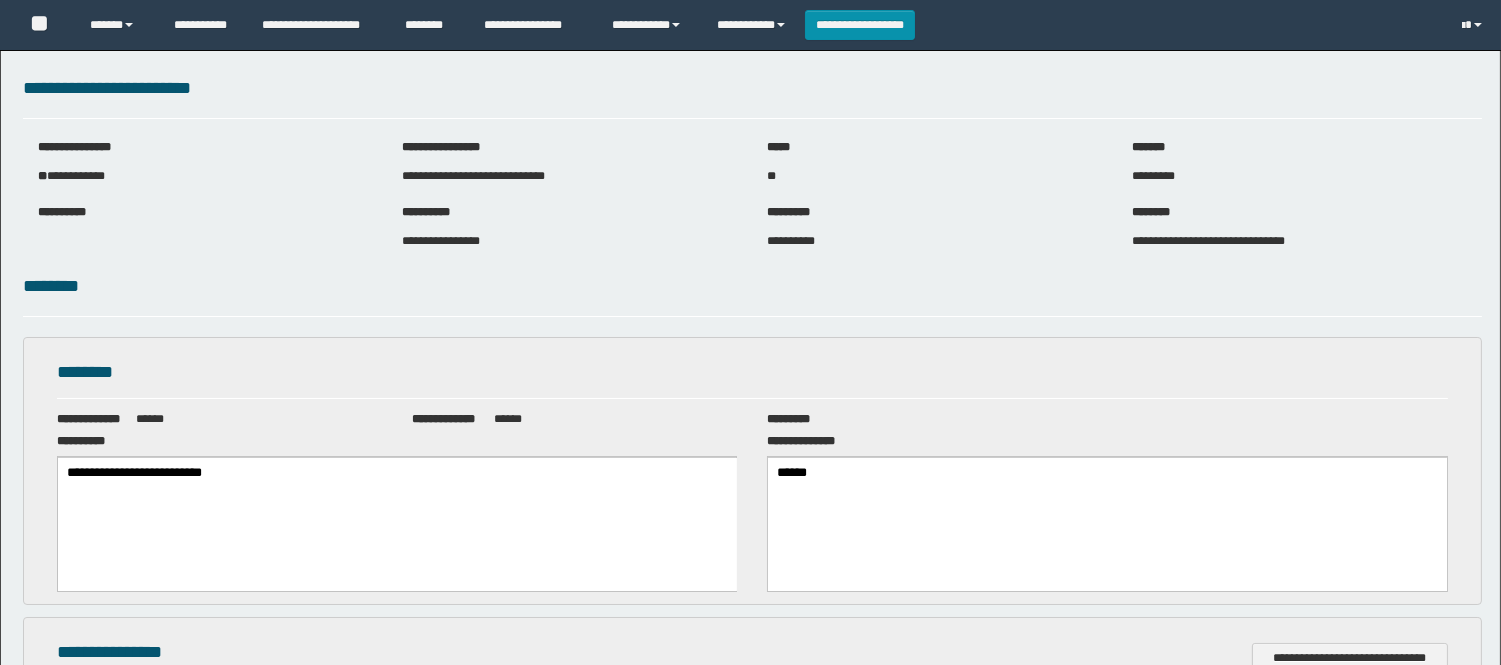 scroll, scrollTop: 0, scrollLeft: 0, axis: both 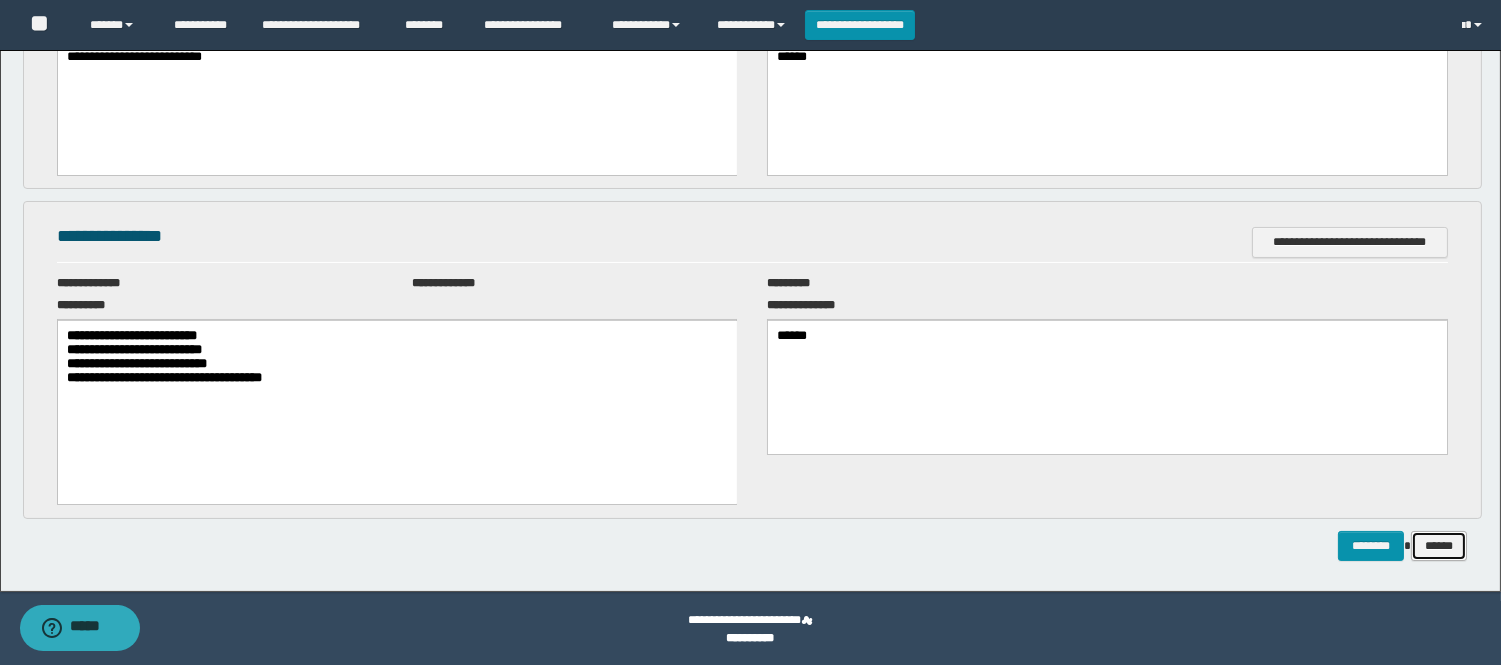click on "******" at bounding box center (1439, 546) 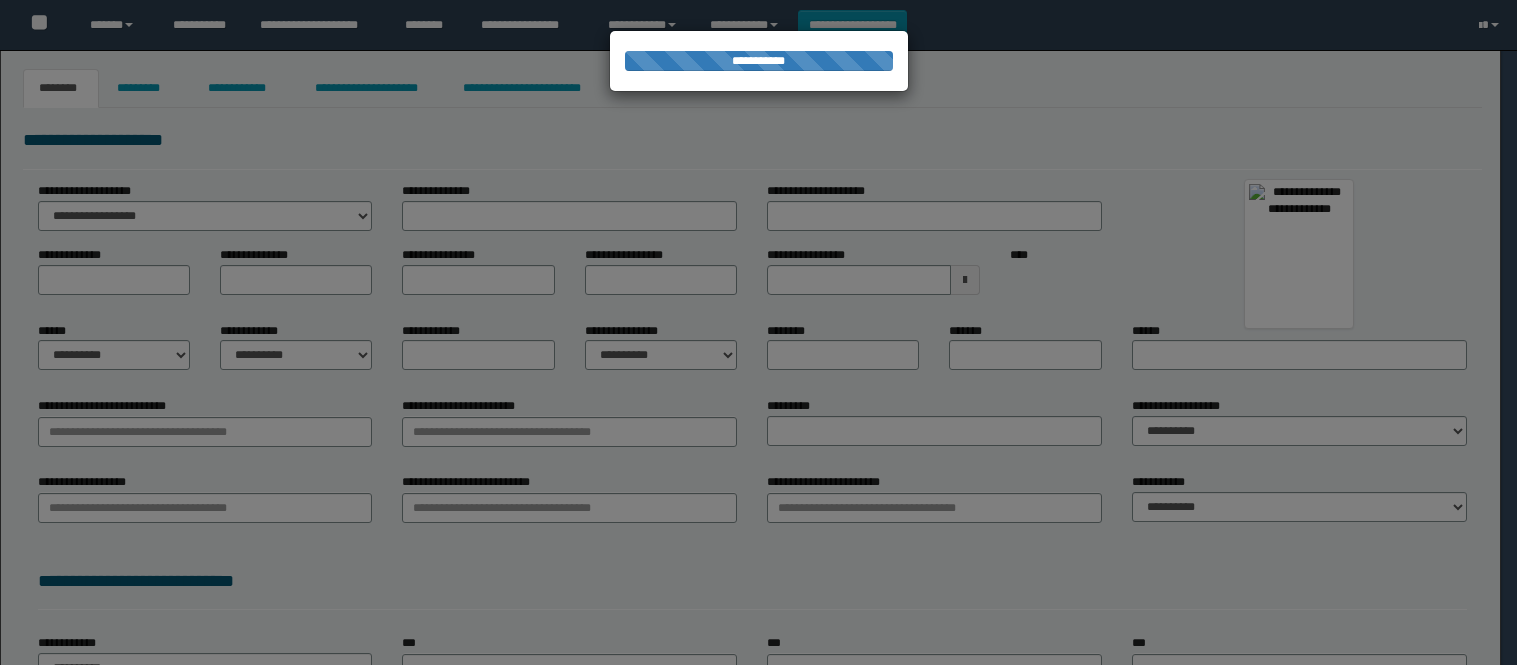 scroll, scrollTop: 0, scrollLeft: 0, axis: both 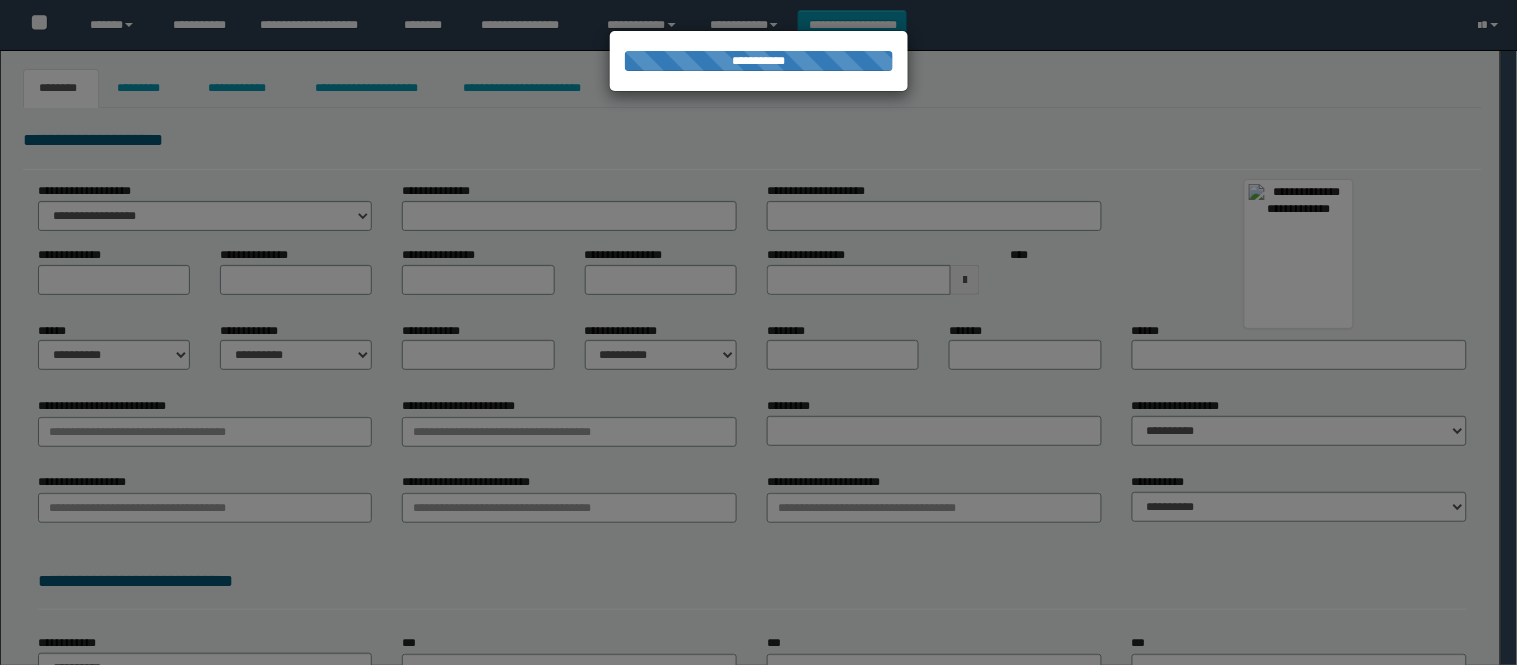 type on "**********" 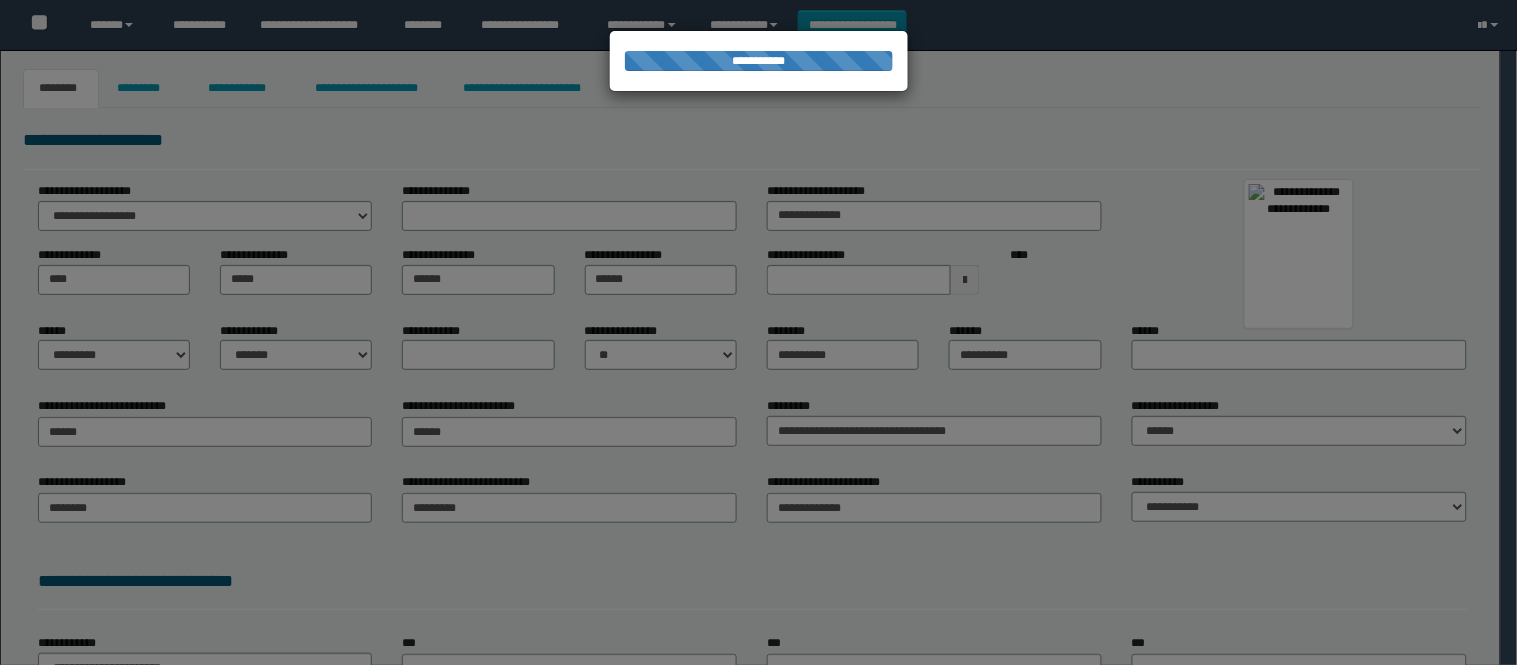 scroll, scrollTop: 0, scrollLeft: 0, axis: both 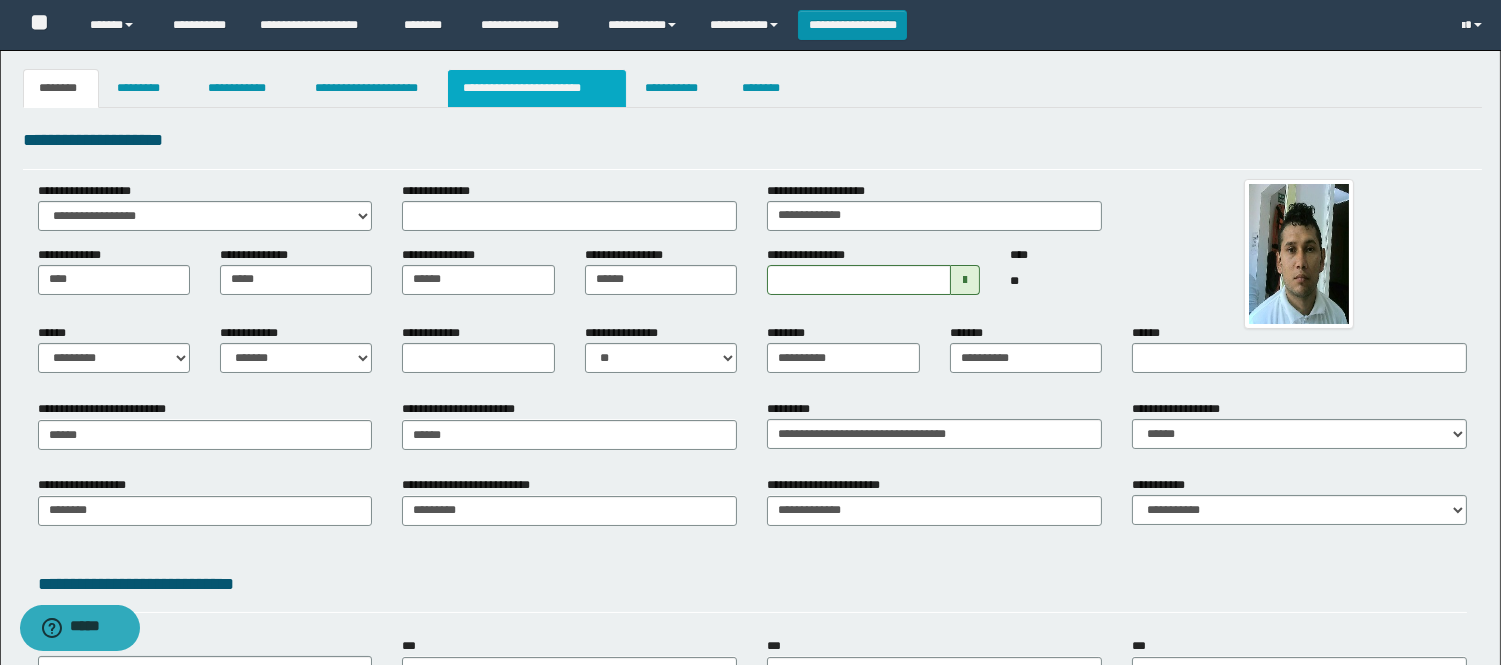 click on "**********" at bounding box center (537, 88) 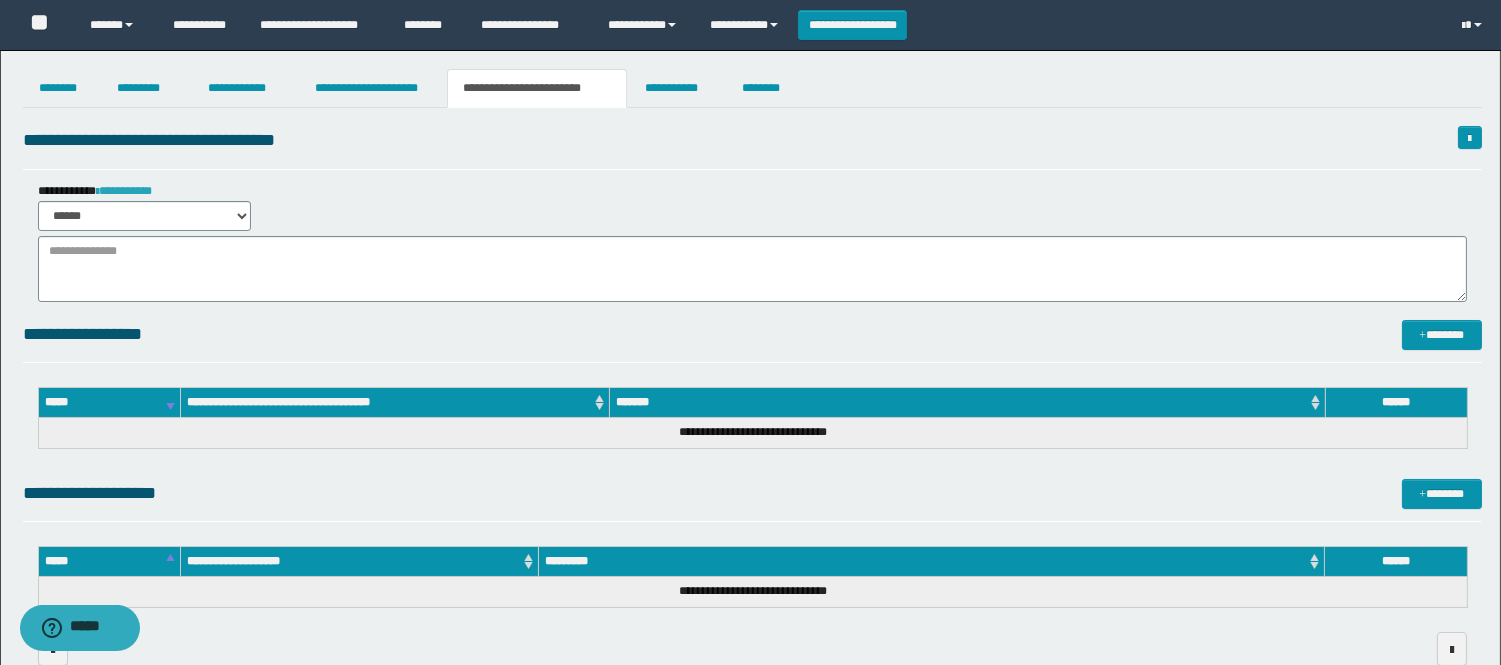 click on "**********" at bounding box center [124, 191] 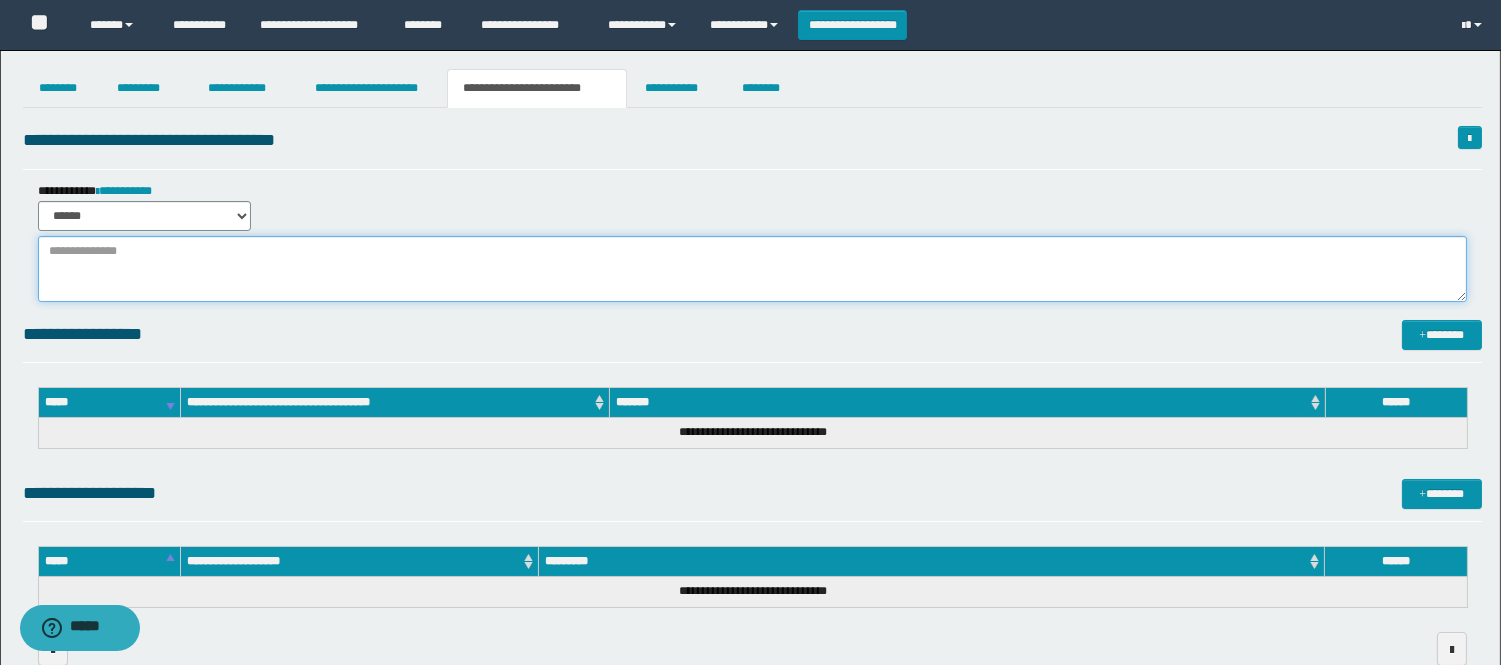 click at bounding box center [752, 269] 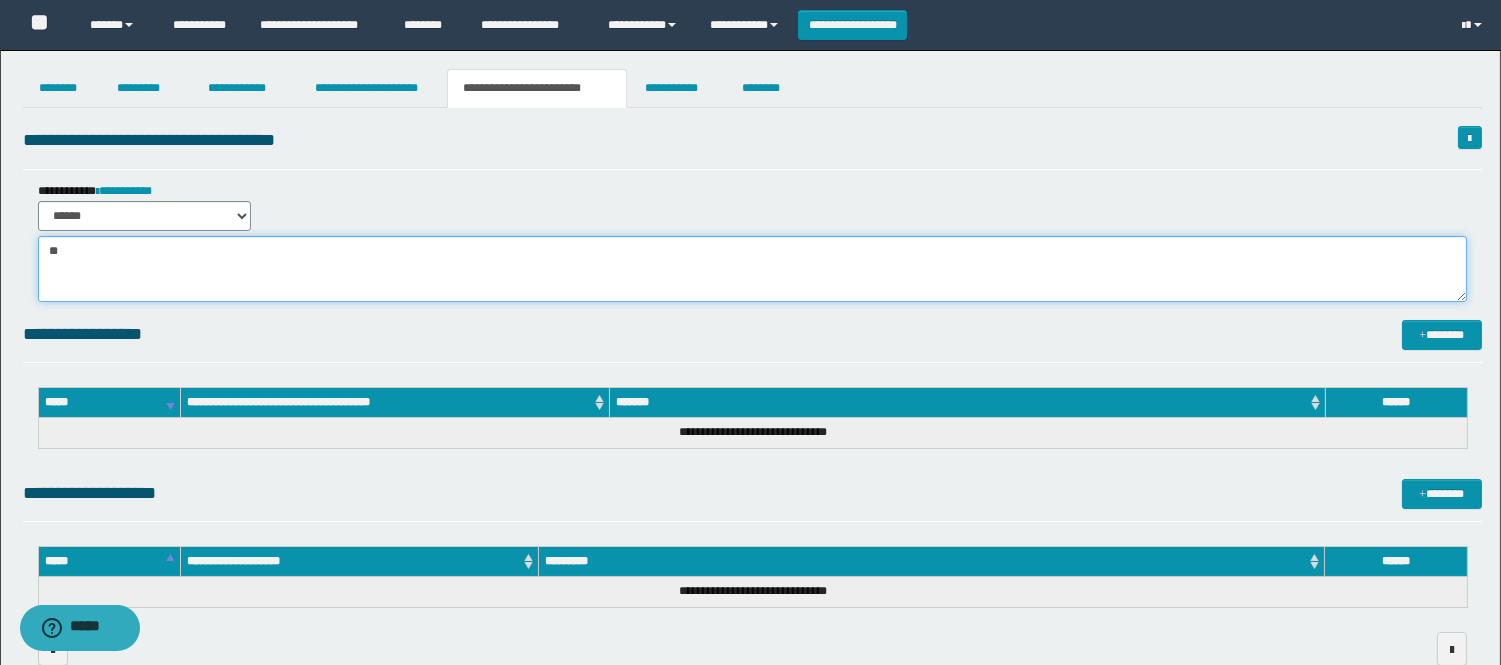 type on "*" 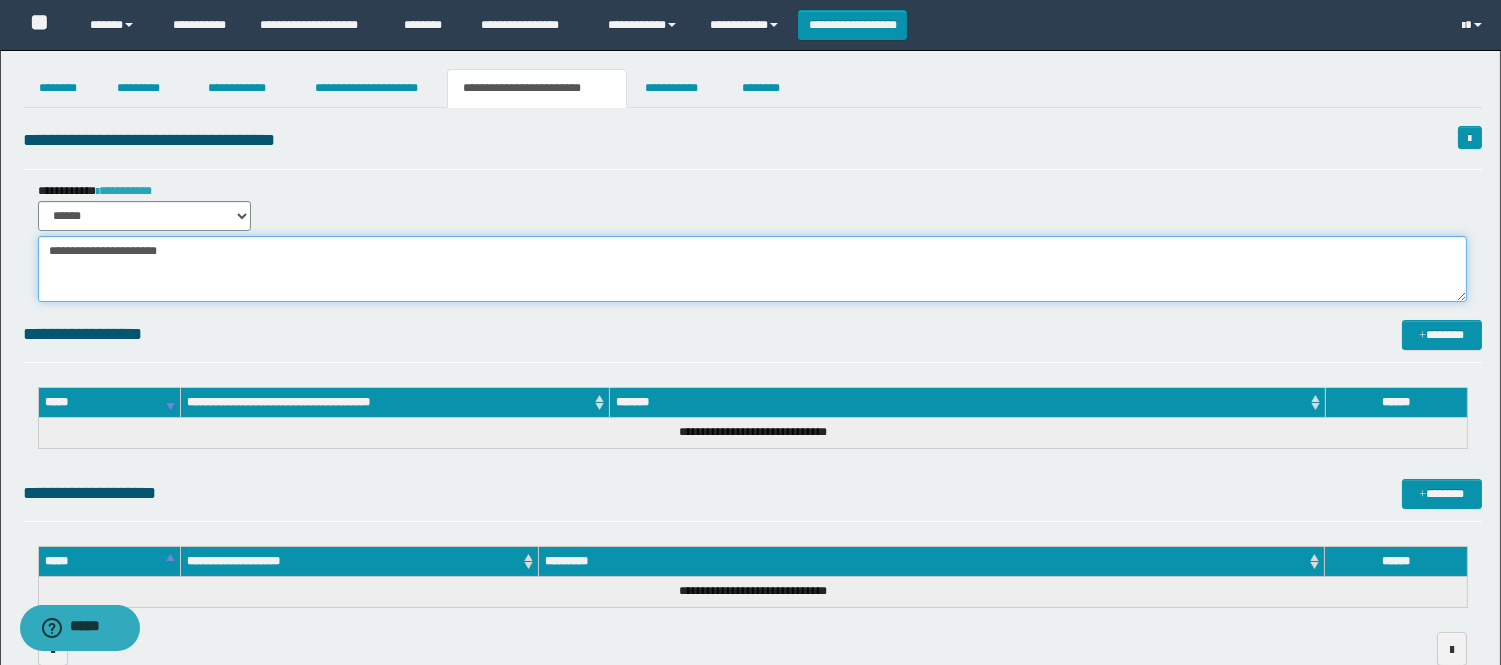 type on "**********" 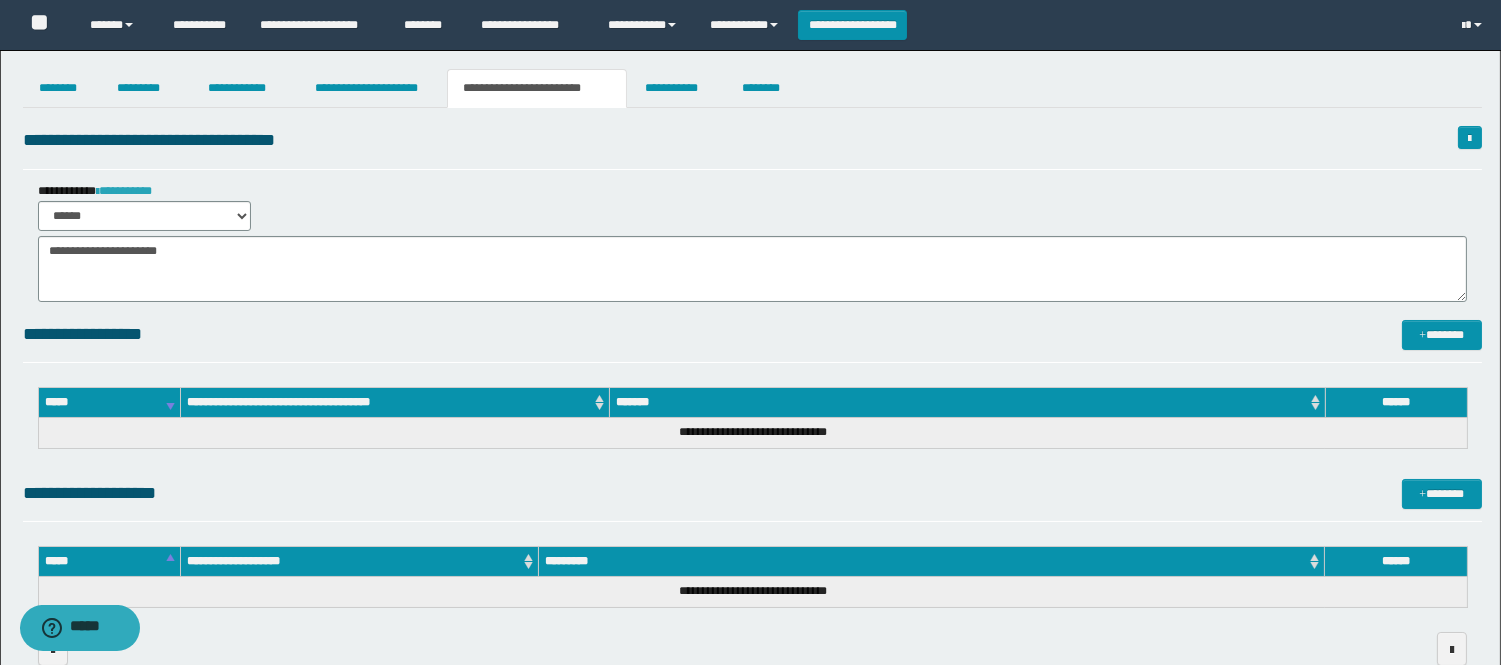 click on "**********" at bounding box center (124, 191) 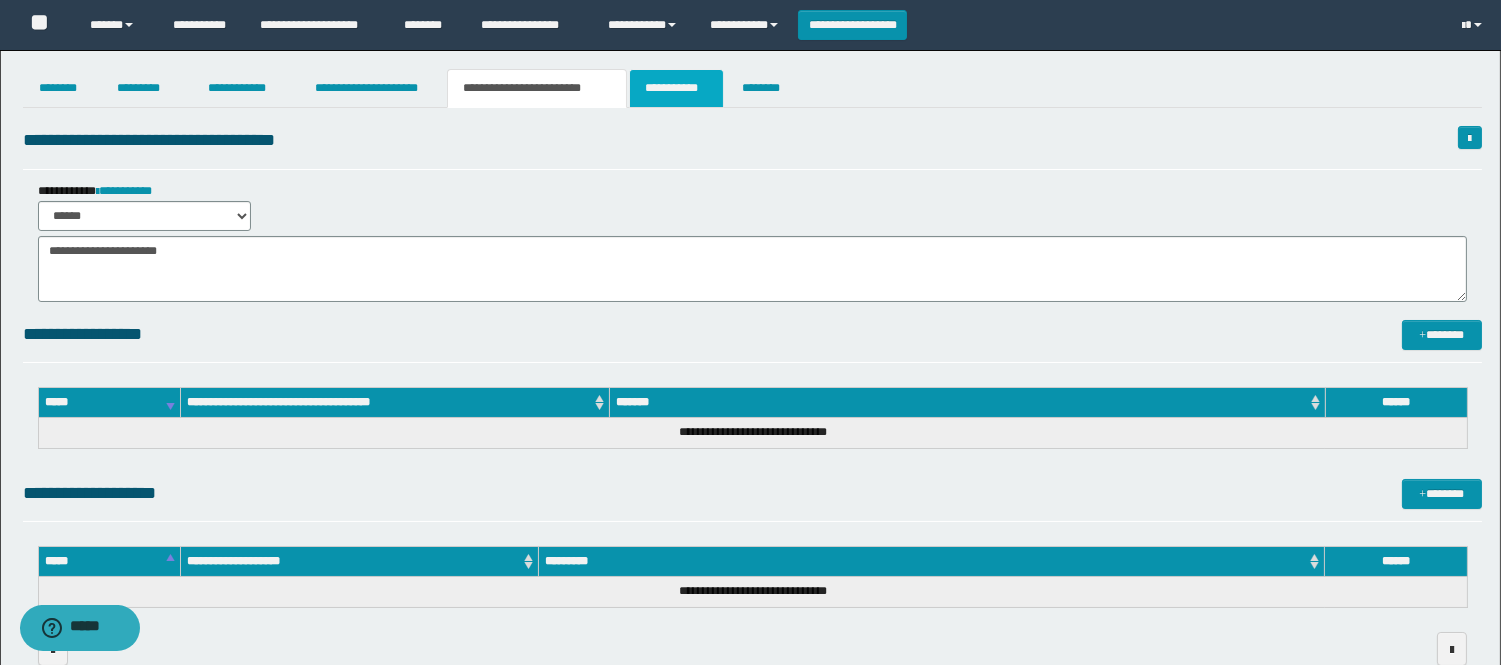 click on "**********" at bounding box center [676, 88] 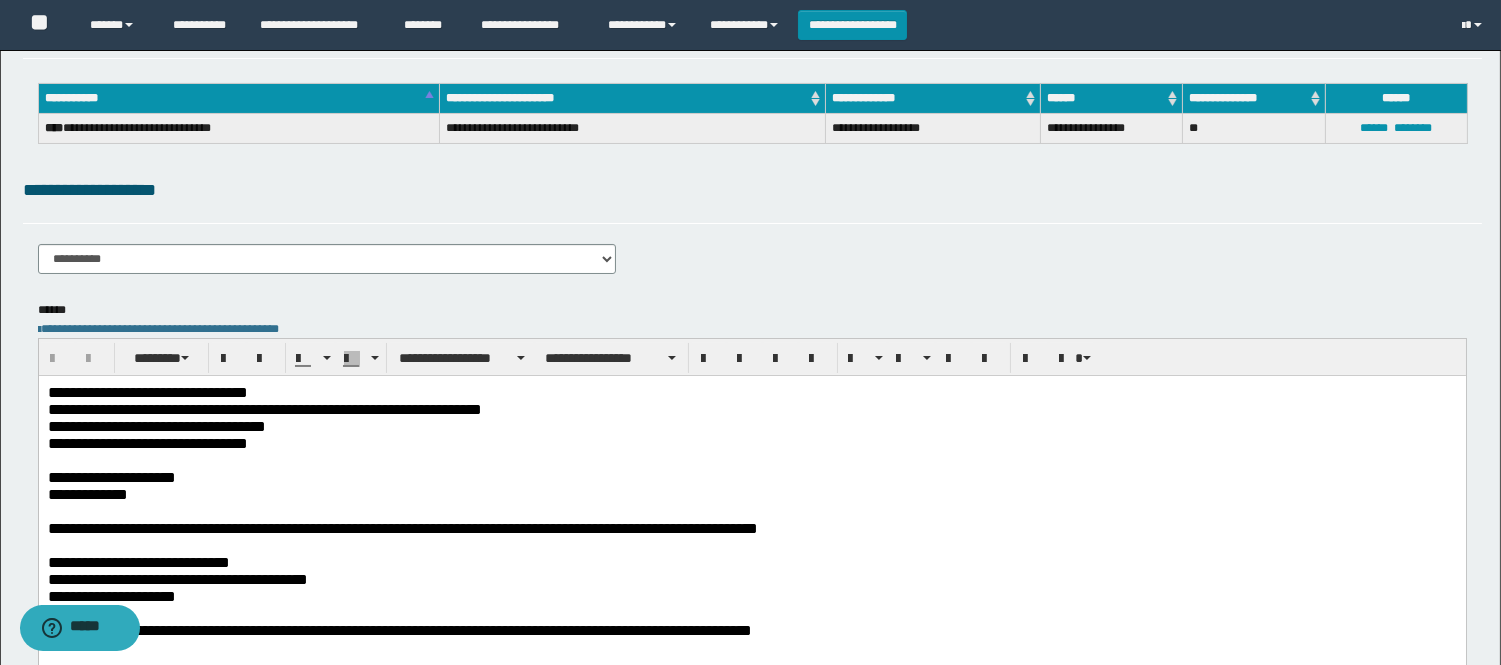 scroll, scrollTop: 222, scrollLeft: 0, axis: vertical 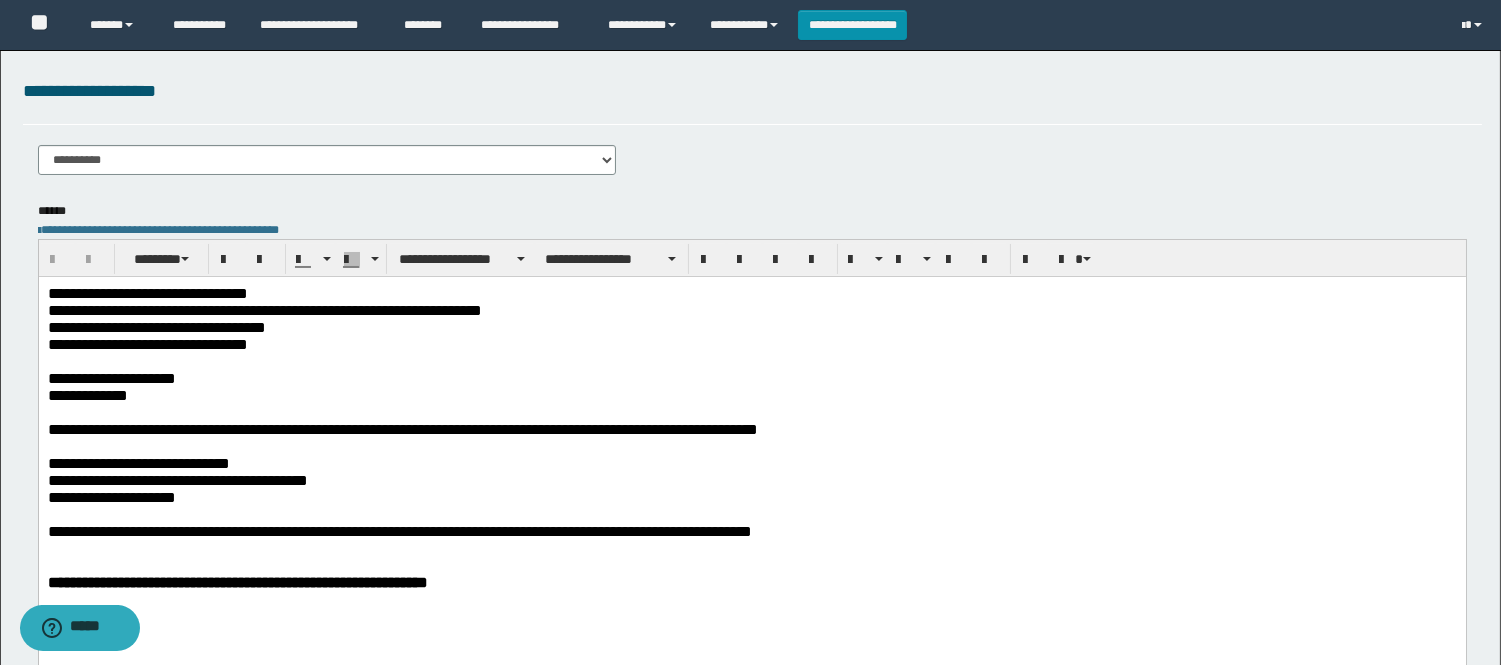 click on "**********" at bounding box center (751, 395) 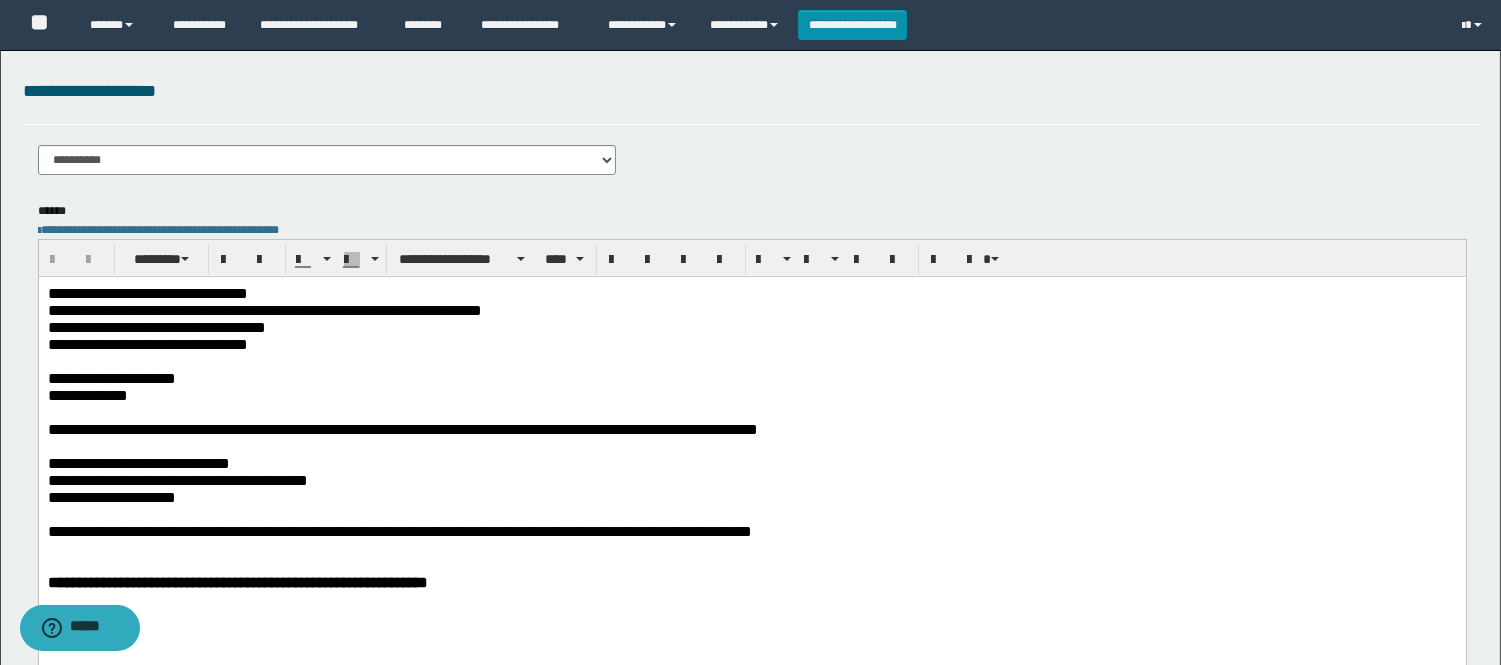 type 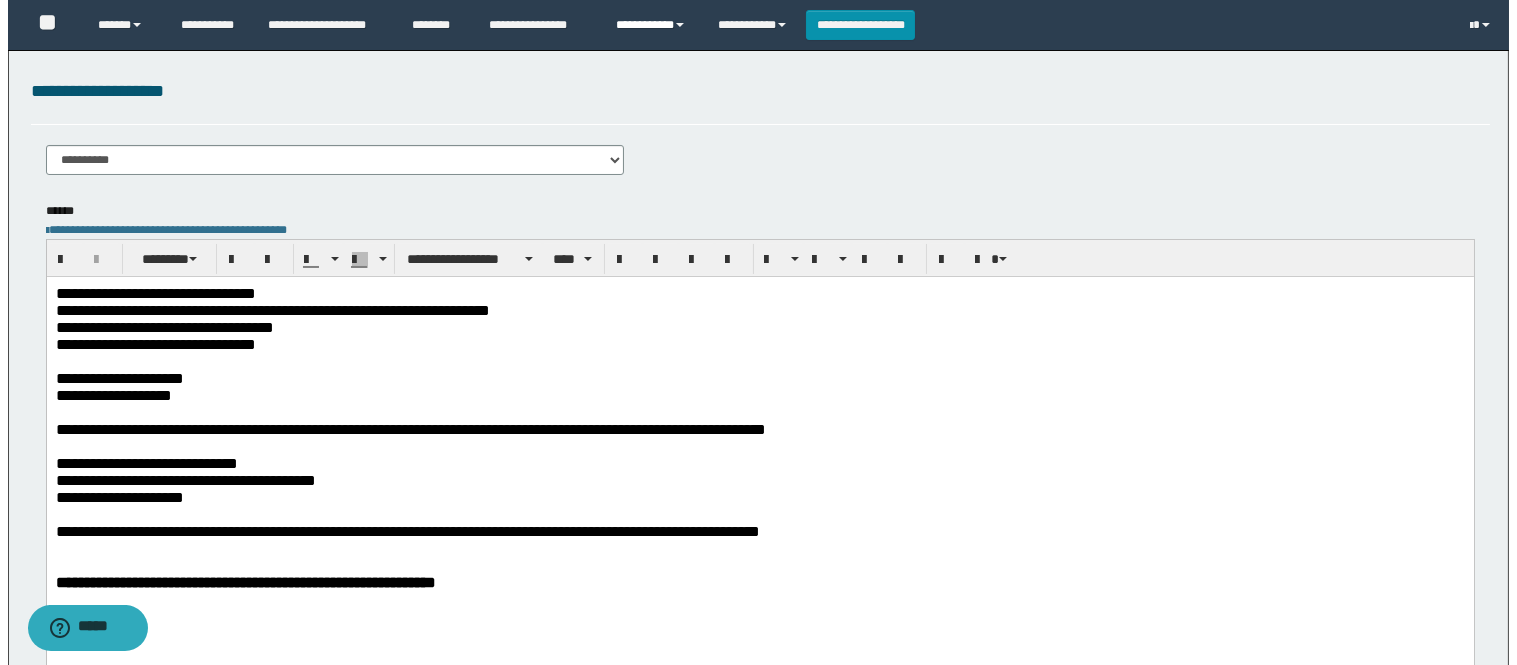 scroll, scrollTop: 0, scrollLeft: 0, axis: both 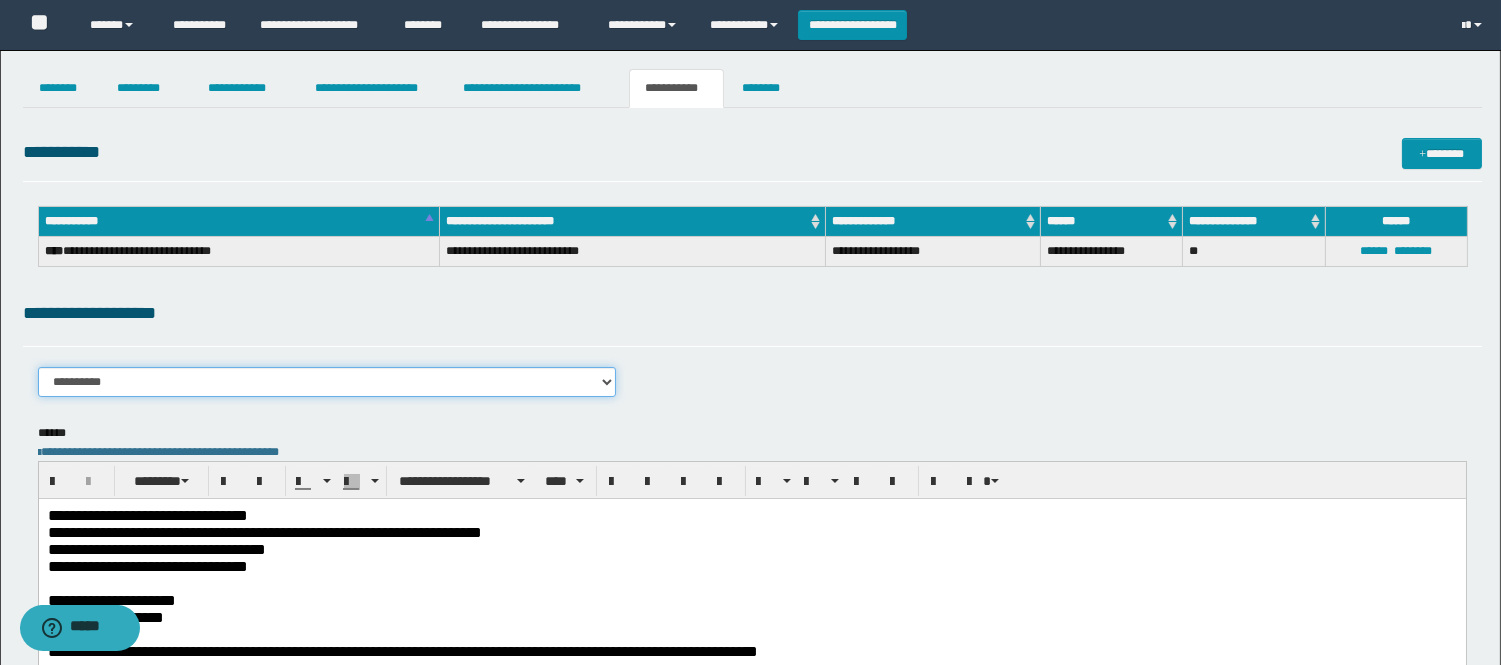 drag, startPoint x: 385, startPoint y: 376, endPoint x: 398, endPoint y: 381, distance: 13.928389 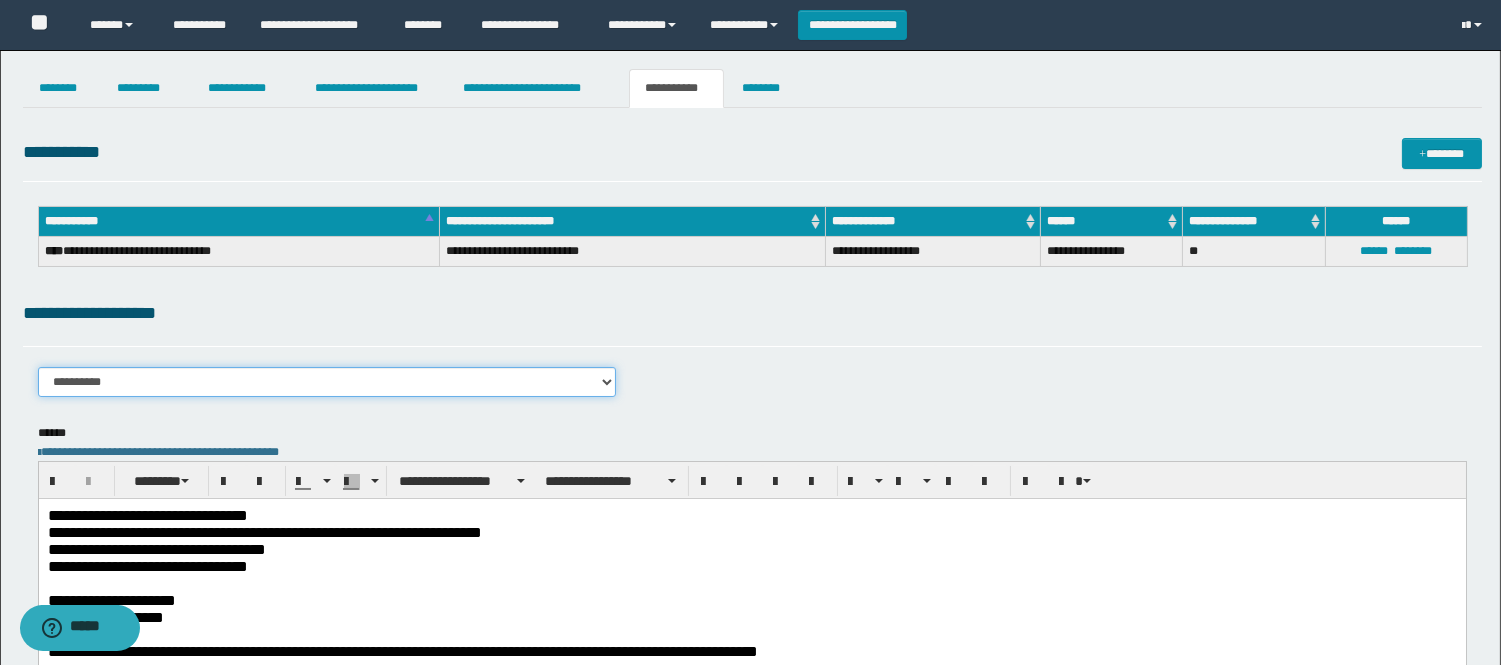 select on "****" 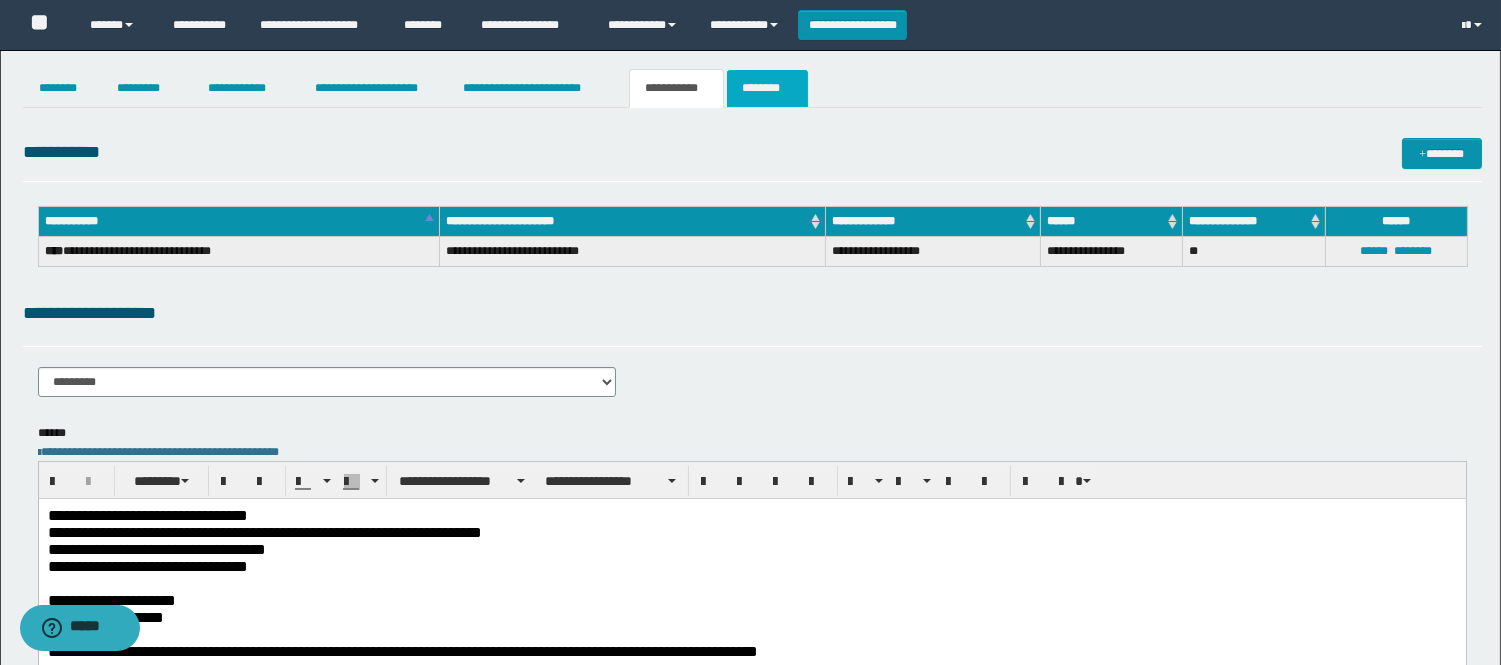 click on "********" at bounding box center (767, 88) 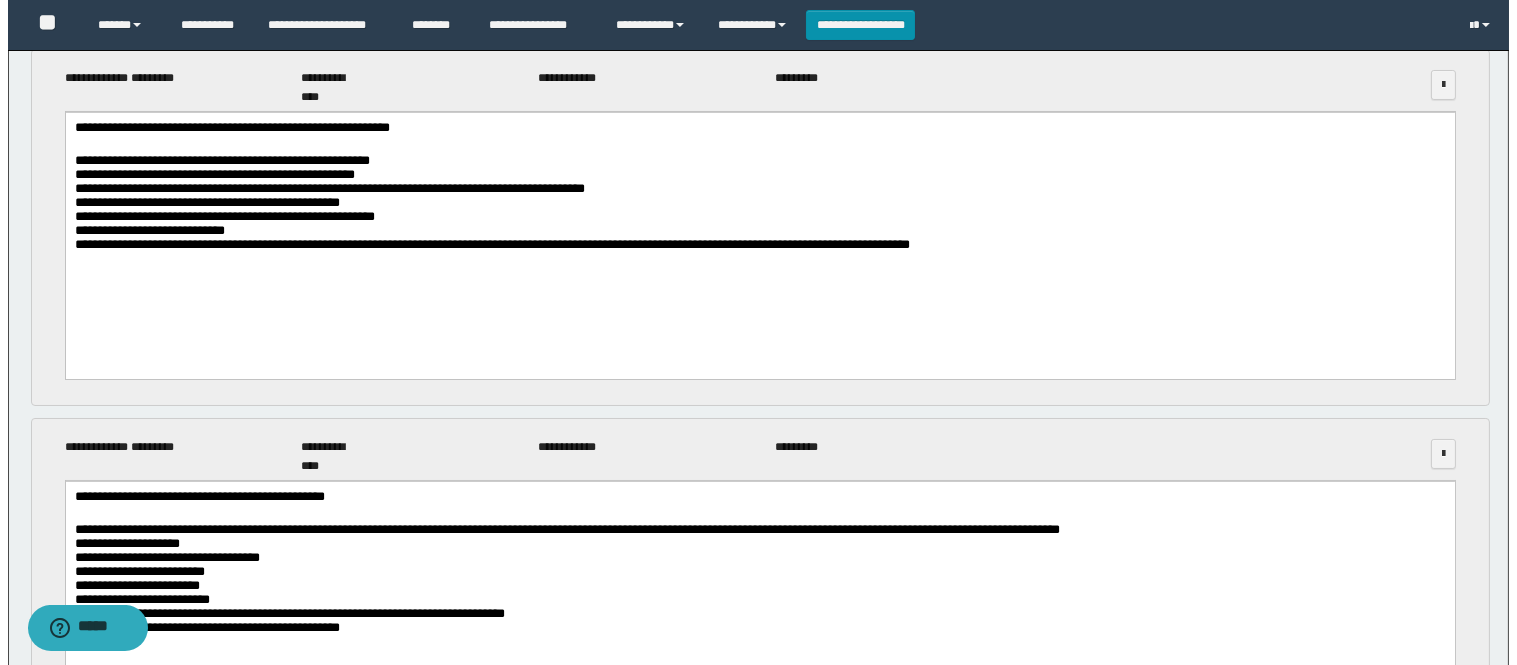 scroll, scrollTop: 0, scrollLeft: 0, axis: both 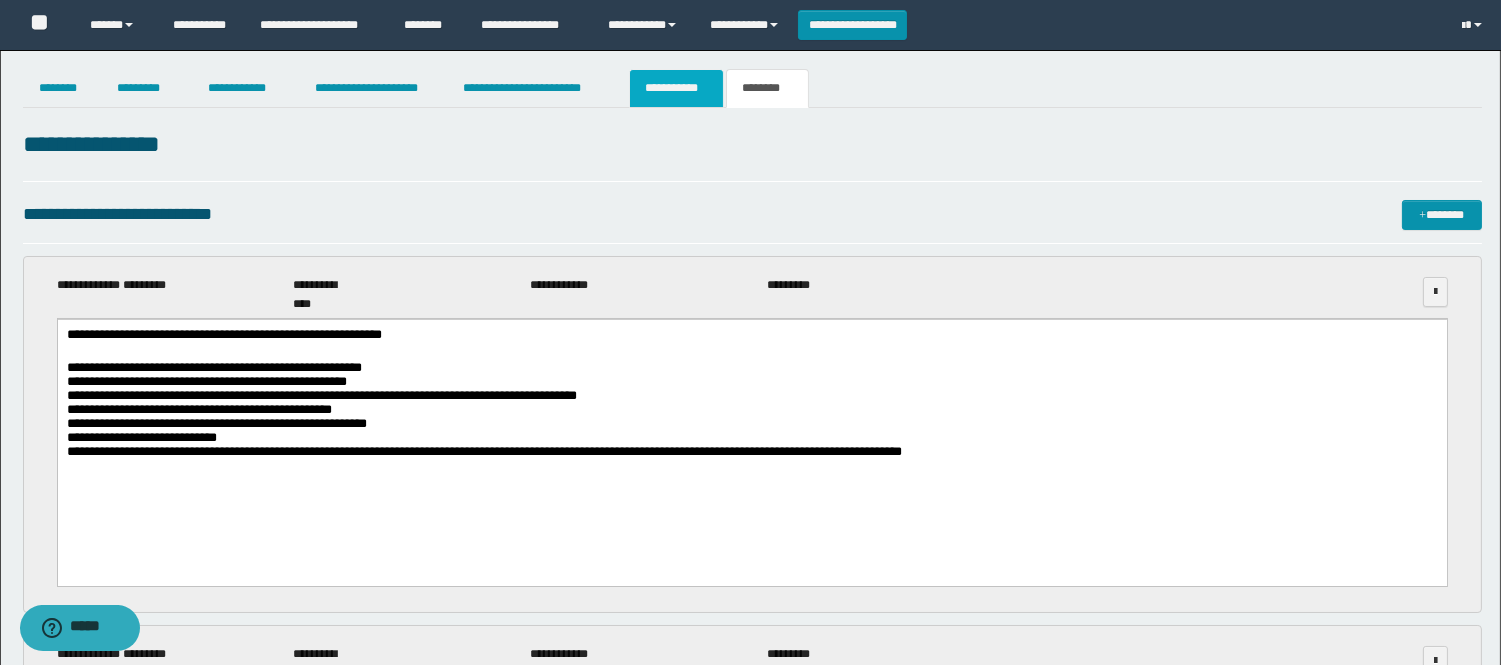 click on "**********" at bounding box center [676, 88] 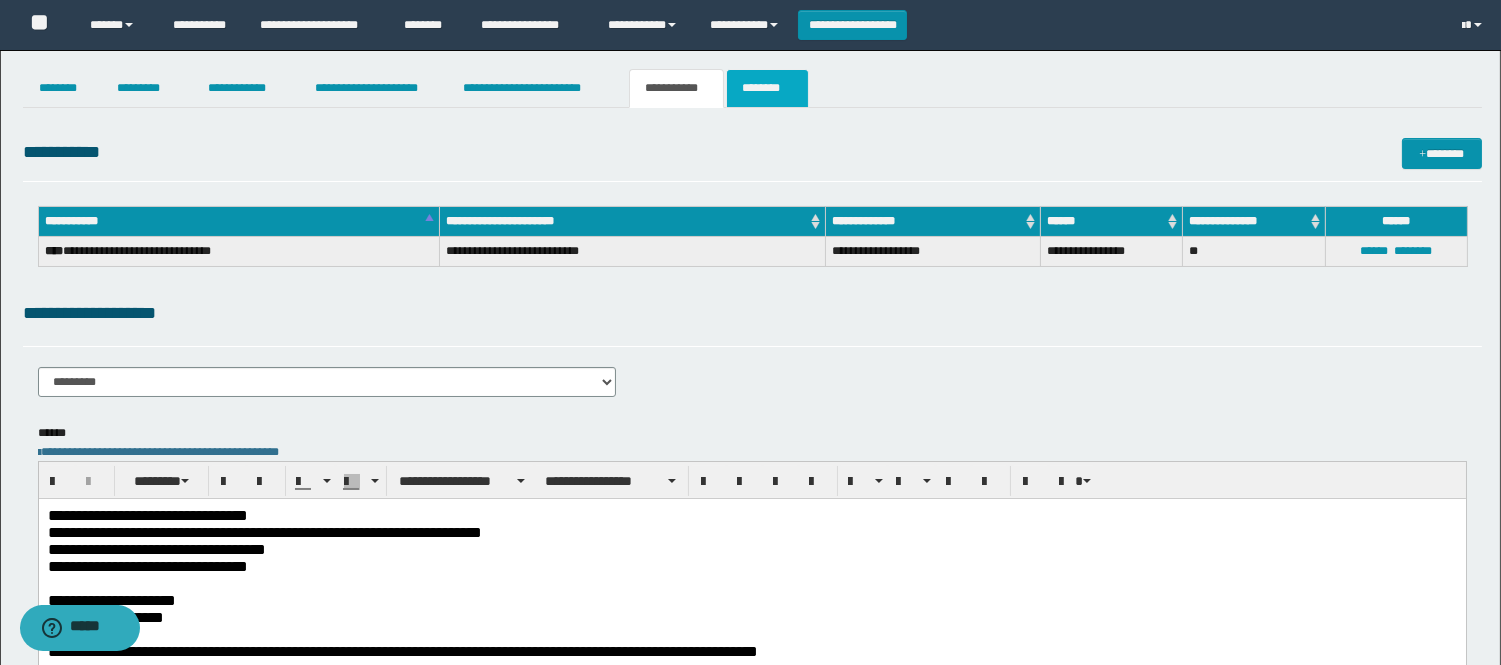 click on "********" at bounding box center [767, 88] 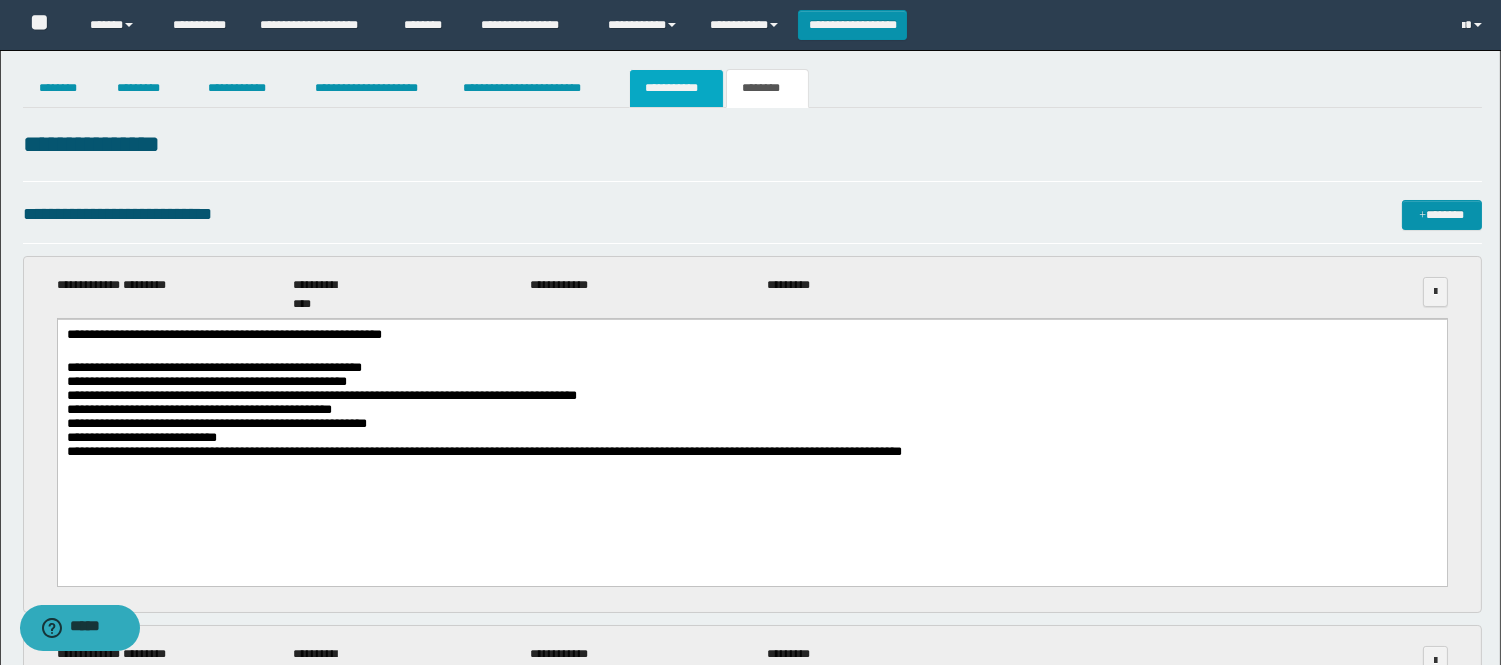 click on "**********" at bounding box center (676, 88) 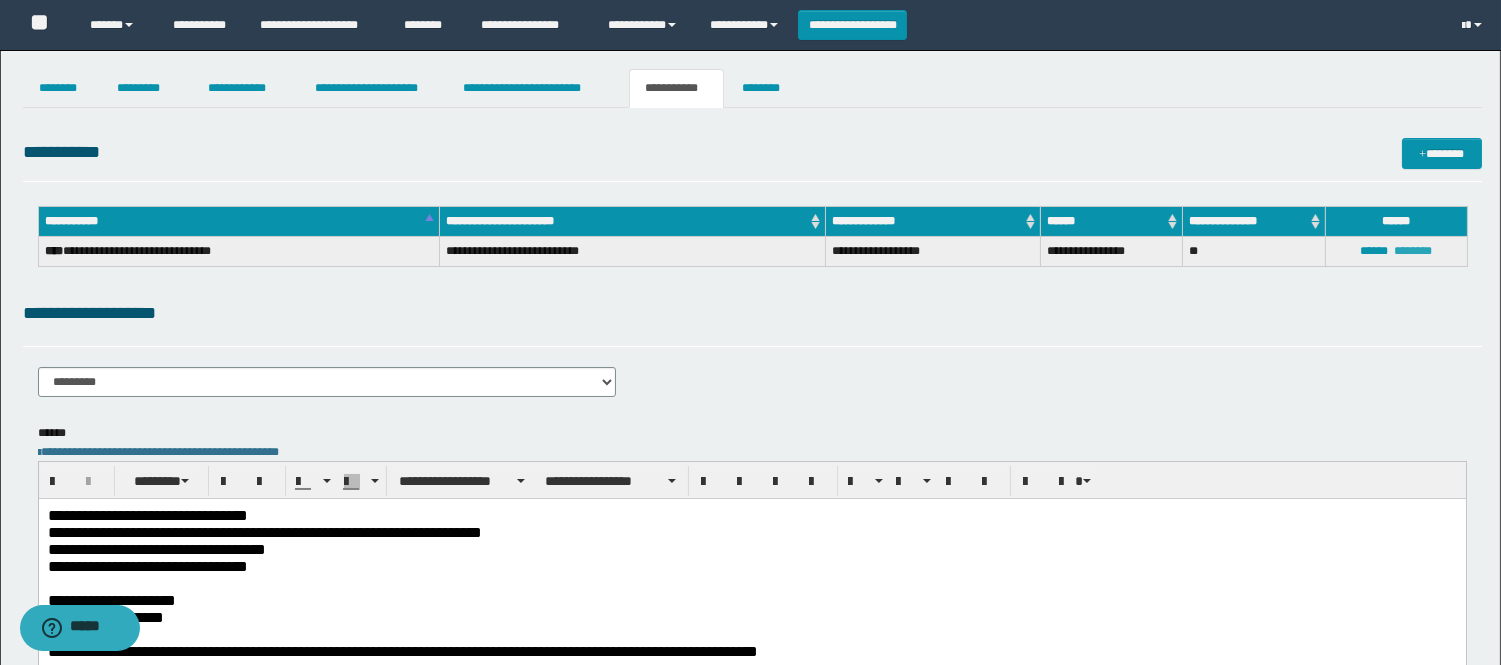 click on "********" at bounding box center (1413, 251) 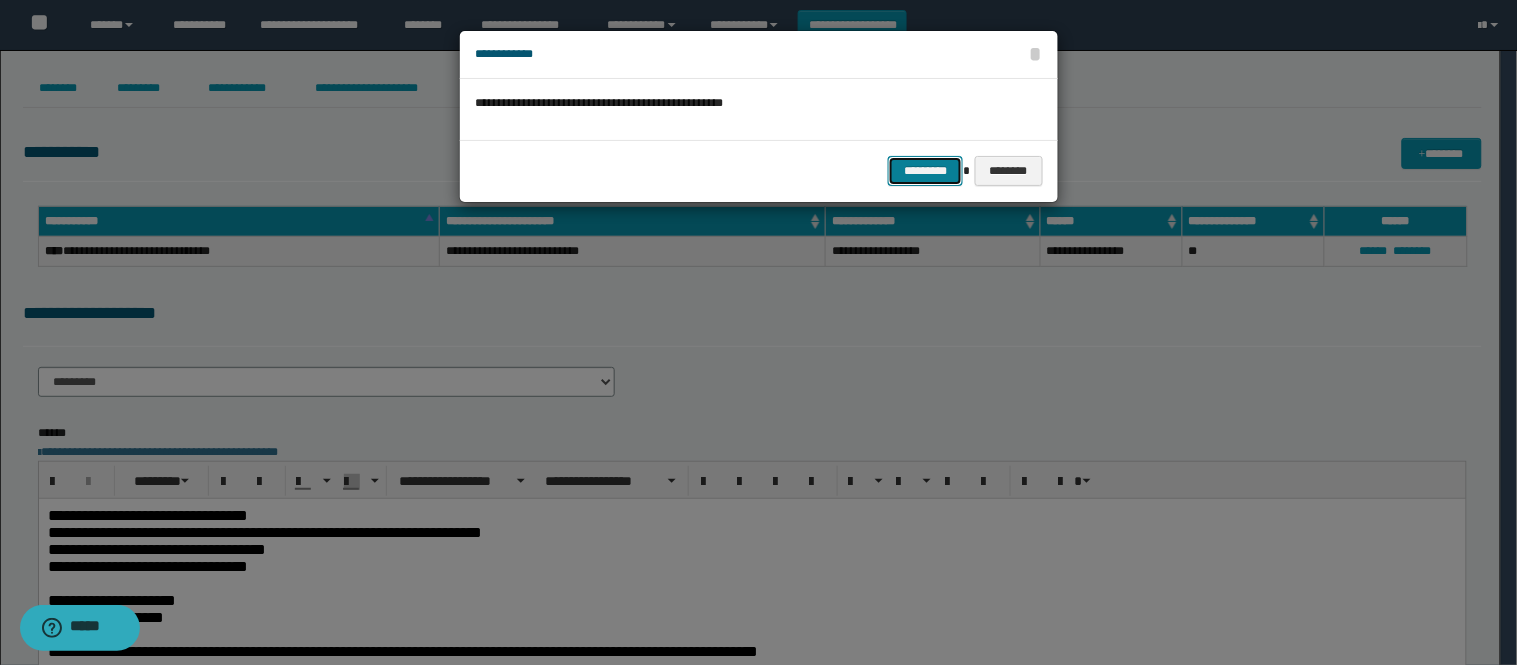 drag, startPoint x: 936, startPoint y: 165, endPoint x: 835, endPoint y: 166, distance: 101.00495 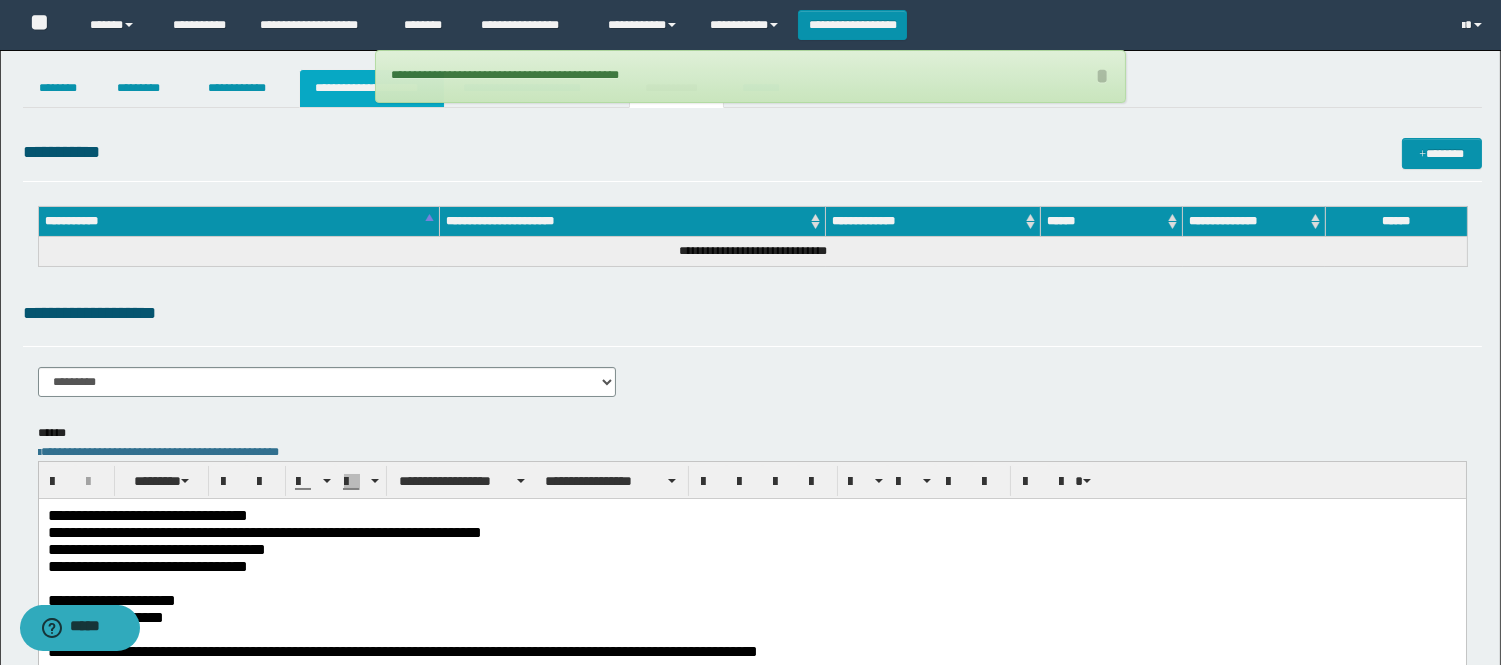 click on "**********" at bounding box center (372, 88) 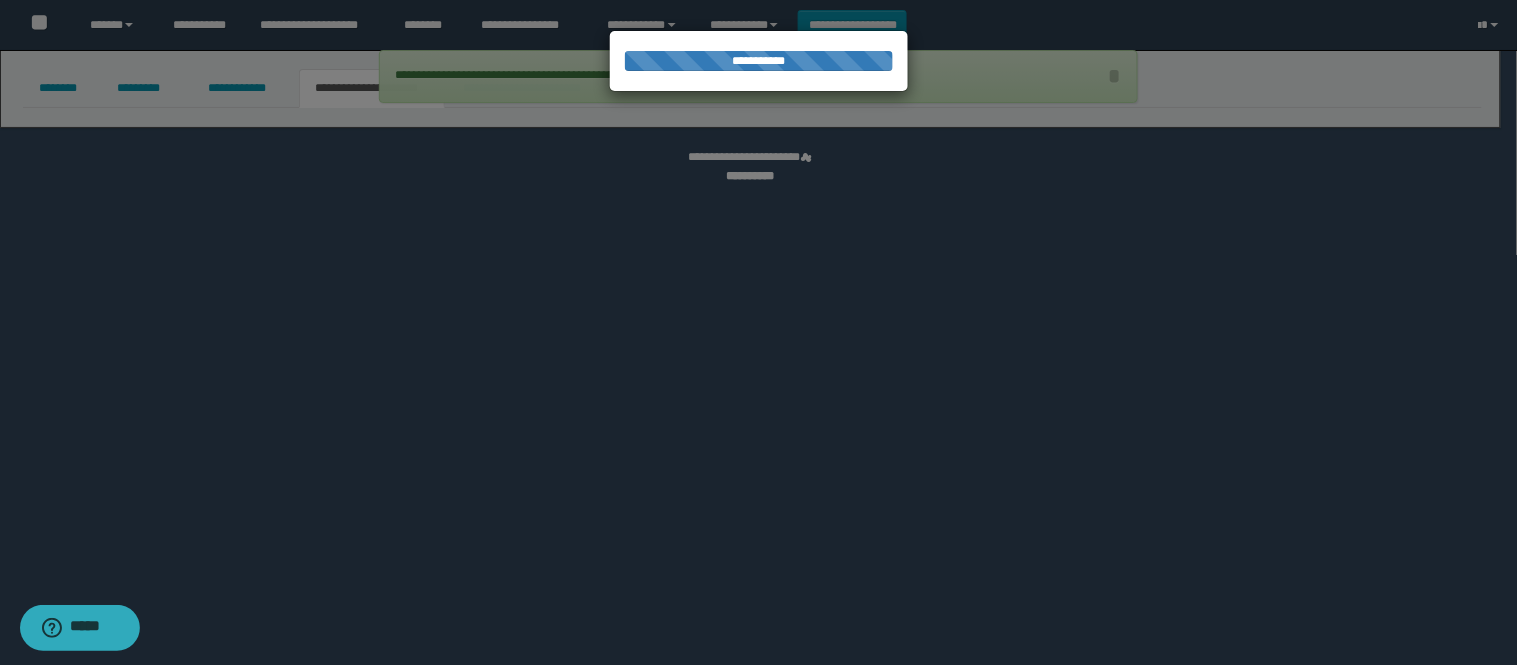 select on "*" 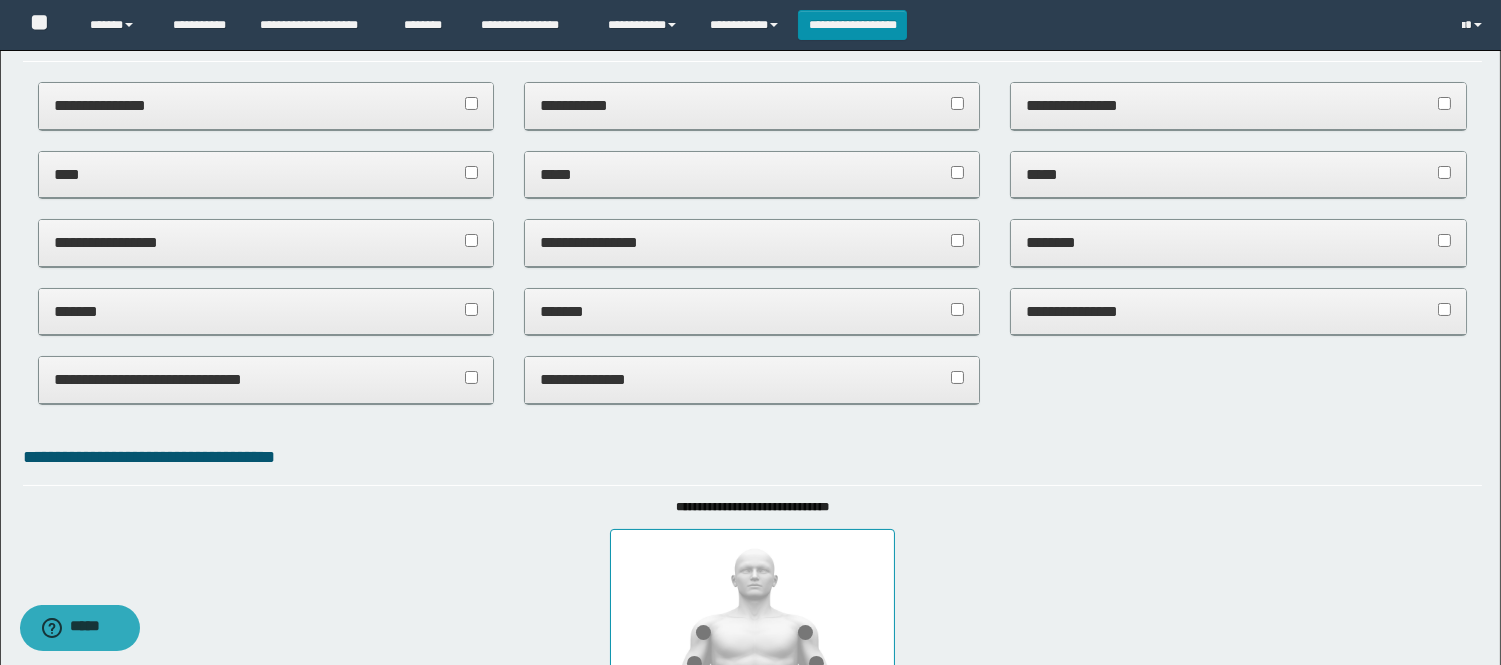 scroll, scrollTop: 333, scrollLeft: 0, axis: vertical 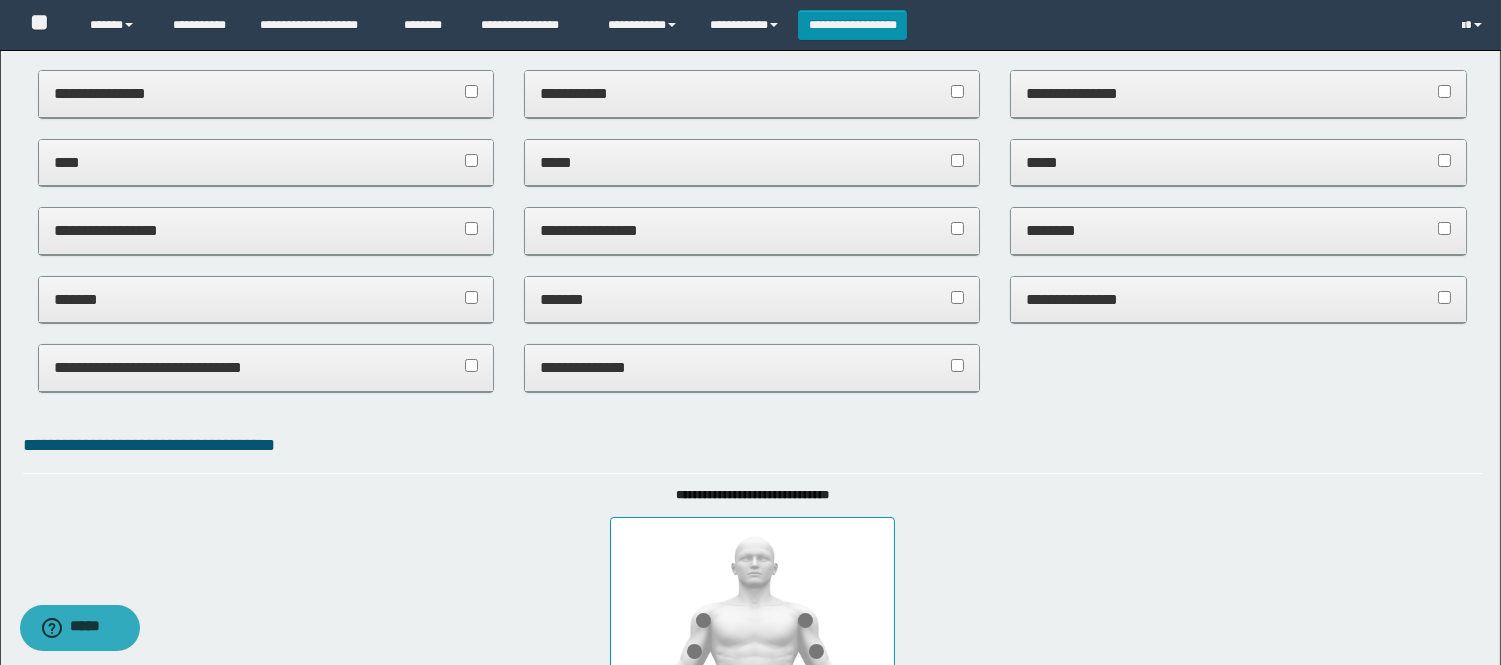 click on "*******" at bounding box center (266, 299) 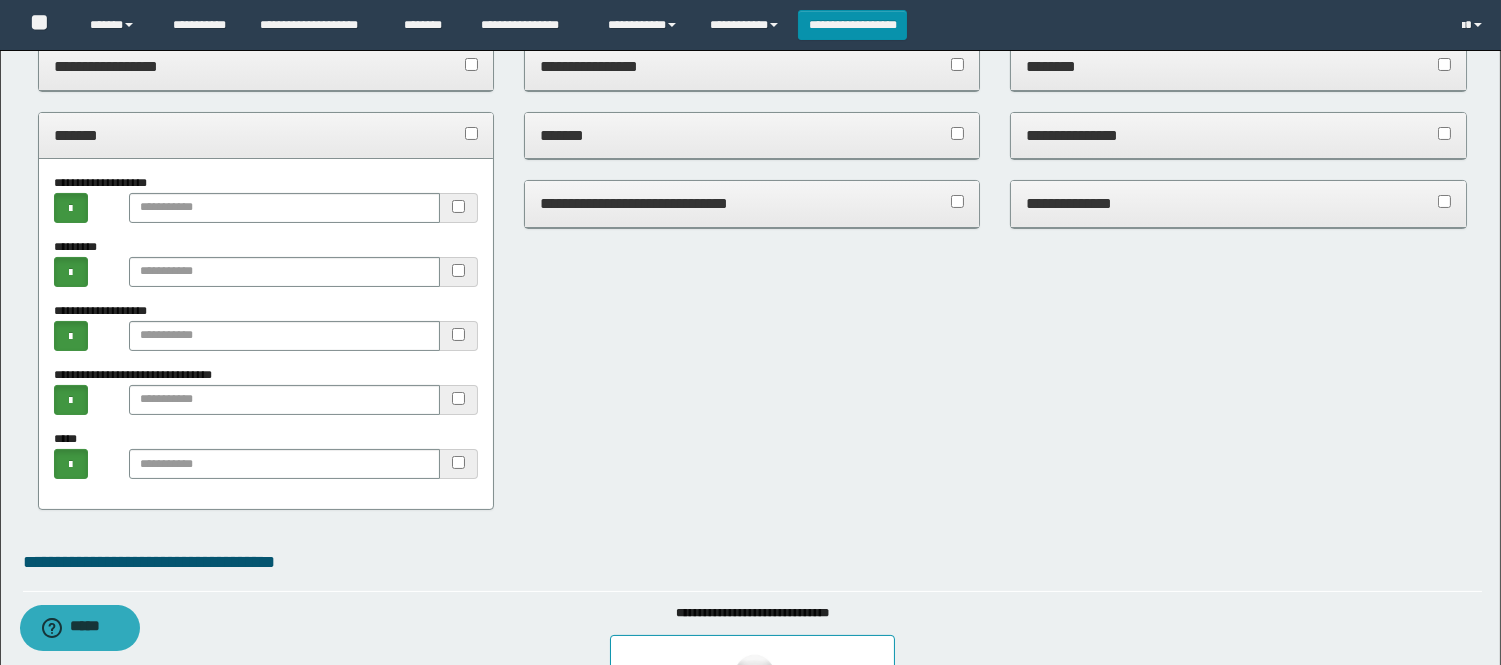 scroll, scrollTop: 444, scrollLeft: 0, axis: vertical 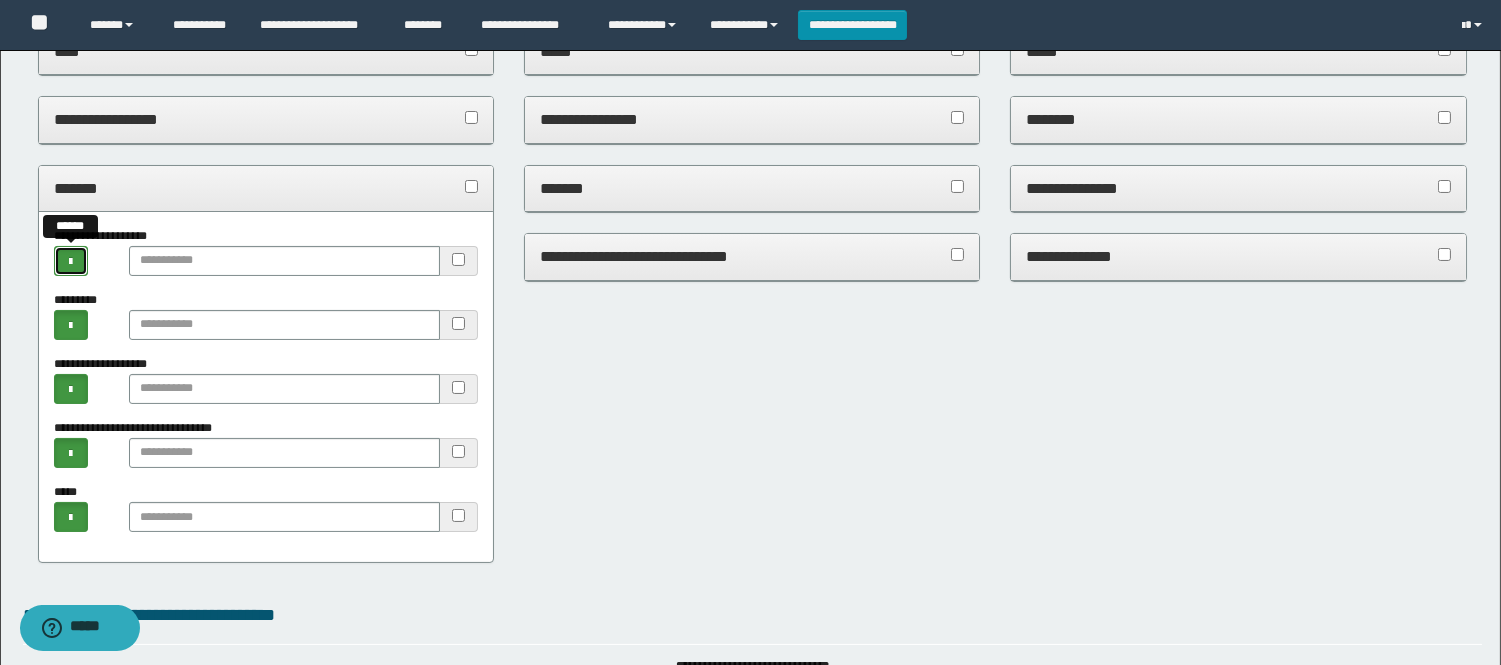 click at bounding box center [70, 262] 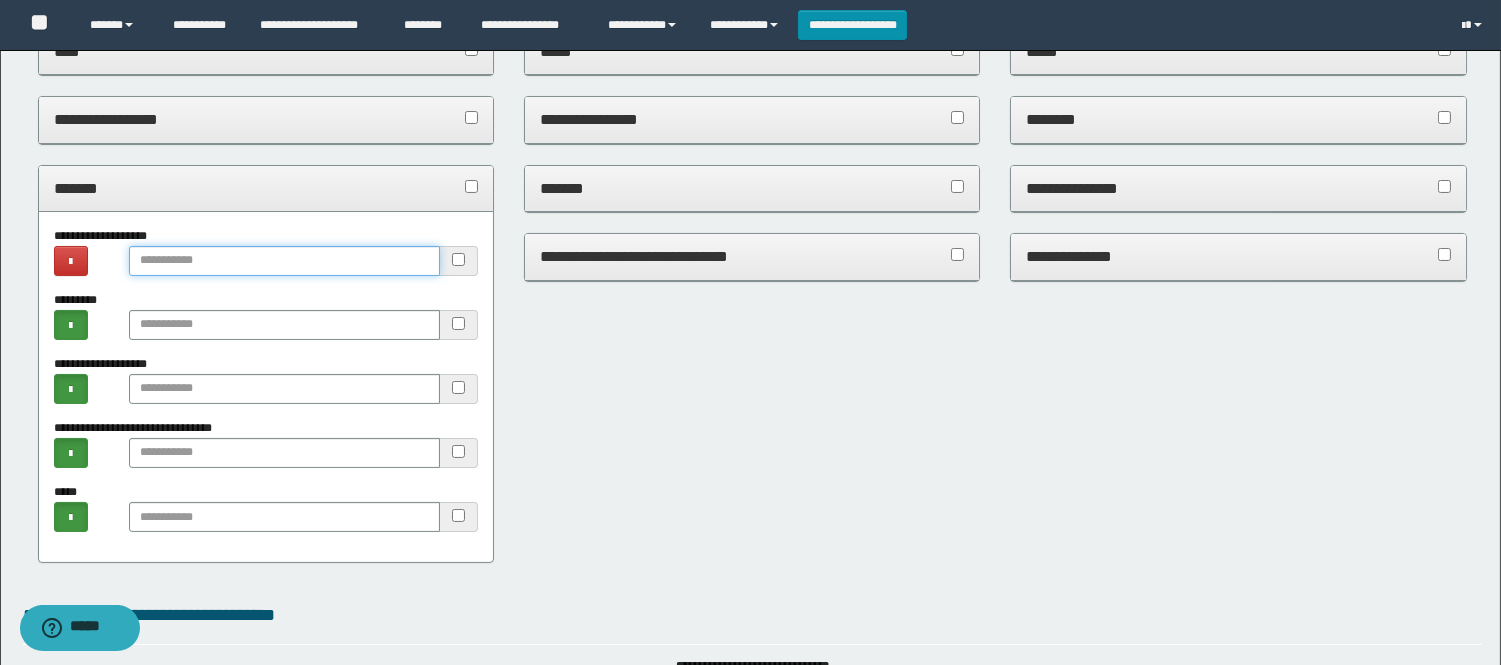 click at bounding box center (284, 261) 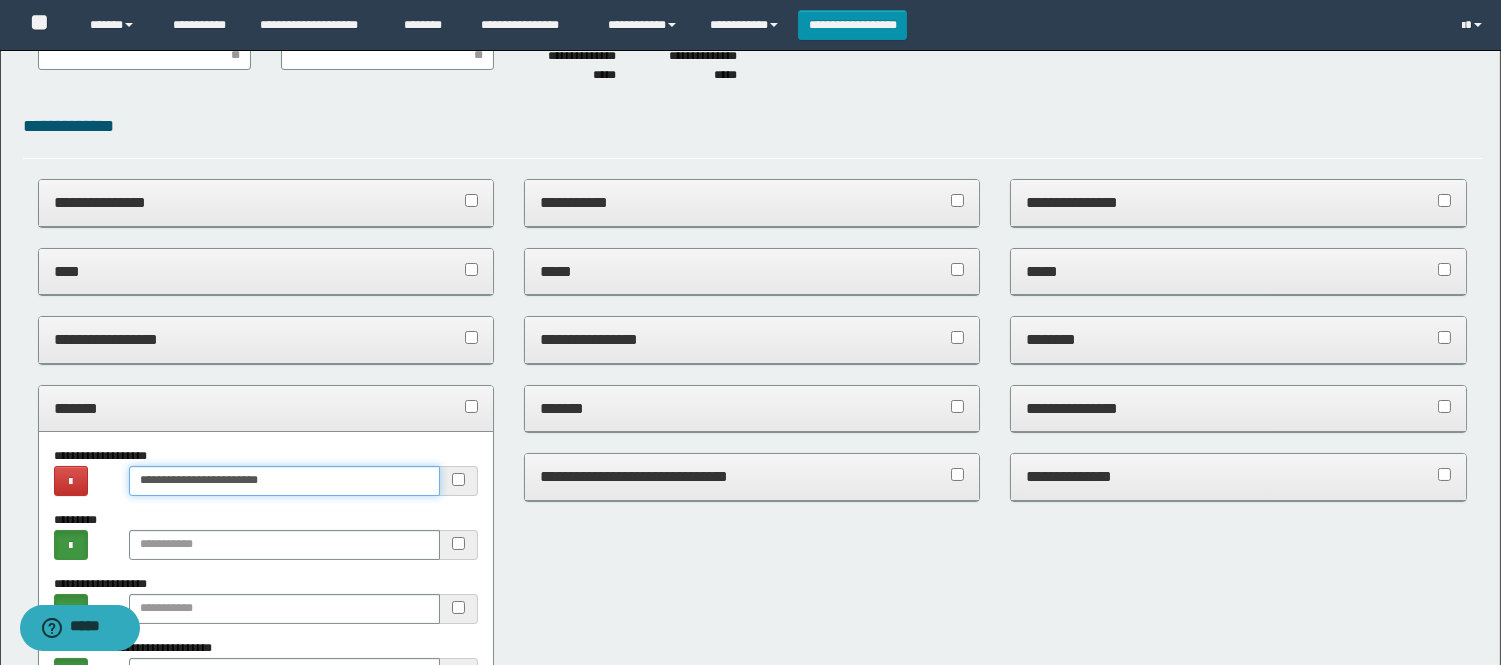 scroll, scrollTop: 0, scrollLeft: 0, axis: both 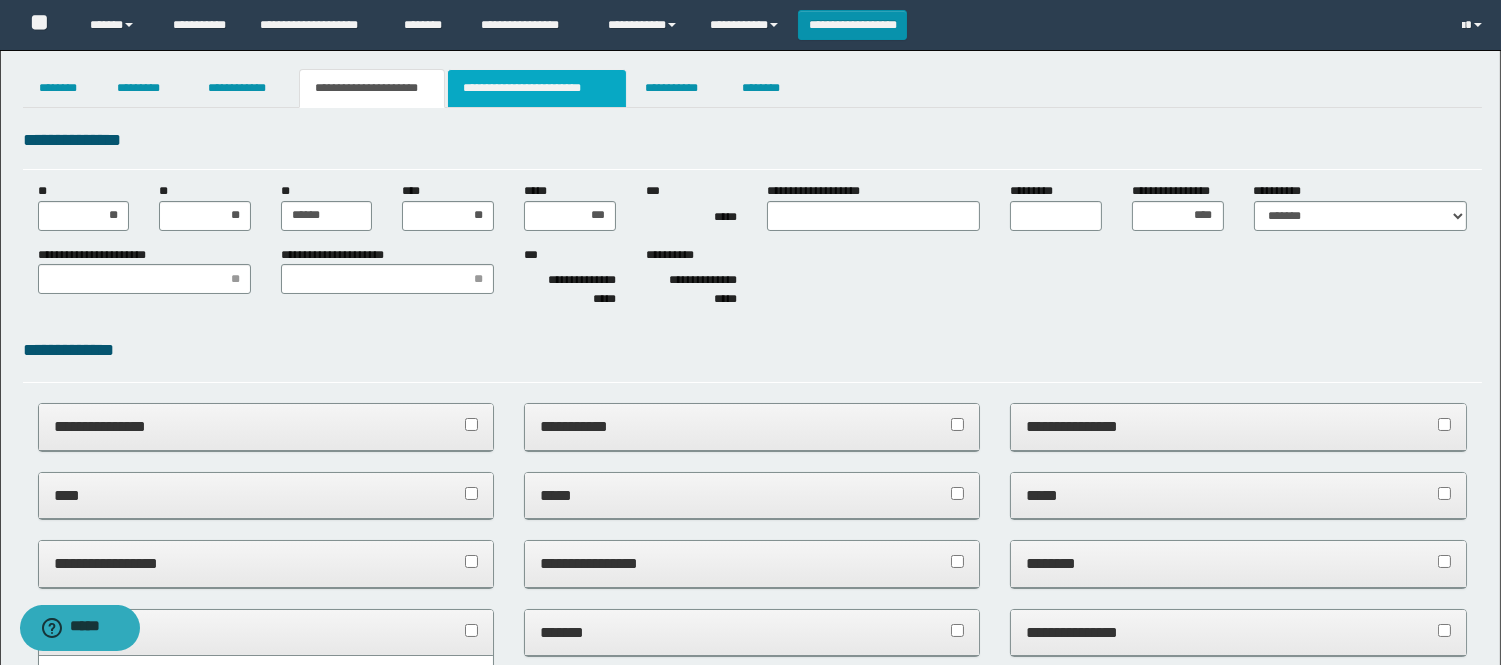 type on "**********" 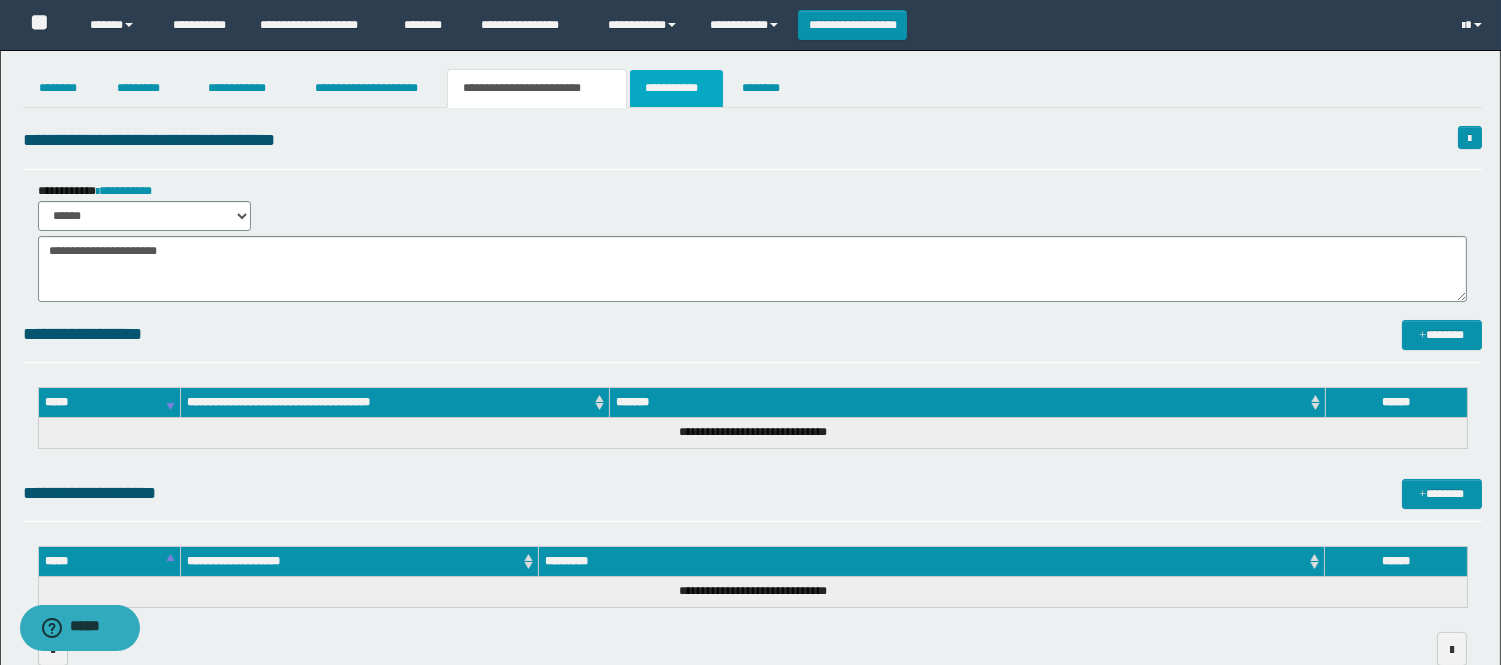 click on "**********" at bounding box center [676, 88] 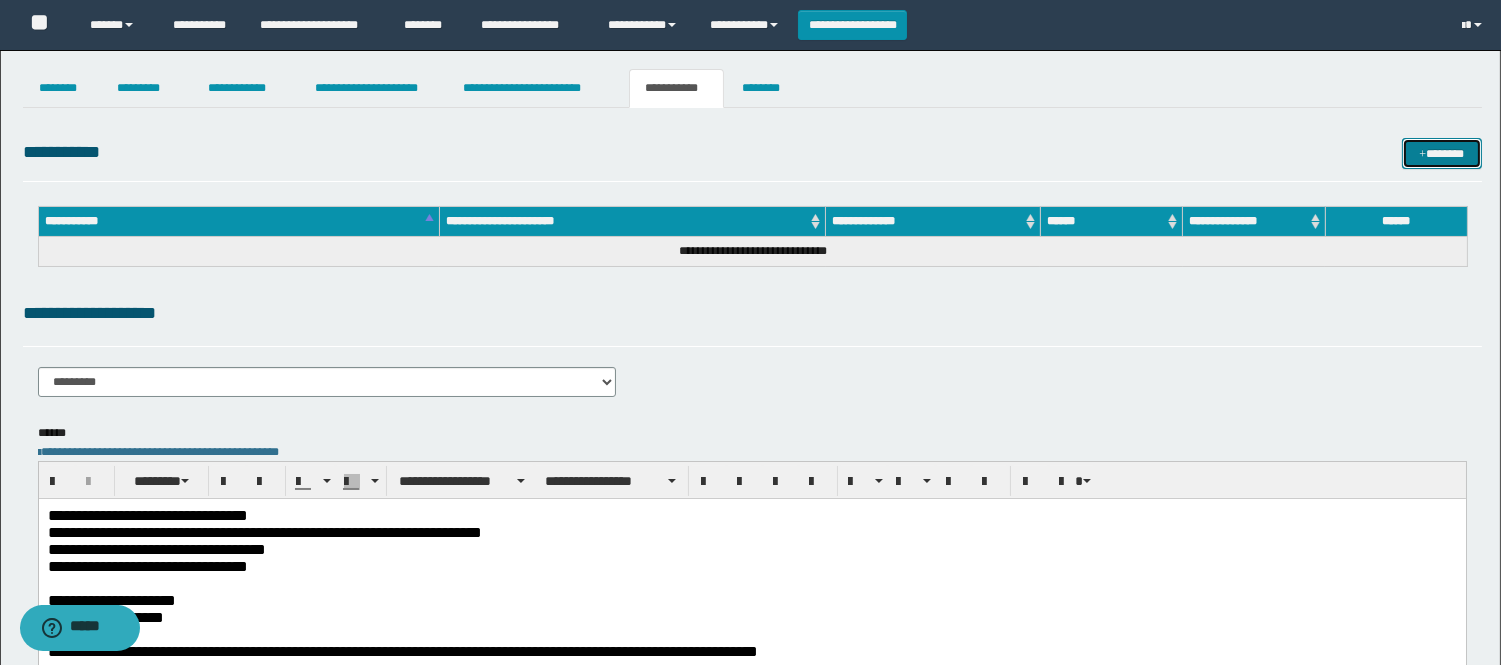 click on "*******" at bounding box center [1442, 153] 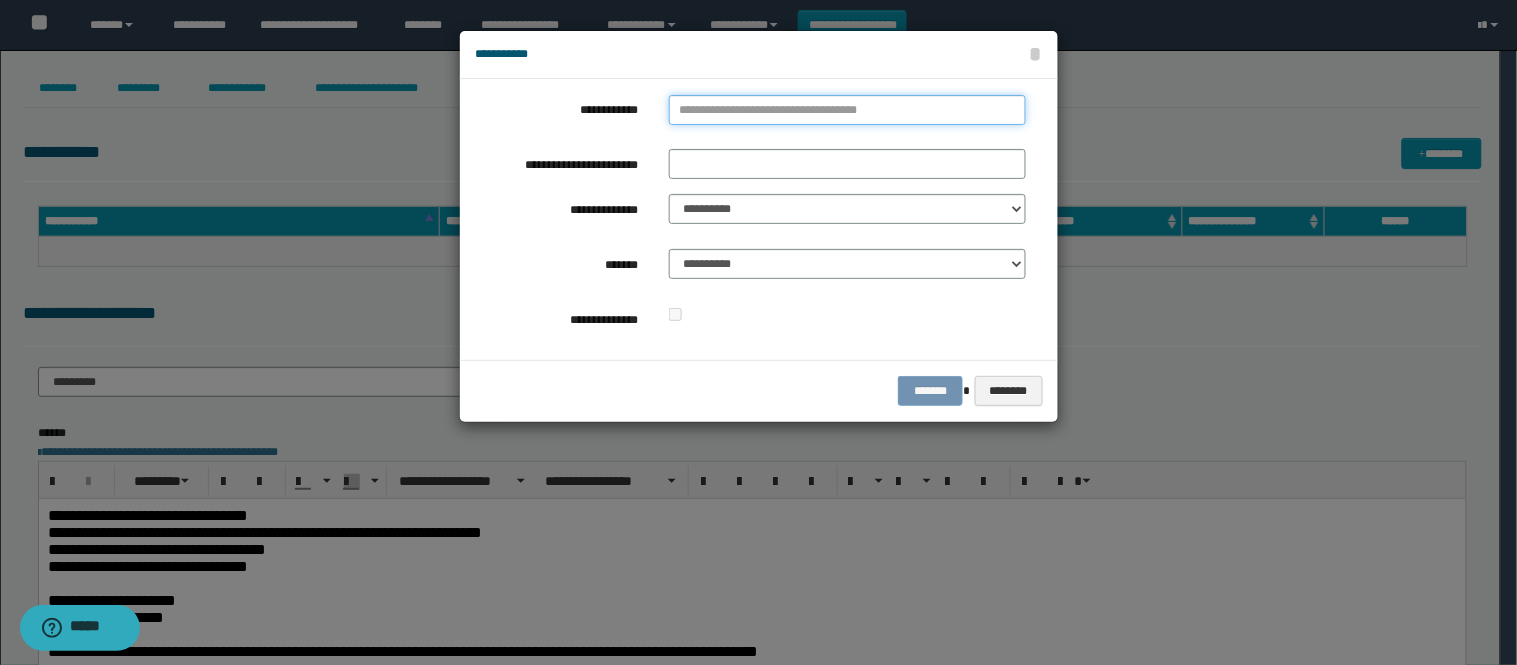 click on "**********" at bounding box center (847, 110) 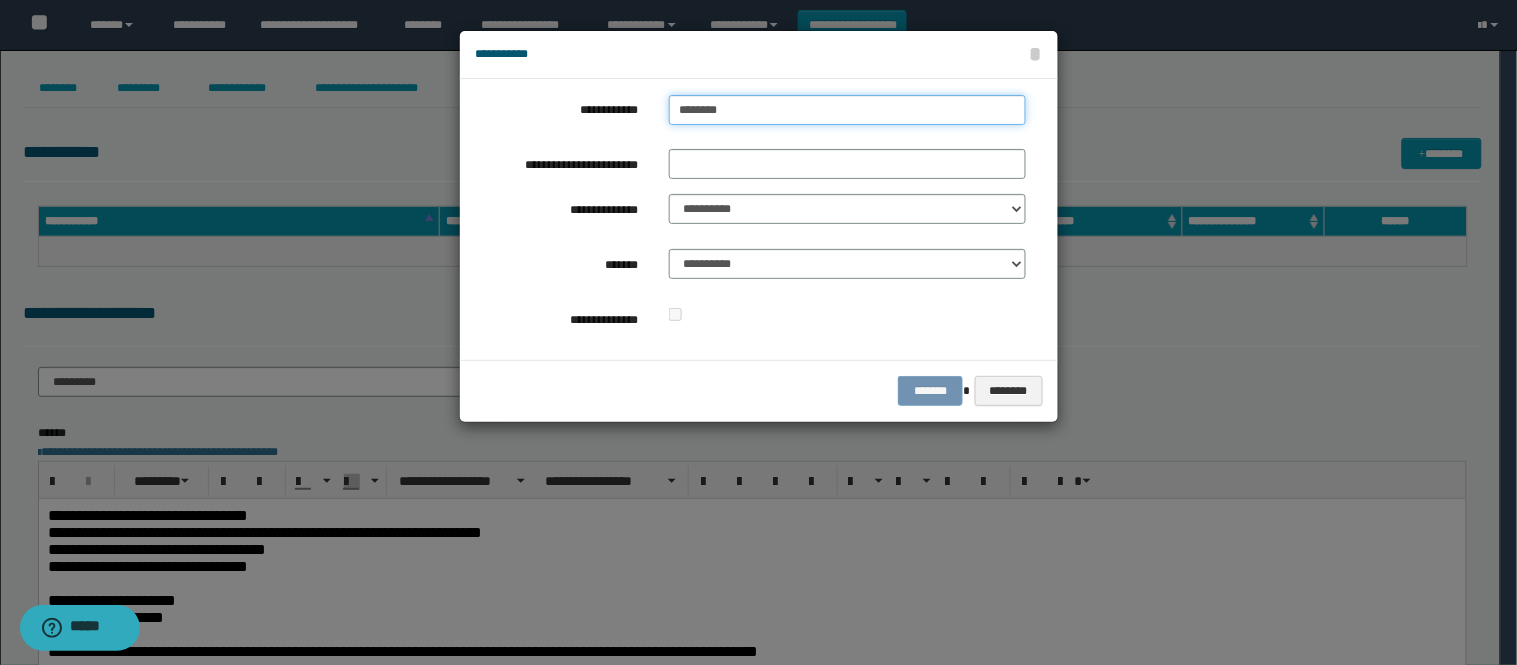 type on "*********" 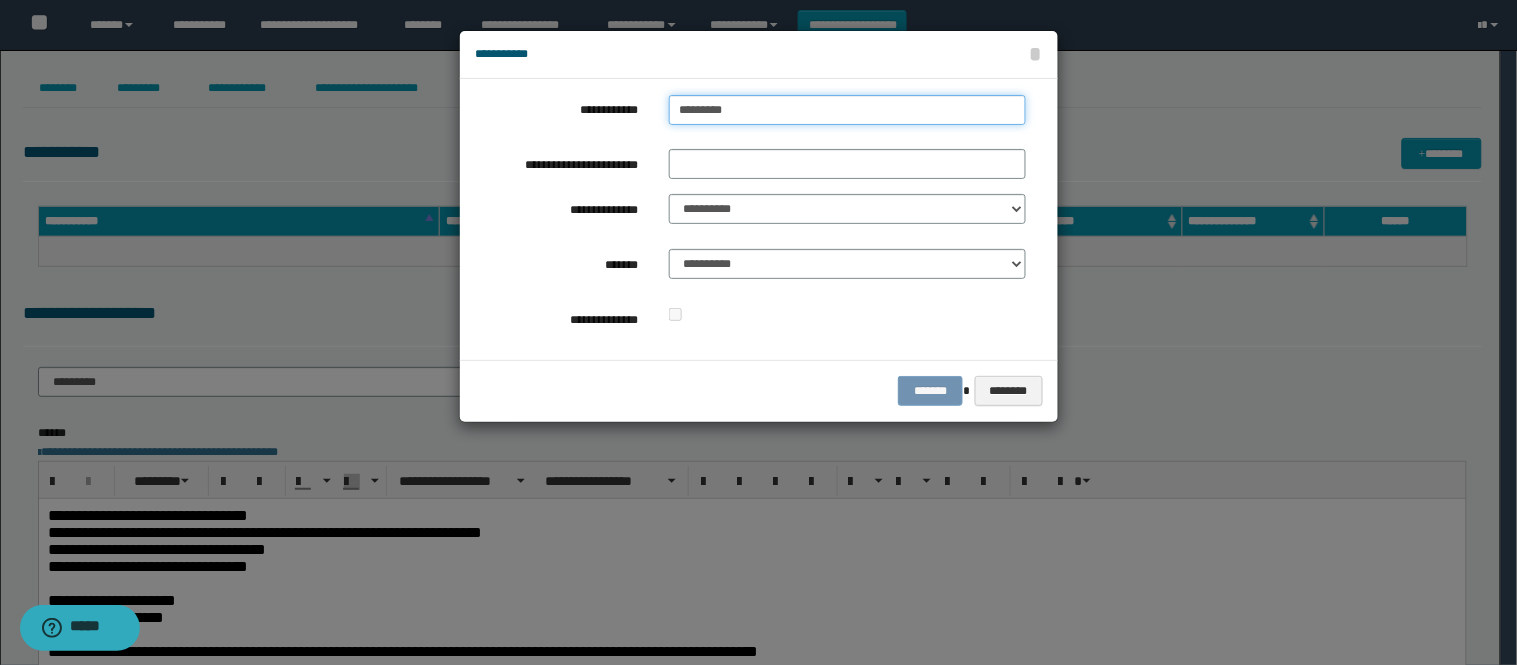 type on "**********" 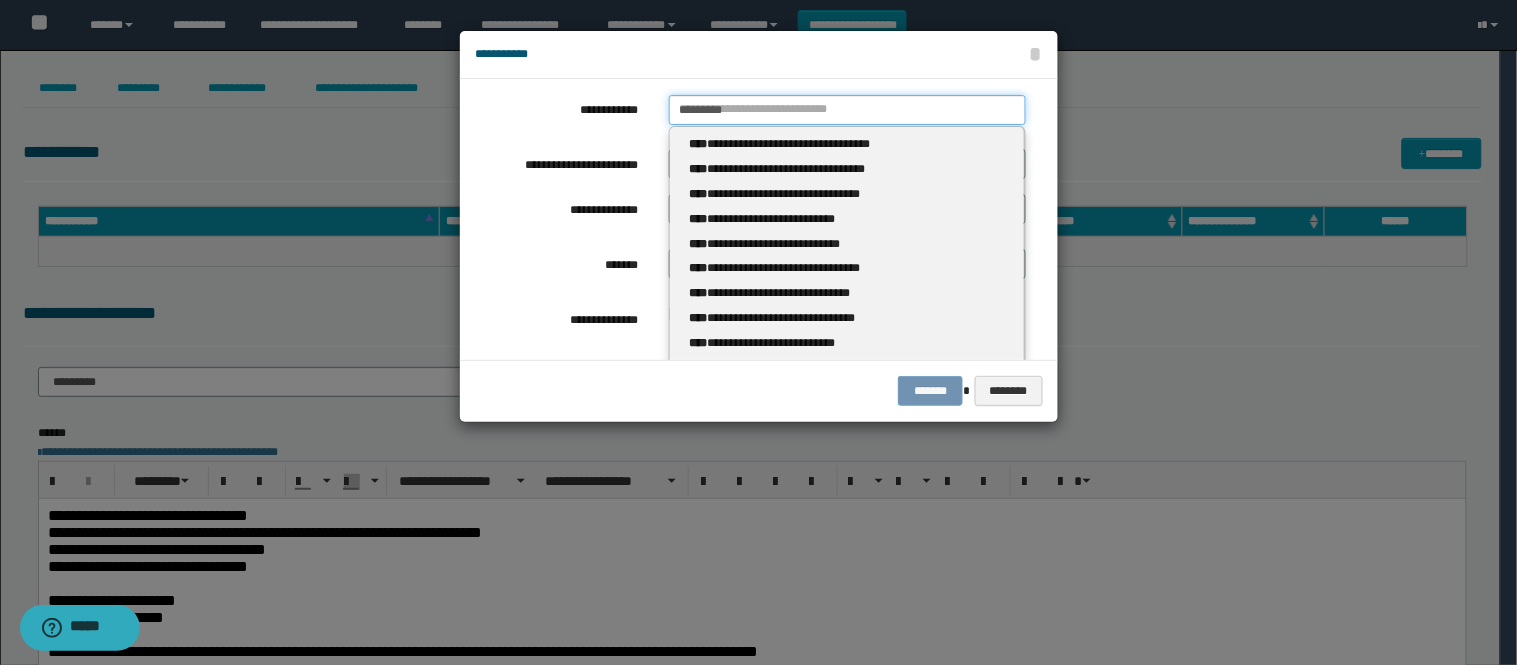 drag, startPoint x: 740, startPoint y: 110, endPoint x: 616, endPoint y: 120, distance: 124.40257 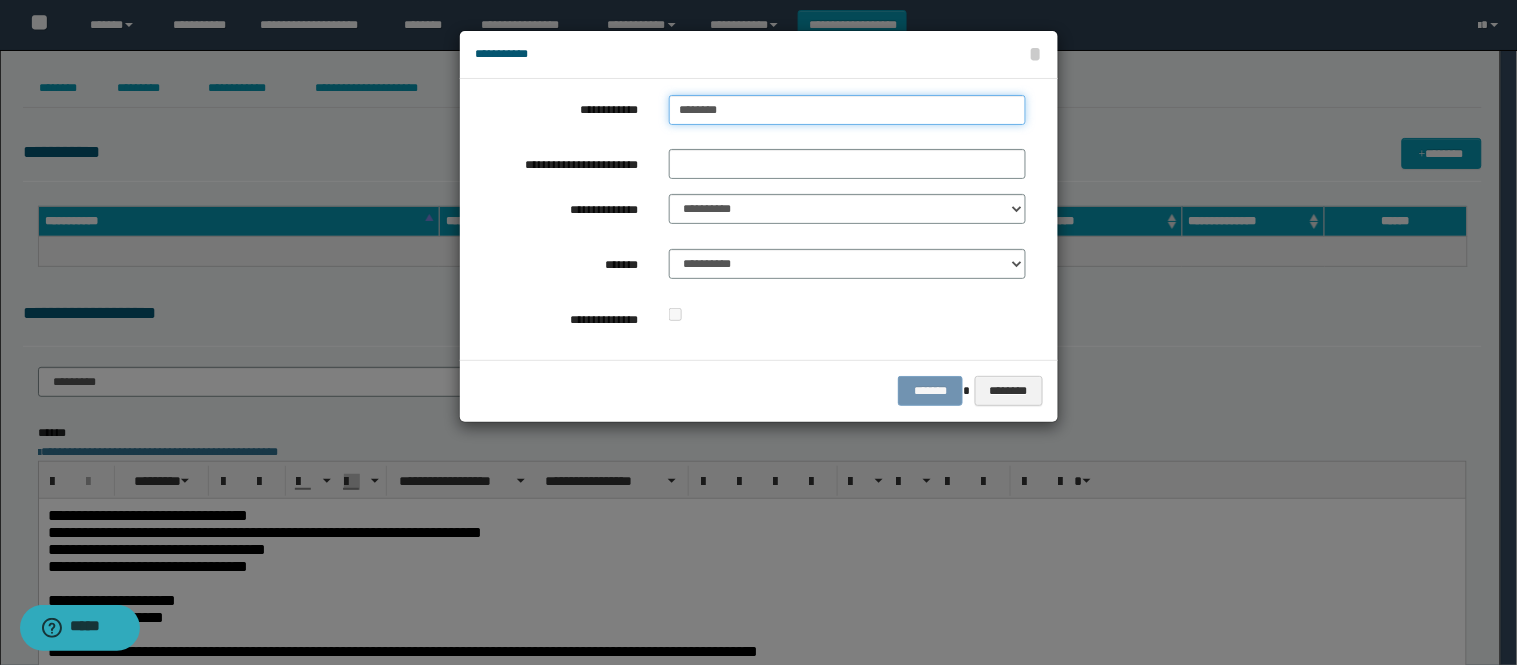drag, startPoint x: 744, startPoint y: 113, endPoint x: 557, endPoint y: 118, distance: 187.06683 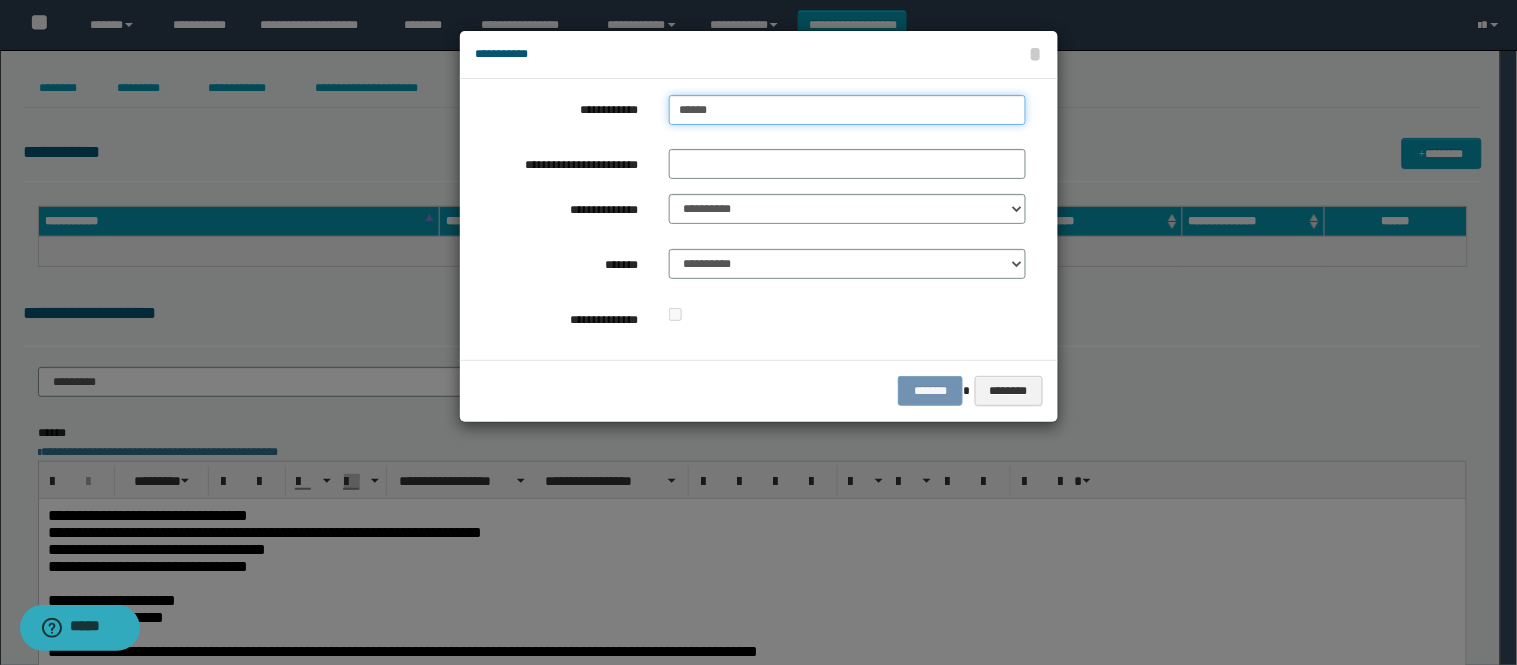 type on "*******" 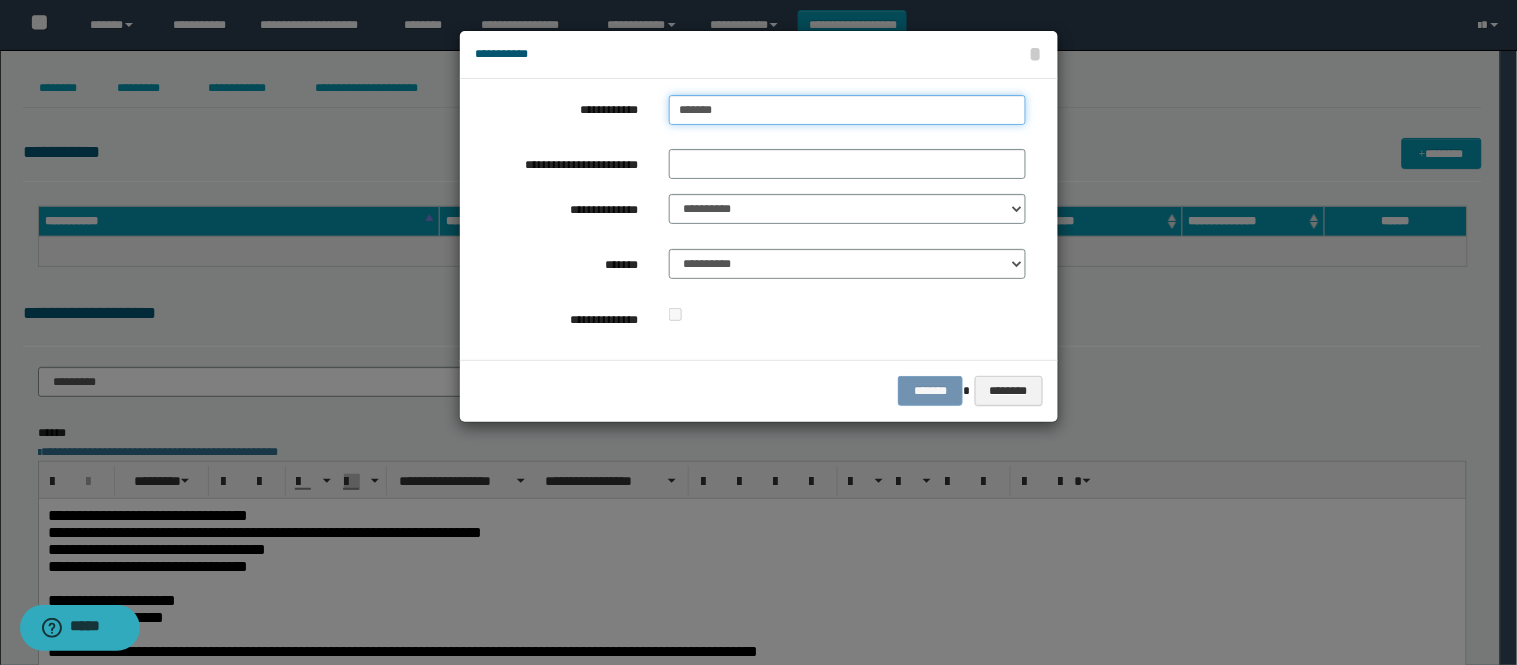 type on "**********" 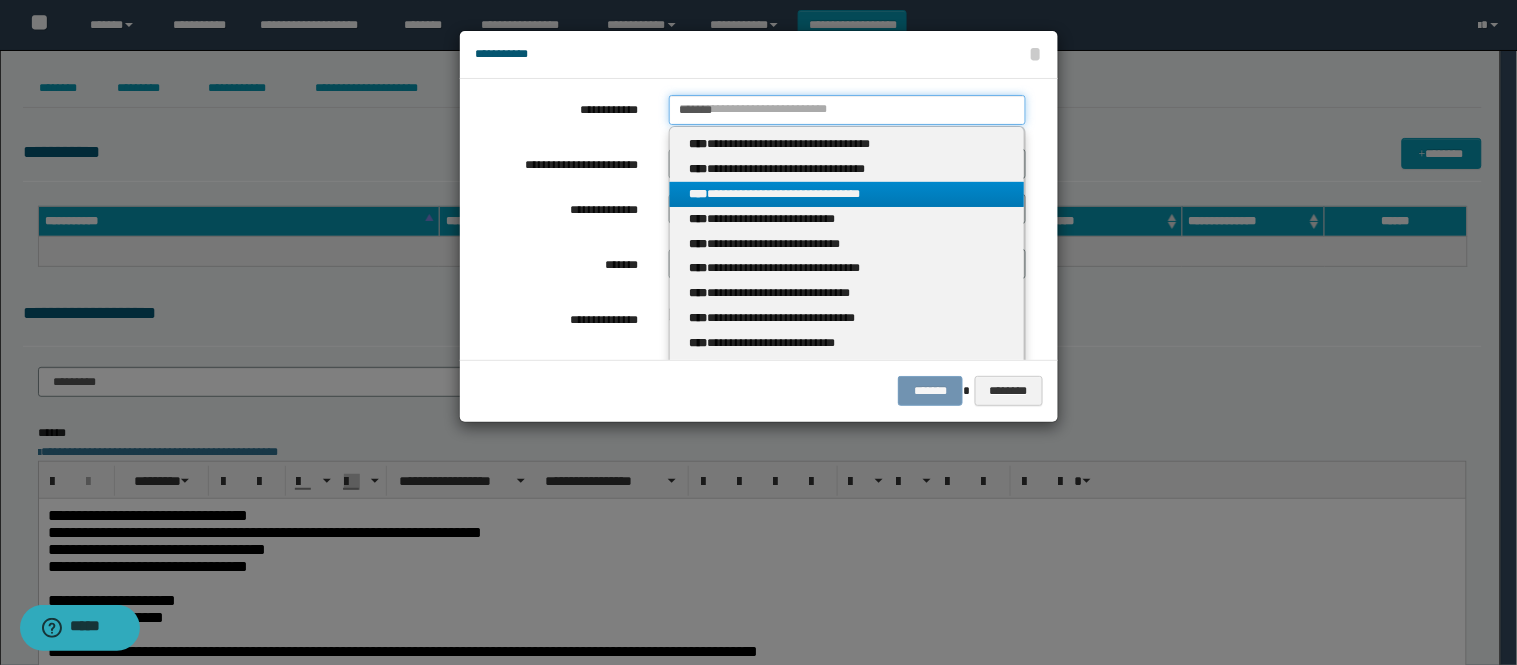 type on "*******" 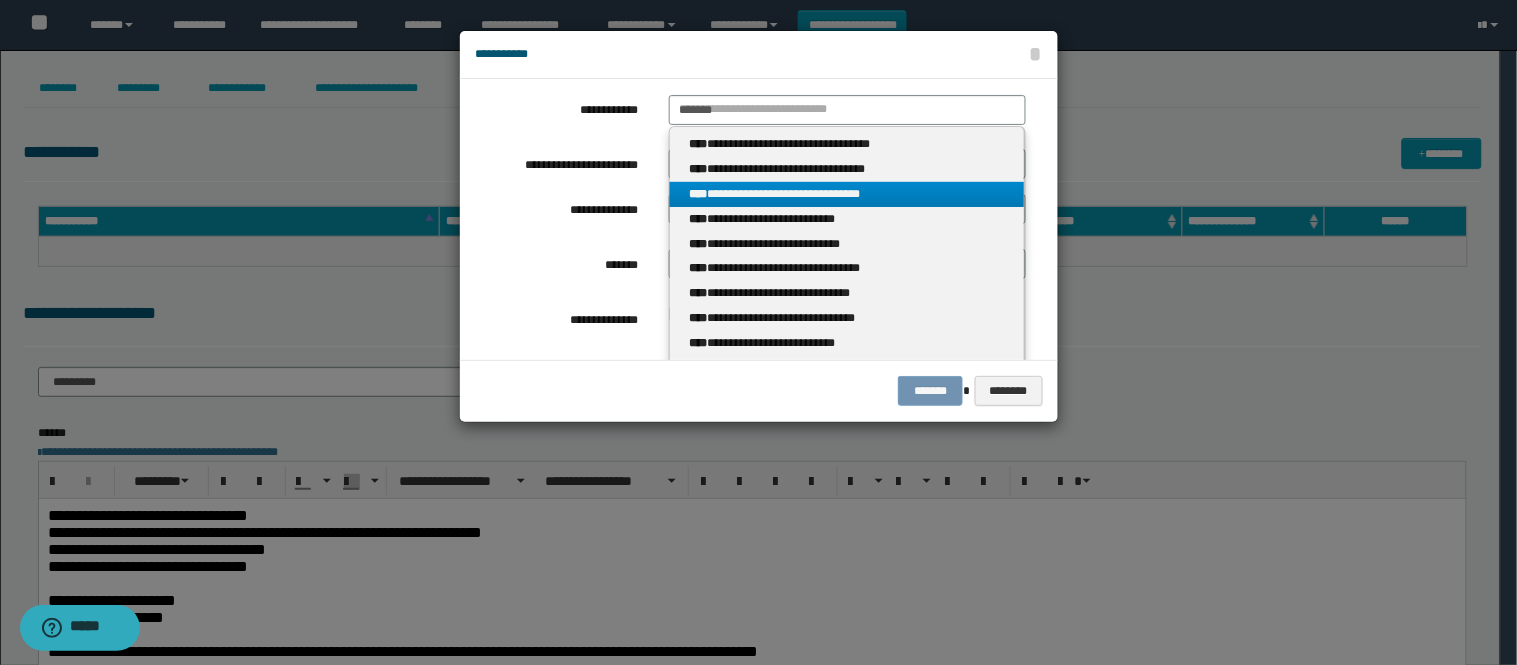 click on "**********" at bounding box center [847, 194] 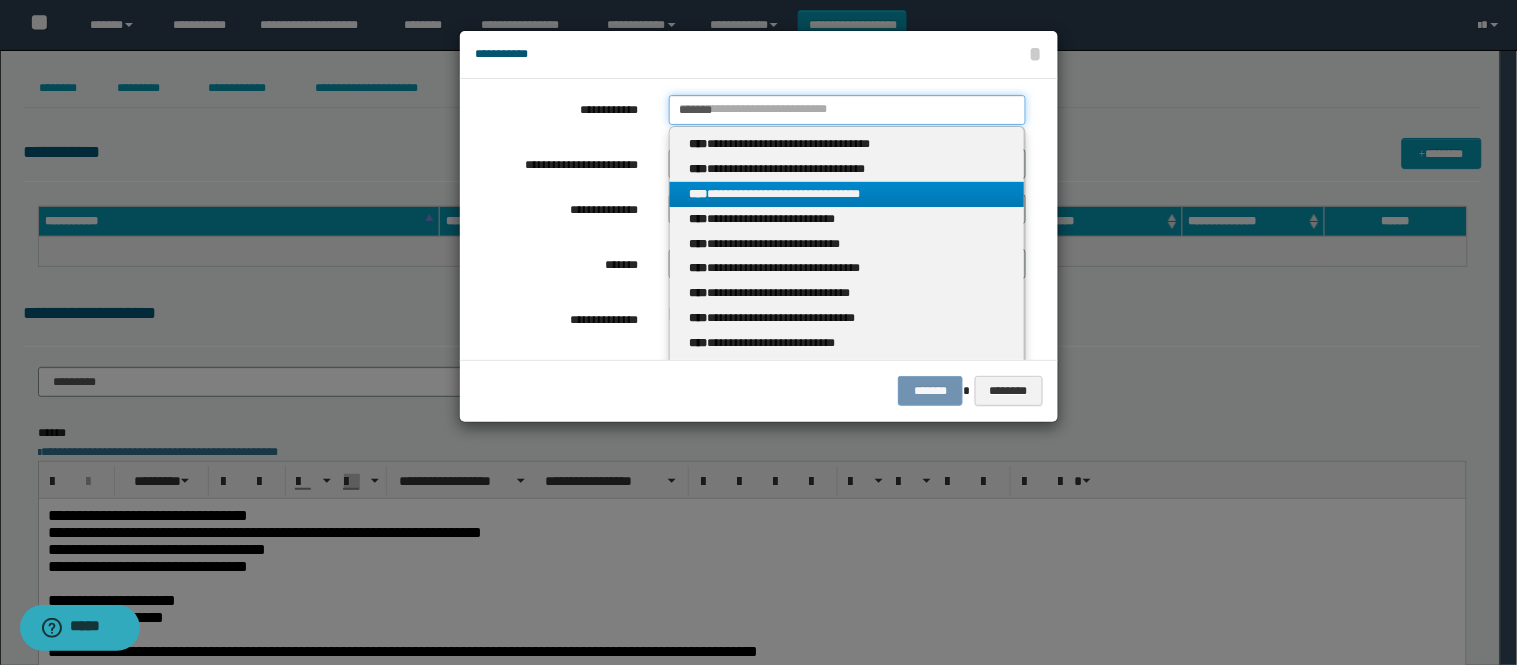 type 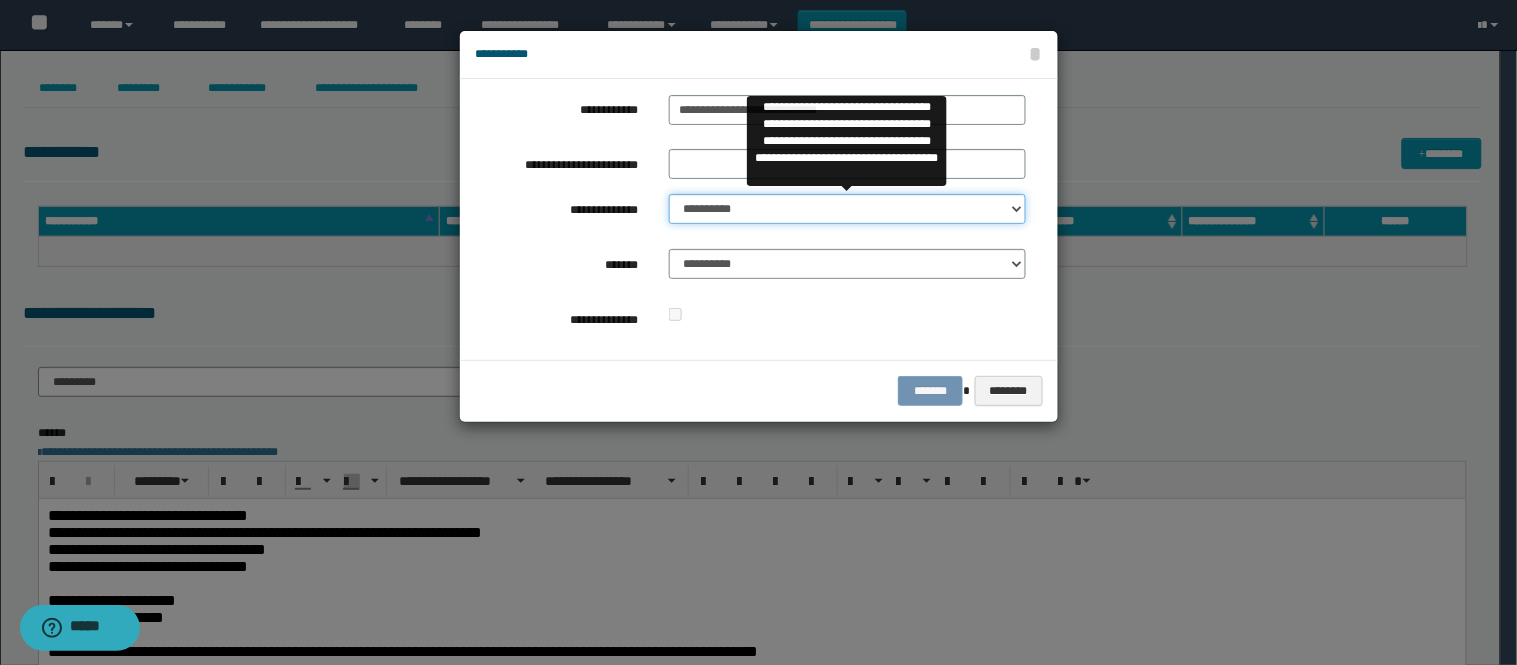 click on "**********" at bounding box center [847, 209] 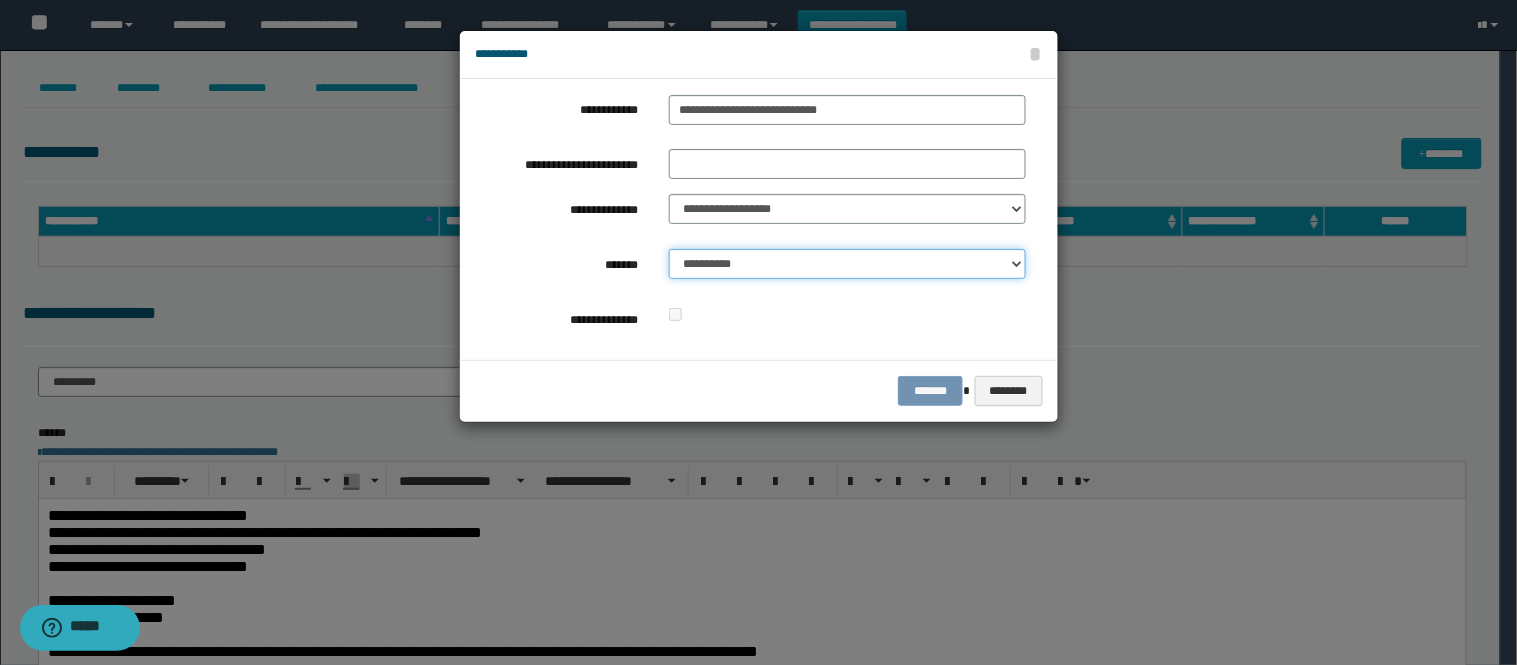 click on "**********" at bounding box center [847, 264] 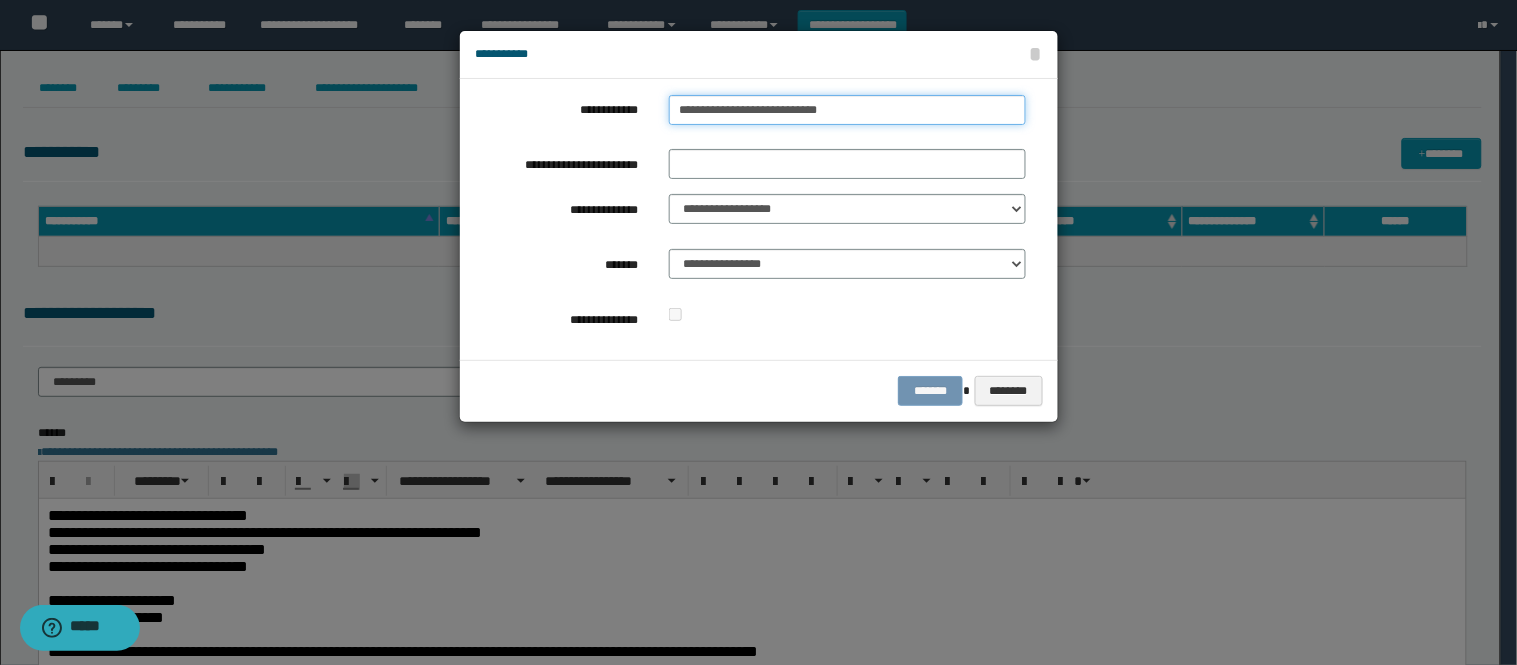 type on "**********" 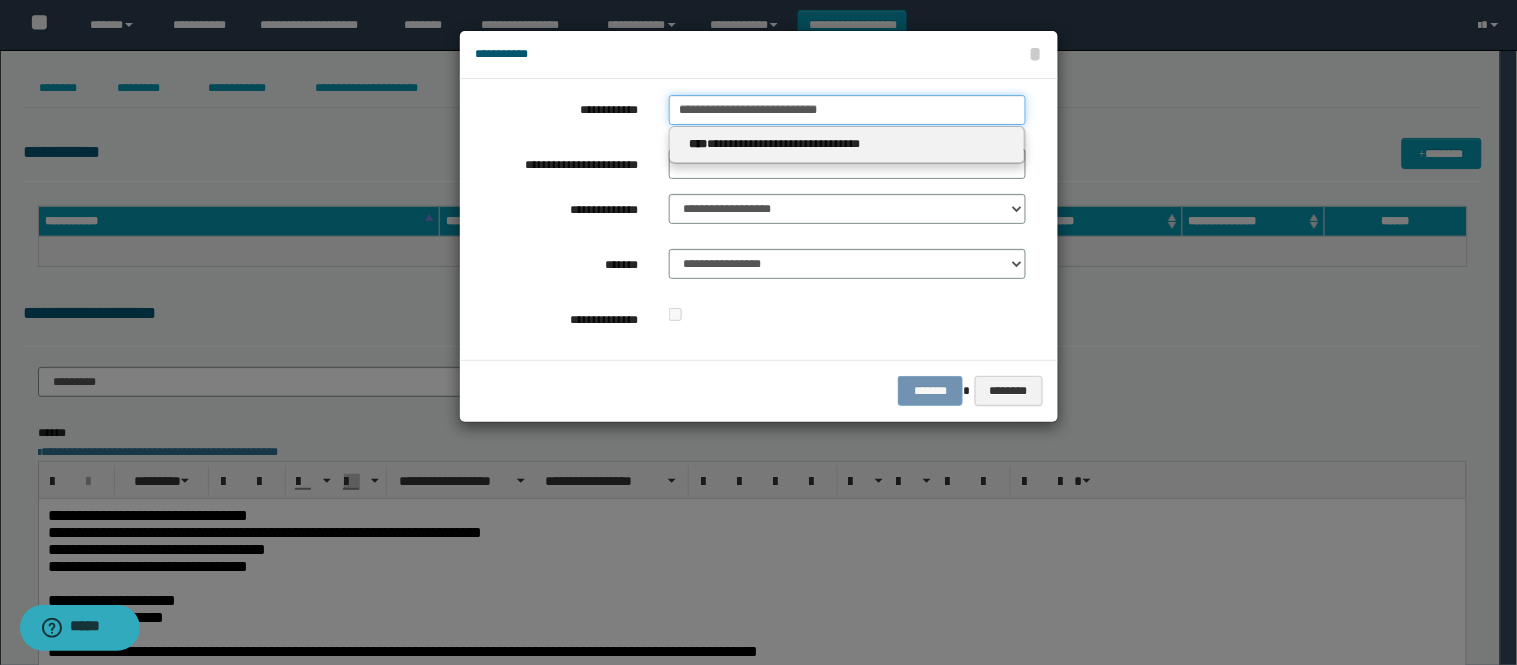 drag, startPoint x: 822, startPoint y: 105, endPoint x: 591, endPoint y: 107, distance: 231.00865 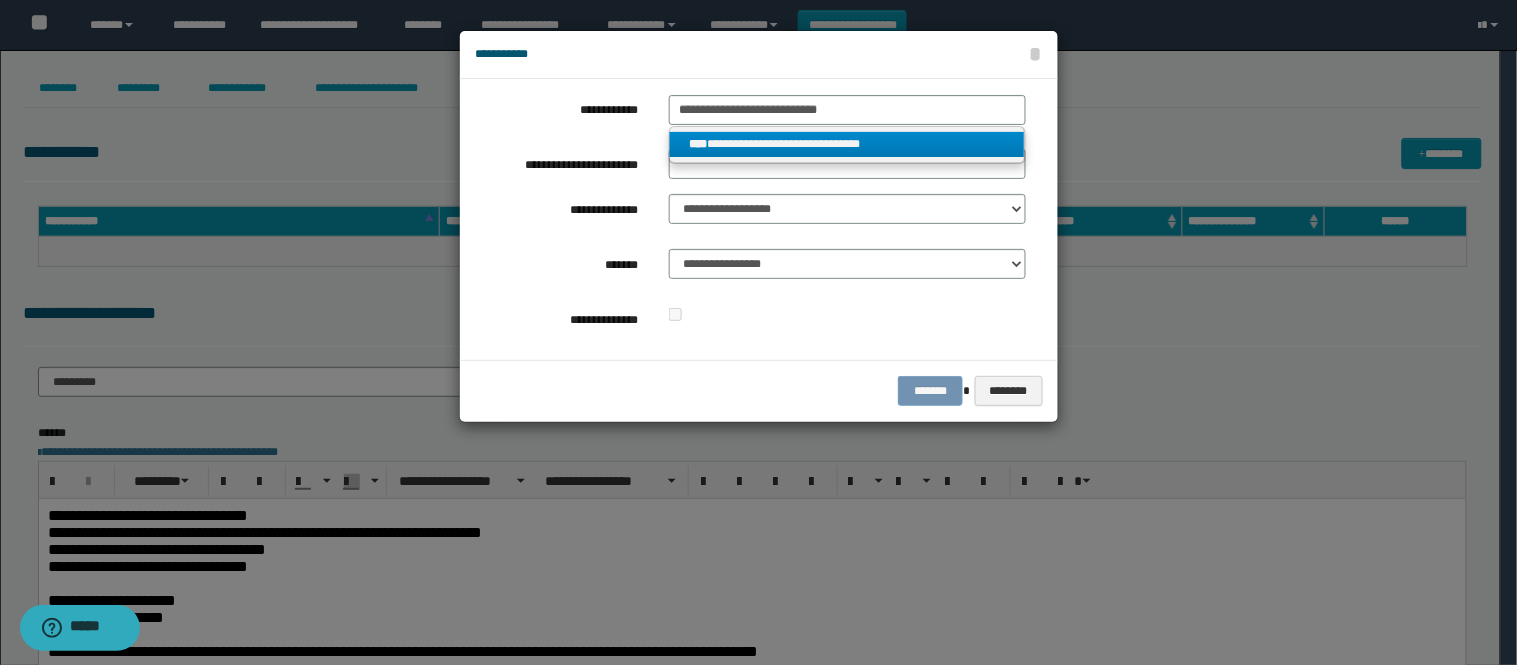 click on "**********" at bounding box center (847, 144) 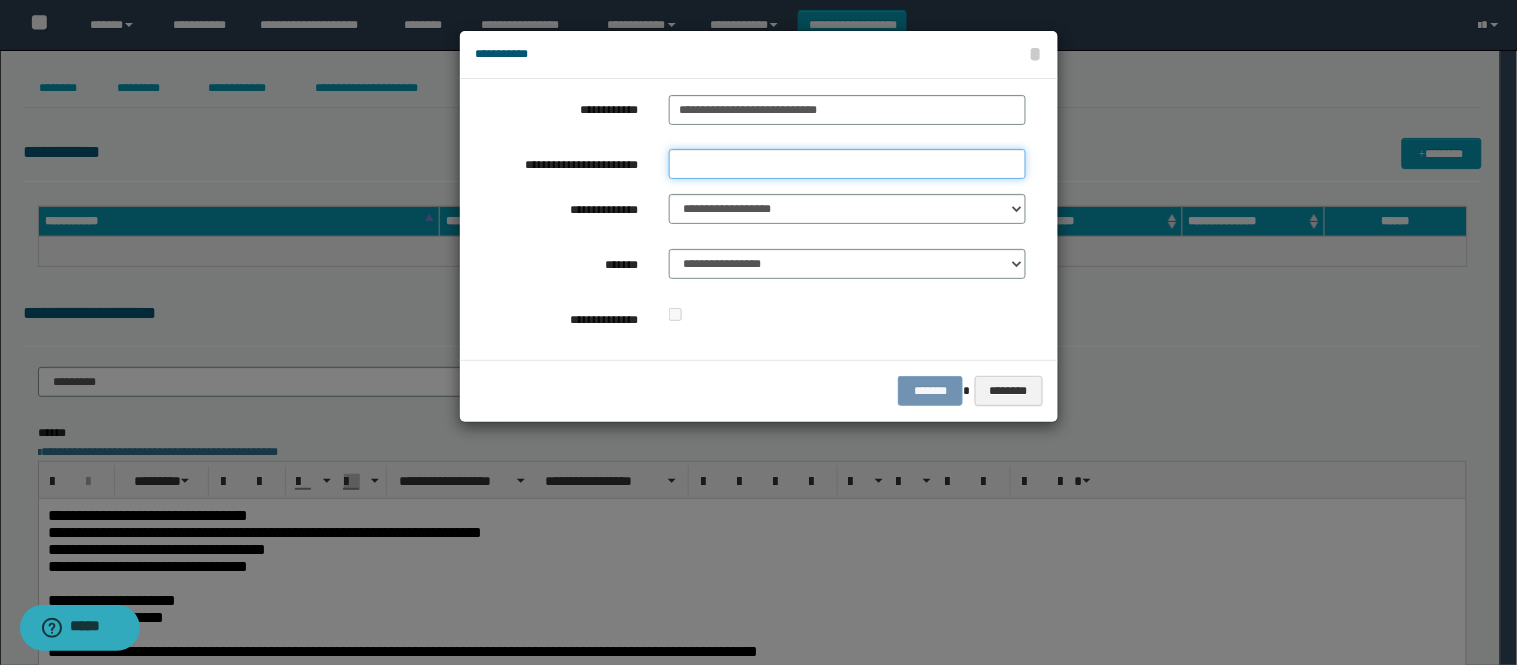 click on "**********" at bounding box center [847, 164] 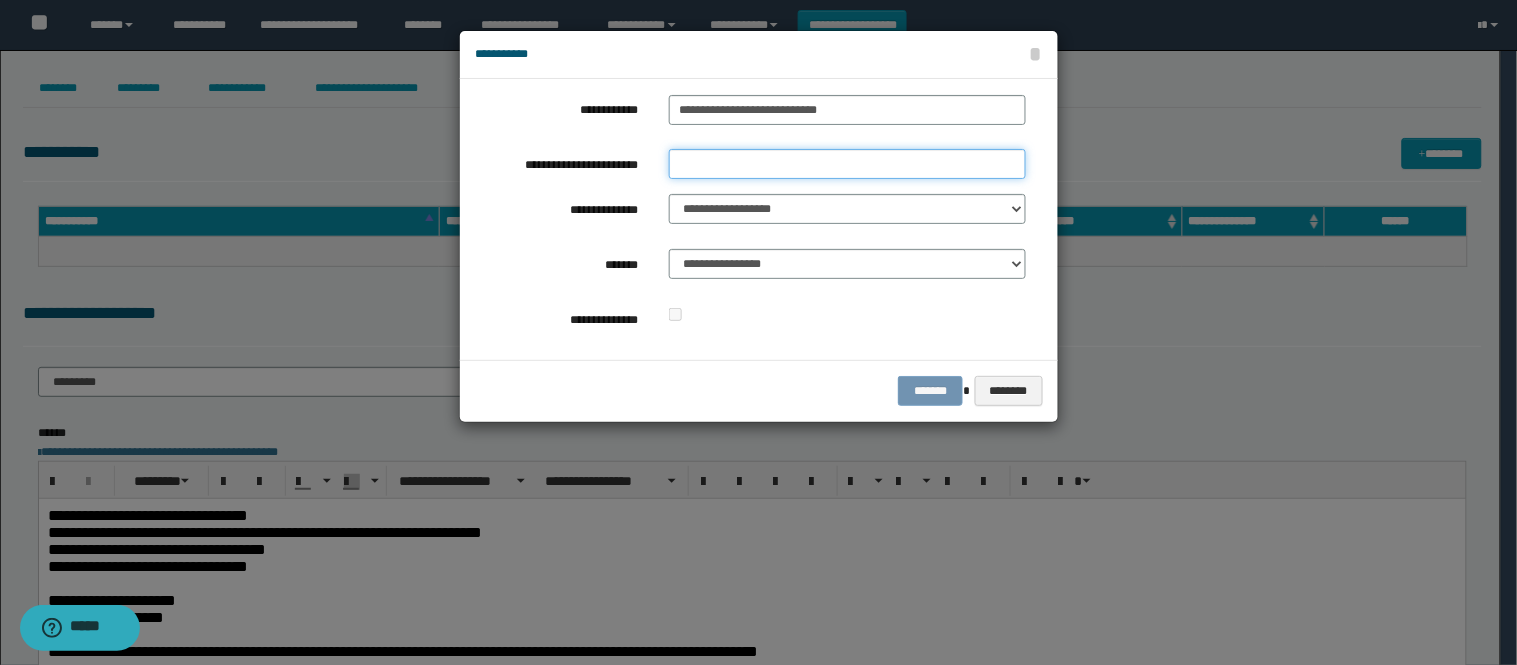 click on "**********" at bounding box center [847, 164] 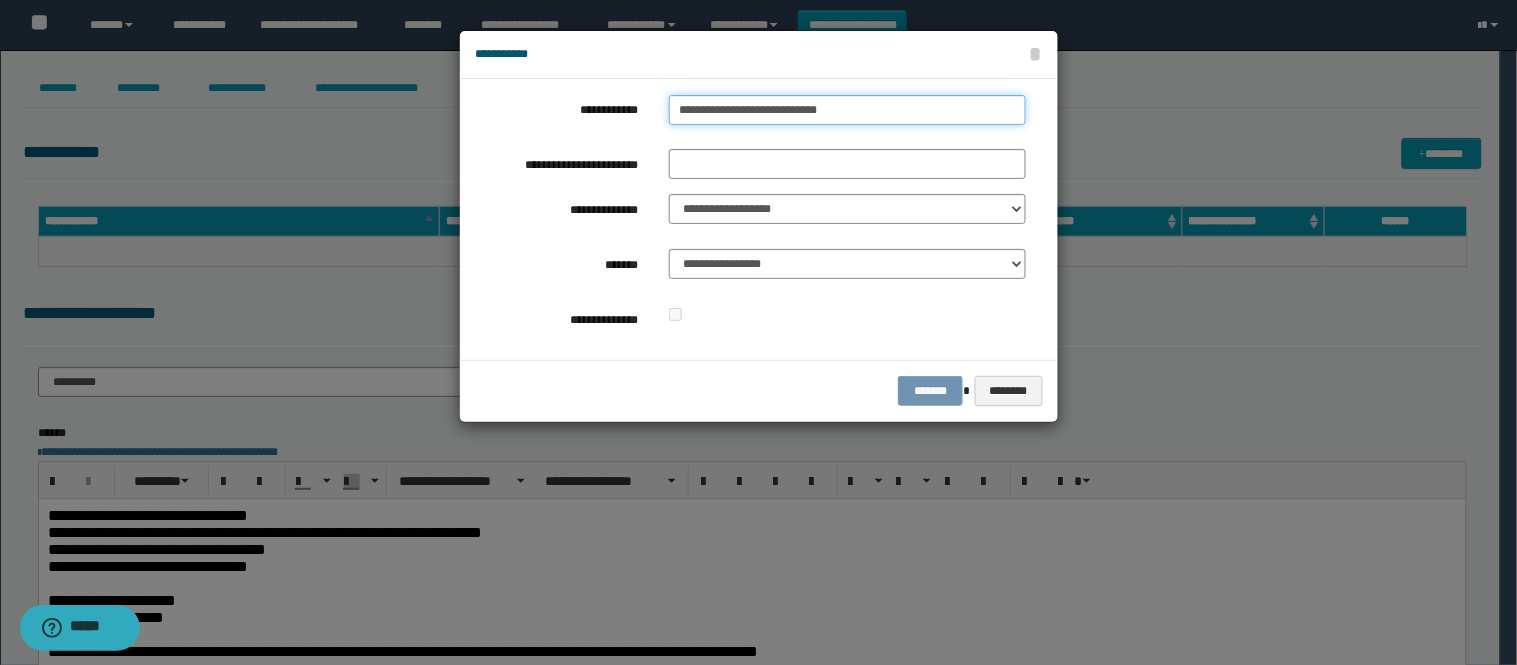 type on "**********" 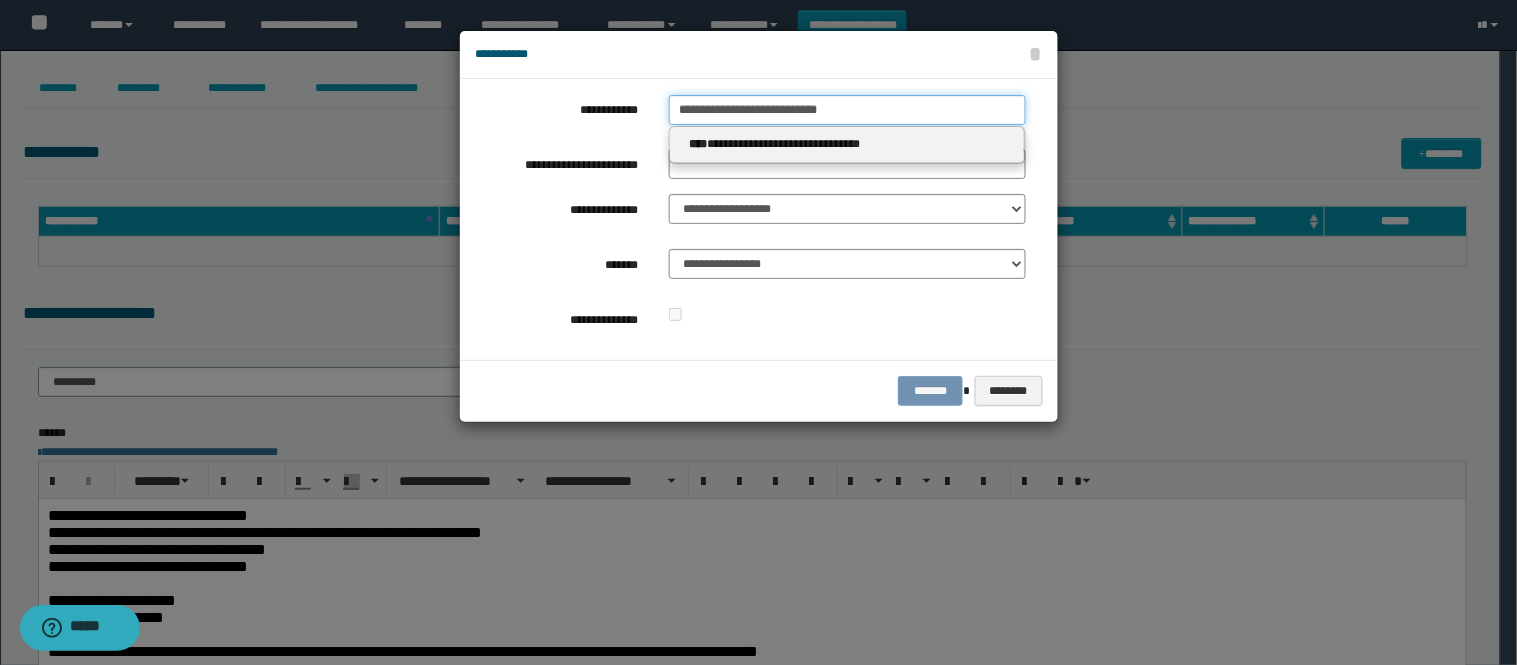 drag, startPoint x: 728, startPoint y: 123, endPoint x: 637, endPoint y: 123, distance: 91 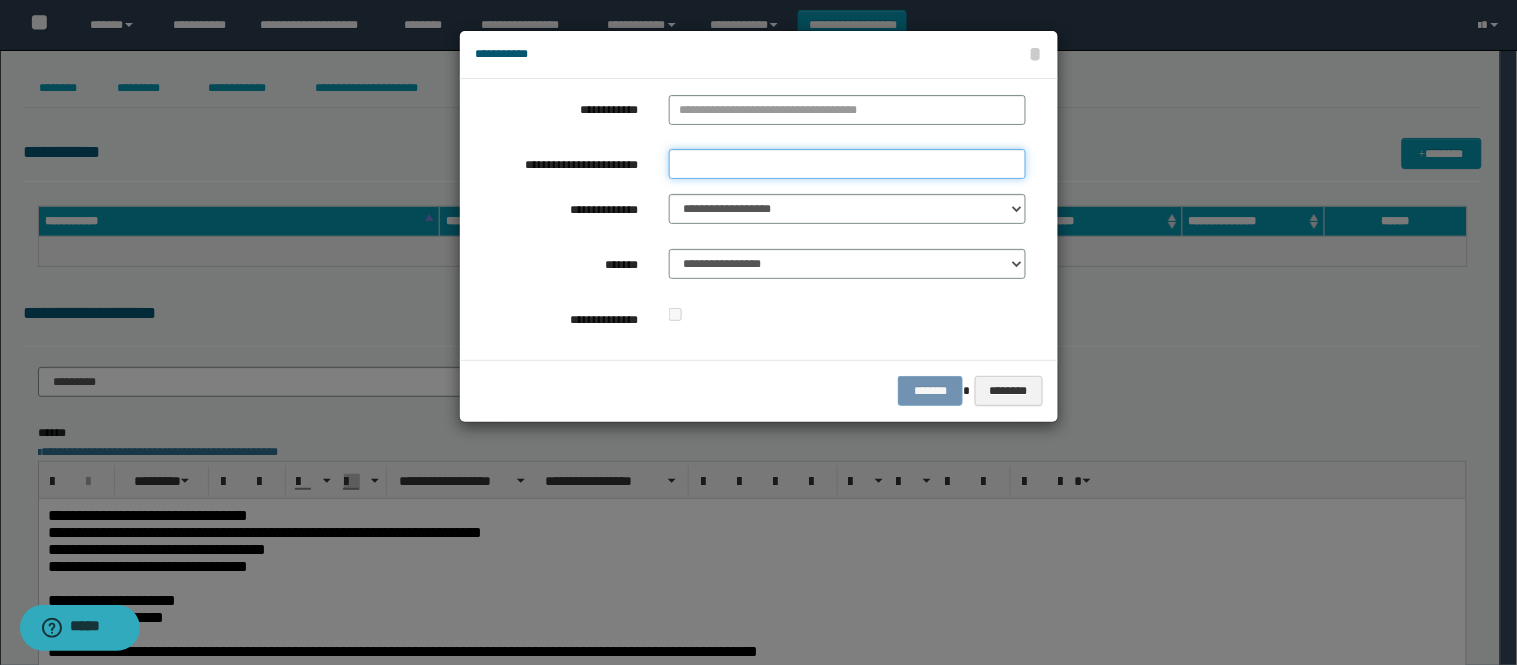 click on "**********" at bounding box center (847, 164) 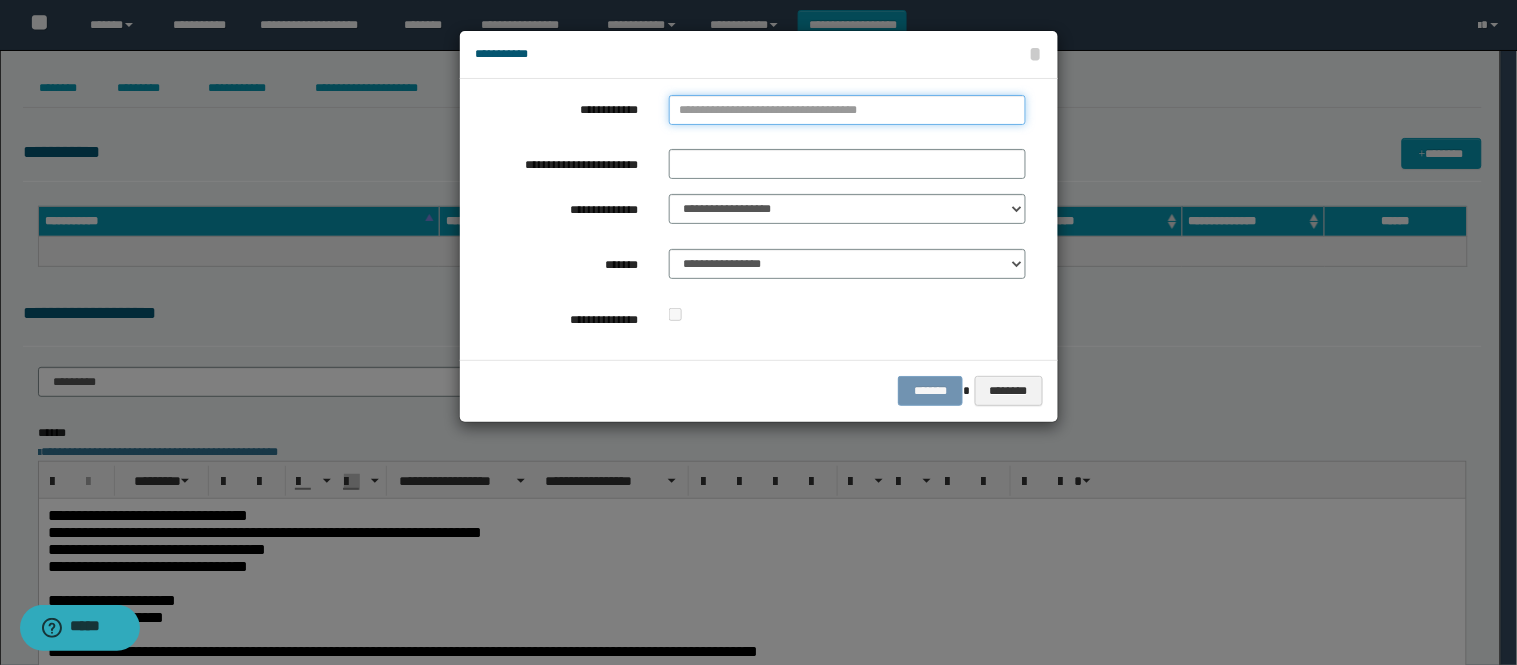 drag, startPoint x: 702, startPoint y: 103, endPoint x: 695, endPoint y: 124, distance: 22.135944 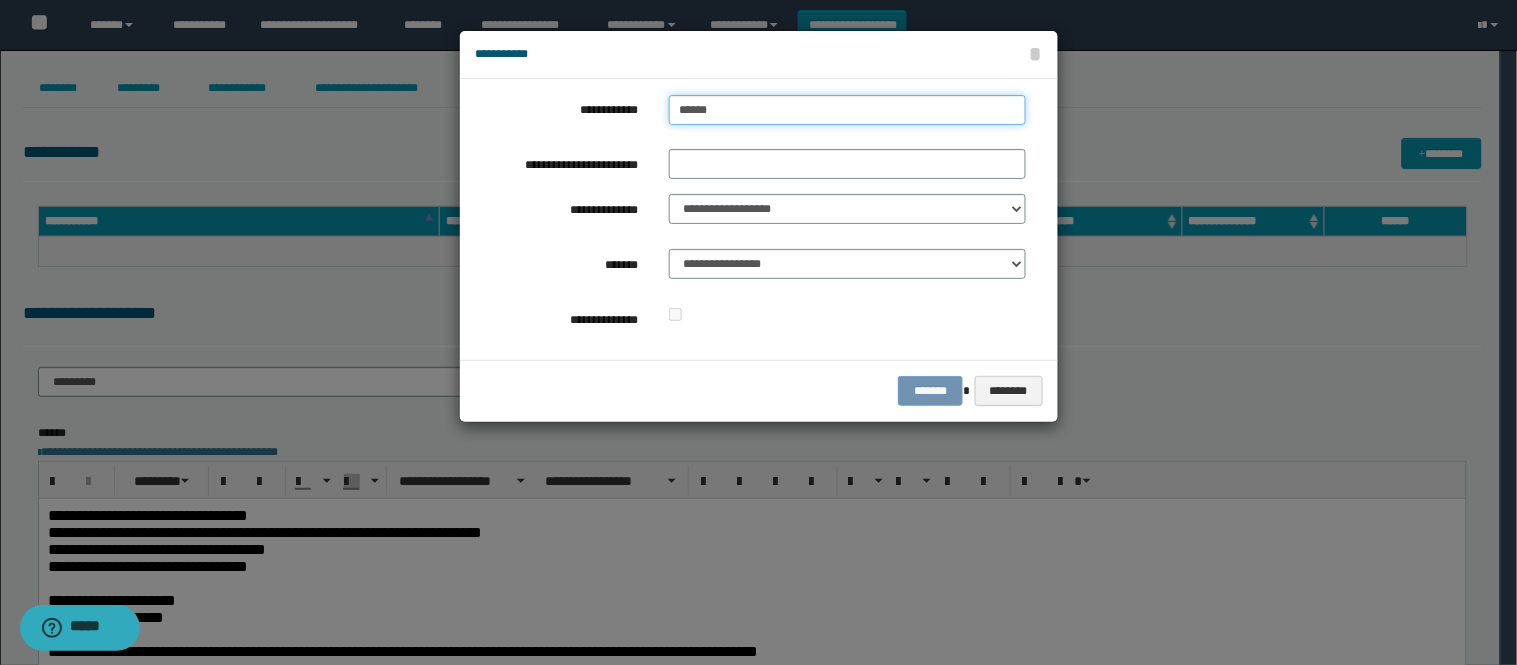 type on "*******" 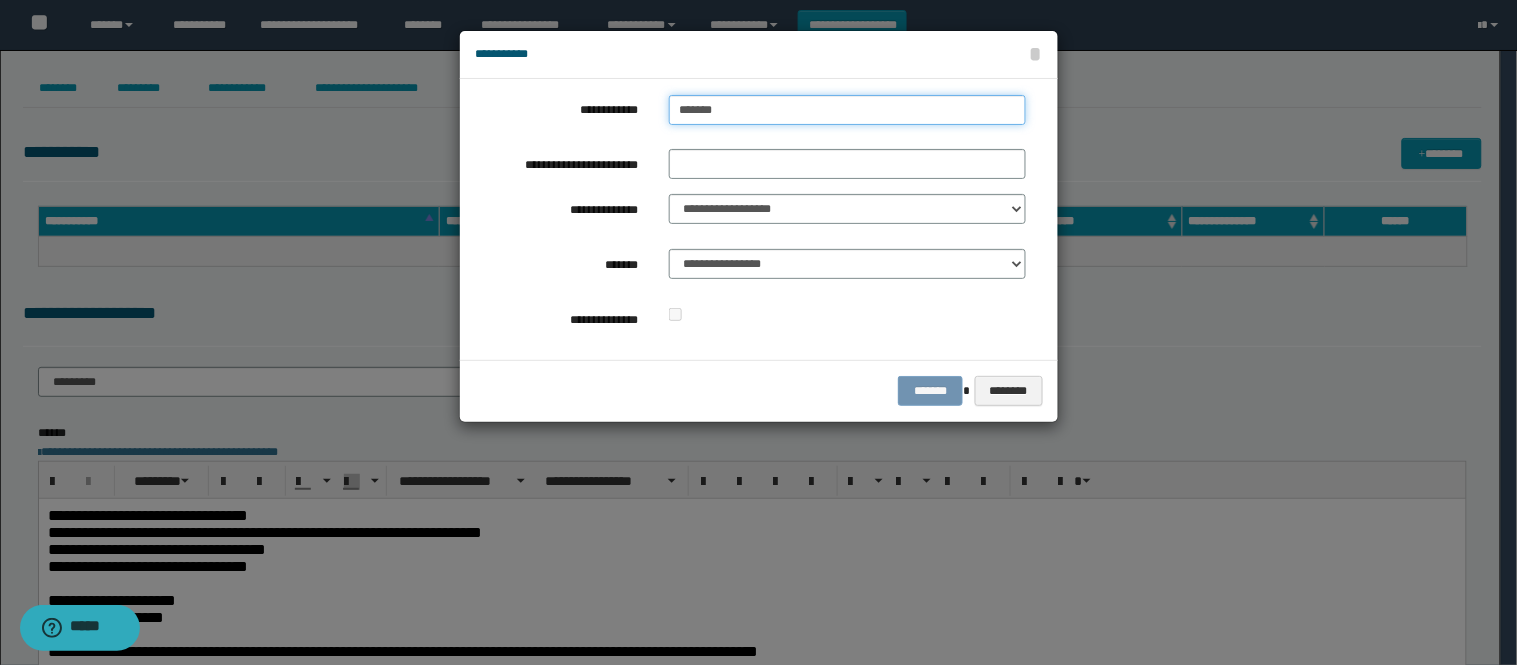 type on "**********" 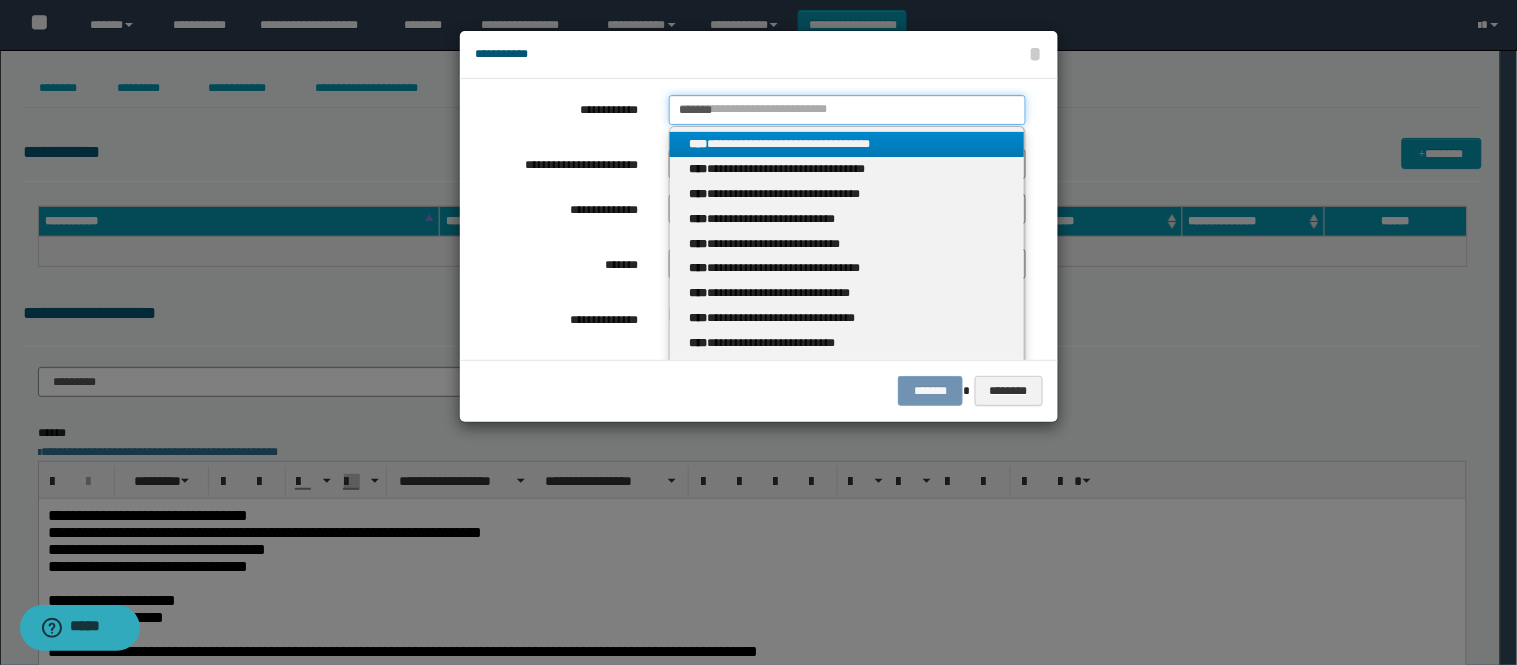 type on "*******" 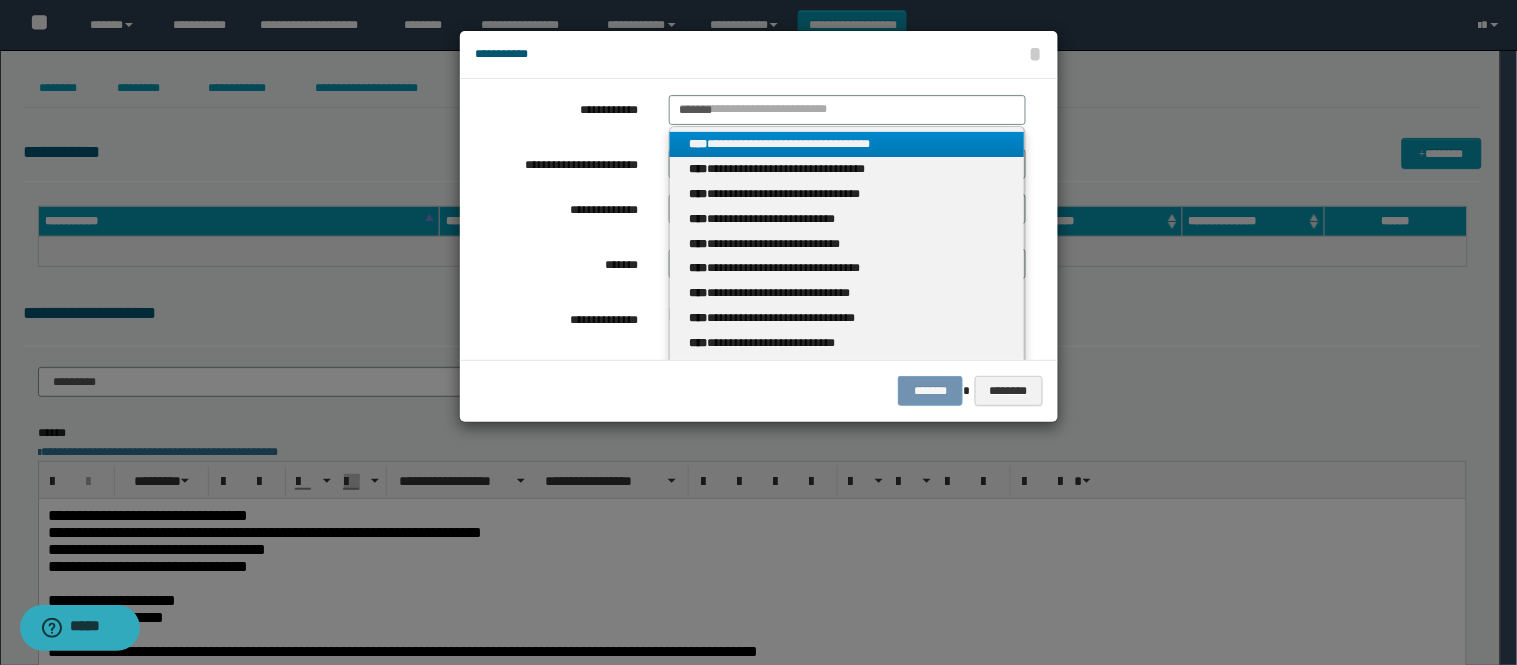 click on "**********" at bounding box center [847, 144] 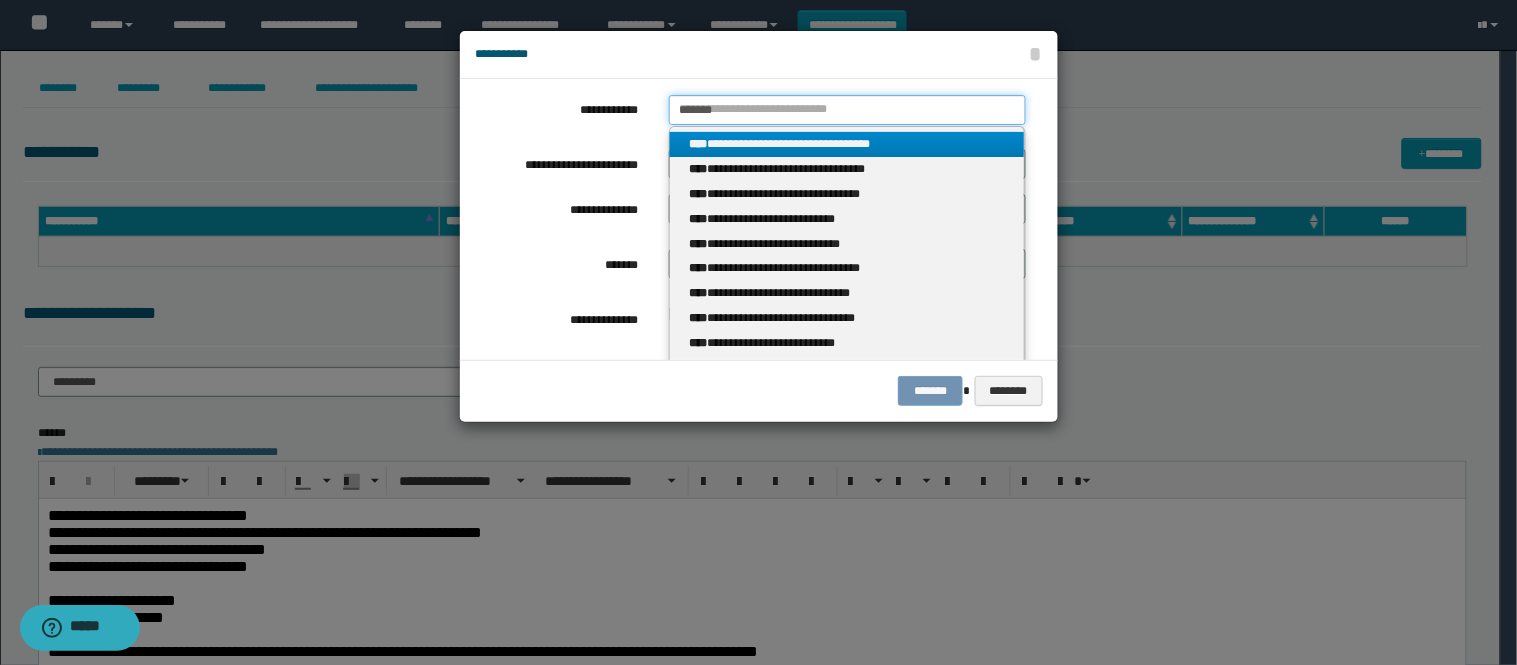 type 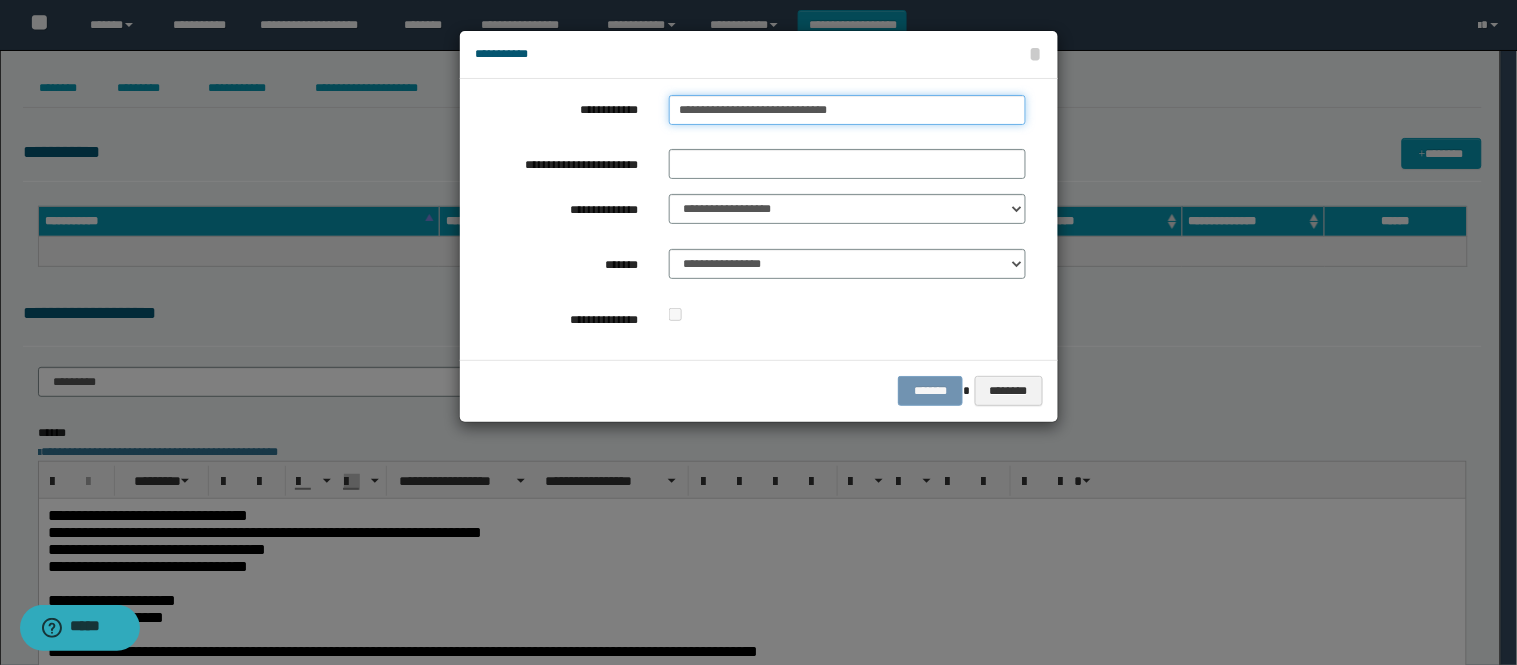 drag, startPoint x: 831, startPoint y: 111, endPoint x: 555, endPoint y: 77, distance: 278.0863 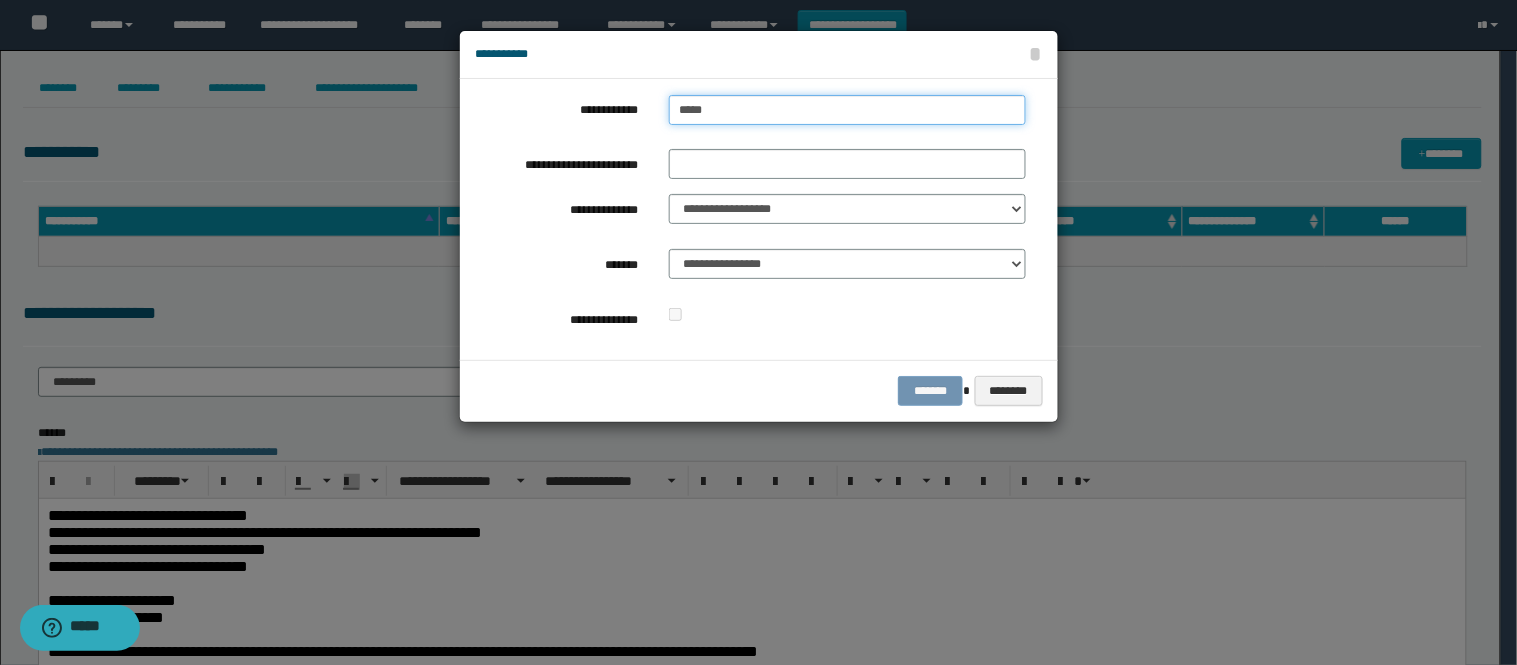 type on "******" 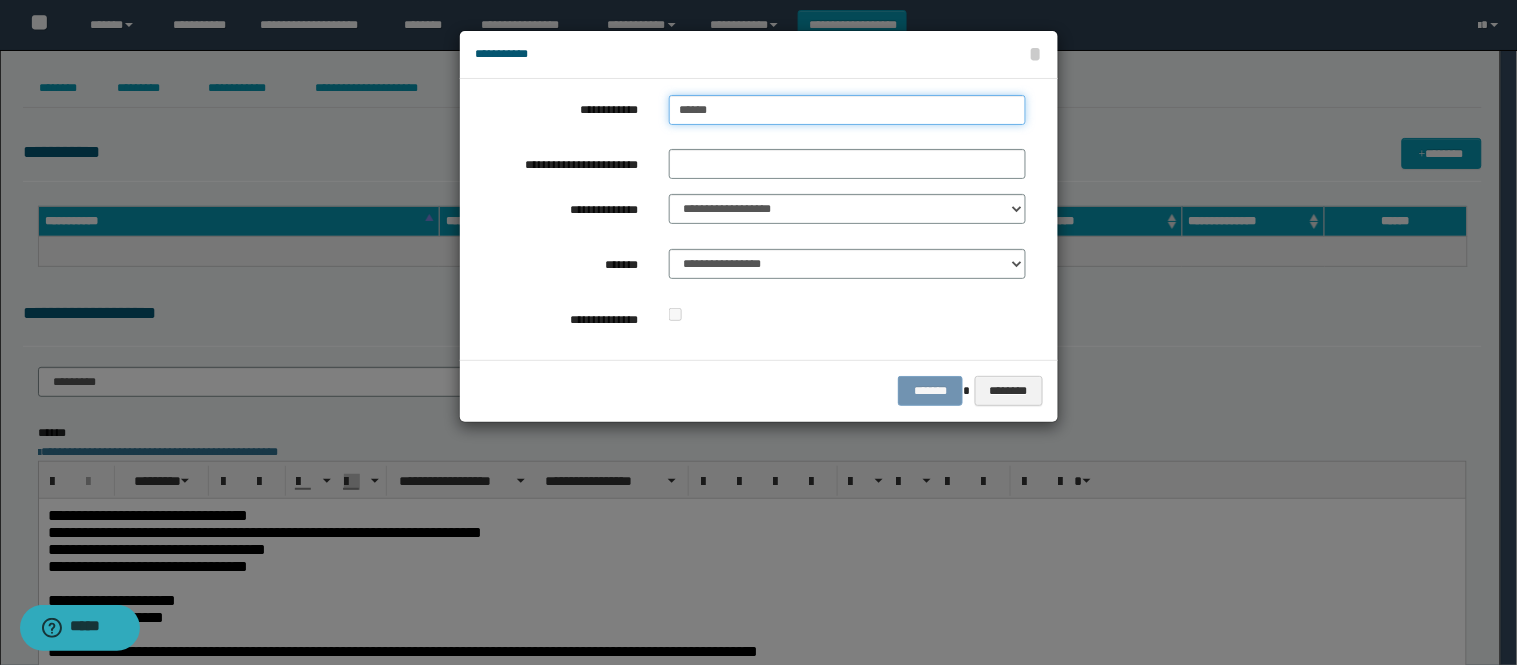 type on "**********" 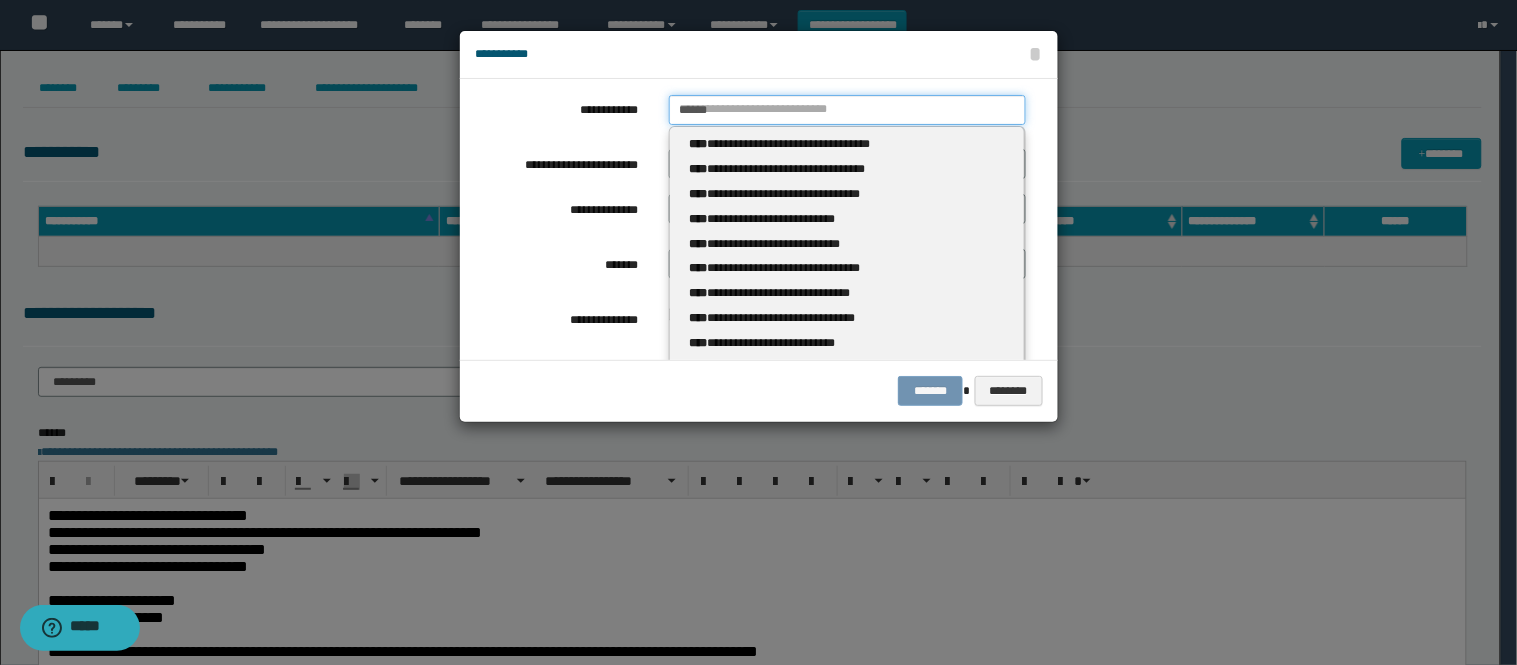 type 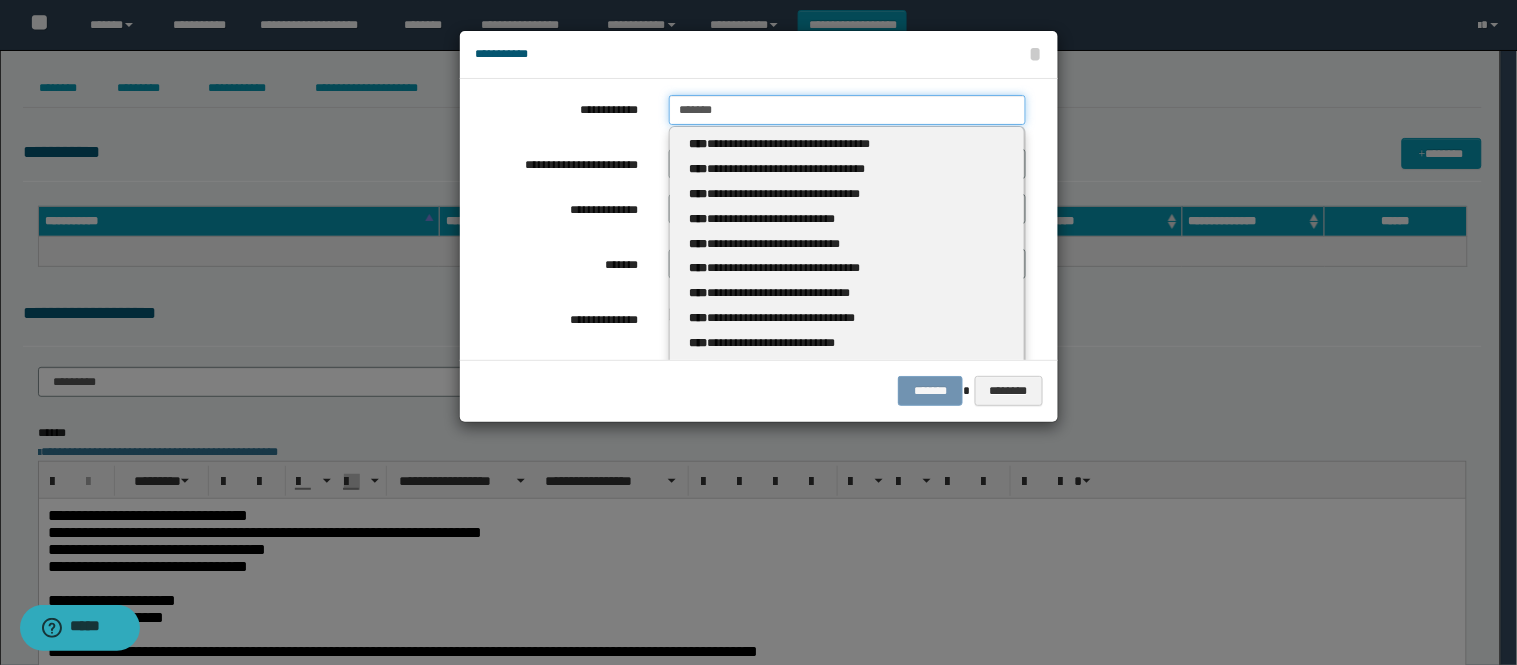 type on "**********" 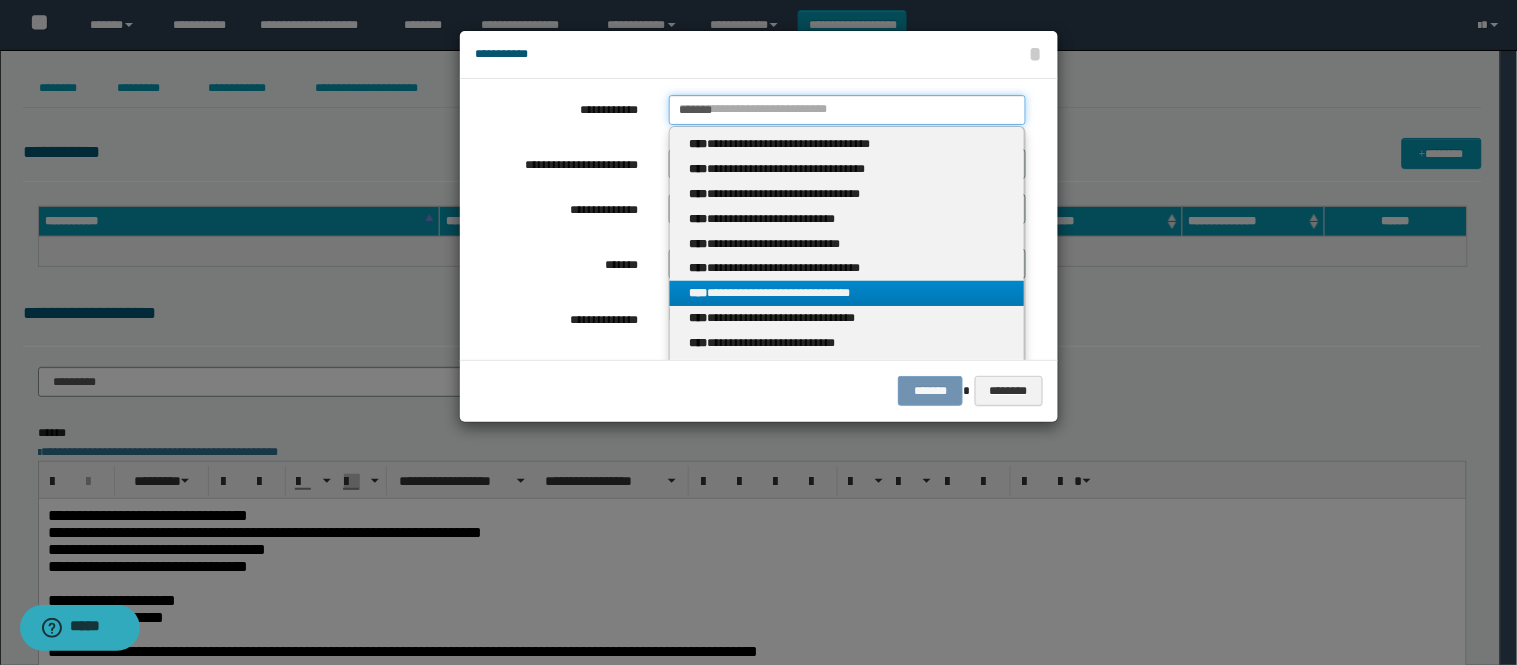 type on "*******" 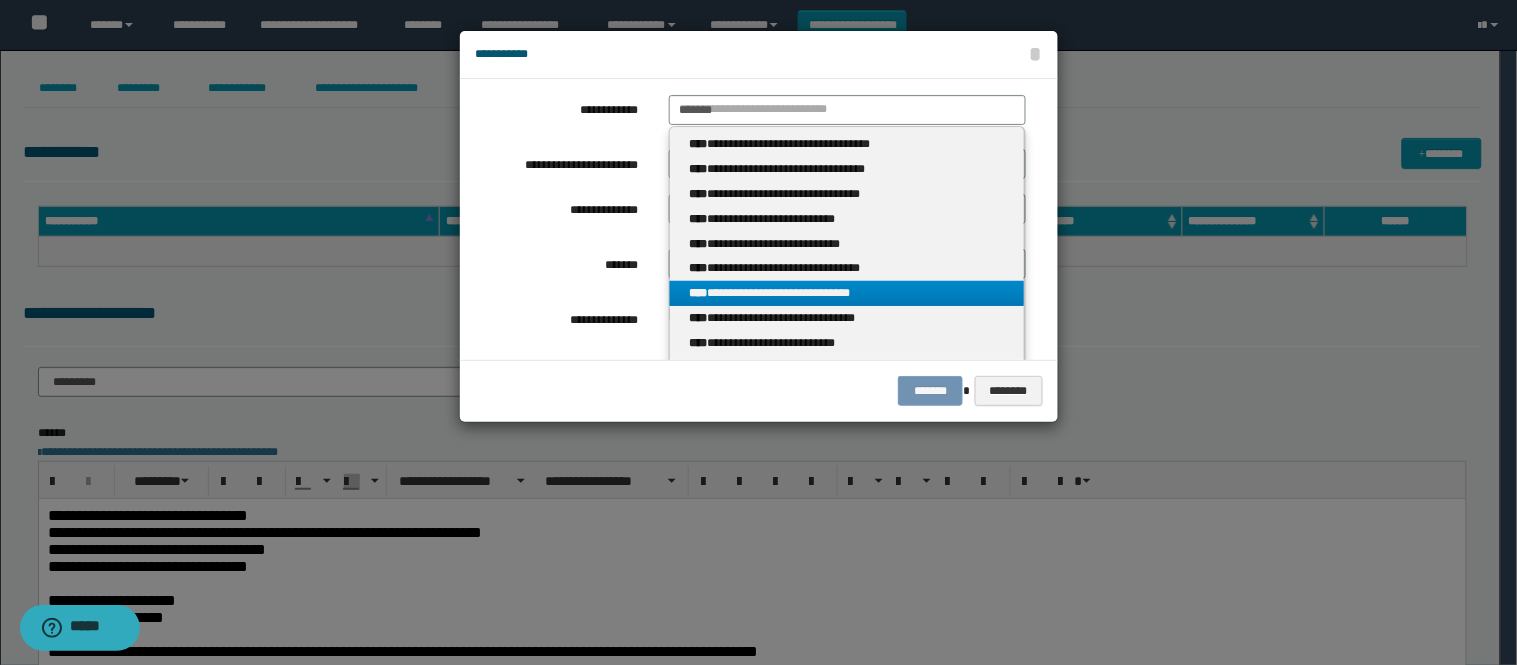 click on "**********" at bounding box center (847, 293) 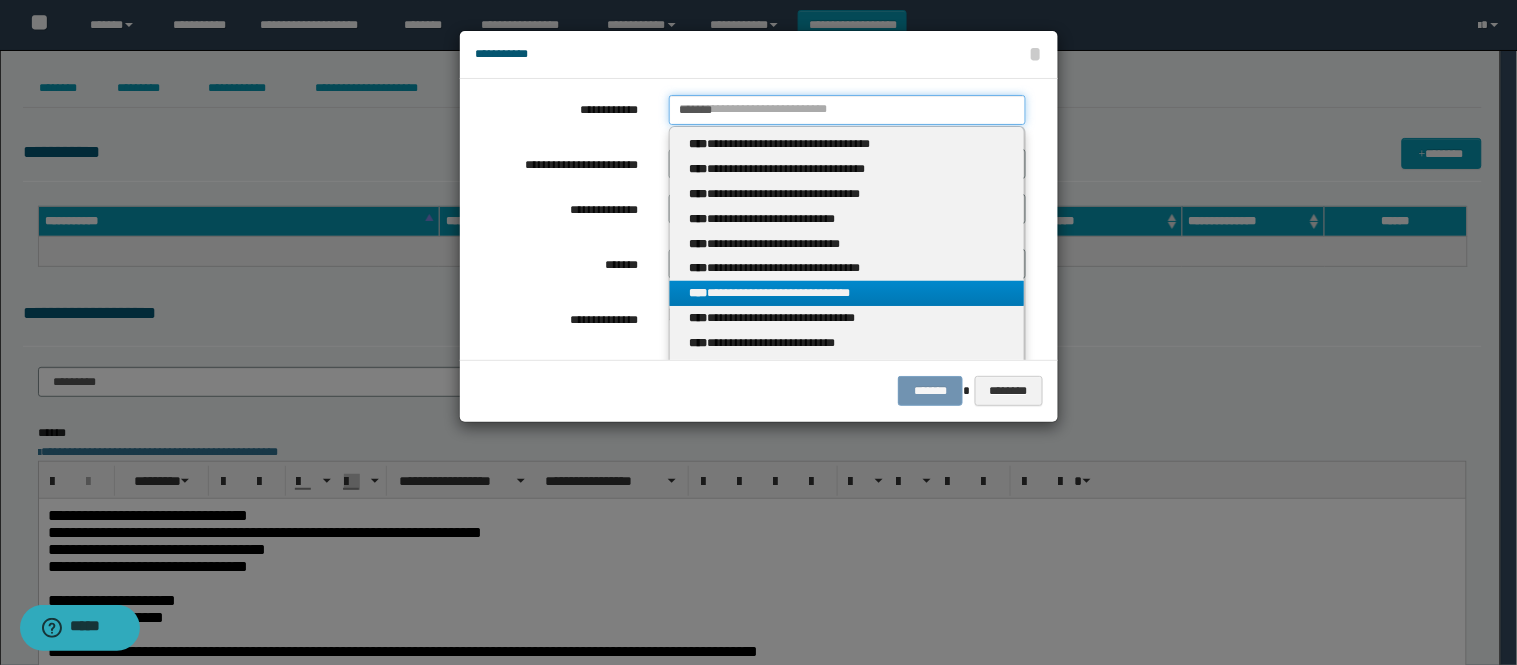 type 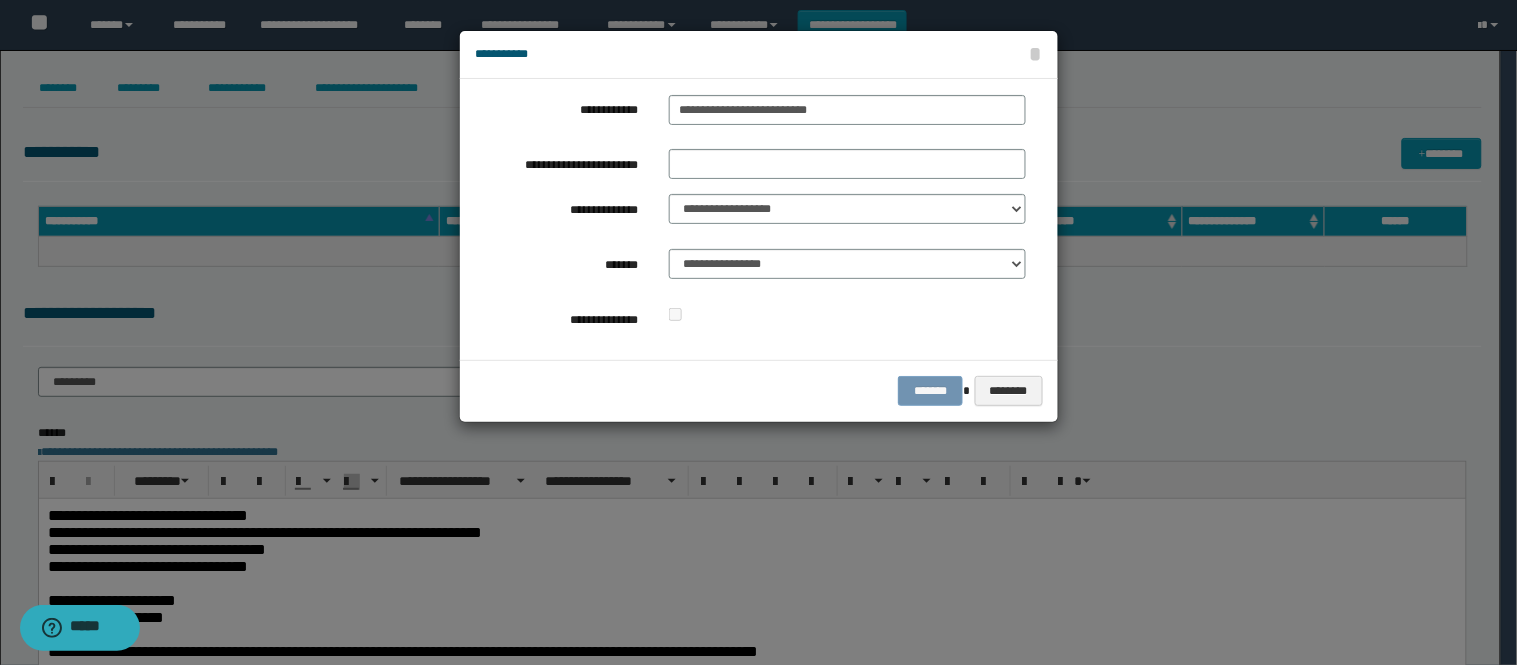 click on "*******
********" at bounding box center (759, 390) 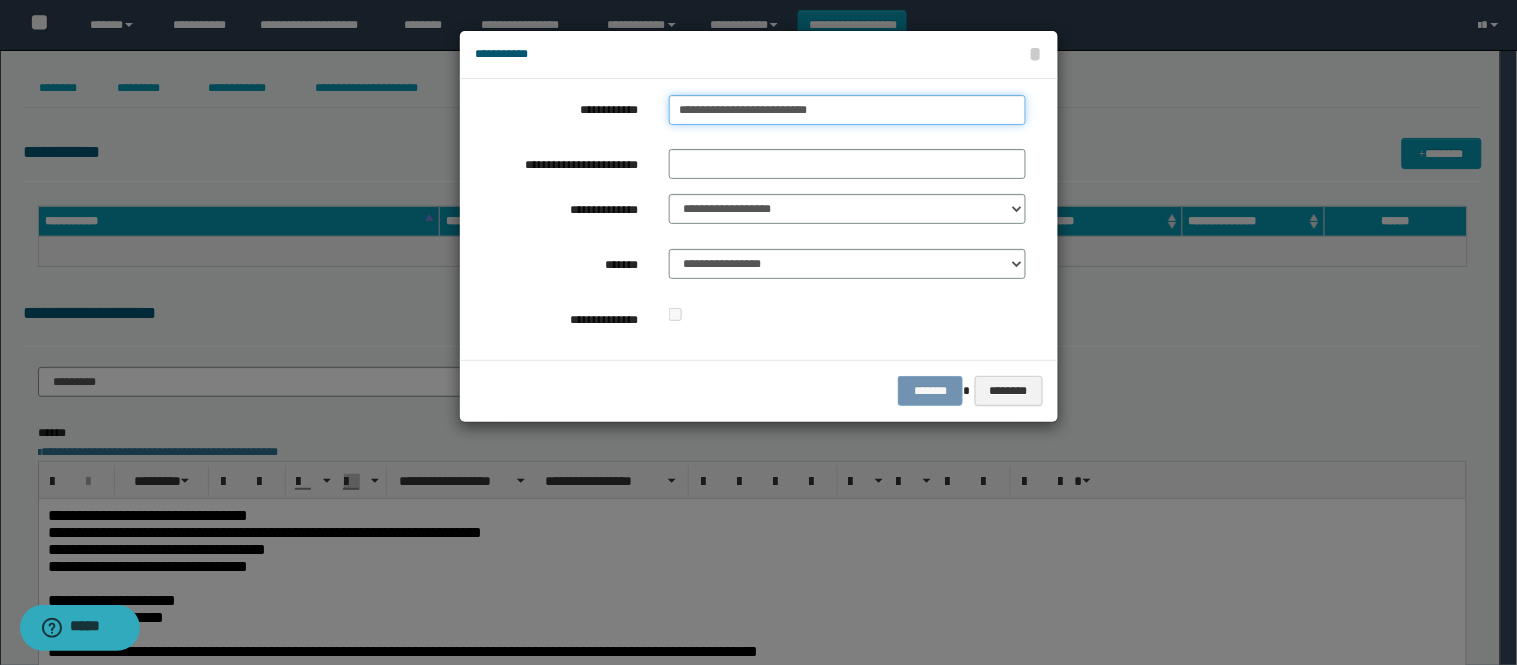 type on "**********" 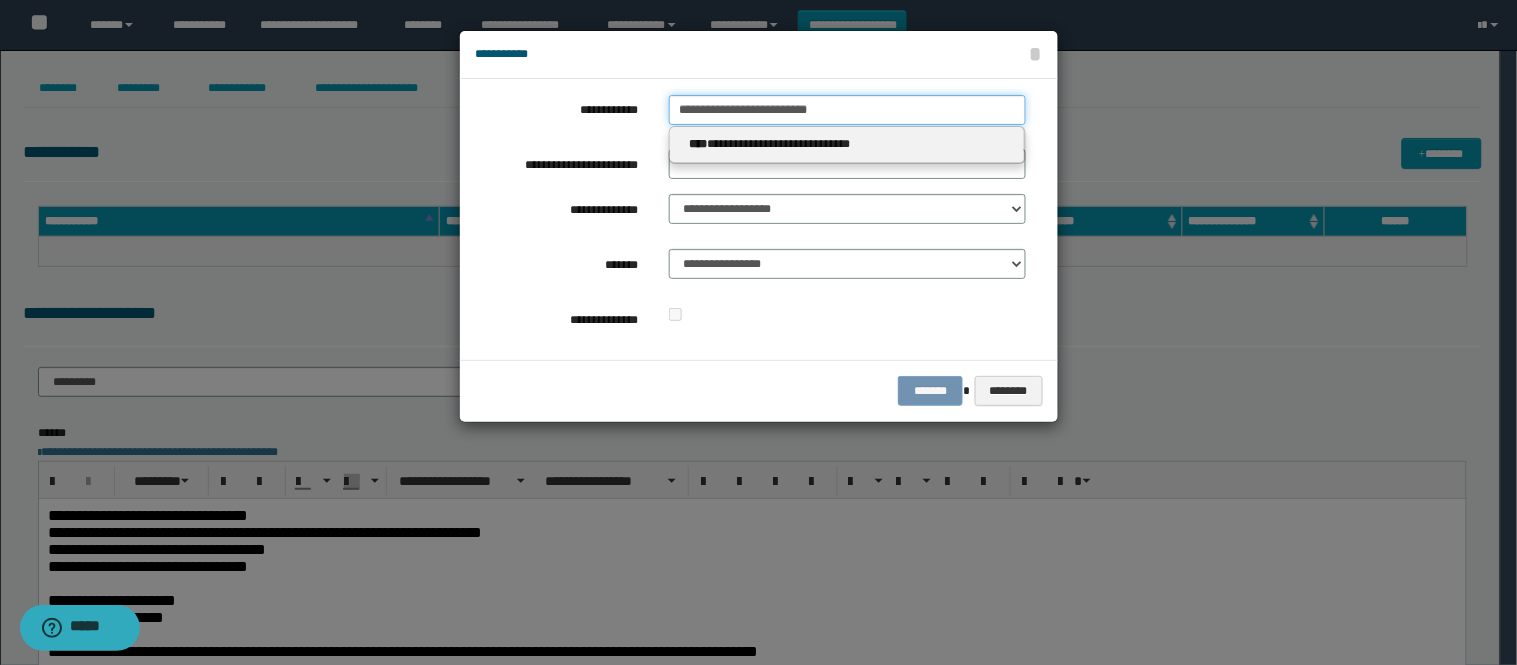 drag, startPoint x: 805, startPoint y: 113, endPoint x: 610, endPoint y: 107, distance: 195.09229 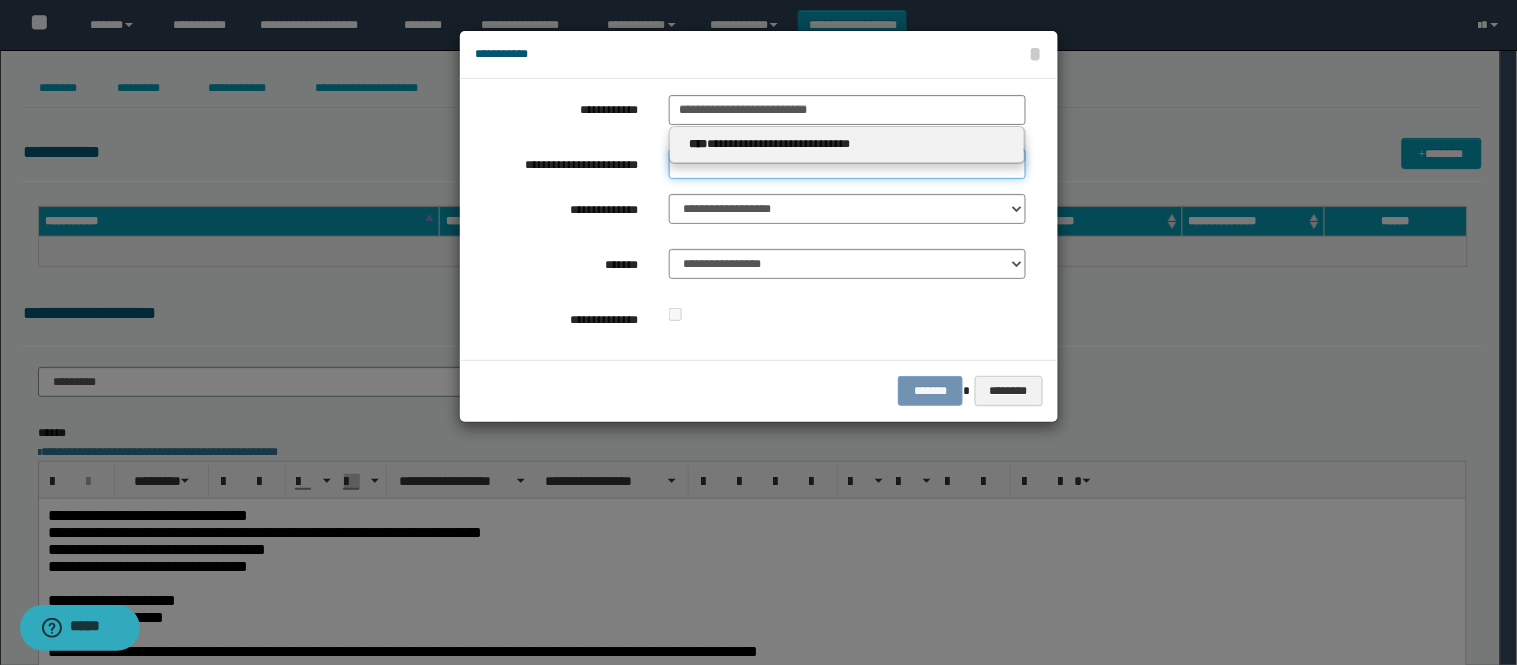 type 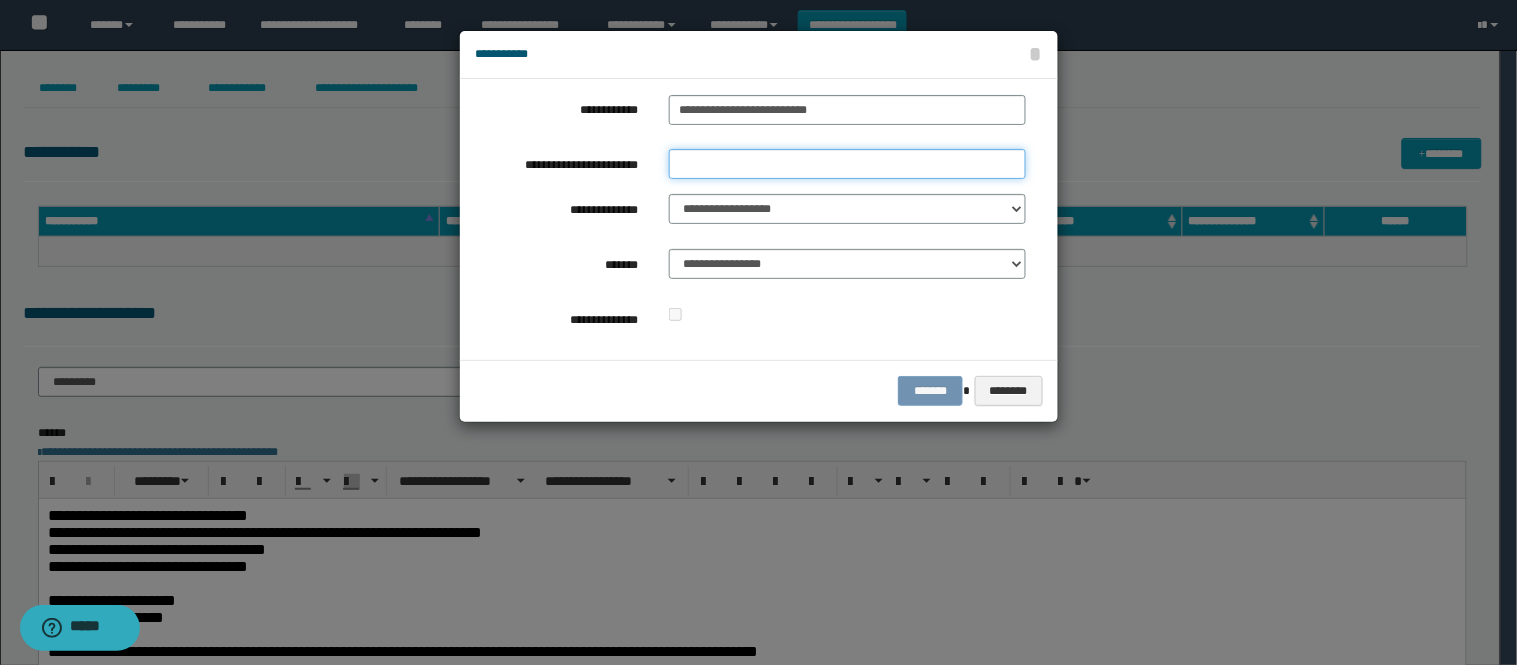 click on "**********" at bounding box center [847, 164] 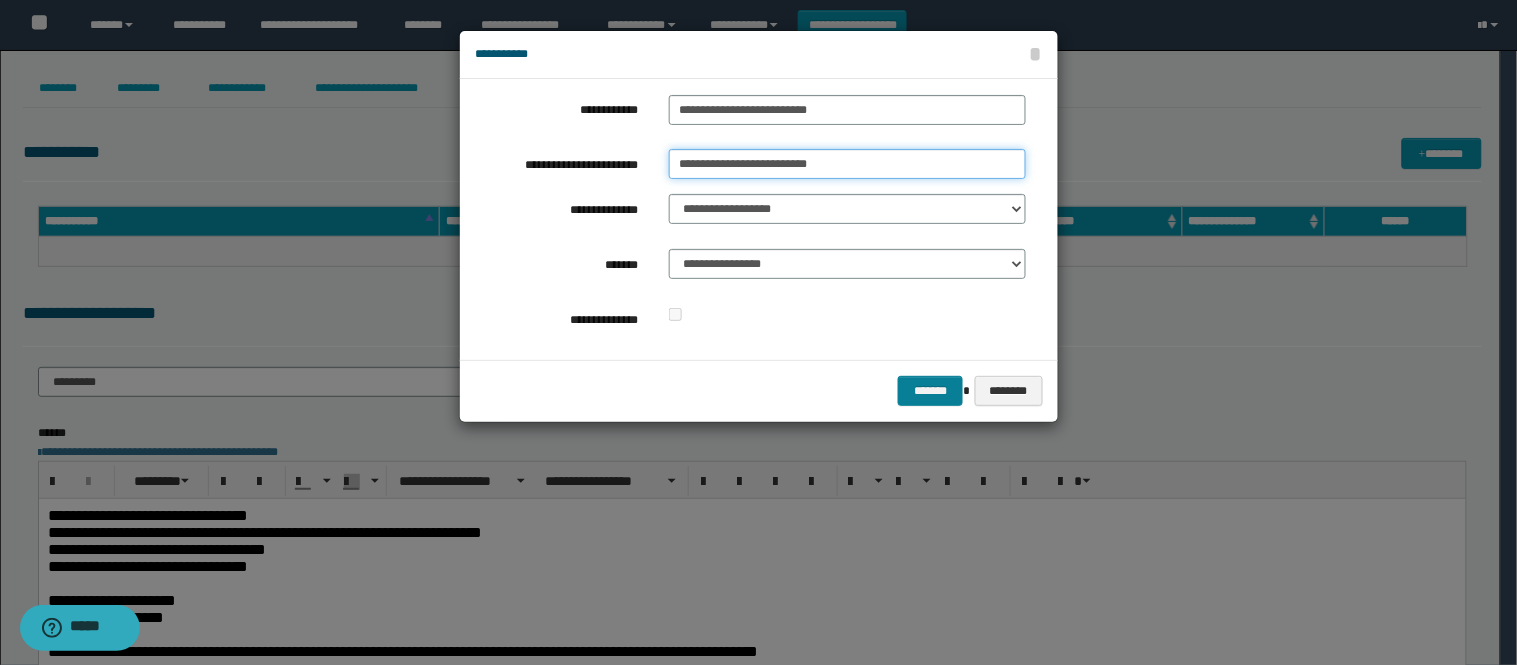 type on "**********" 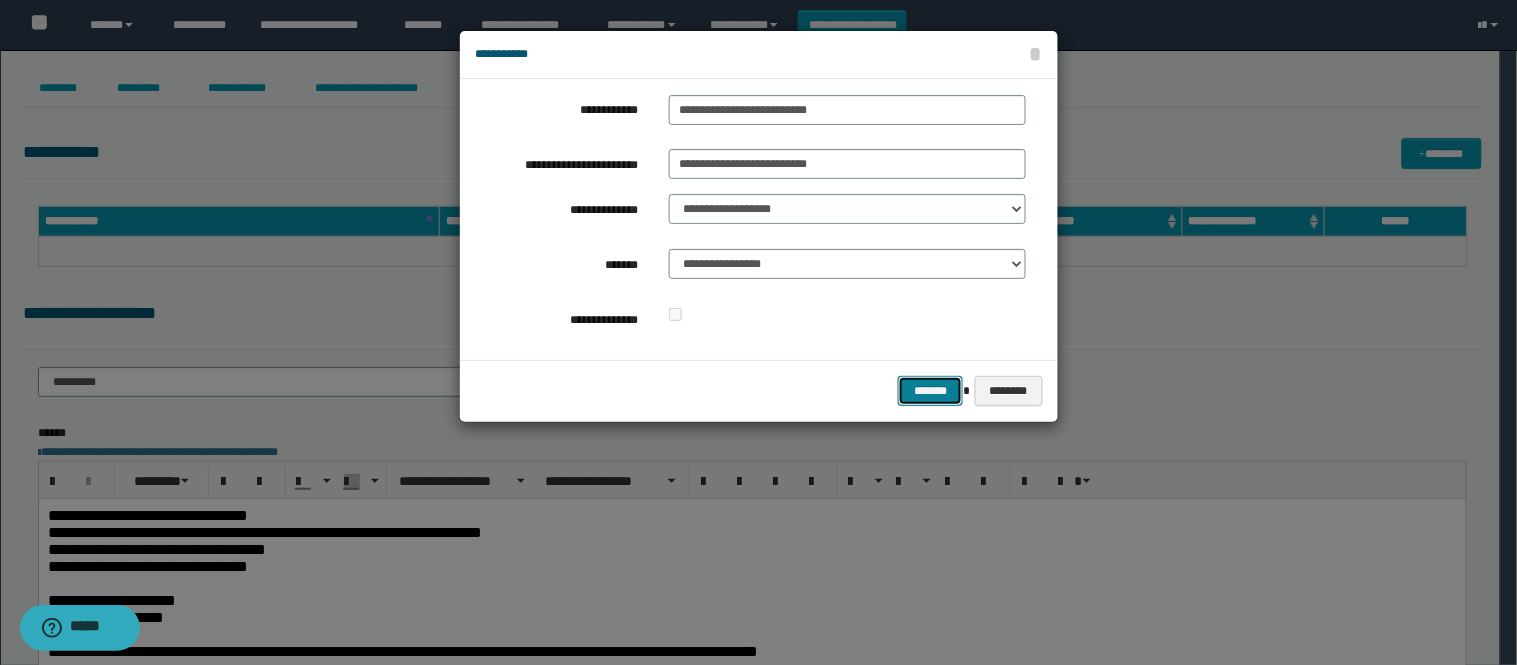 click on "*******" at bounding box center (930, 391) 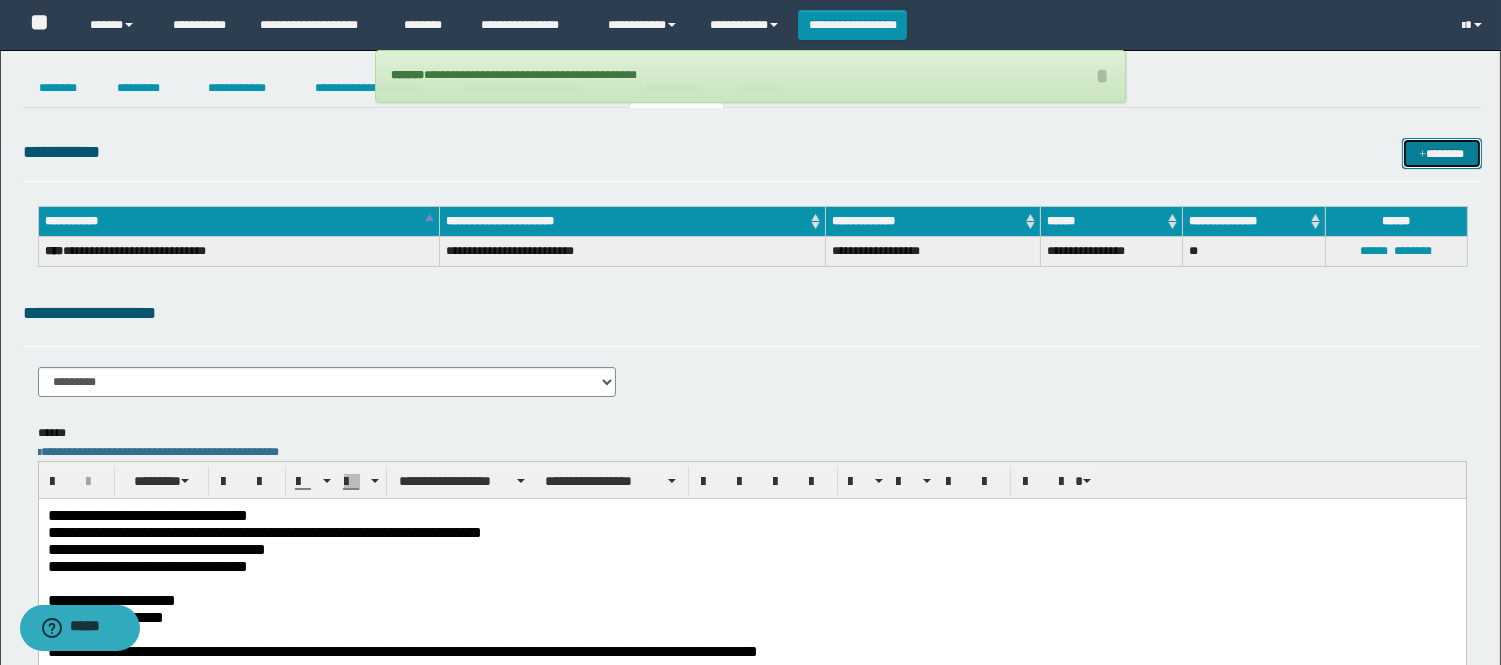 scroll, scrollTop: 222, scrollLeft: 0, axis: vertical 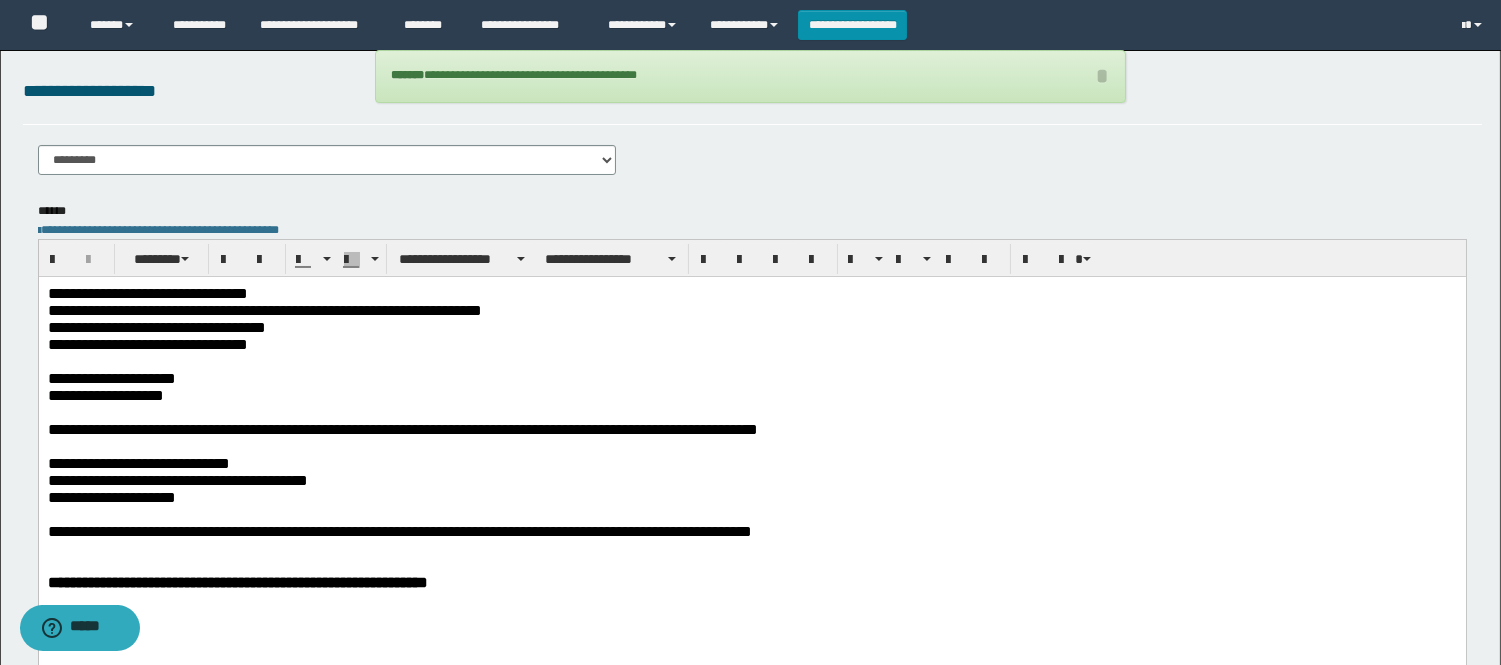 click on "**********" at bounding box center [105, 395] 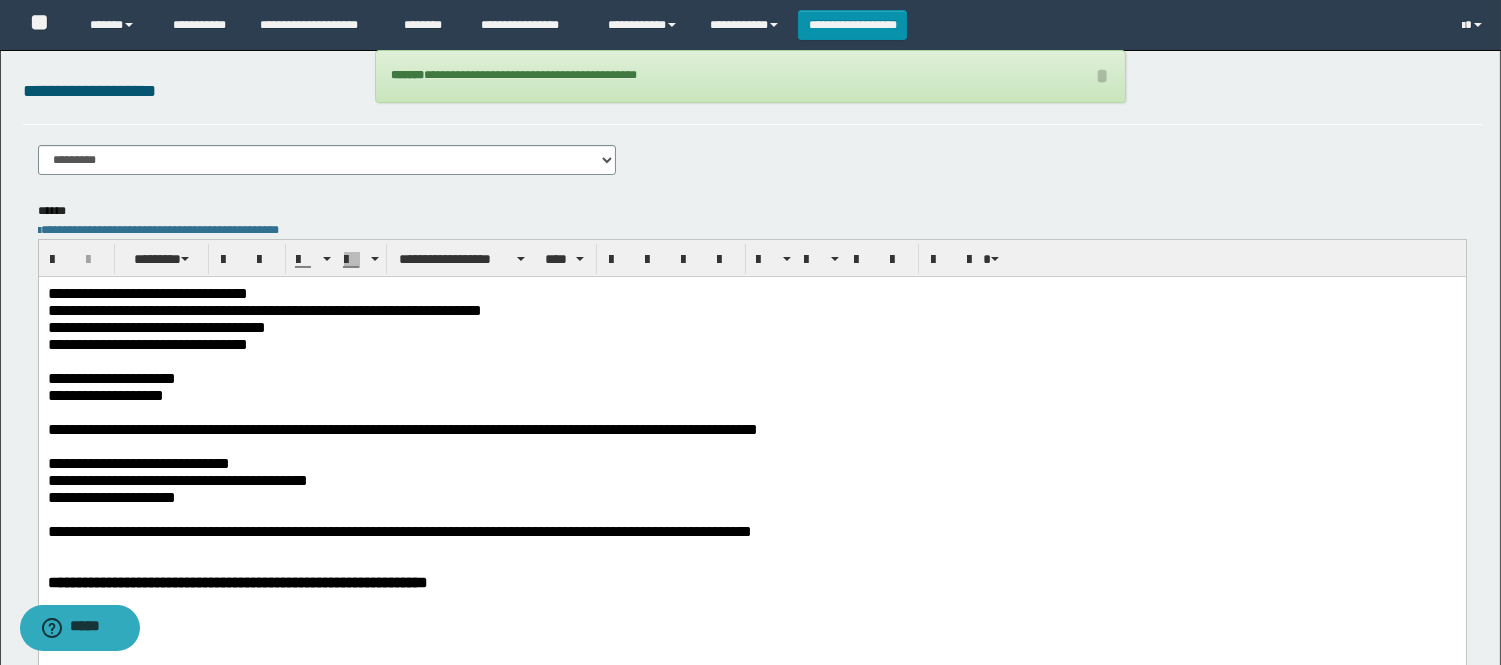click on "**********" at bounding box center (751, 378) 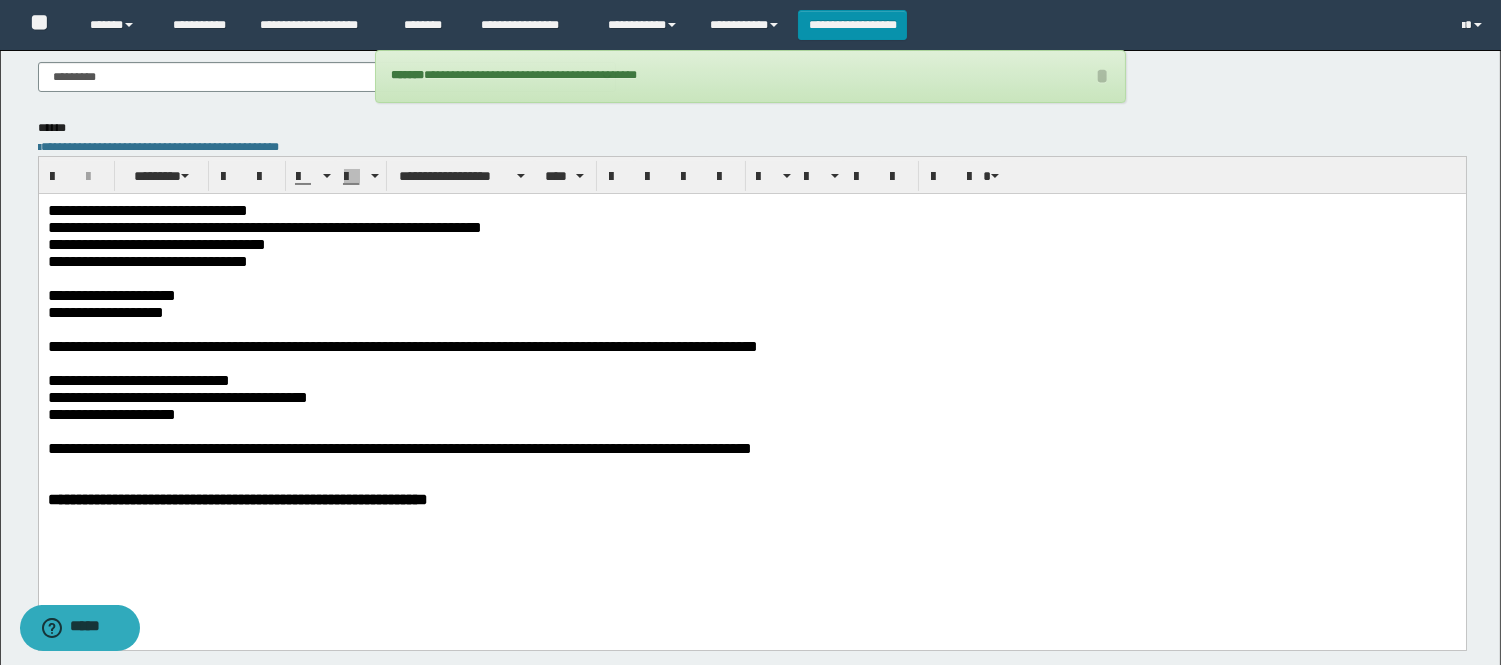 scroll, scrollTop: 444, scrollLeft: 0, axis: vertical 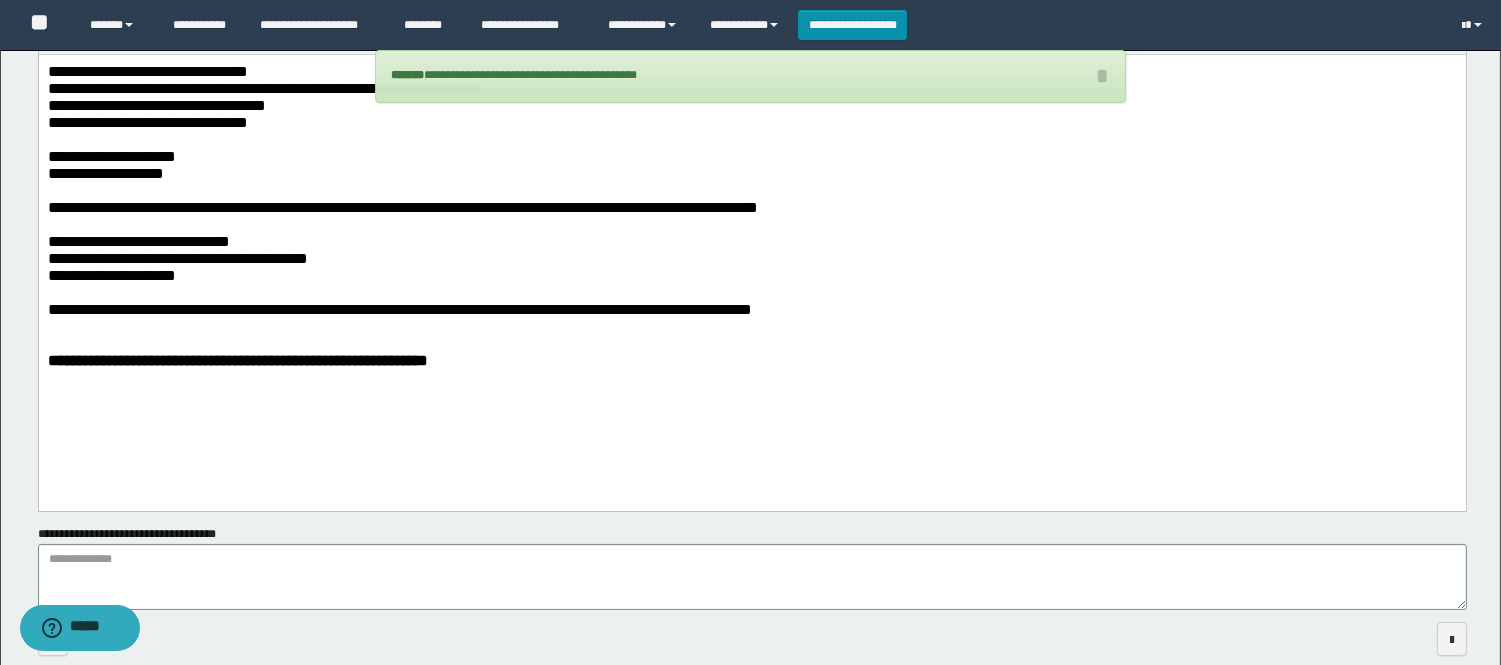 click at bounding box center [751, 292] 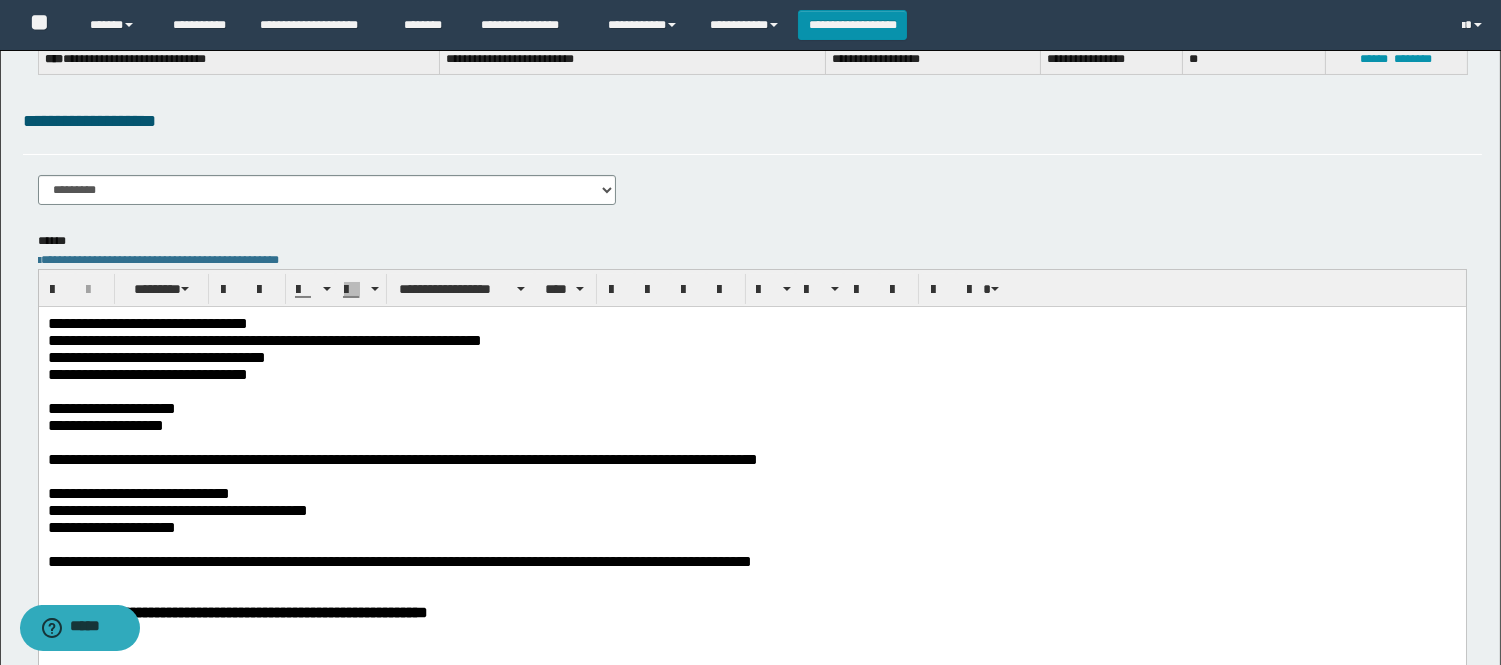 scroll, scrollTop: 0, scrollLeft: 0, axis: both 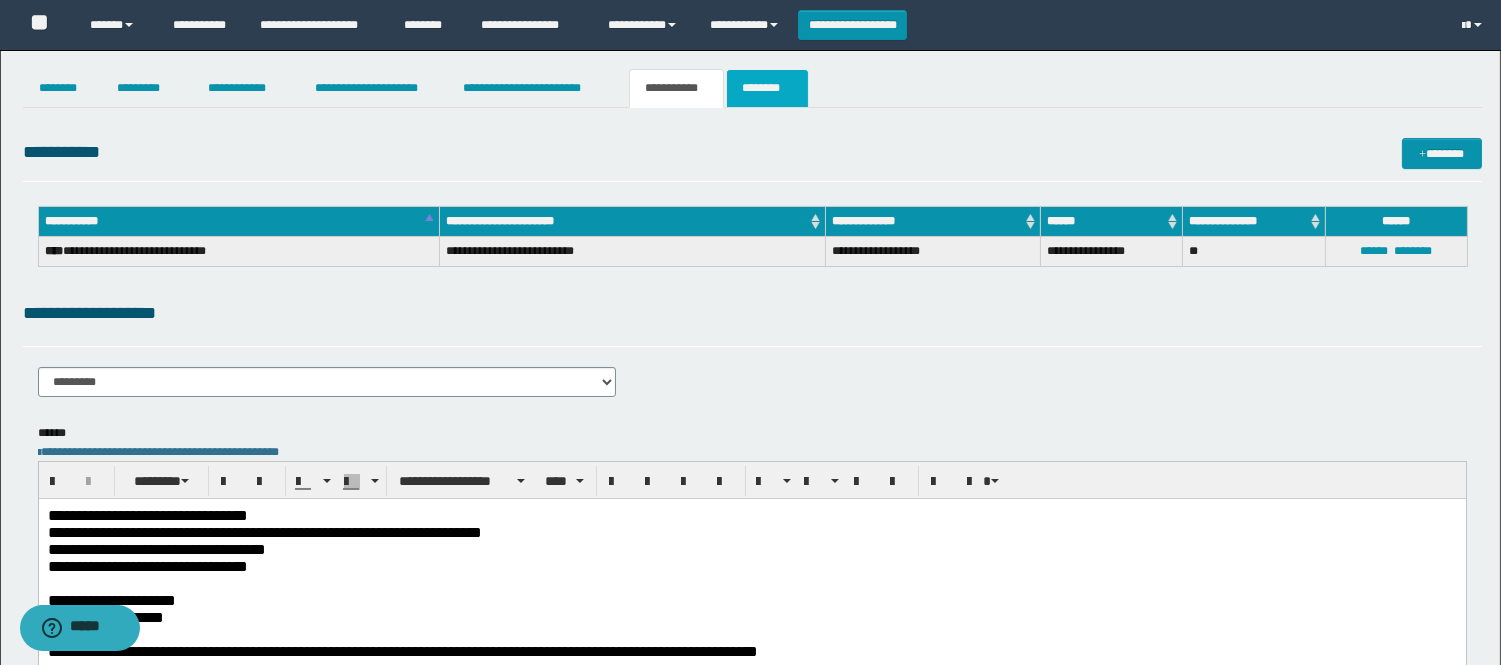 click on "********" at bounding box center [767, 88] 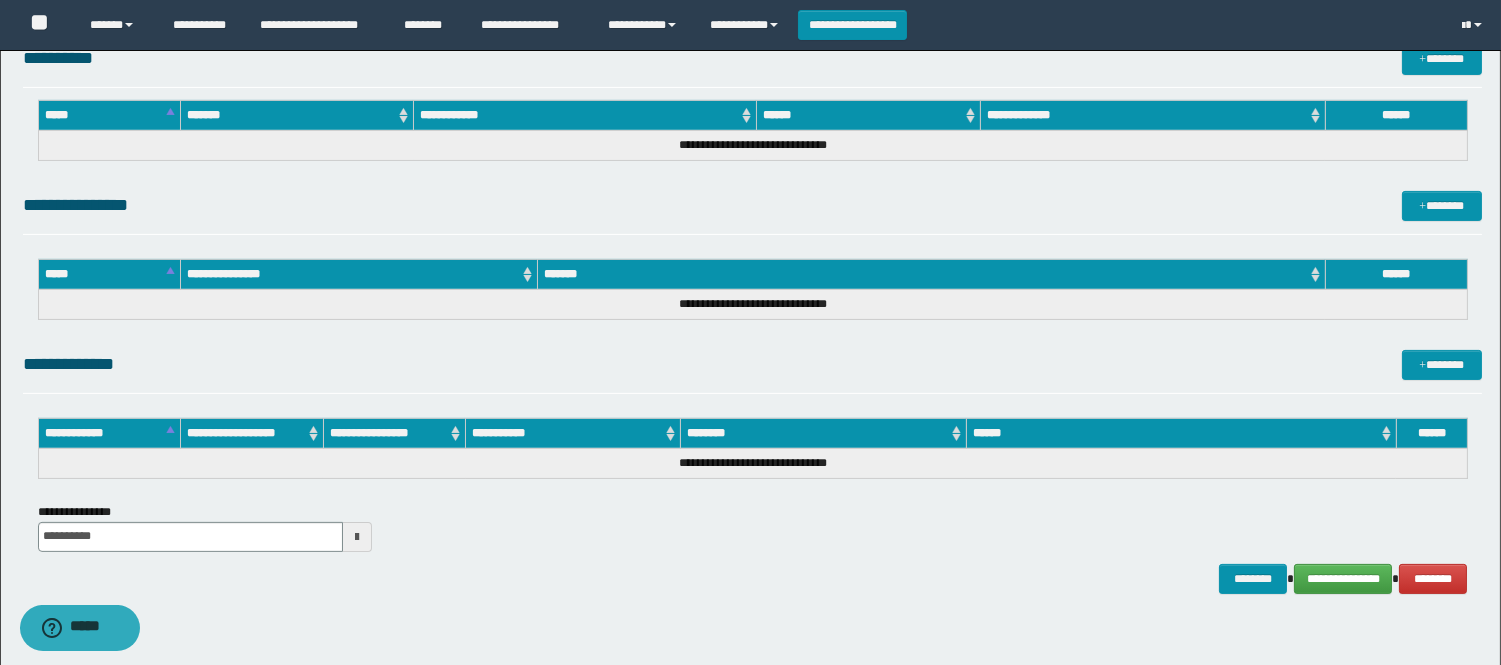 scroll, scrollTop: 1108, scrollLeft: 0, axis: vertical 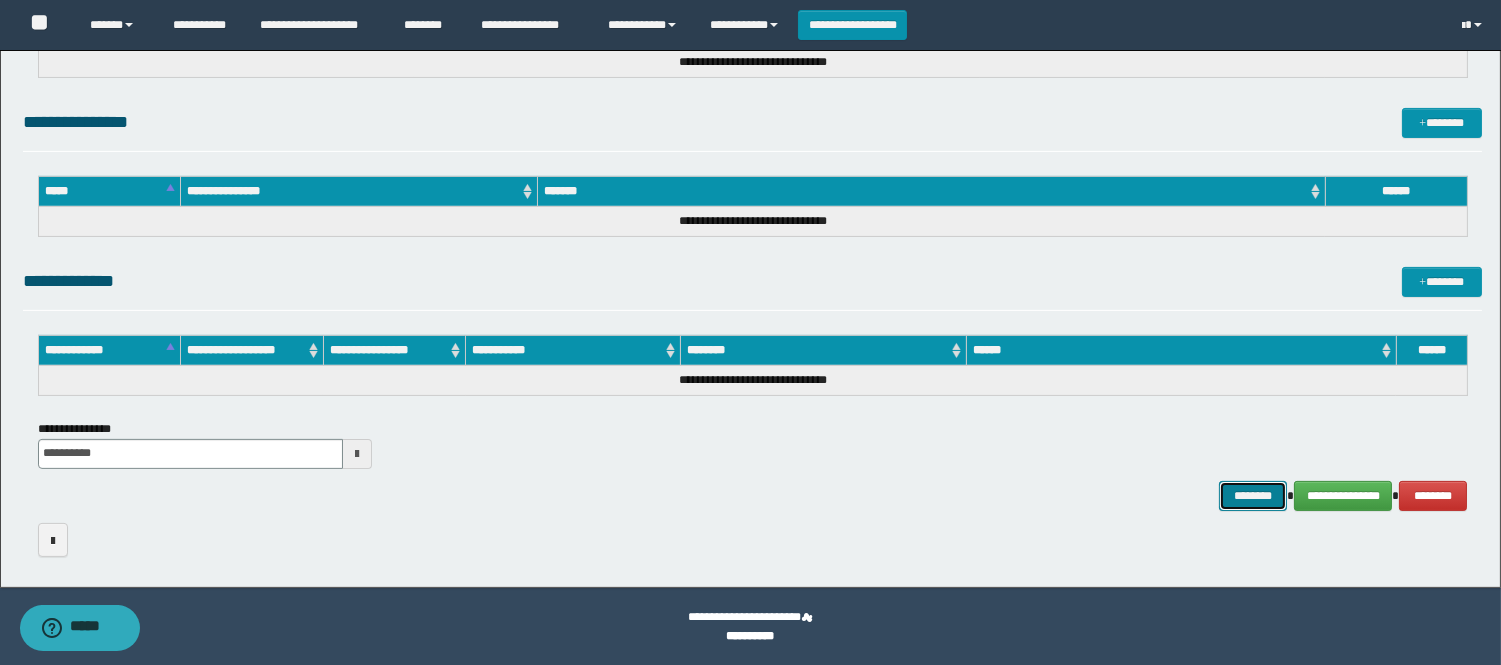 click on "********" at bounding box center [1253, 496] 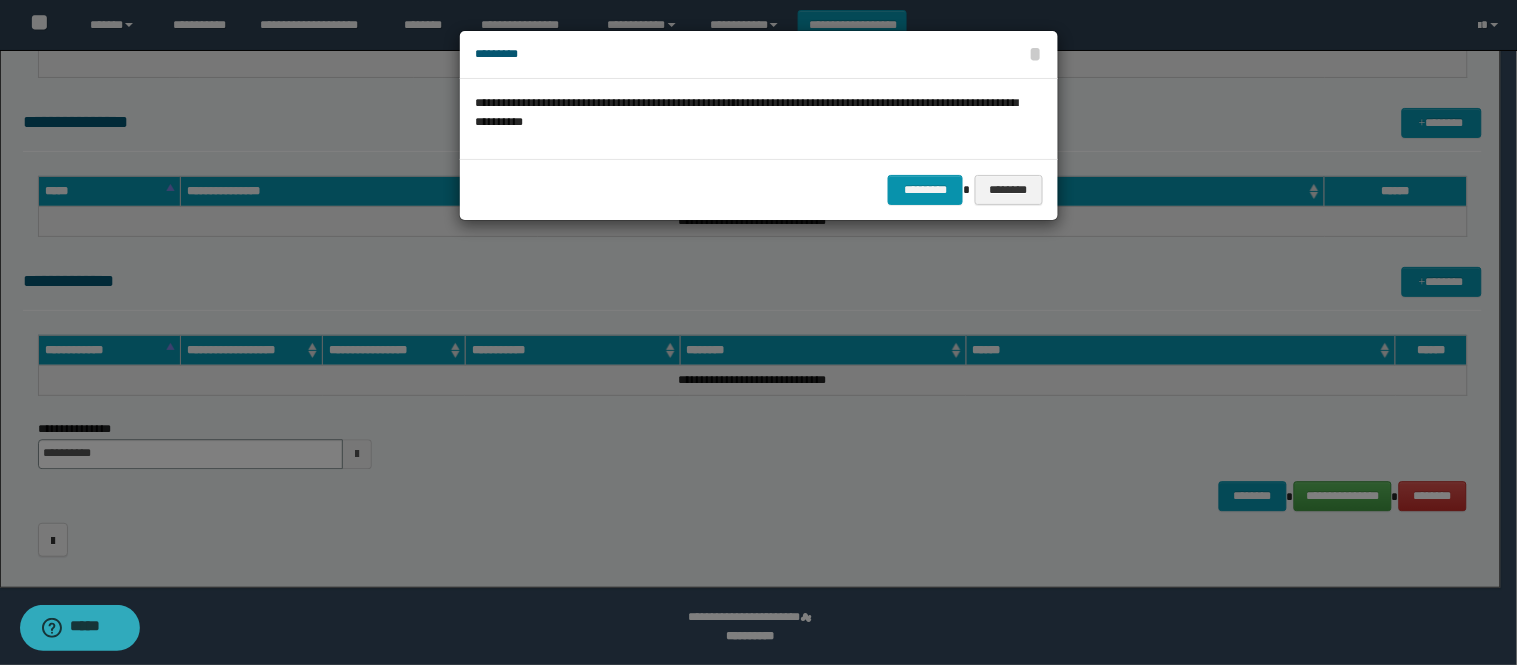 click on "*********
********" at bounding box center (759, 189) 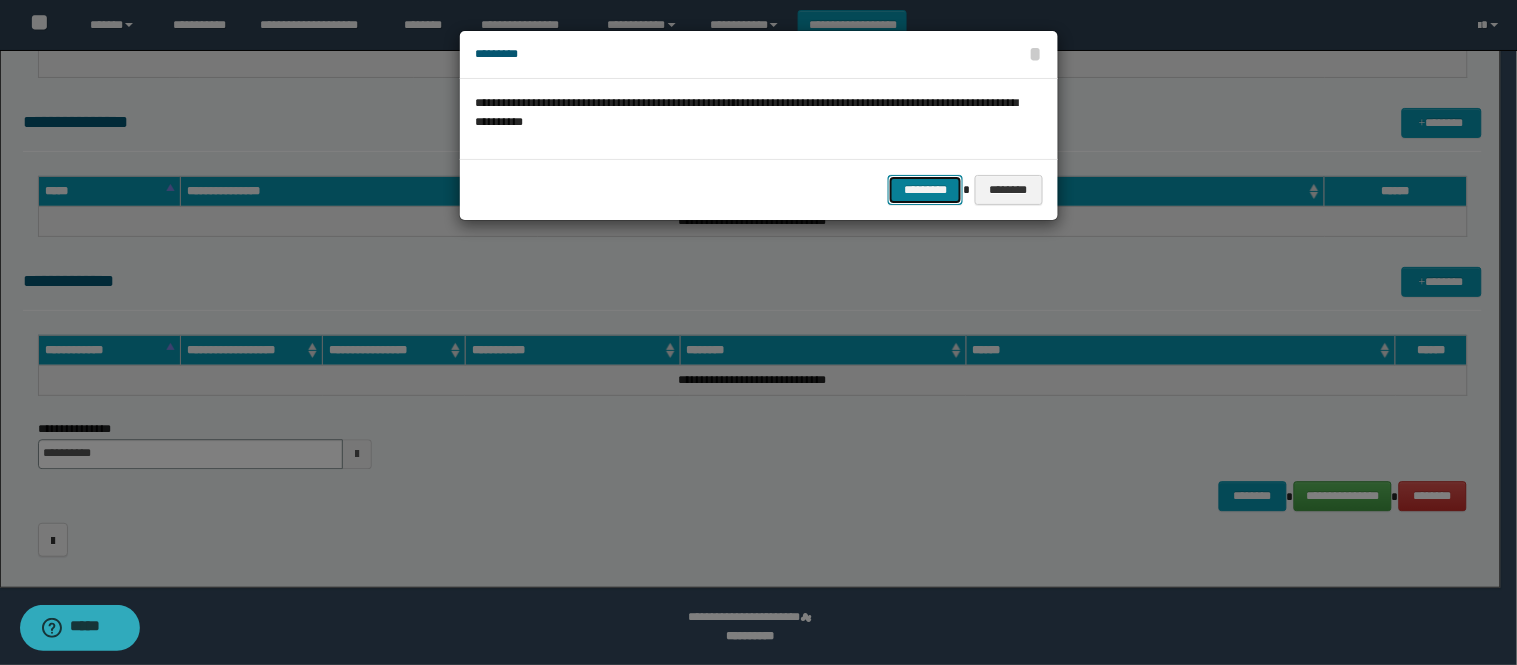 click on "*********" at bounding box center [925, 190] 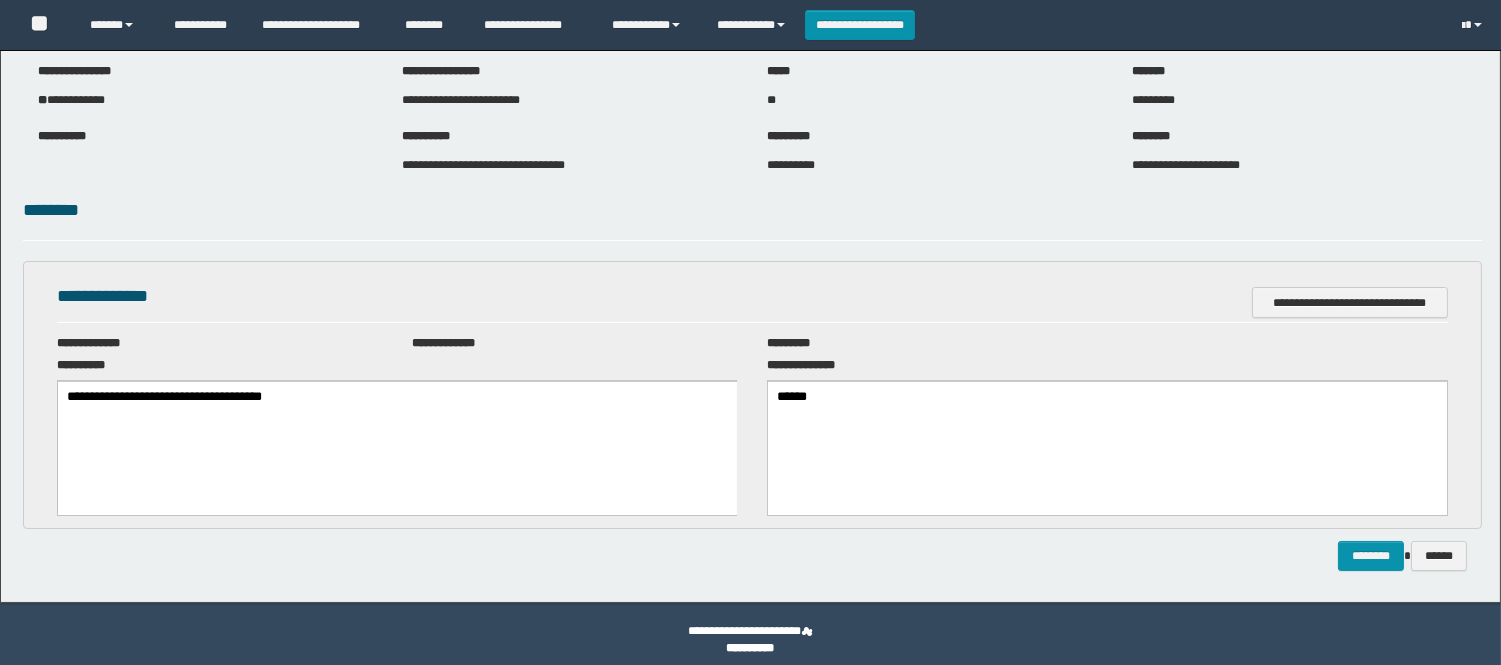 scroll, scrollTop: 0, scrollLeft: 0, axis: both 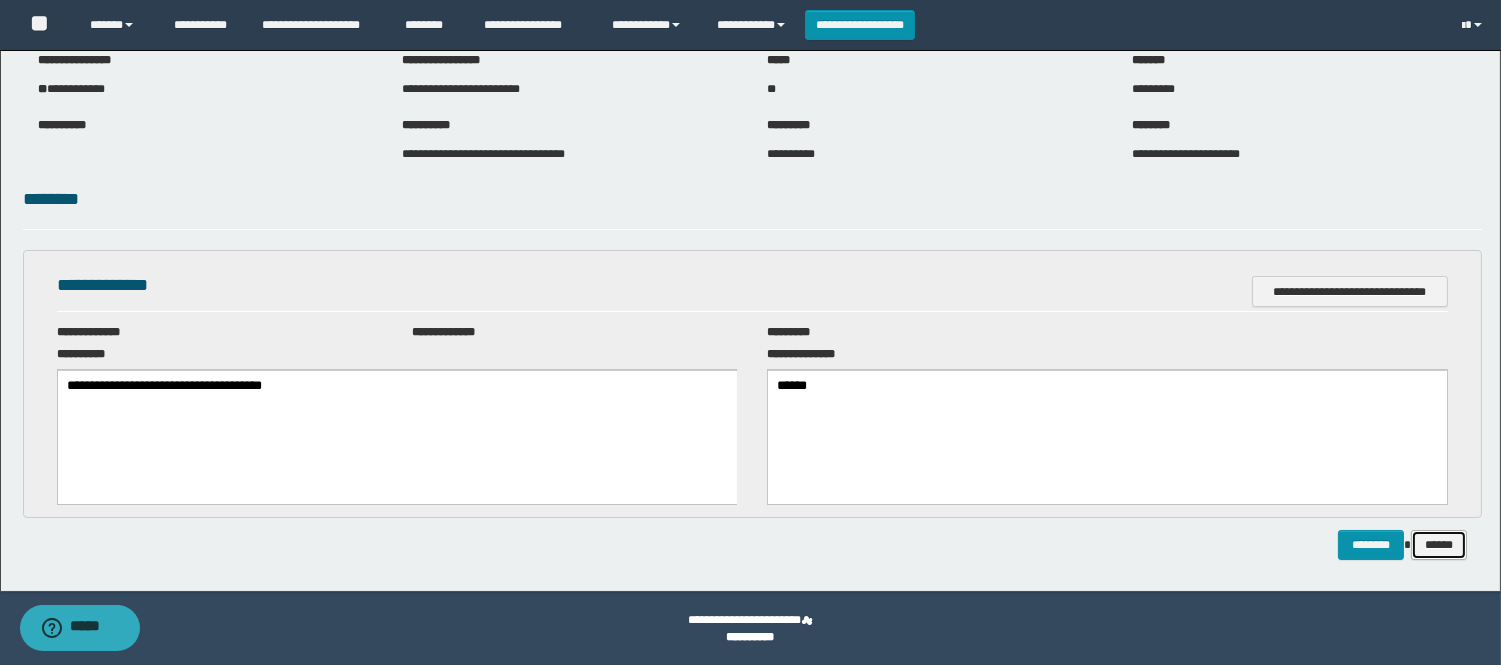 click on "******" at bounding box center [1439, 545] 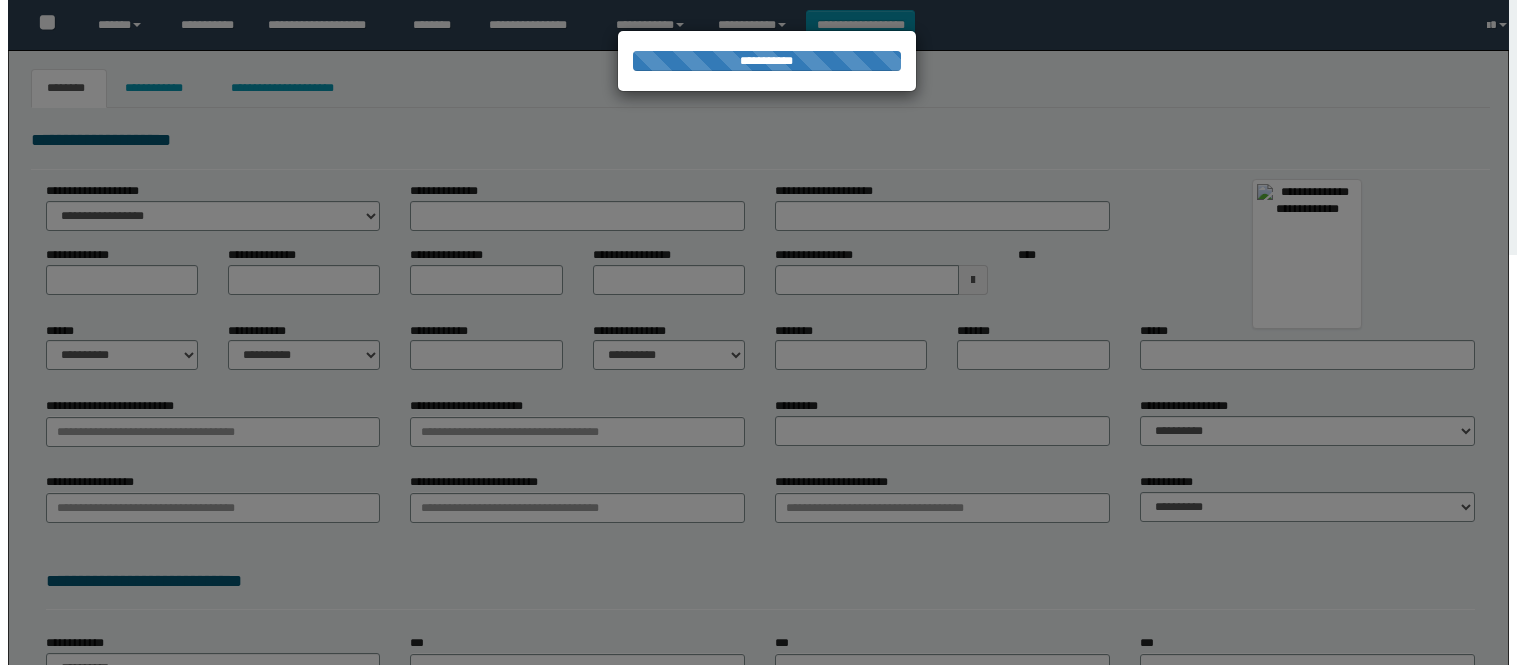 scroll, scrollTop: 0, scrollLeft: 0, axis: both 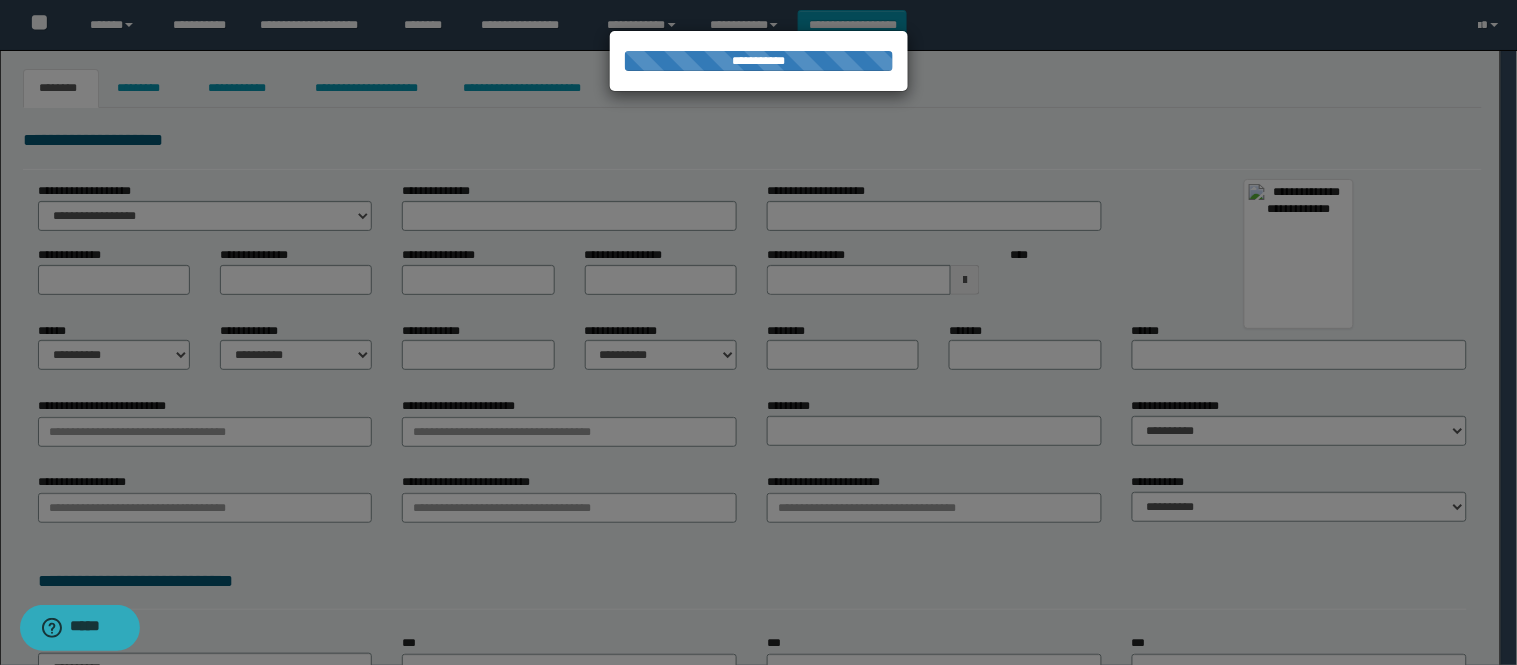 type on "*******" 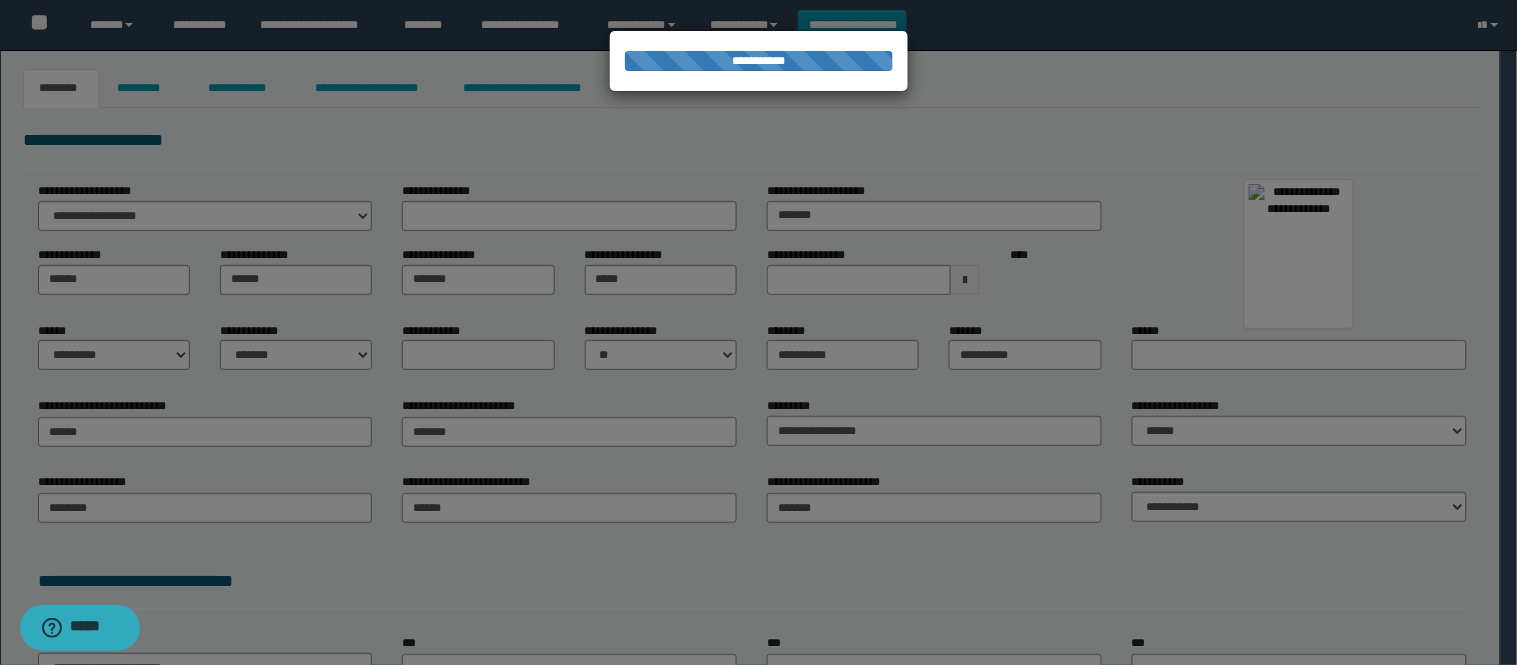 type on "*********" 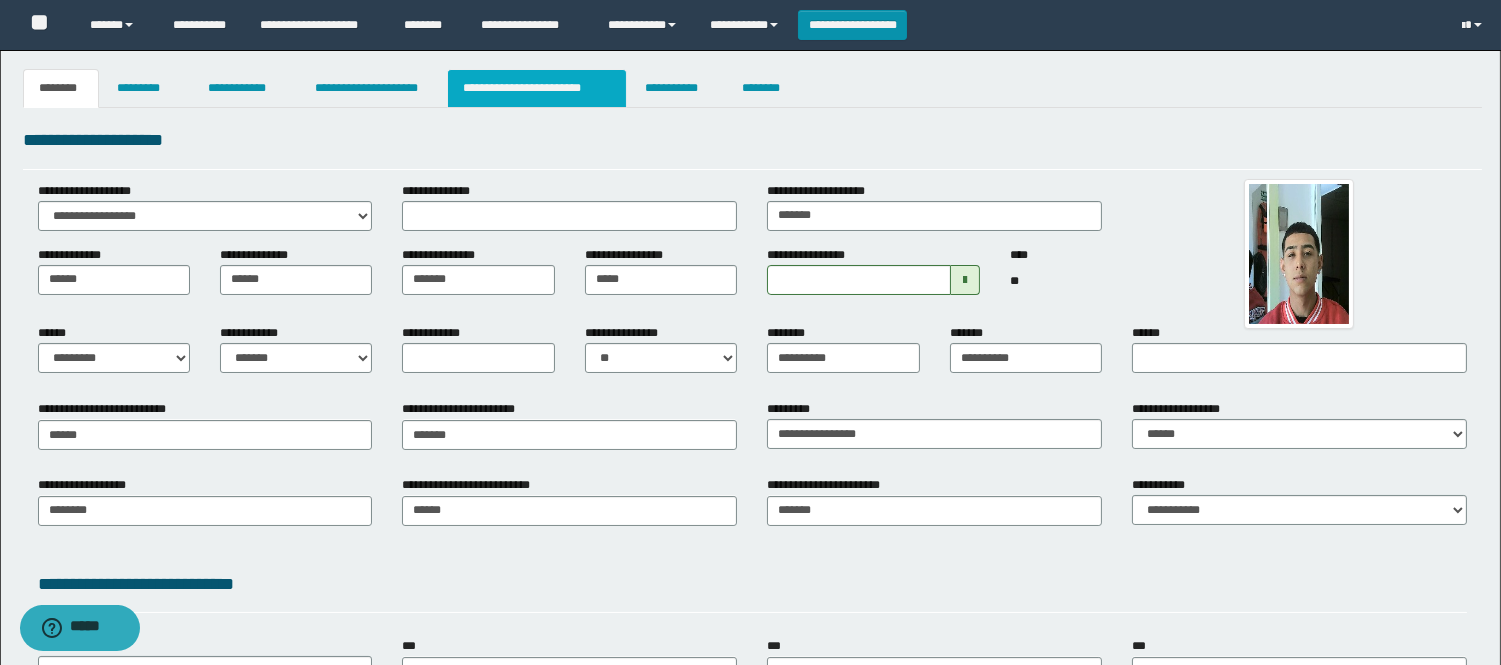 click on "**********" at bounding box center (537, 88) 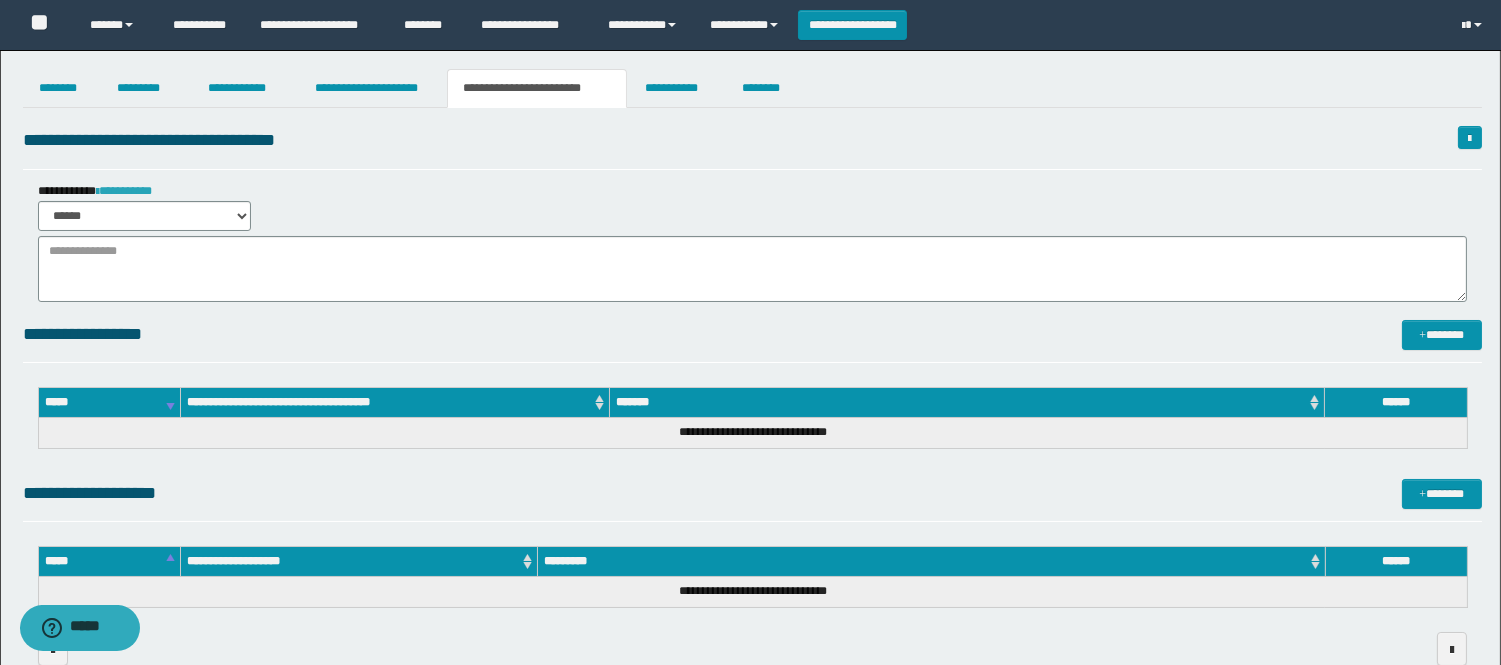 click on "**********" at bounding box center (124, 191) 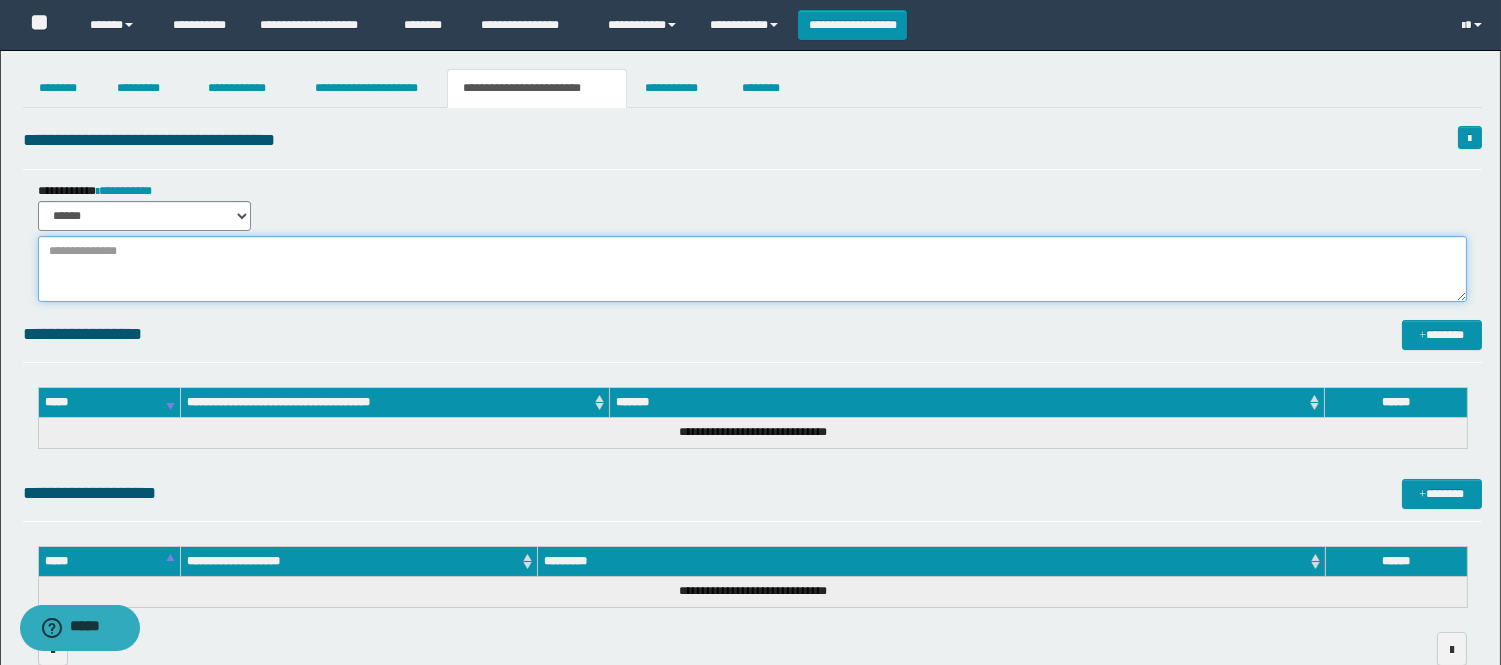 click at bounding box center [752, 269] 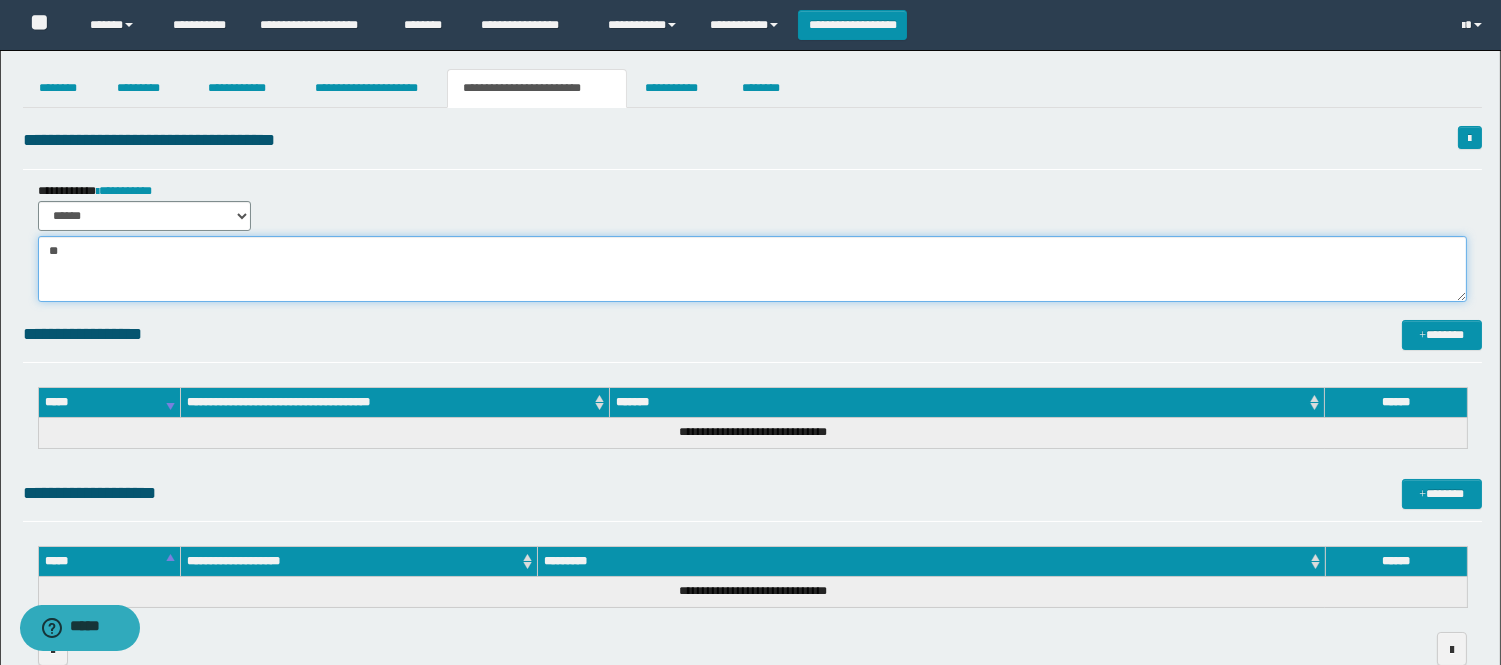 type on "*" 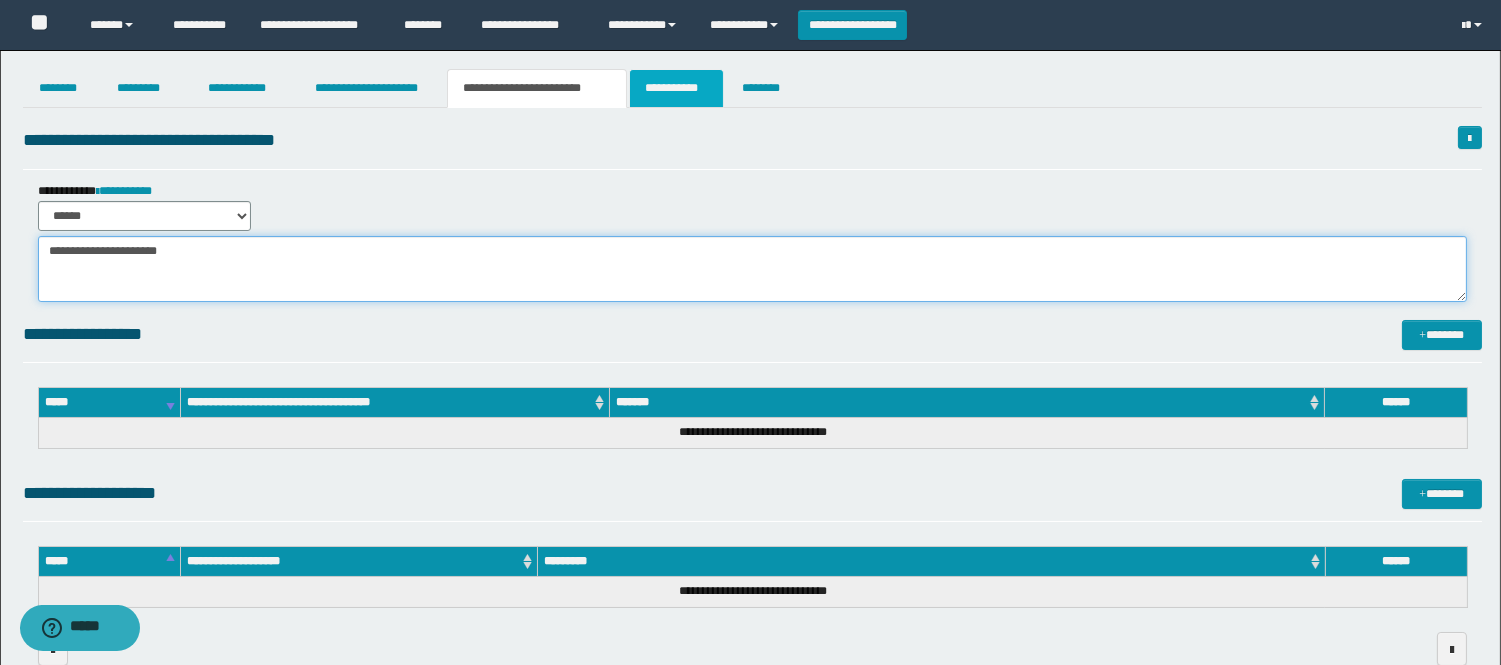 type on "**********" 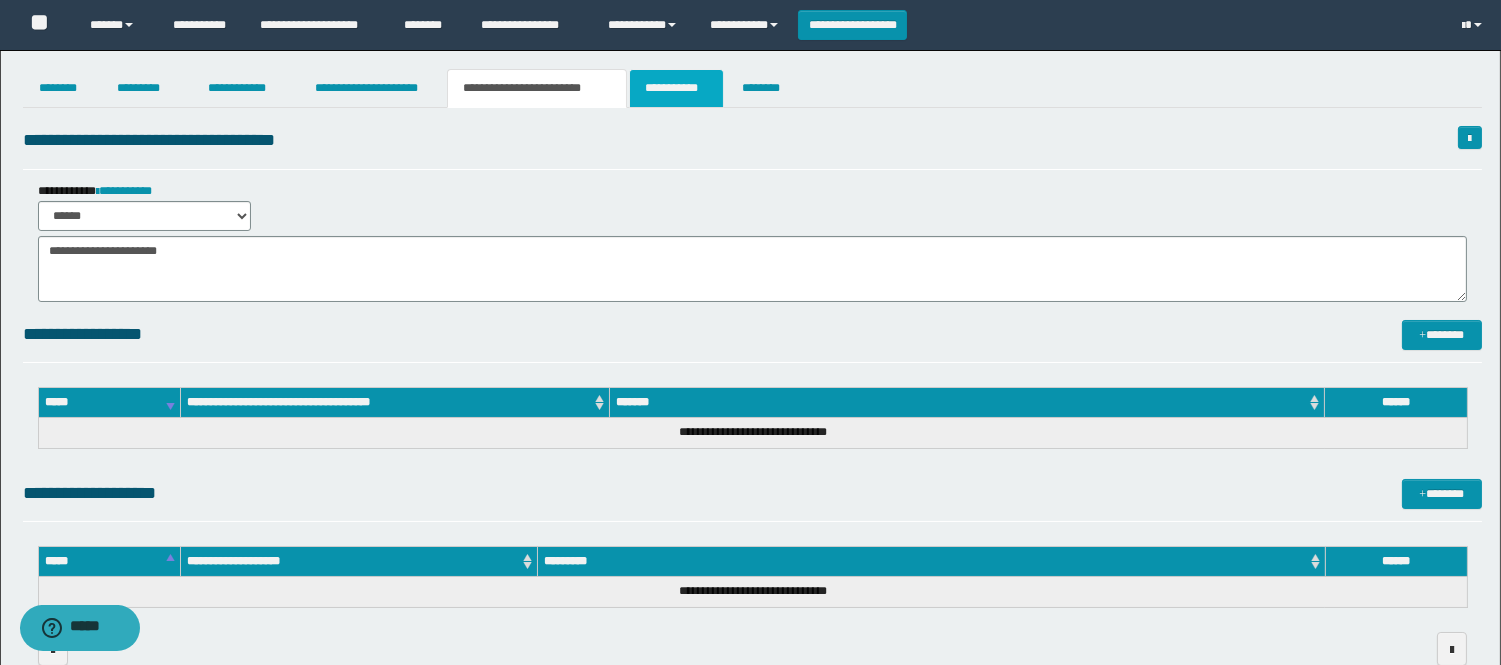click on "**********" at bounding box center [676, 88] 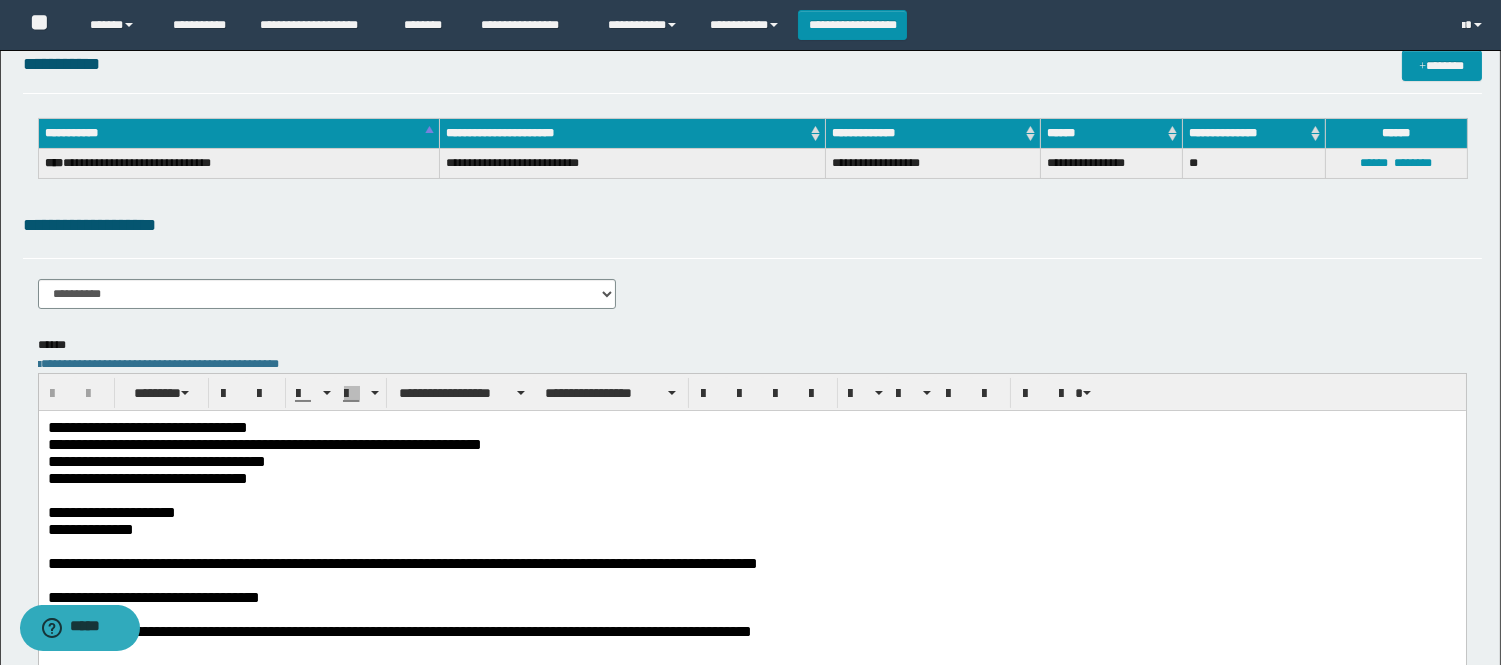 scroll, scrollTop: 222, scrollLeft: 0, axis: vertical 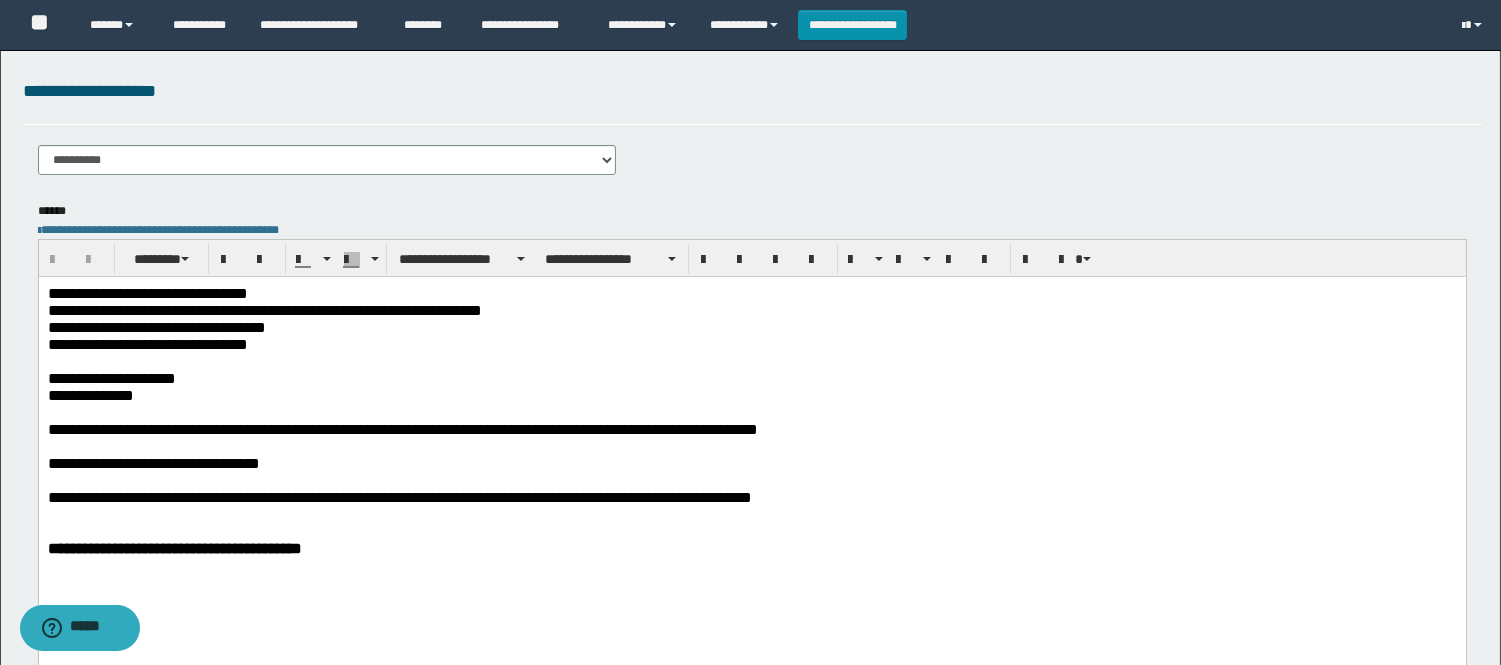 click on "**********" at bounding box center (751, 395) 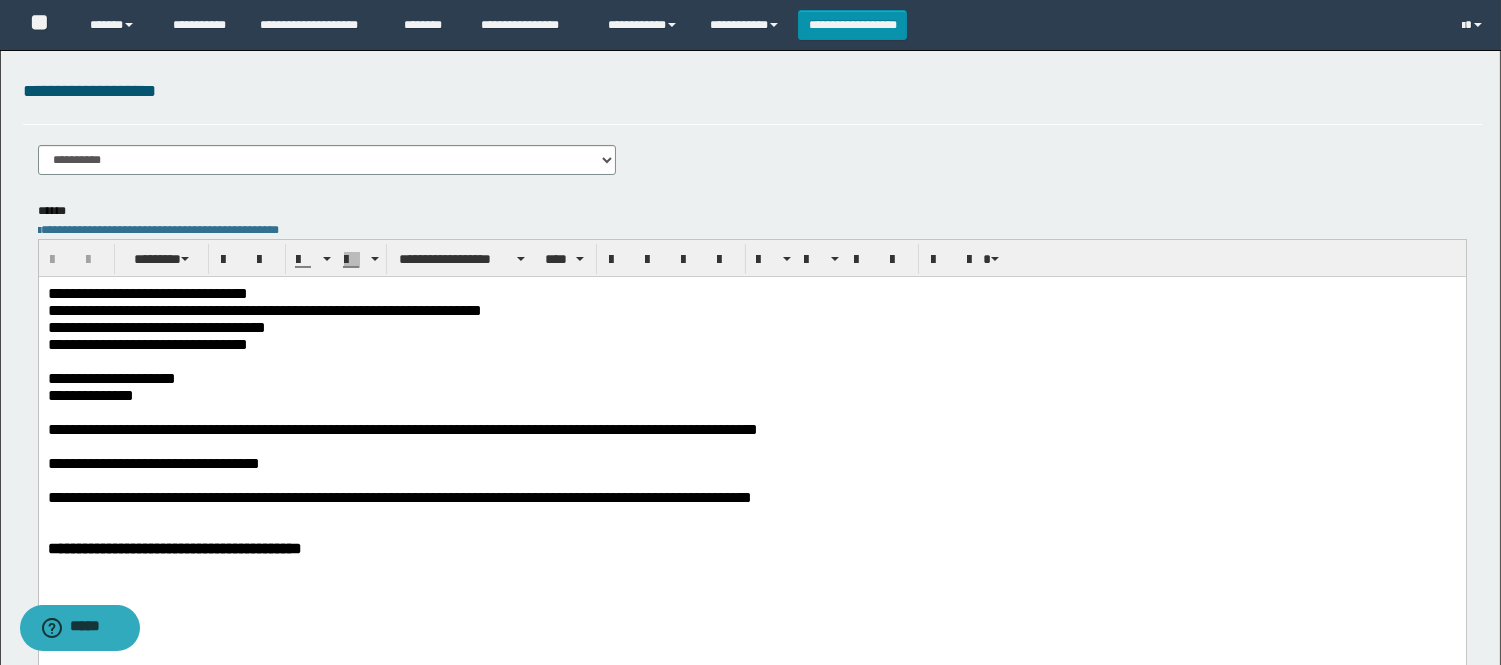type 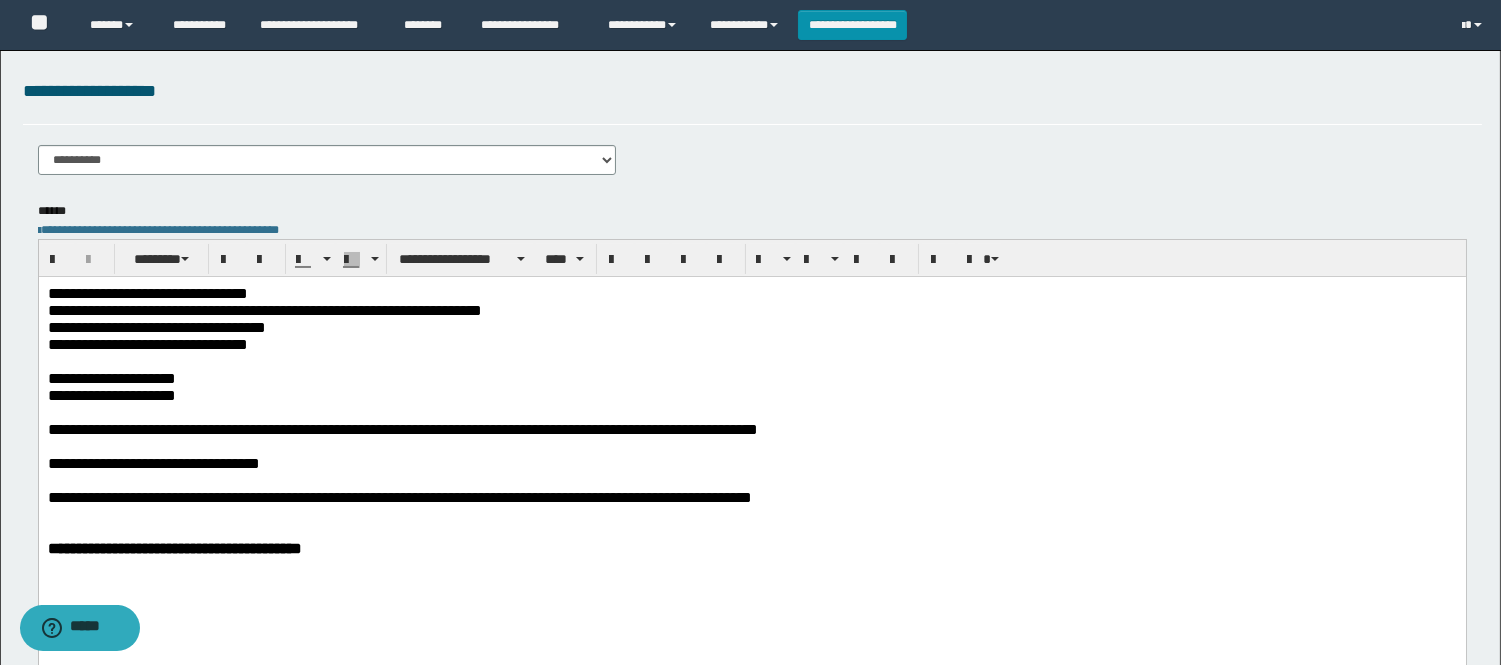 scroll, scrollTop: 333, scrollLeft: 0, axis: vertical 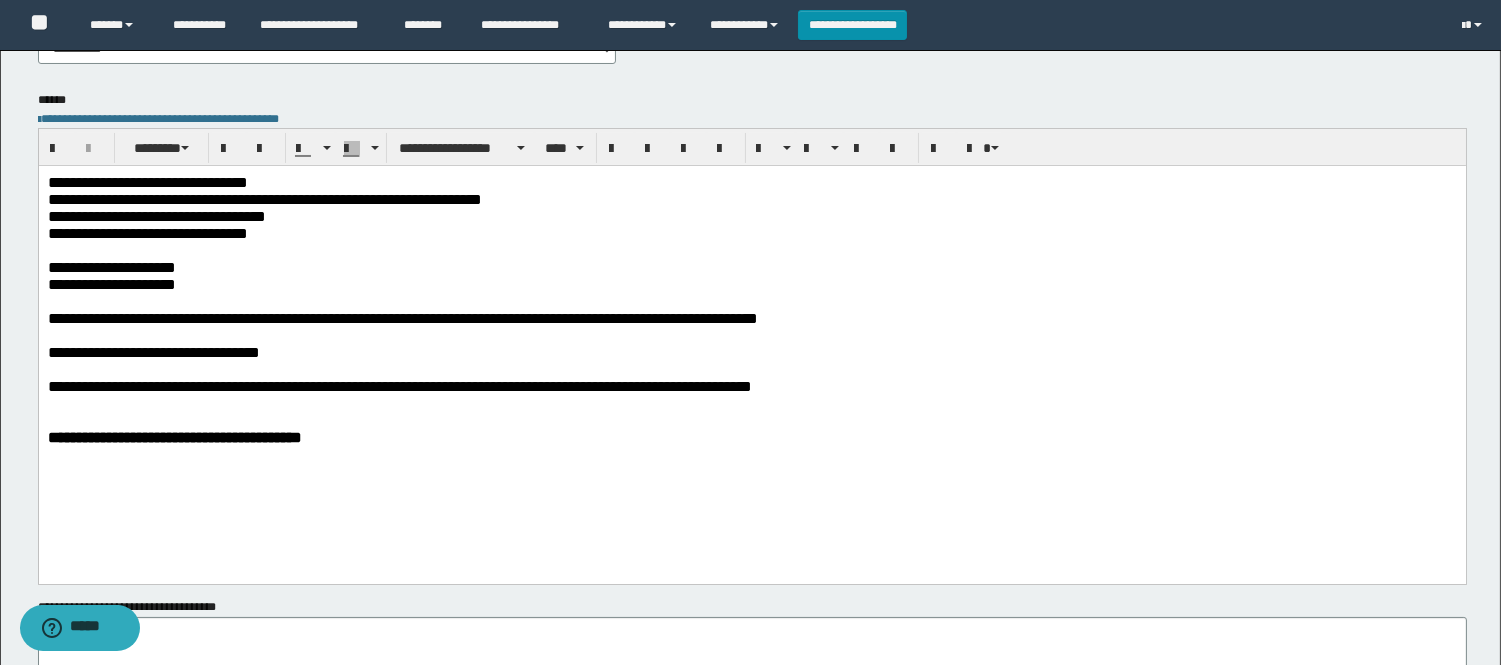 drag, startPoint x: 322, startPoint y: 484, endPoint x: 349, endPoint y: 479, distance: 27.45906 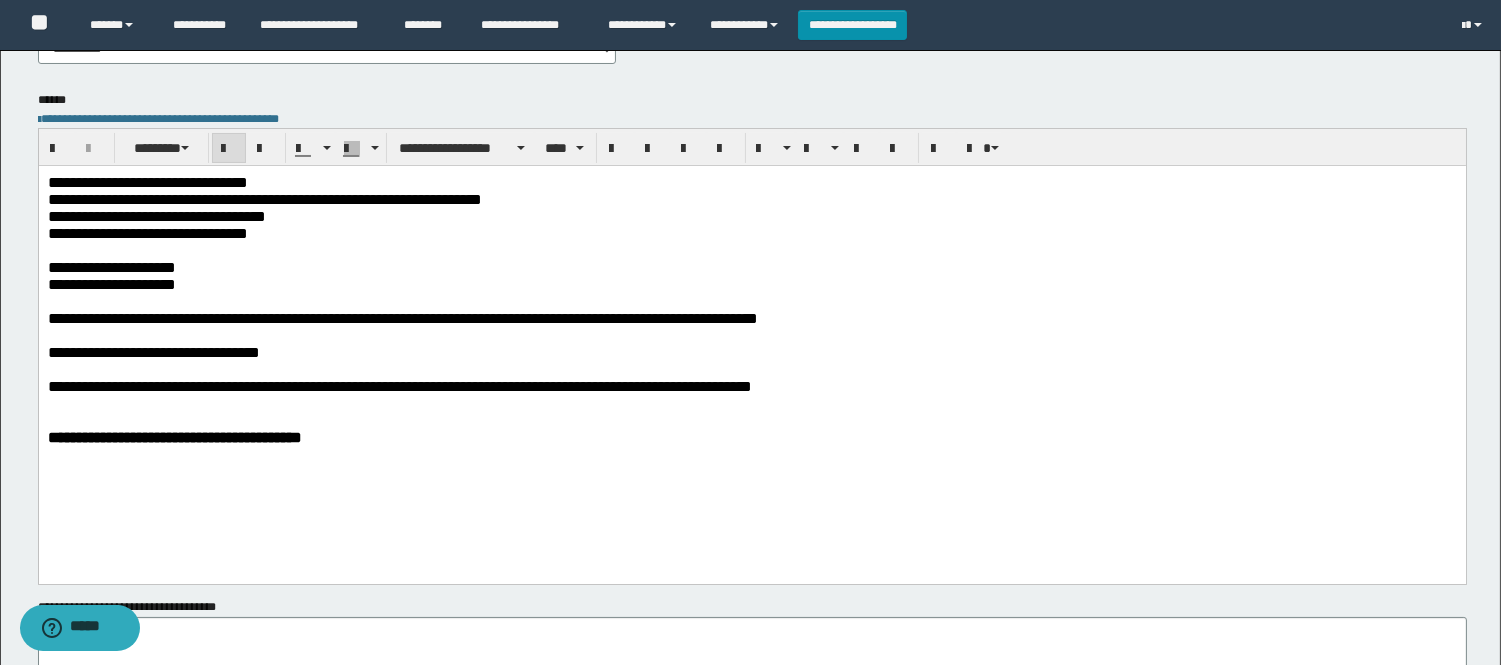 click on "**********" at bounding box center [751, 437] 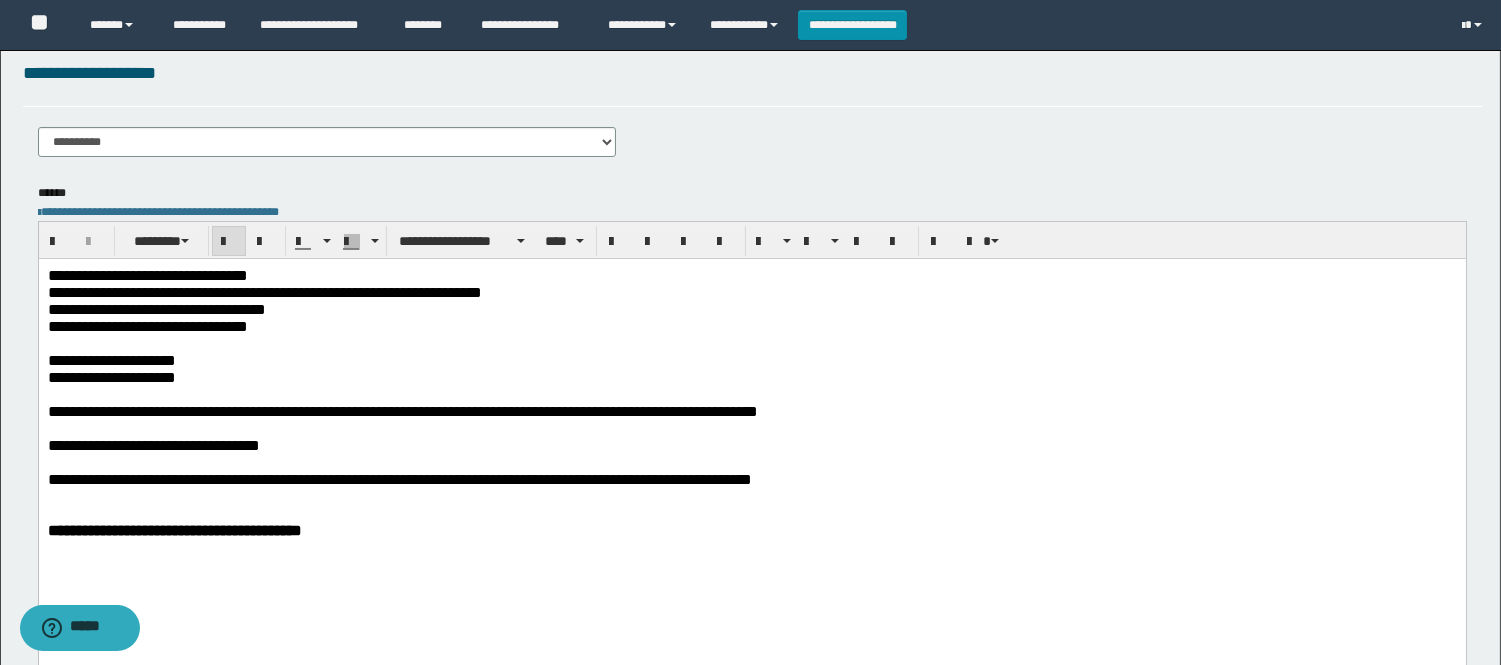 scroll, scrollTop: 111, scrollLeft: 0, axis: vertical 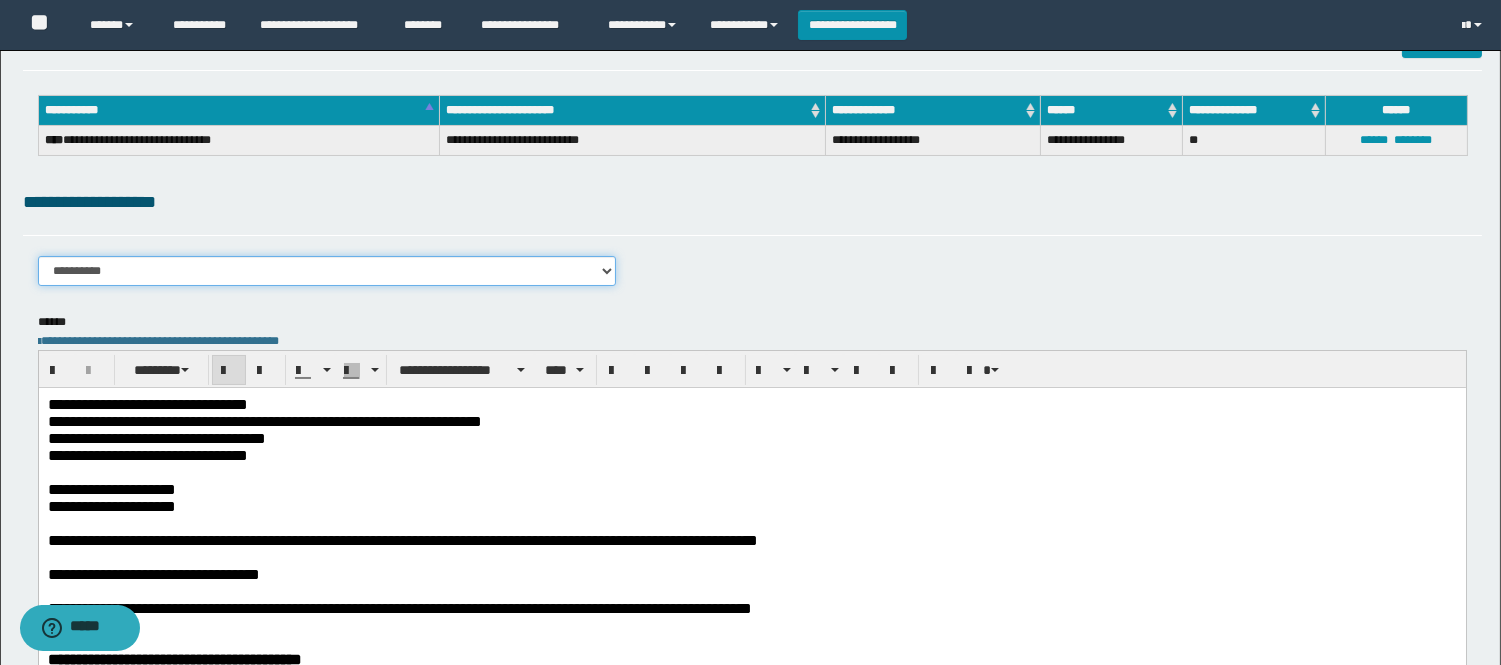 drag, startPoint x: 221, startPoint y: 257, endPoint x: 223, endPoint y: 246, distance: 11.18034 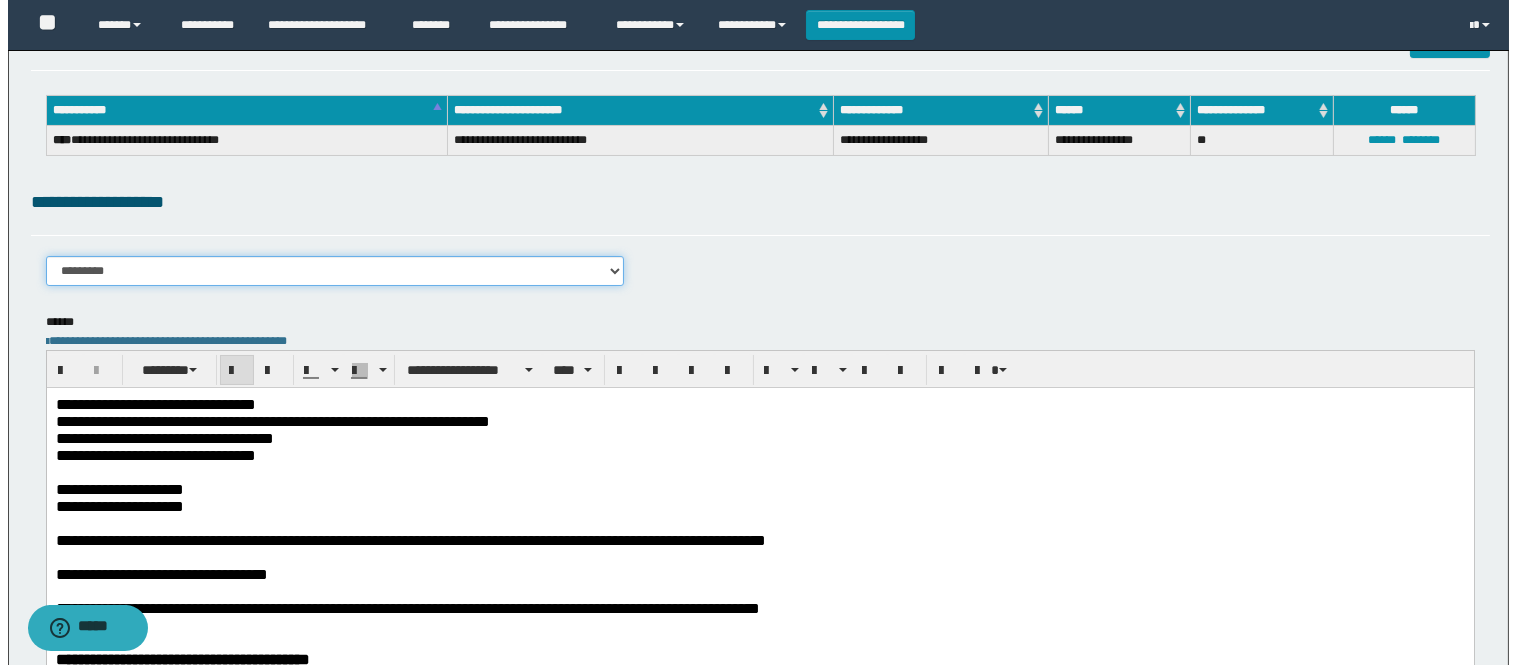 scroll, scrollTop: 0, scrollLeft: 0, axis: both 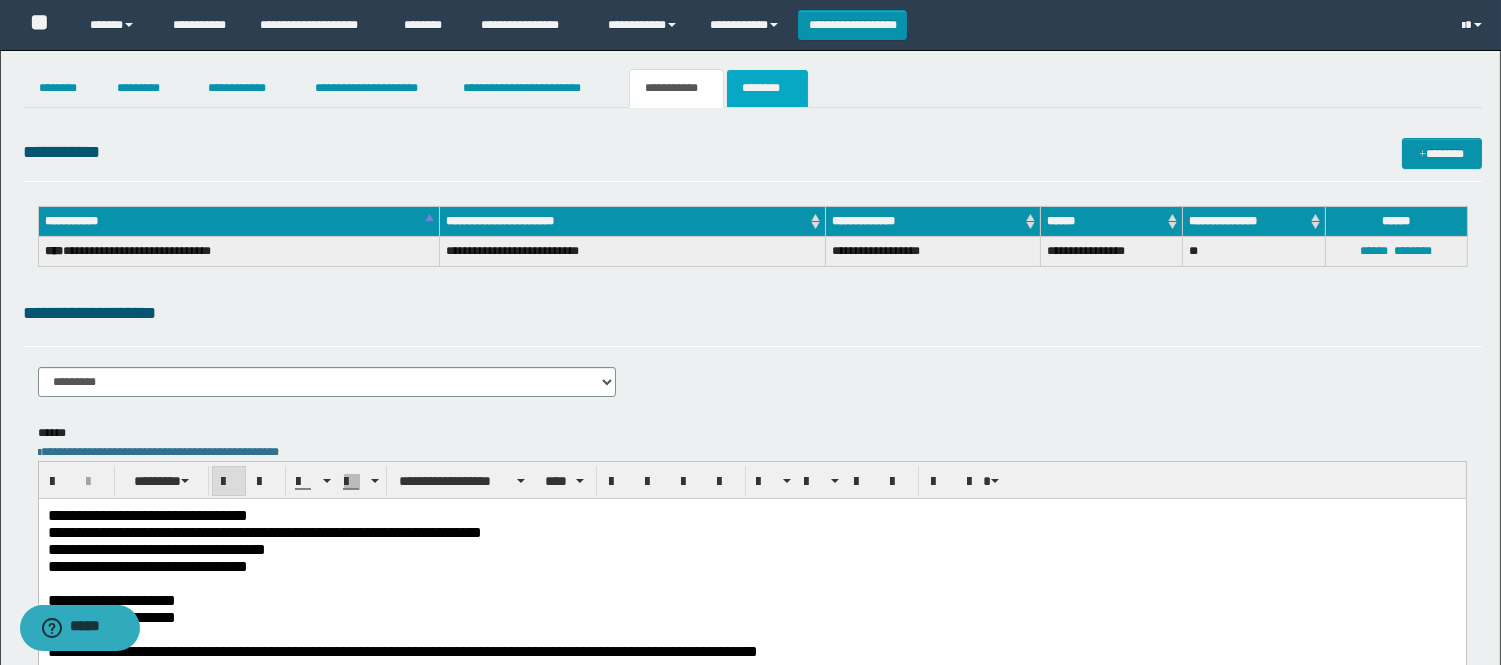click on "********" at bounding box center [767, 88] 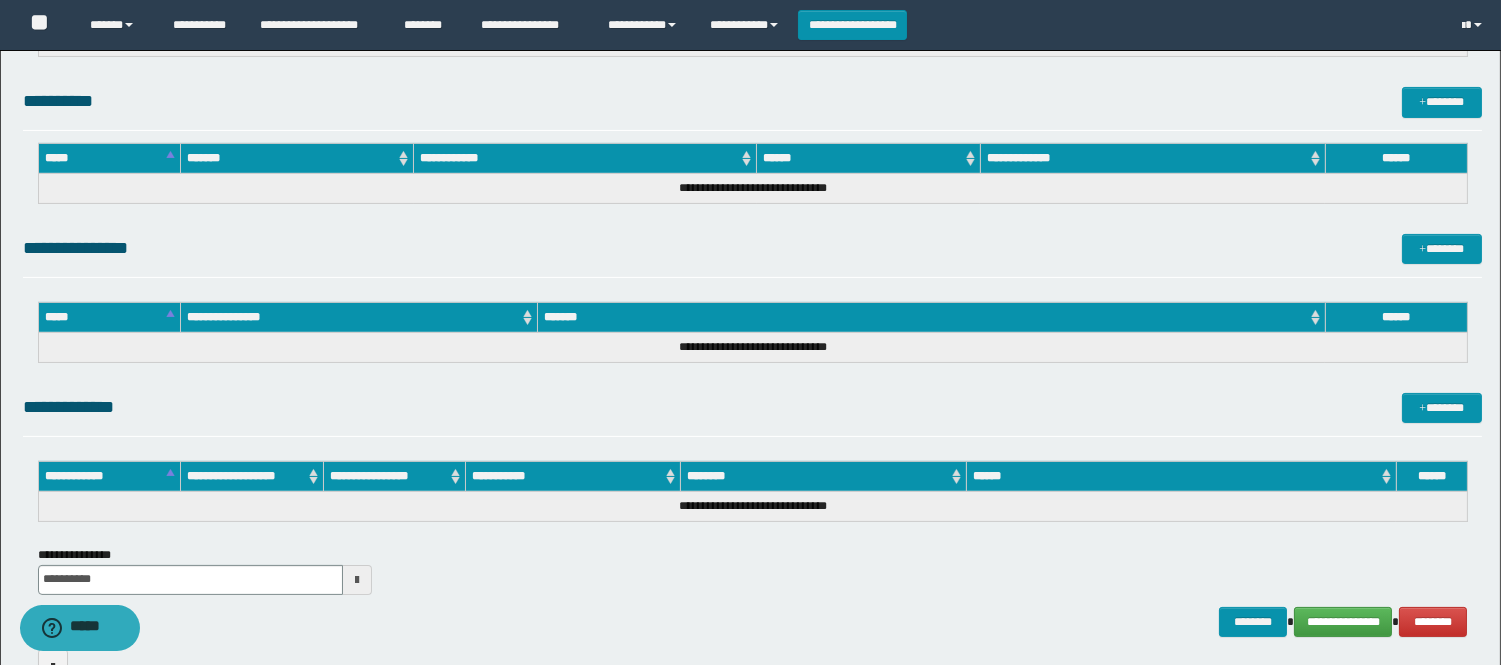 scroll, scrollTop: 972, scrollLeft: 0, axis: vertical 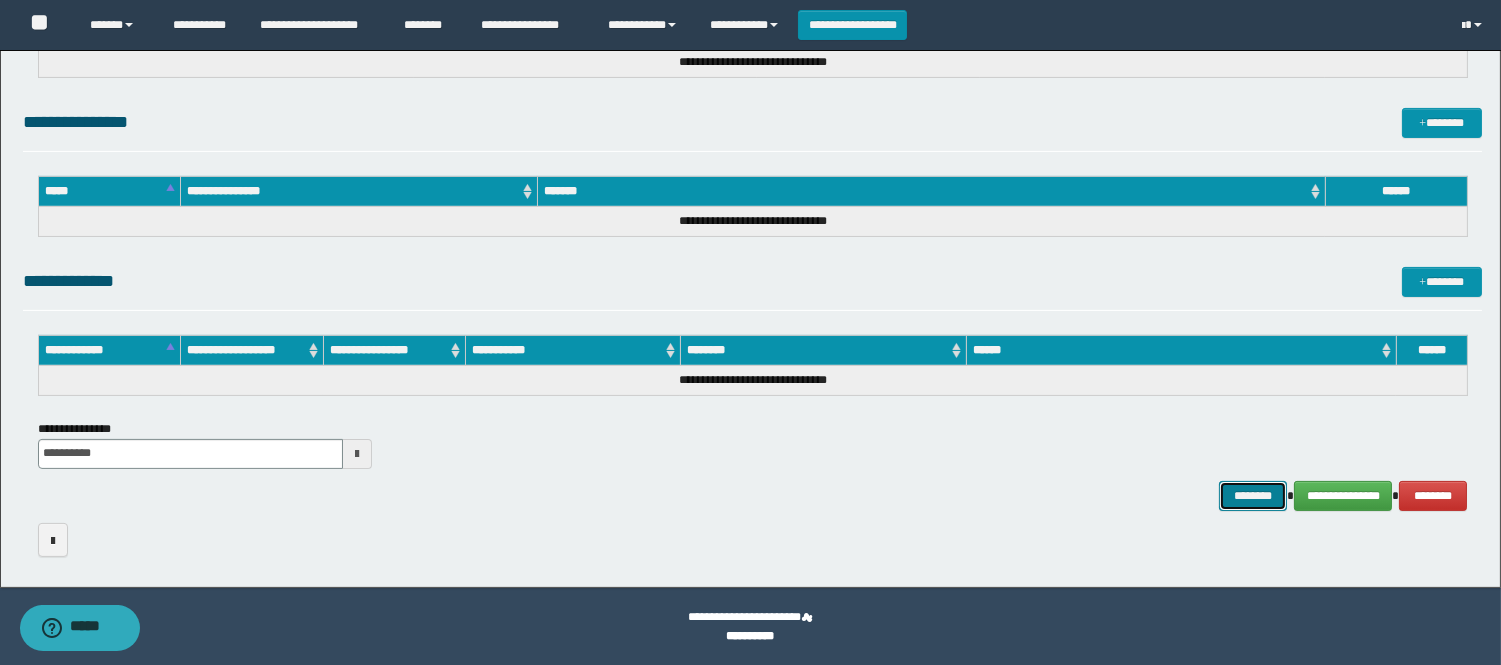 click on "********" at bounding box center [1253, 496] 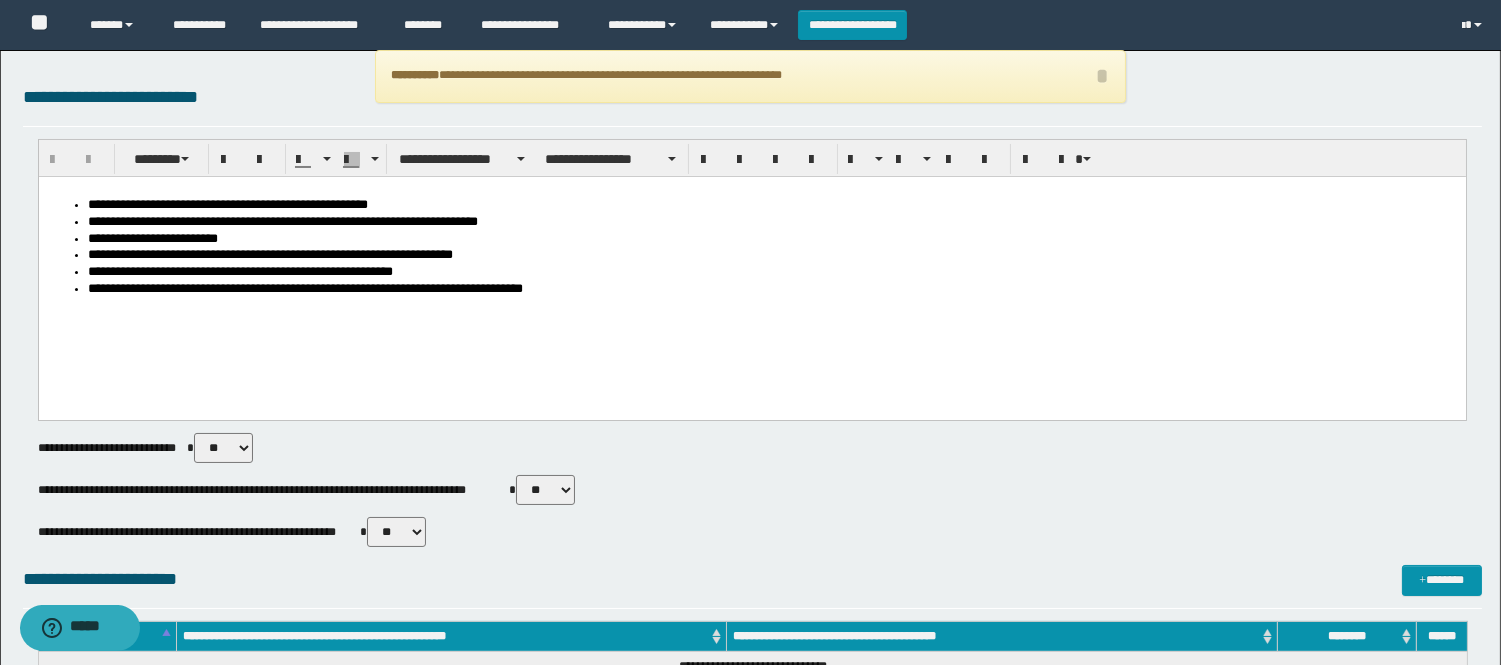 scroll, scrollTop: 0, scrollLeft: 0, axis: both 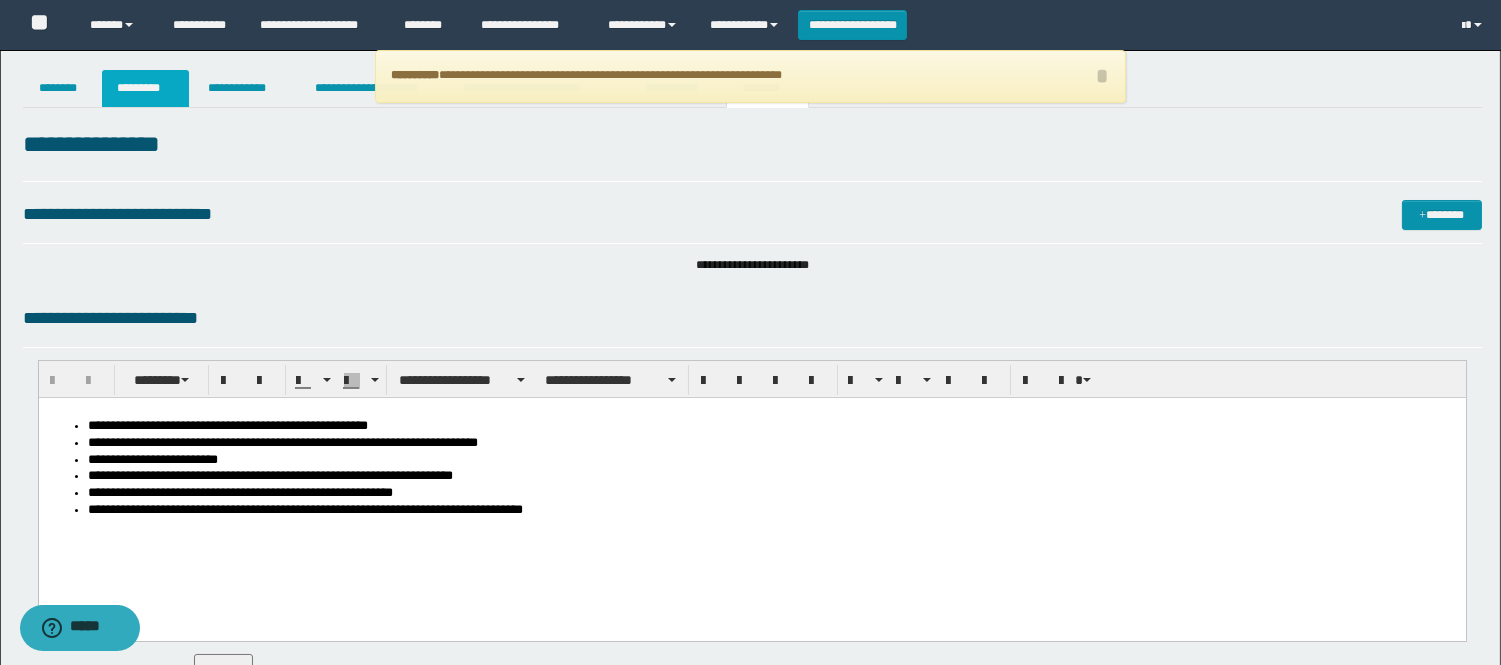 click on "*********" at bounding box center (145, 88) 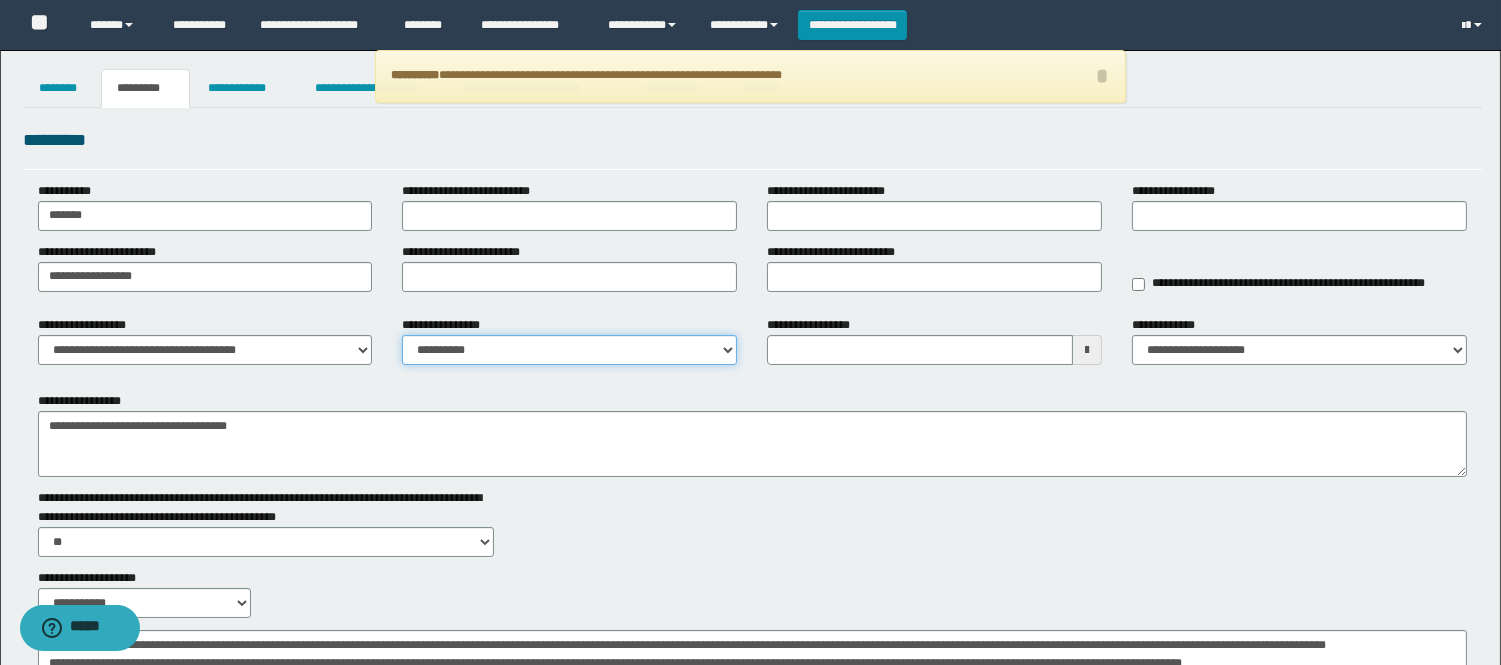 click on "**********" at bounding box center [569, 350] 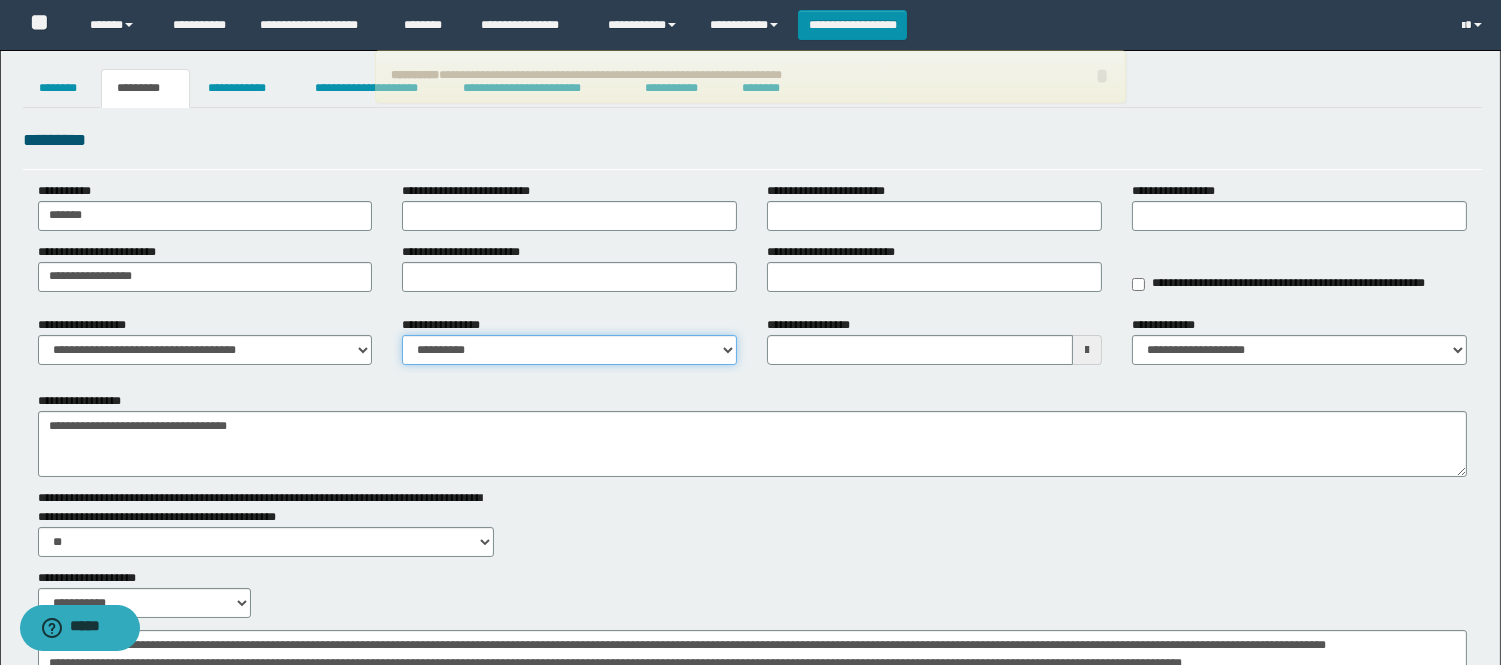 select on "****" 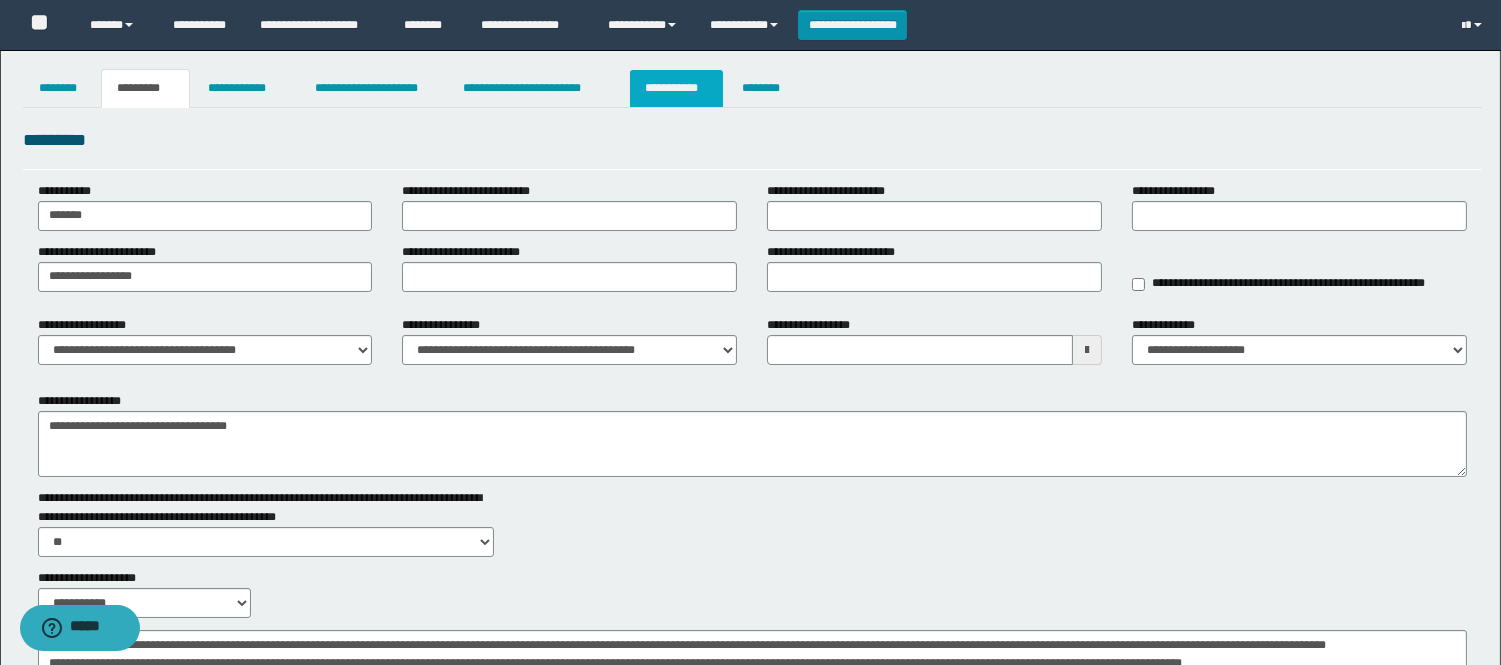 click on "**********" at bounding box center (676, 88) 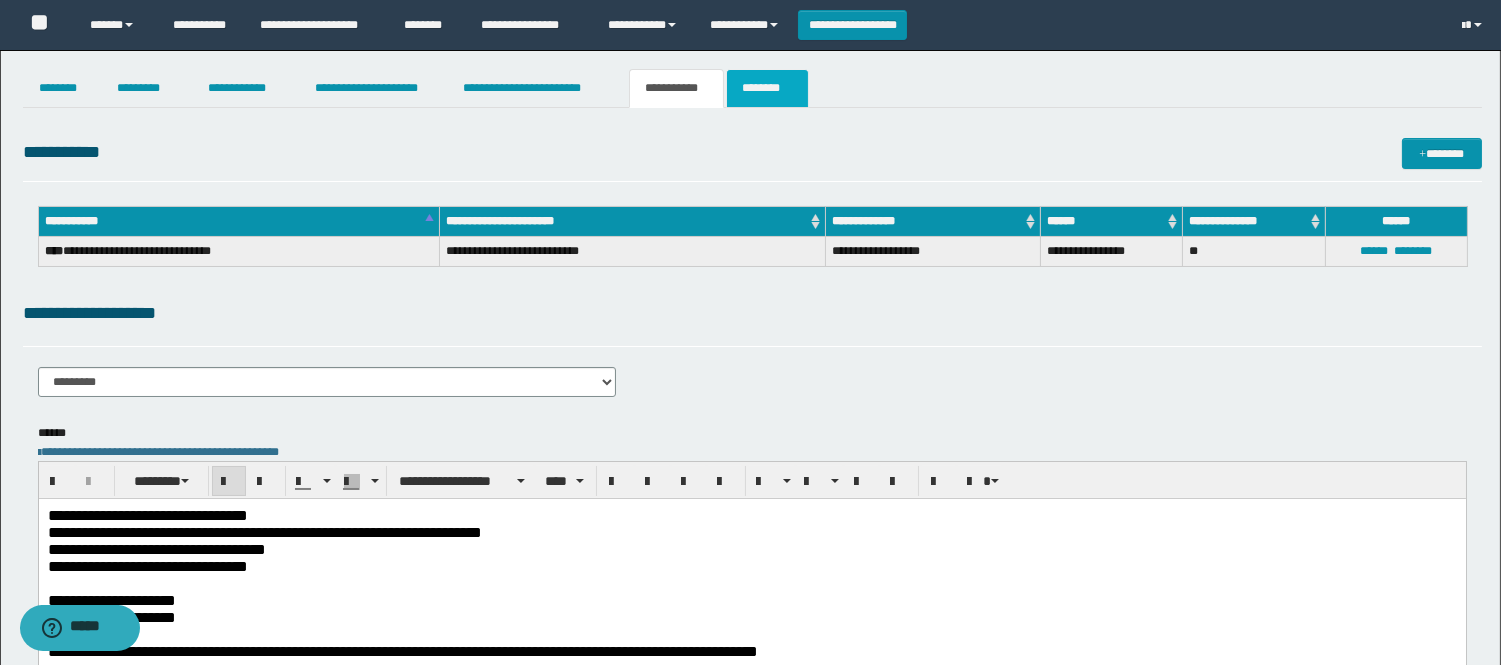 click on "********" at bounding box center [767, 88] 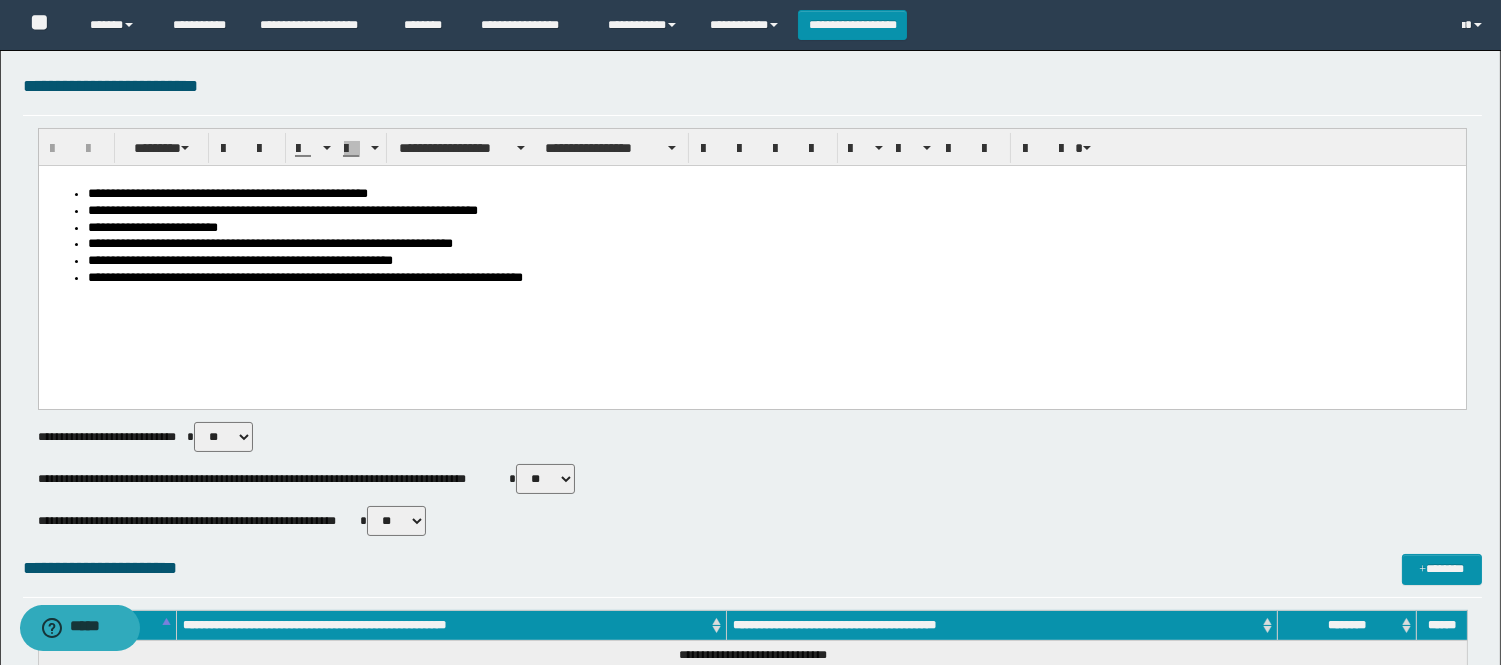 scroll, scrollTop: 0, scrollLeft: 0, axis: both 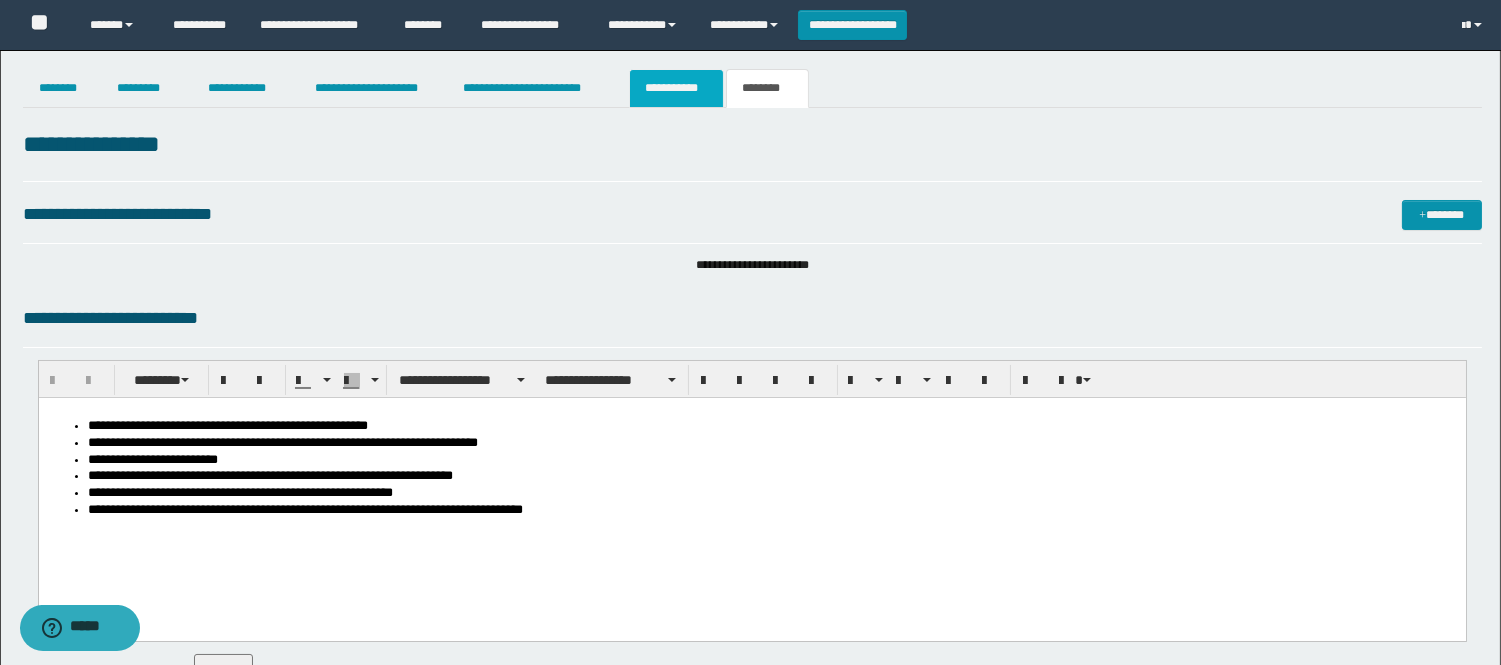 click on "**********" at bounding box center (676, 88) 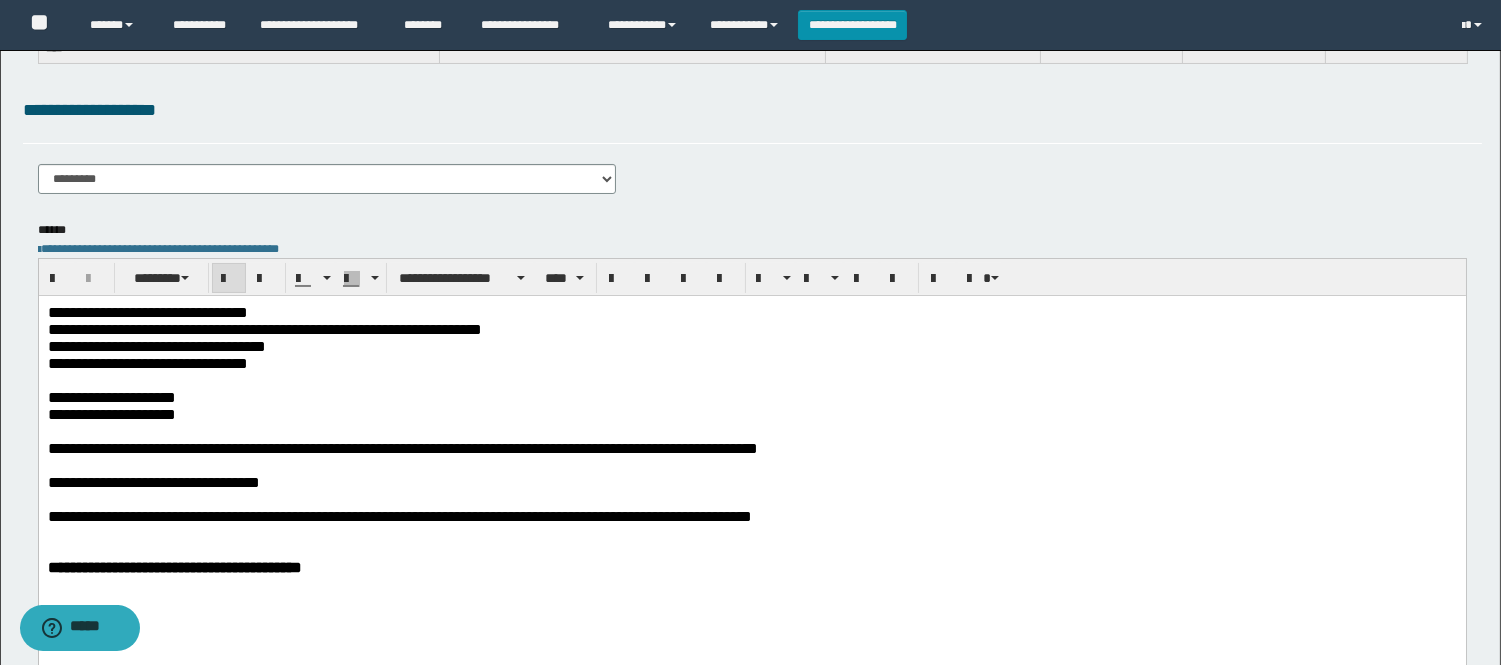 scroll, scrollTop: 222, scrollLeft: 0, axis: vertical 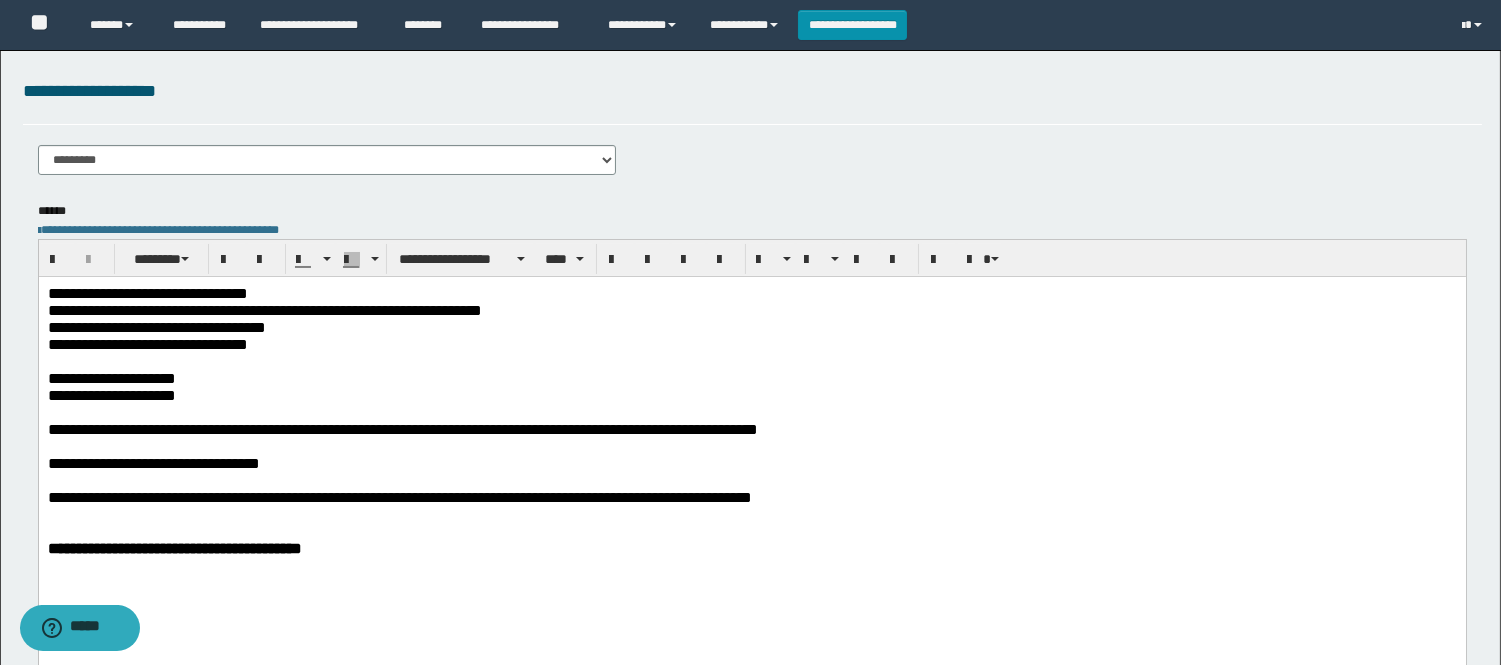 click on "**********" at bounding box center [751, 395] 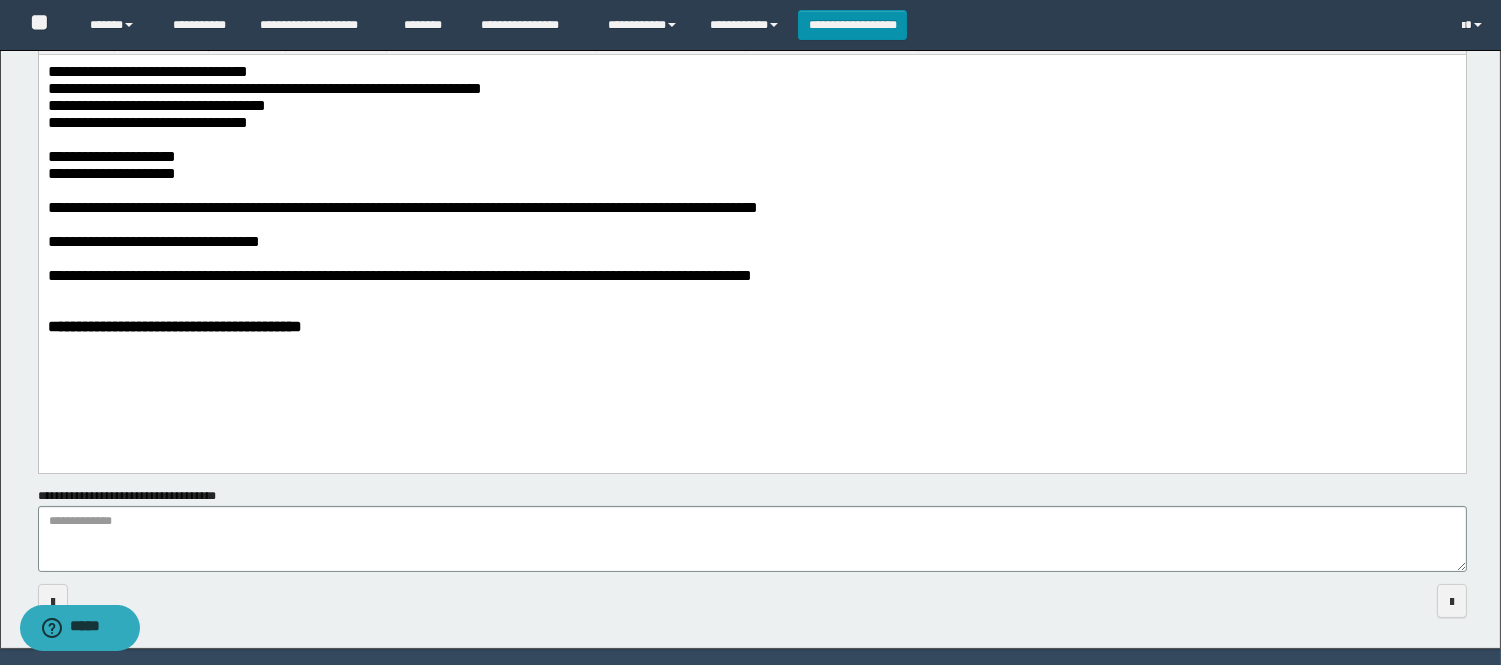 scroll, scrollTop: 0, scrollLeft: 0, axis: both 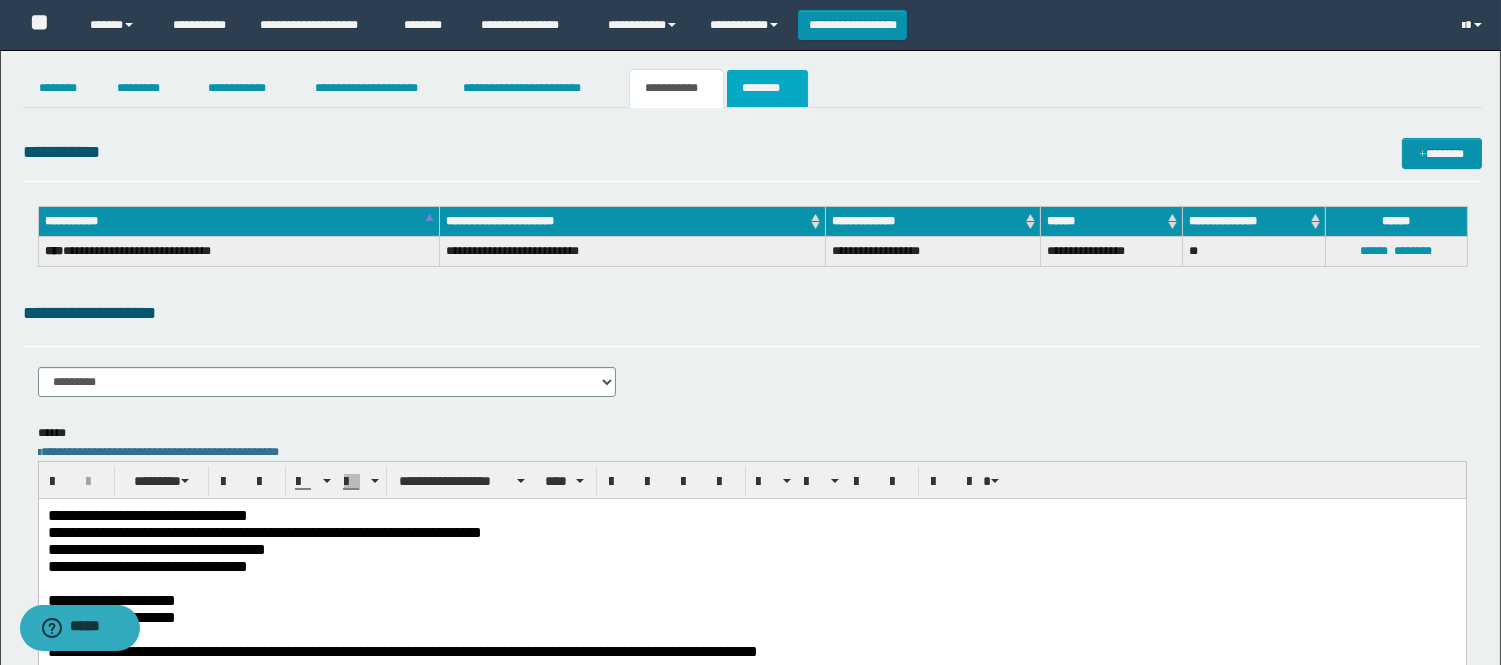 click on "********" at bounding box center [767, 88] 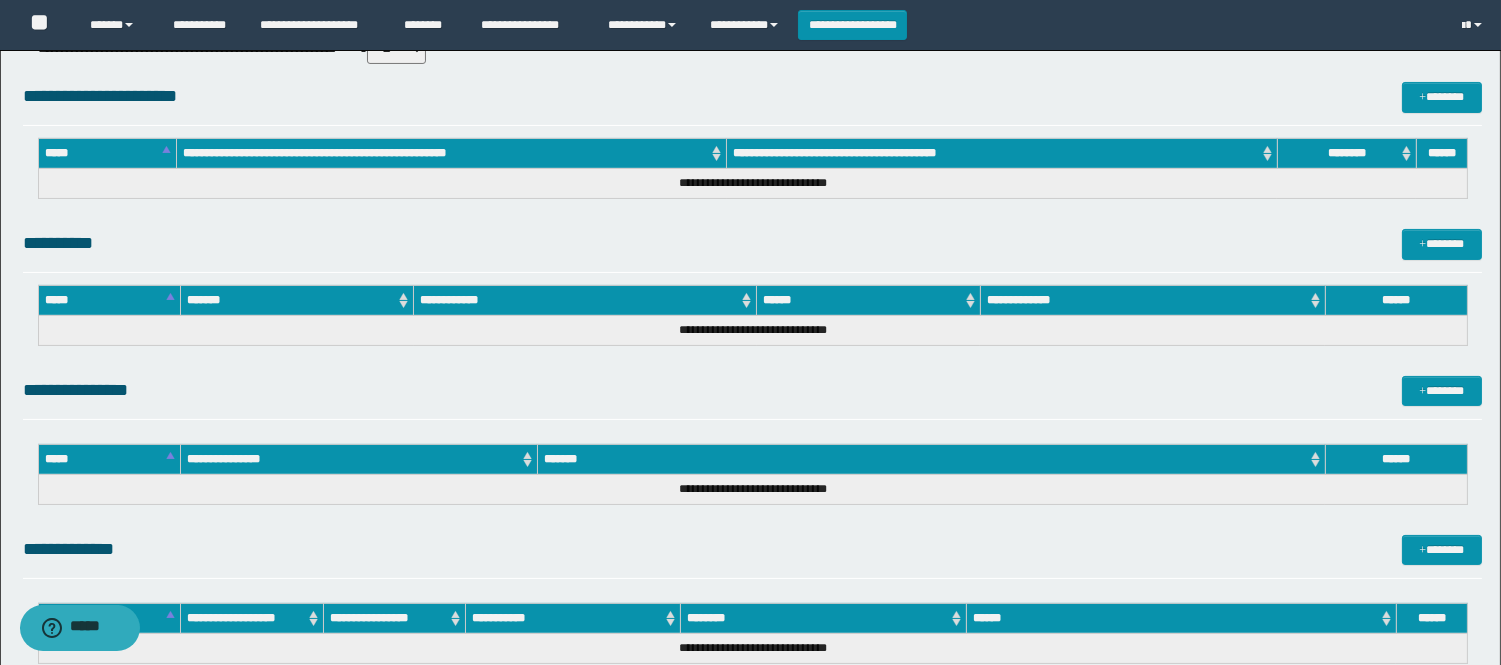 scroll, scrollTop: 972, scrollLeft: 0, axis: vertical 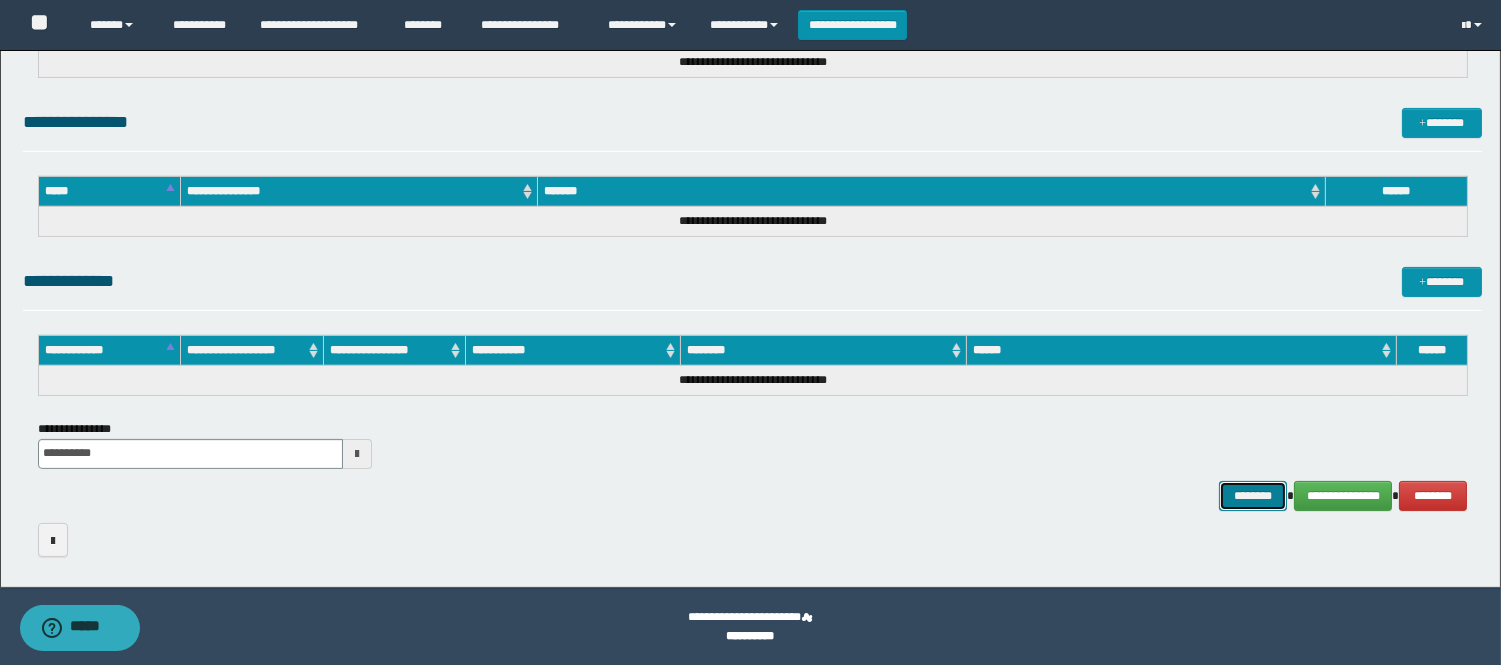 drag, startPoint x: 1240, startPoint y: 493, endPoint x: 1238, endPoint y: 520, distance: 27.073973 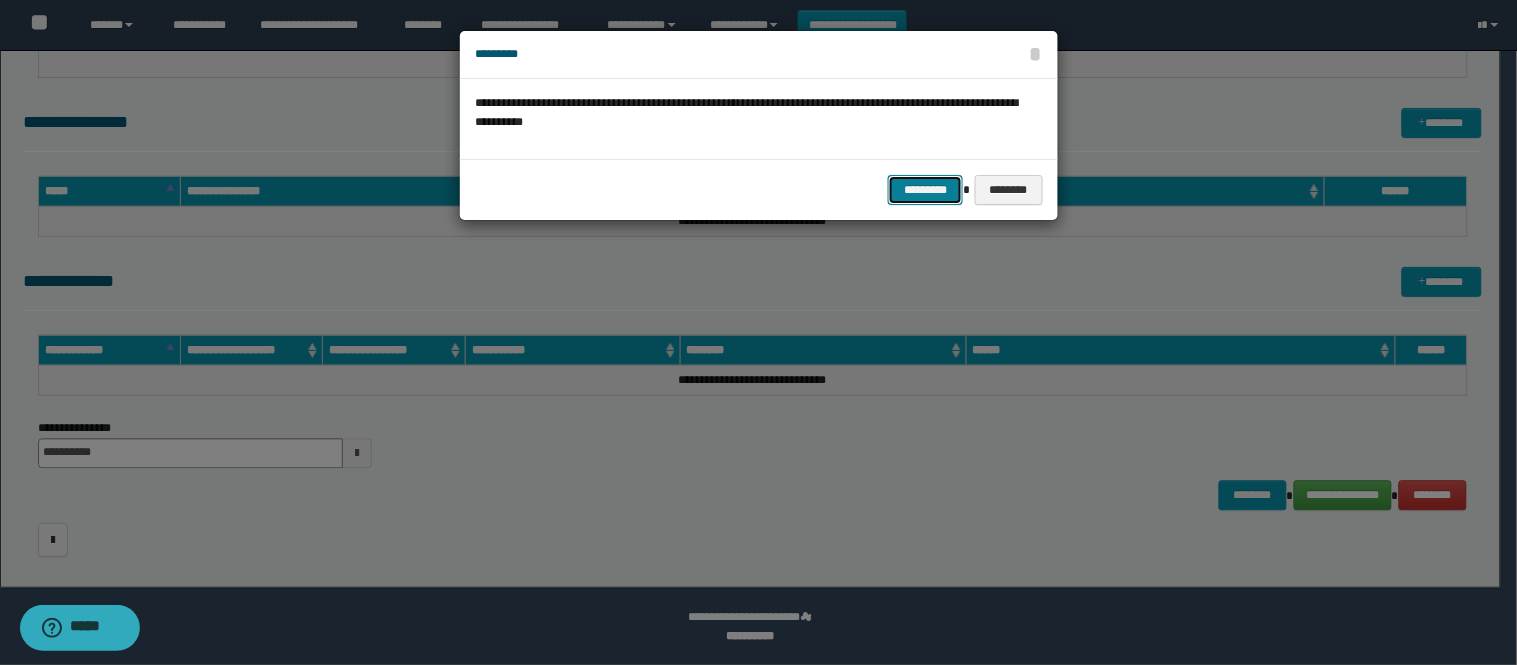 click on "*********" at bounding box center [925, 190] 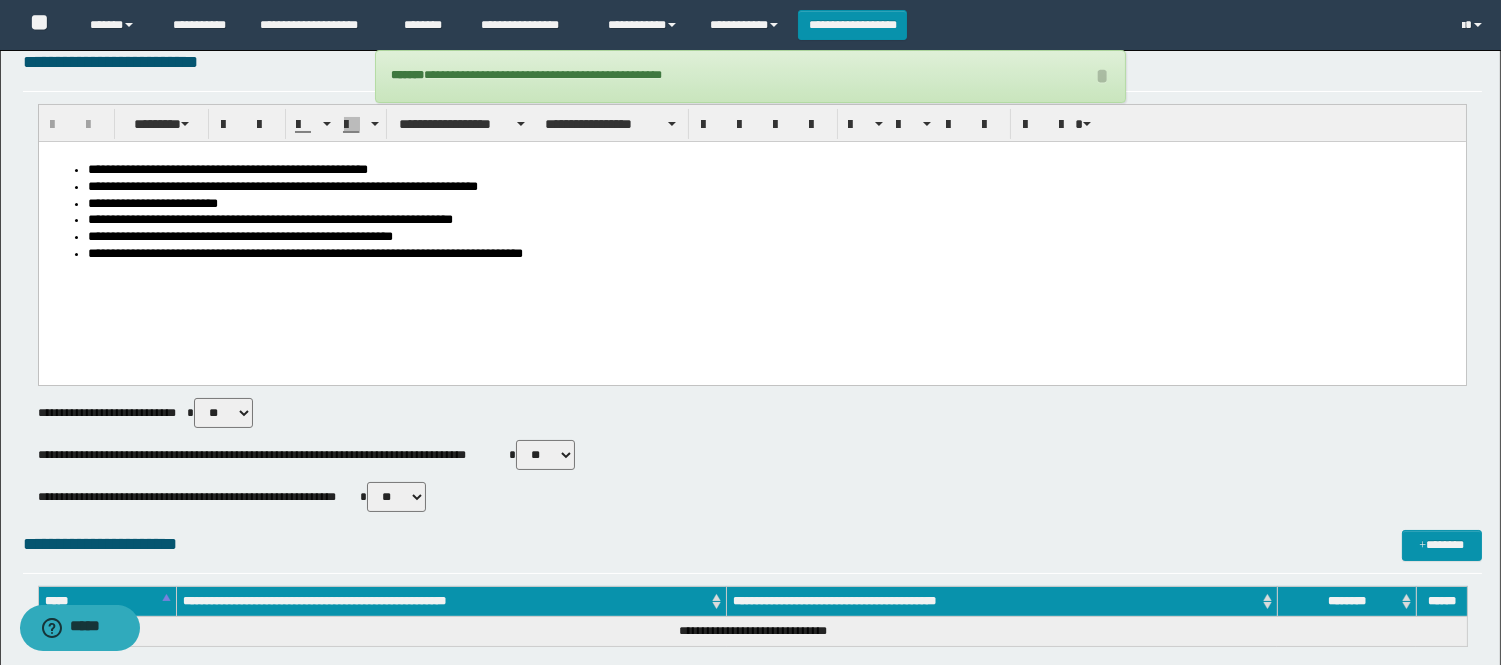 scroll, scrollTop: 0, scrollLeft: 0, axis: both 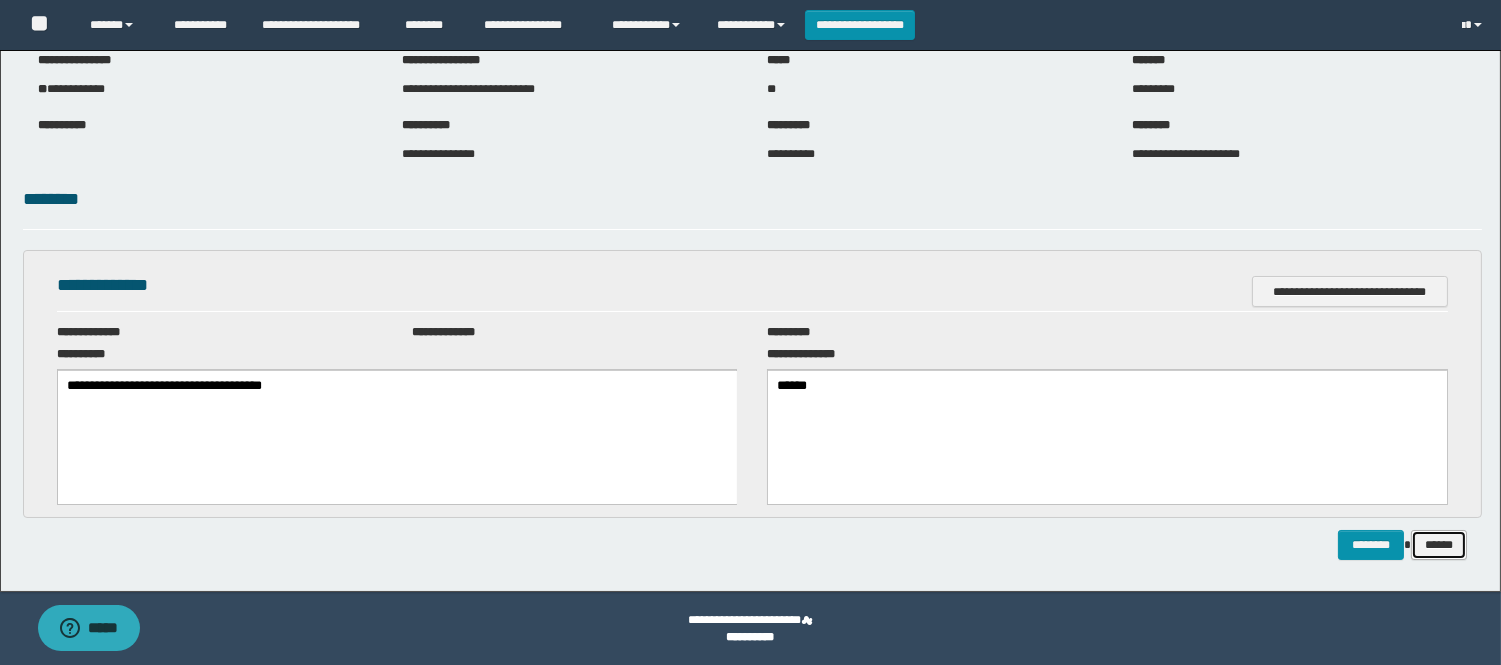 click on "******" at bounding box center (1439, 545) 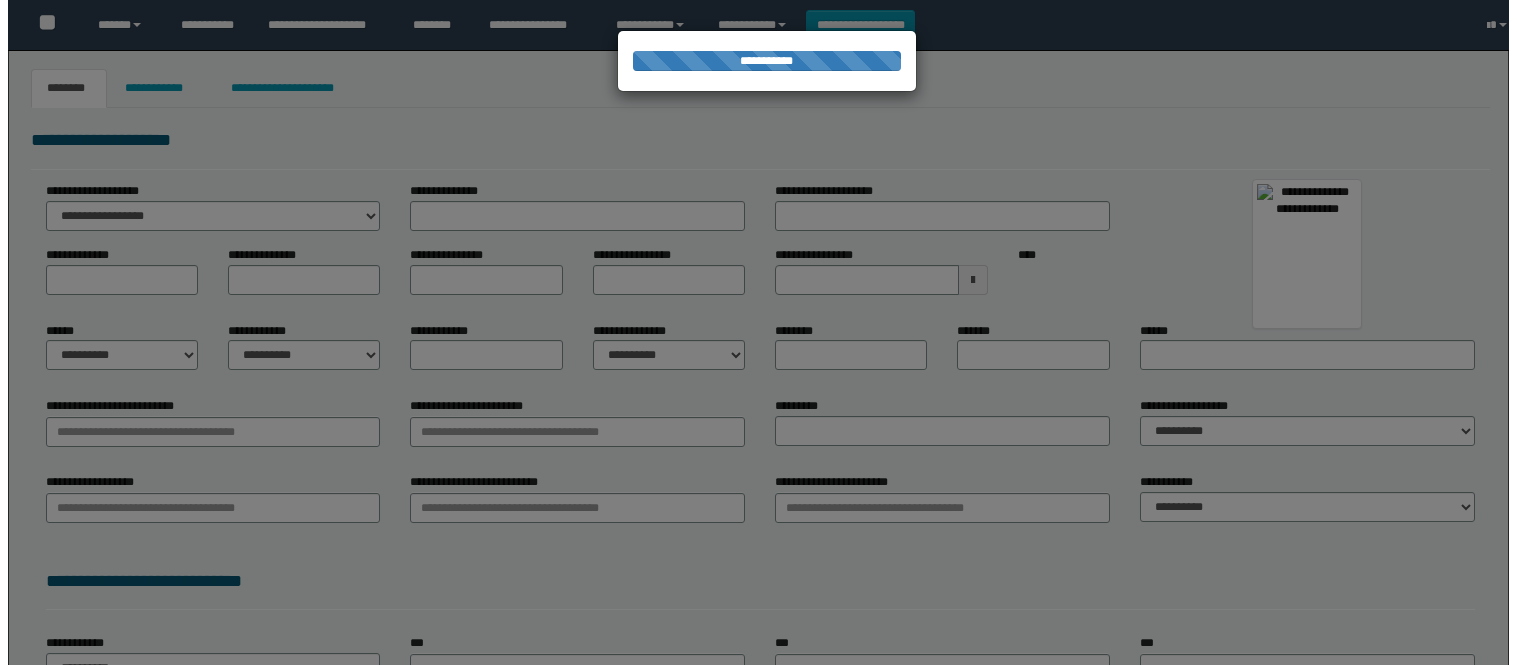 scroll, scrollTop: 0, scrollLeft: 0, axis: both 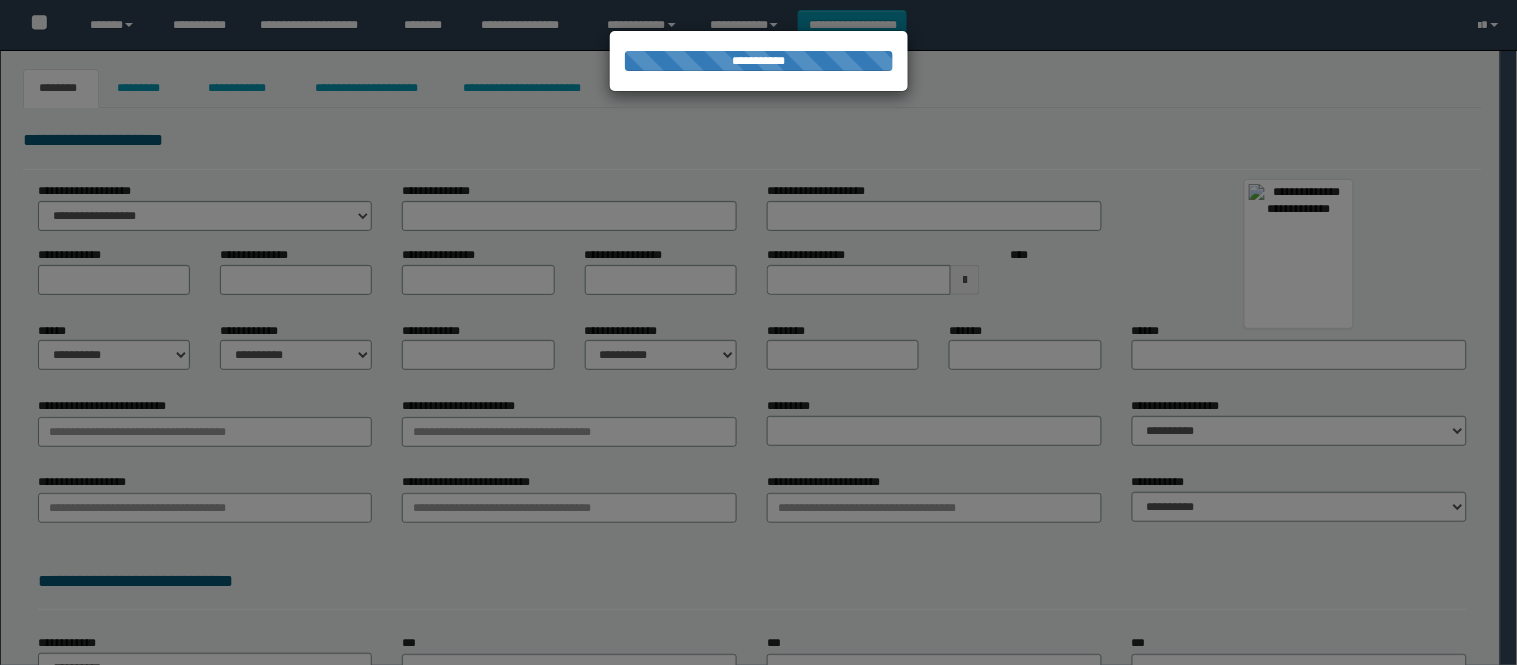 type on "*********" 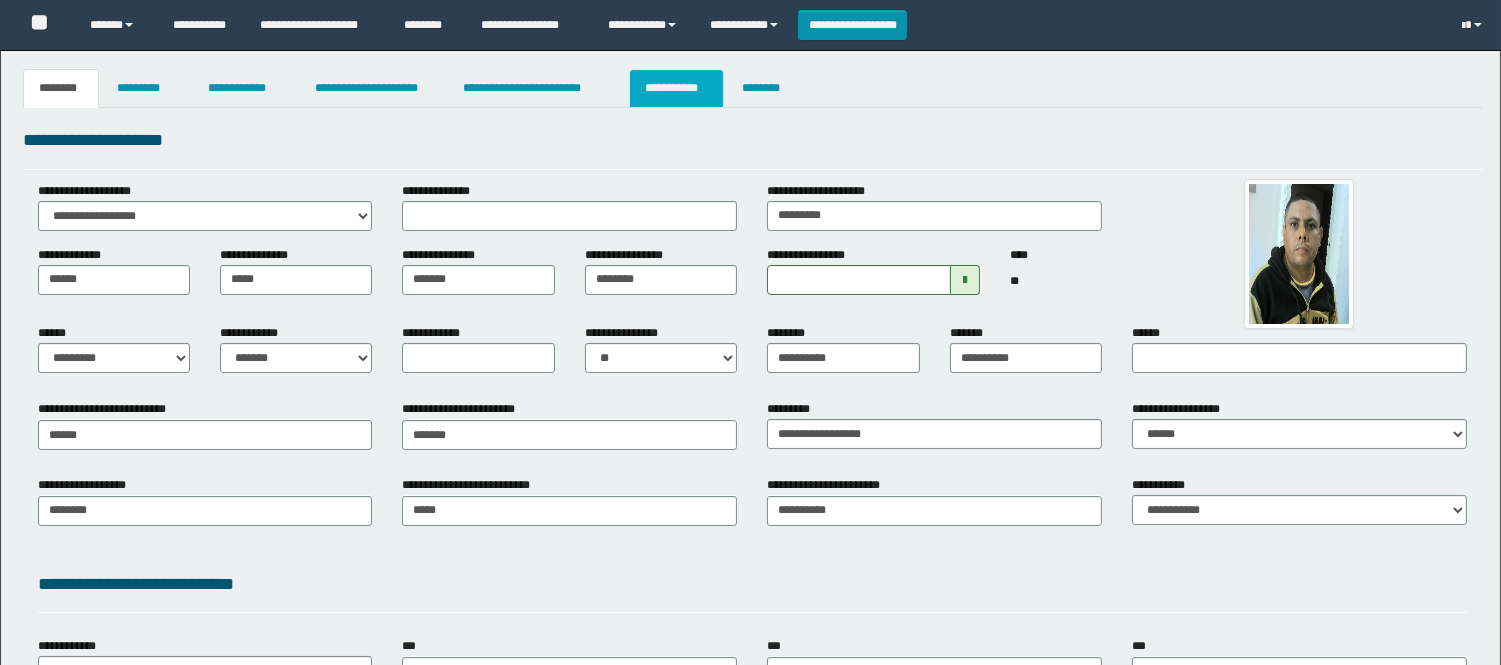 click on "**********" at bounding box center [676, 88] 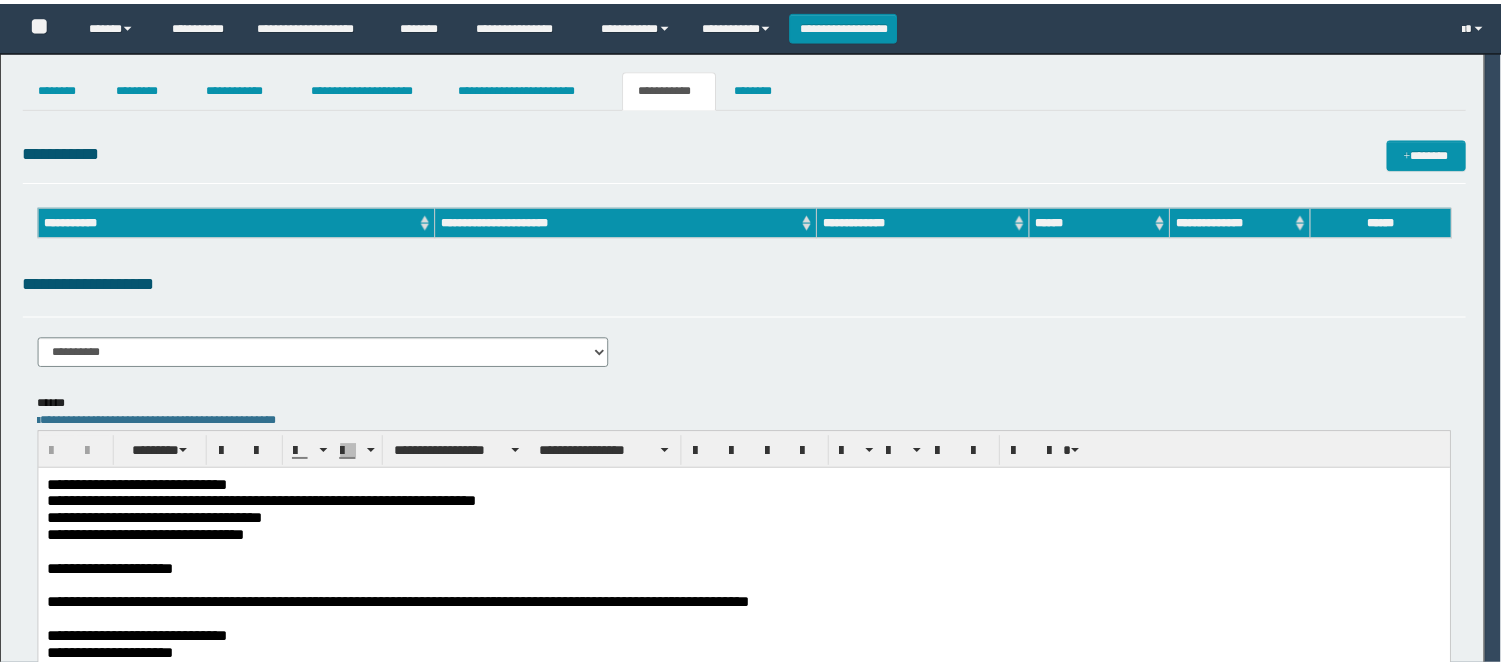 scroll, scrollTop: 0, scrollLeft: 0, axis: both 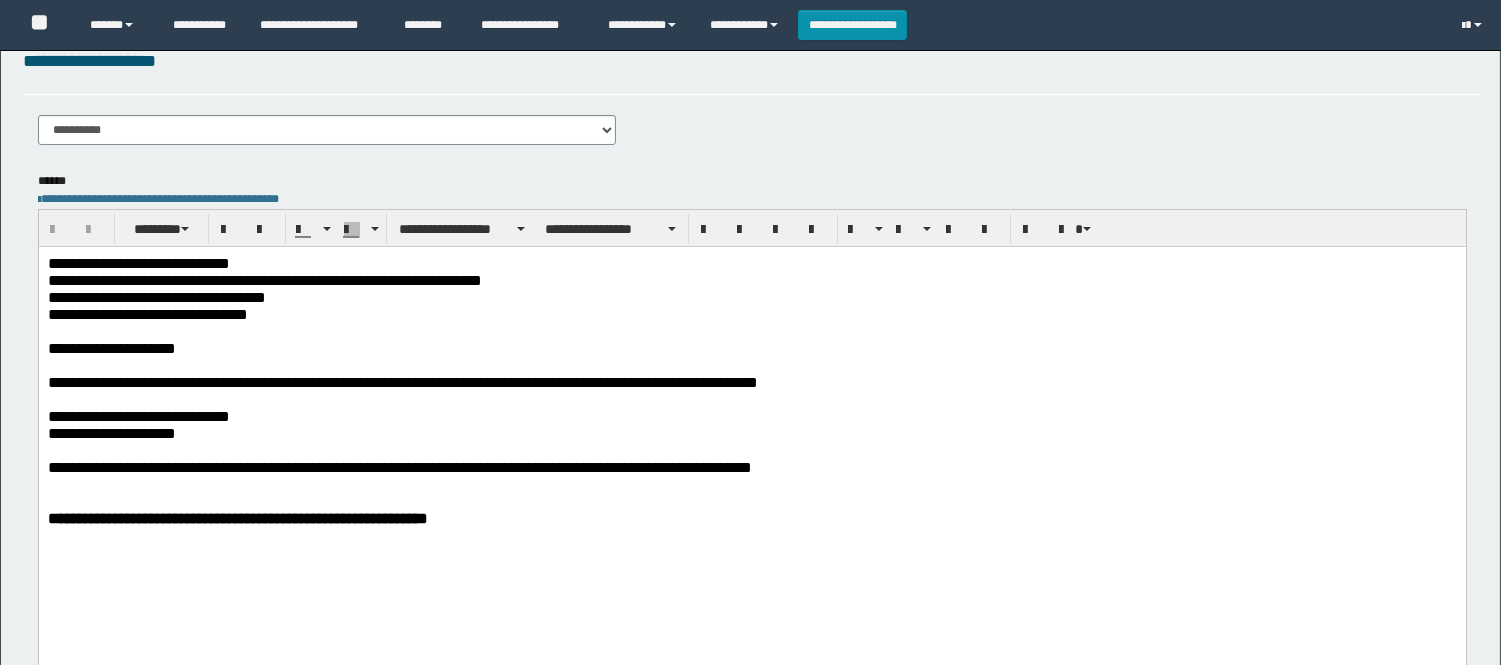 click at bounding box center [751, 365] 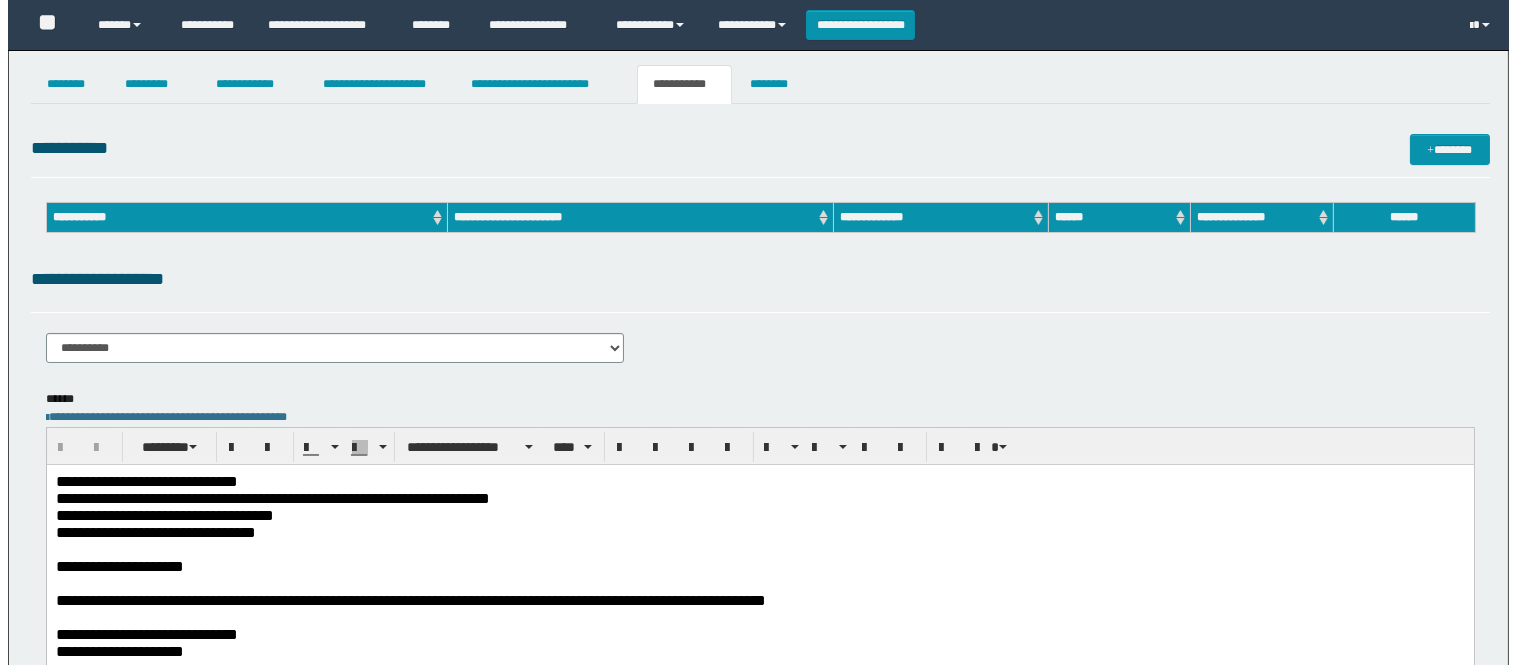 scroll, scrollTop: 0, scrollLeft: 0, axis: both 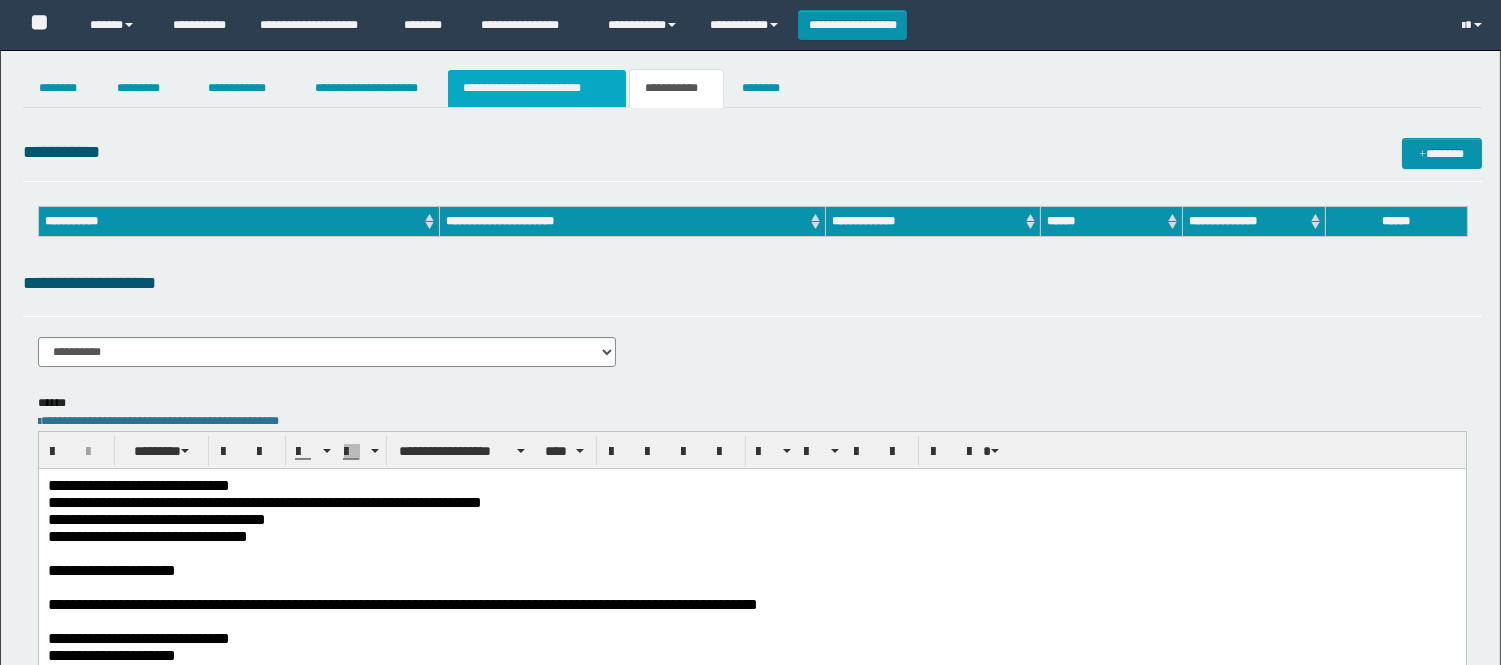 click on "**********" at bounding box center [537, 88] 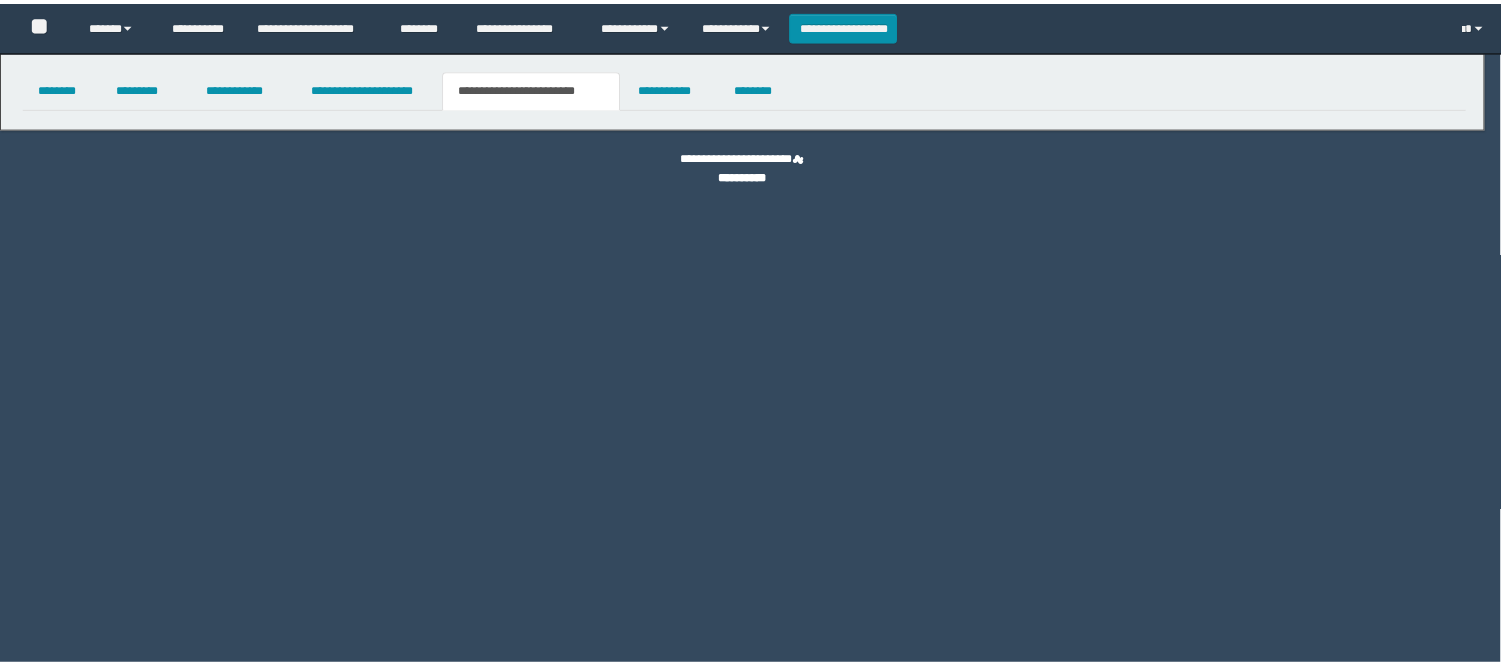 scroll, scrollTop: 0, scrollLeft: 0, axis: both 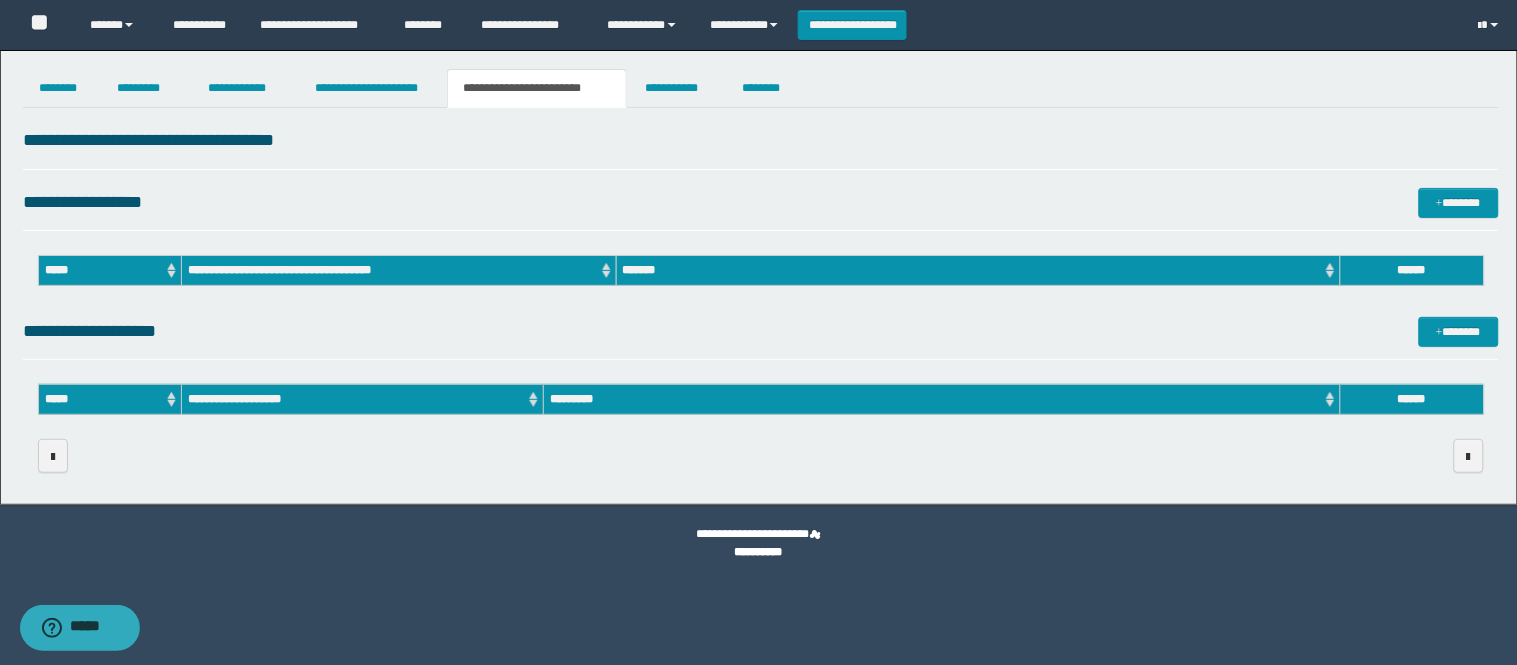 click on "**********" at bounding box center (759, 277) 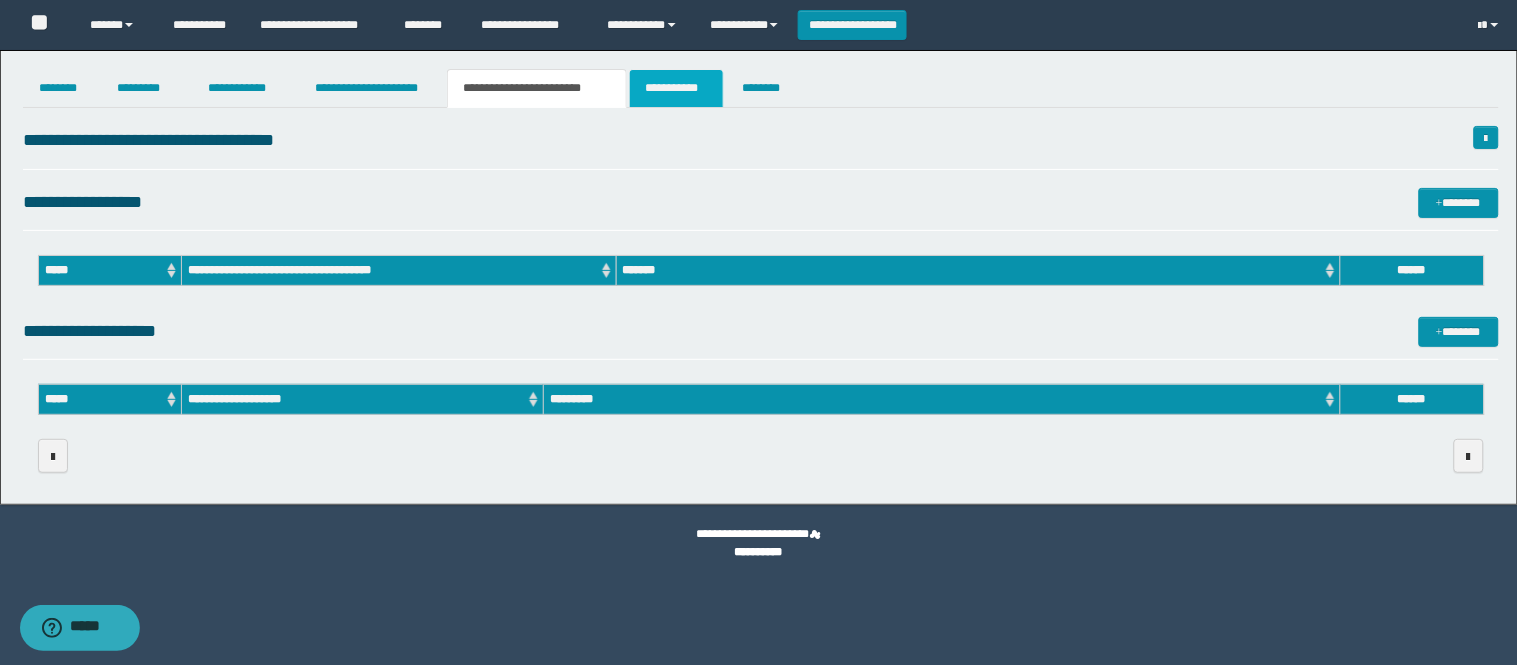 click on "**********" at bounding box center [676, 88] 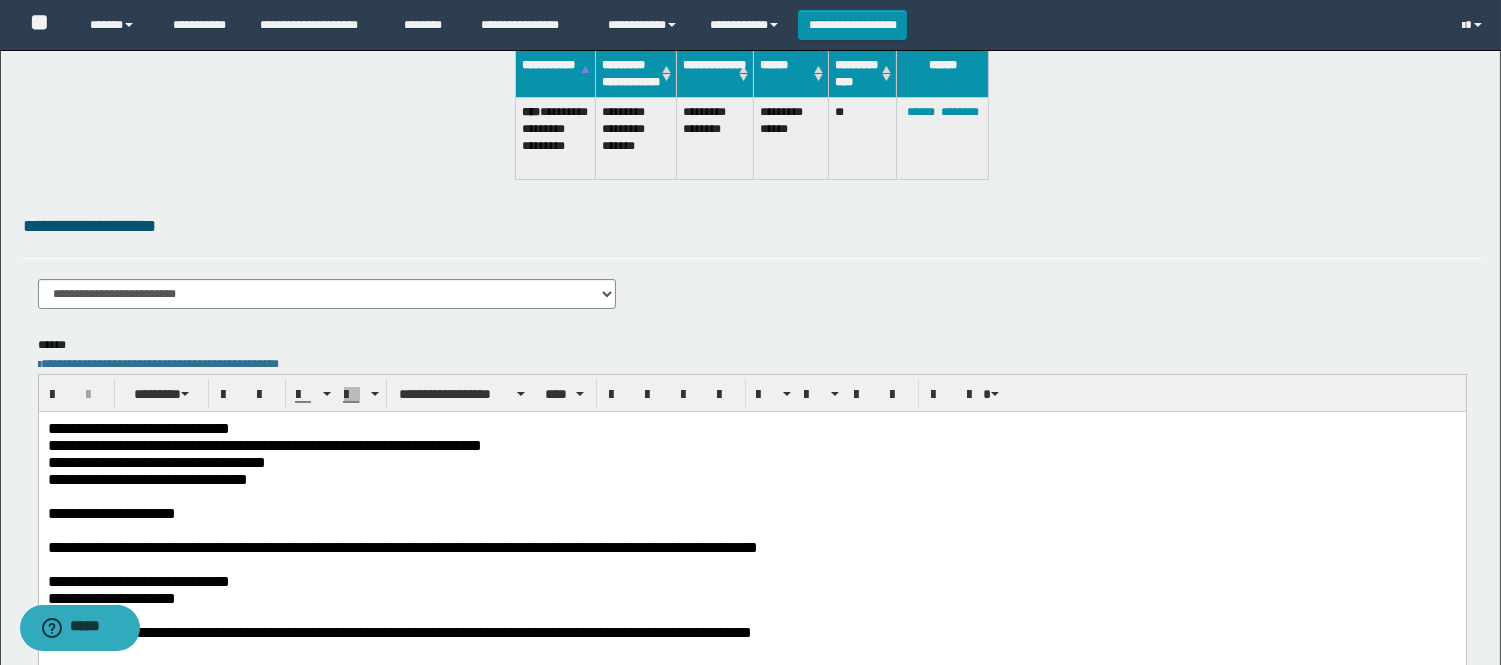 scroll, scrollTop: 333, scrollLeft: 0, axis: vertical 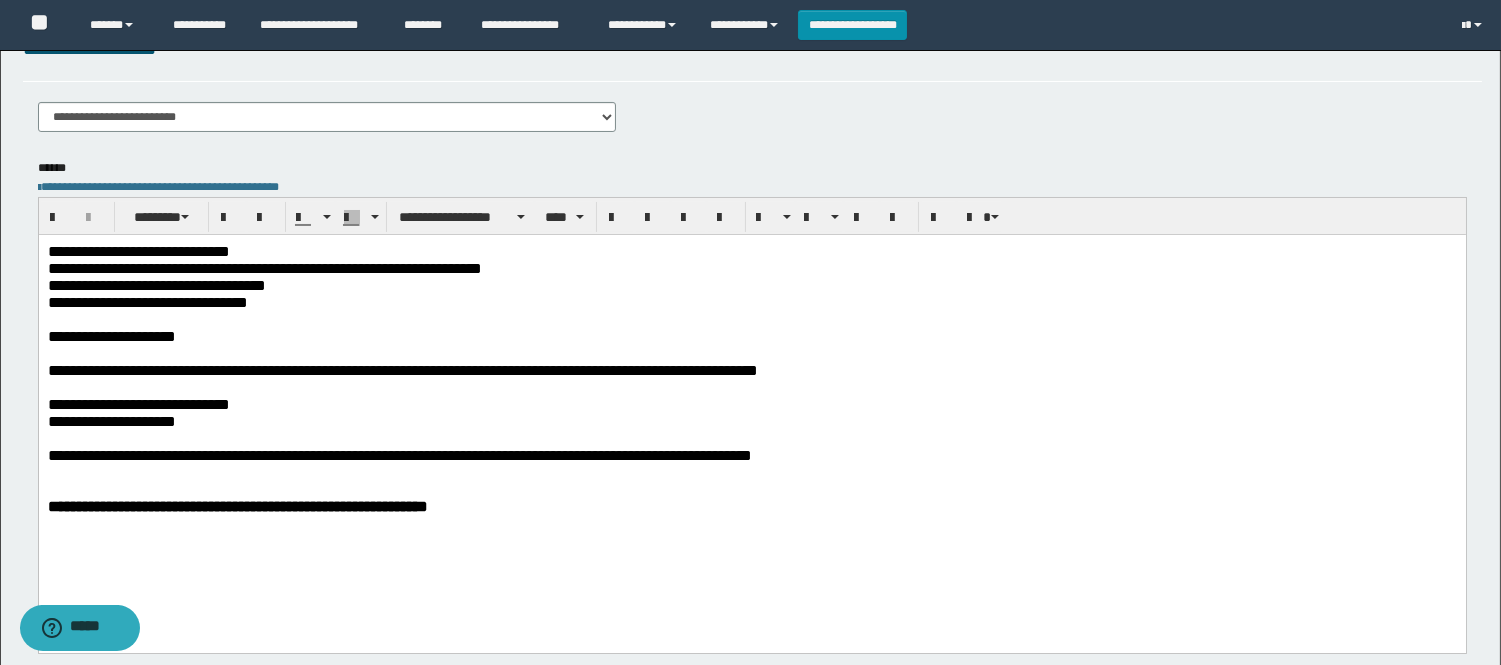 click at bounding box center (751, 318) 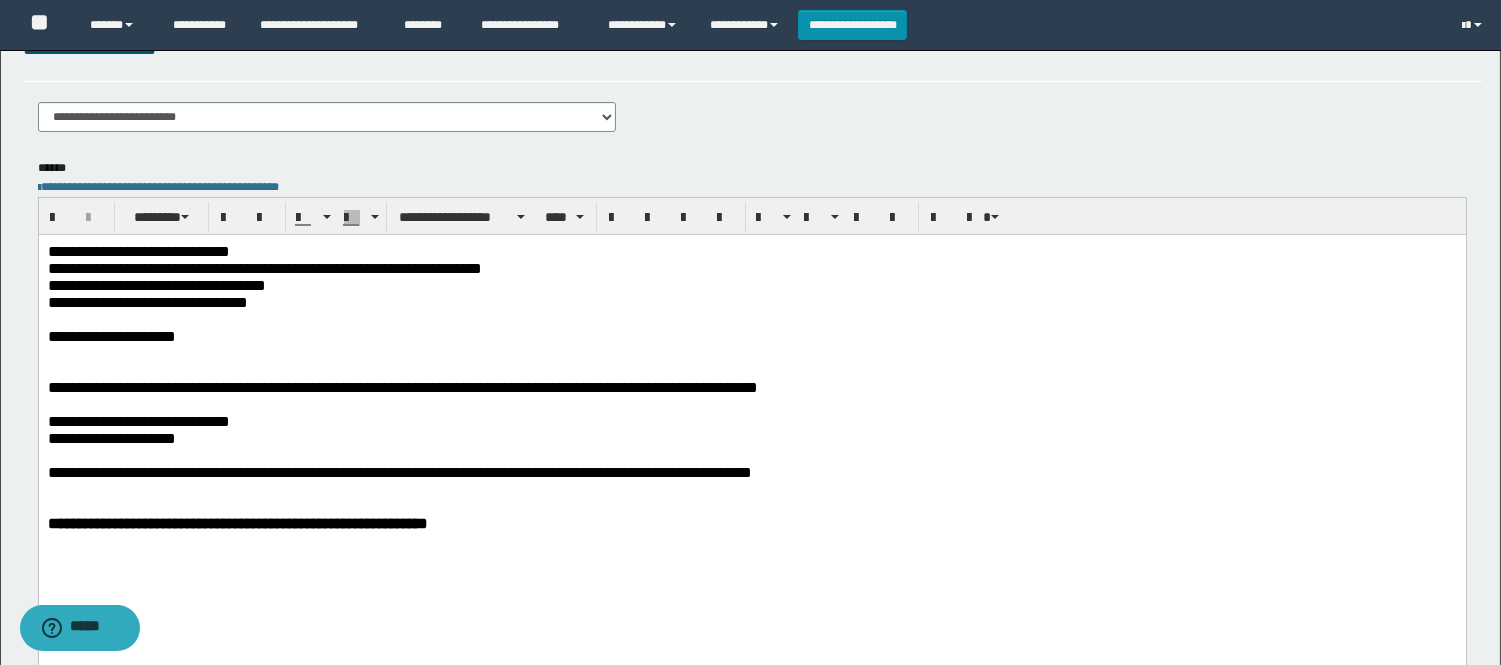 type 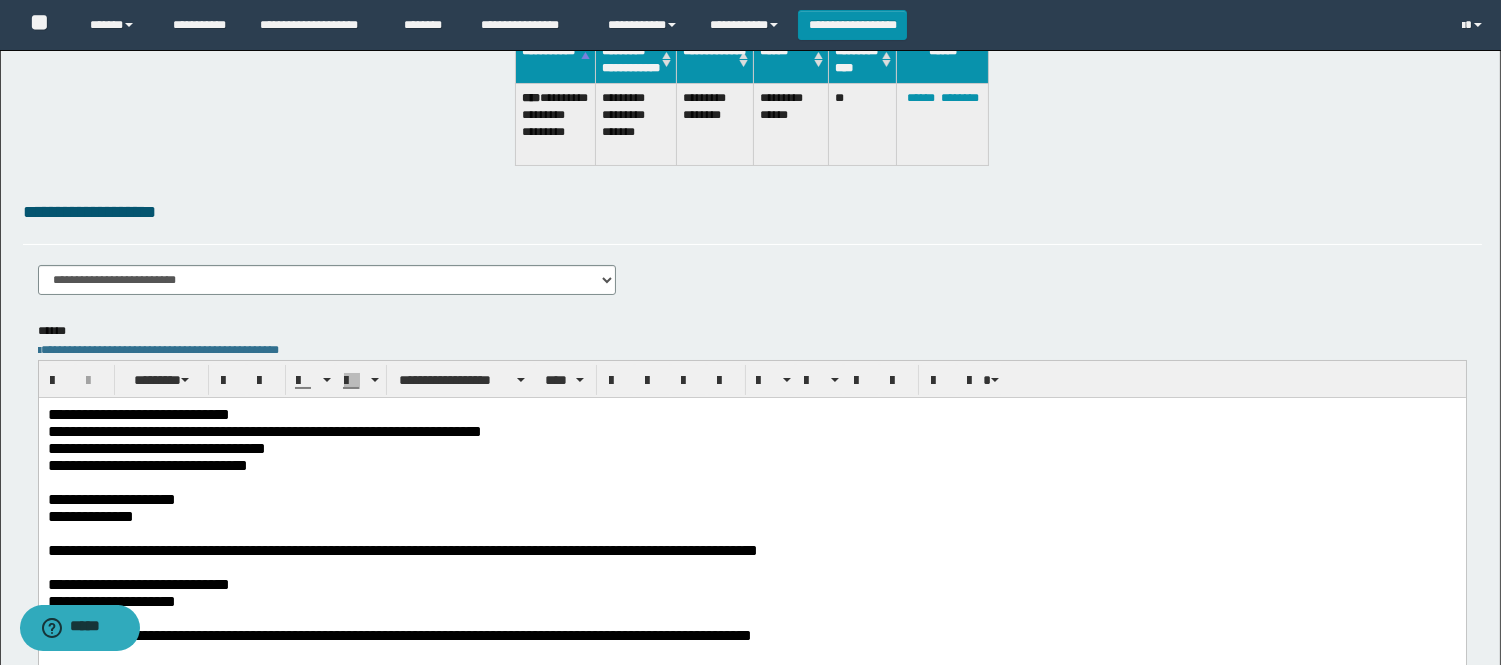 scroll, scrollTop: 0, scrollLeft: 0, axis: both 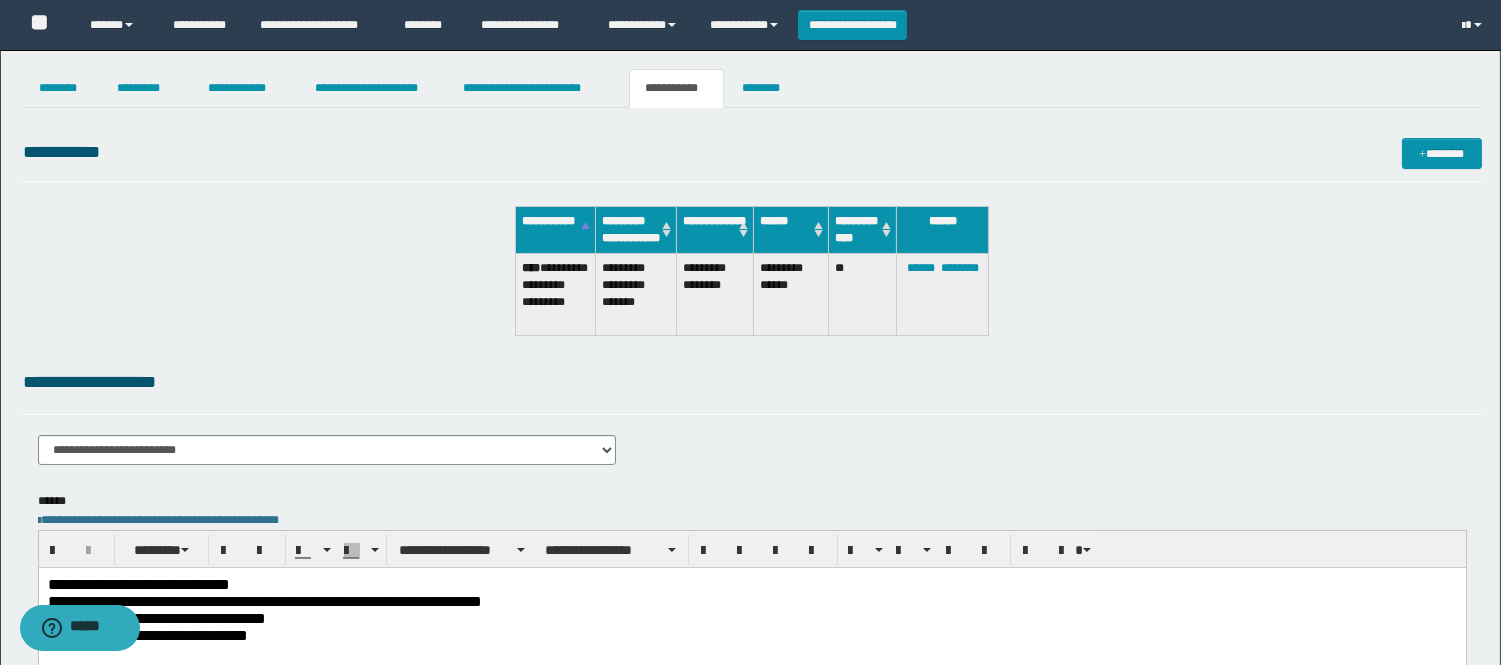 click on "**********" at bounding box center (750, 615) 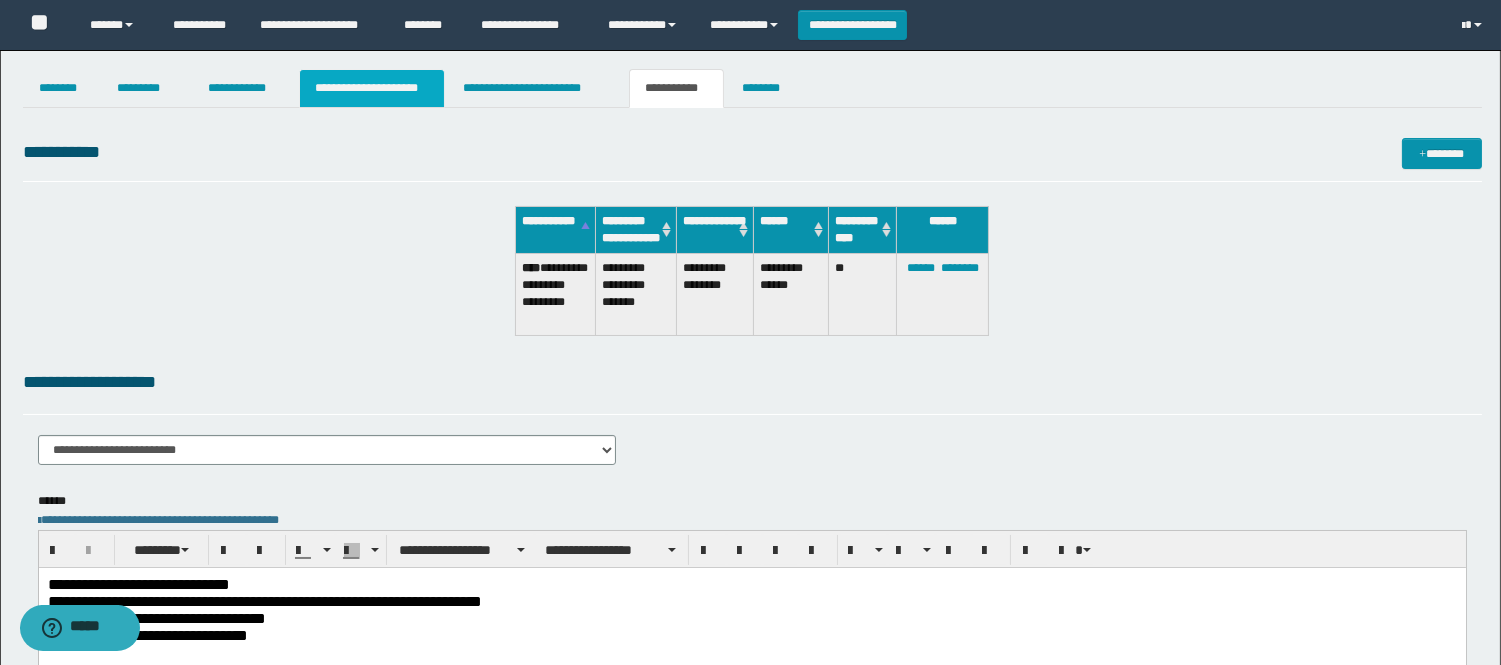 click on "**********" at bounding box center (372, 88) 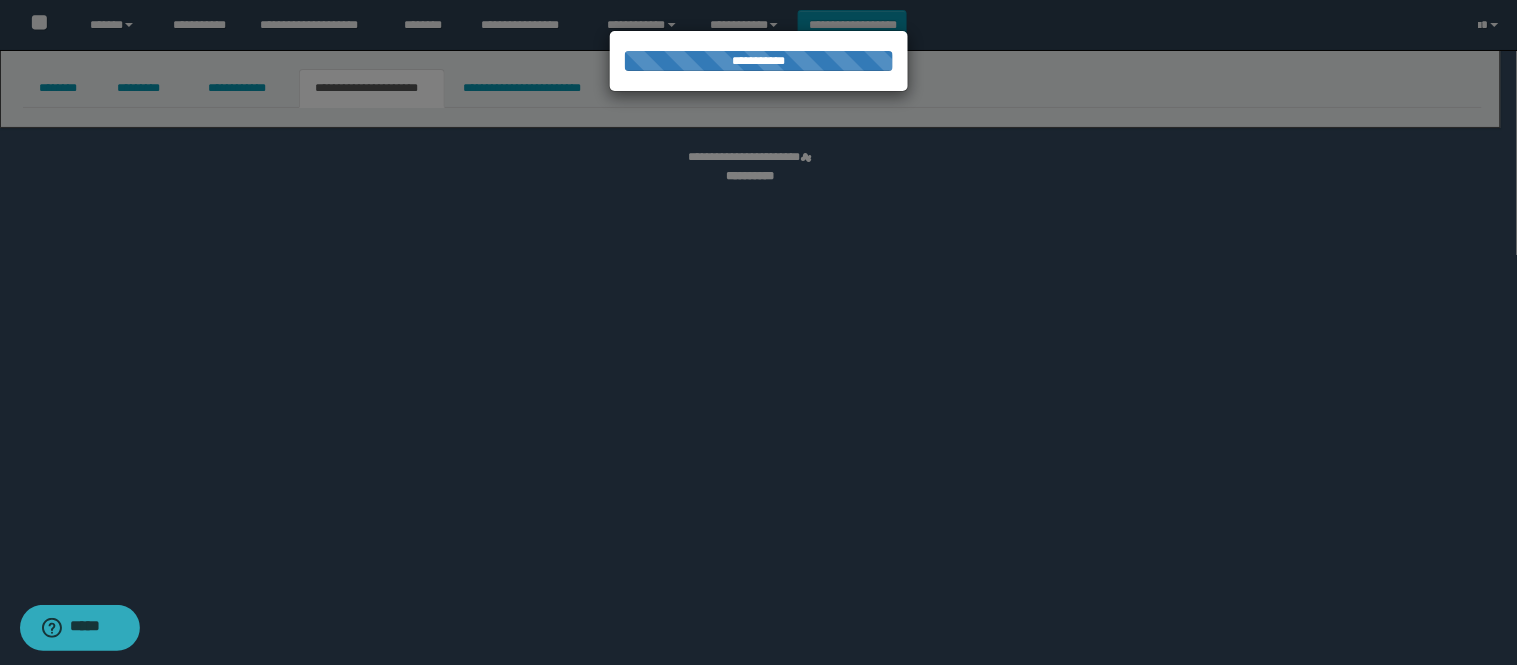 click at bounding box center (759, 333) 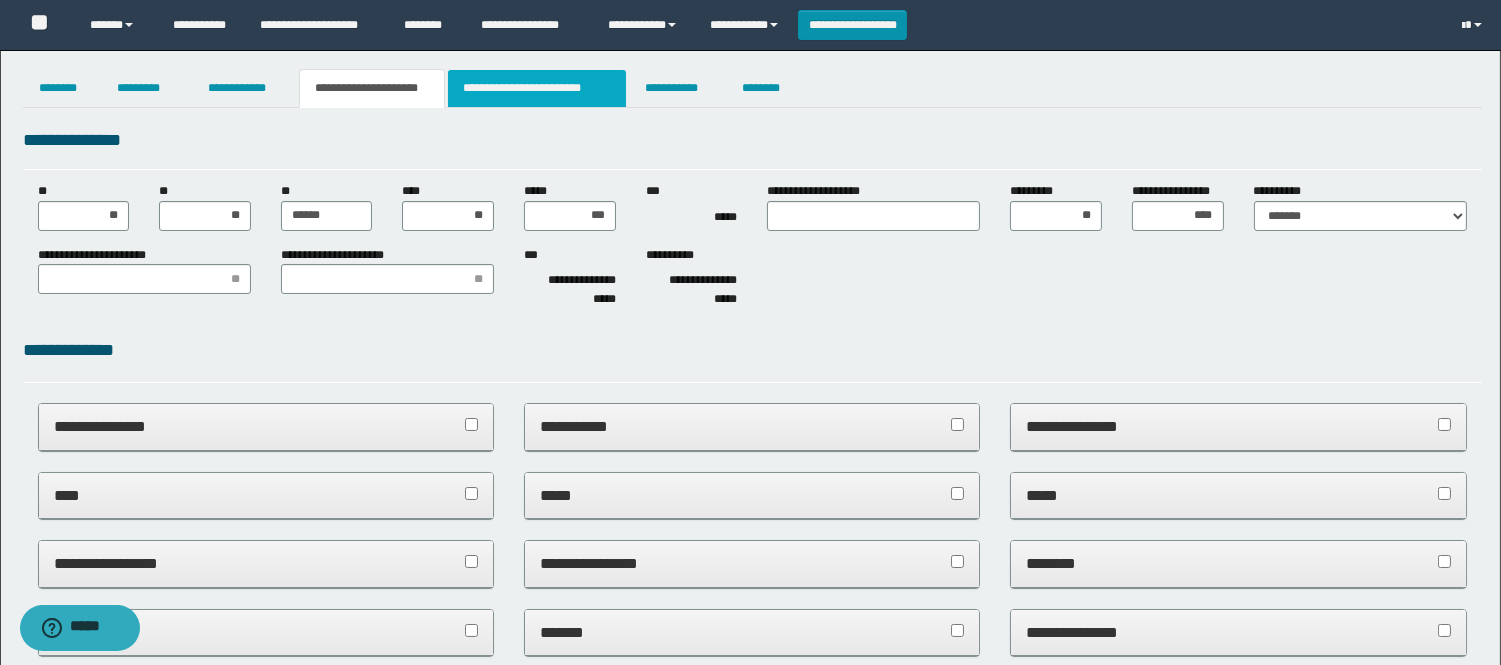 scroll, scrollTop: 0, scrollLeft: 0, axis: both 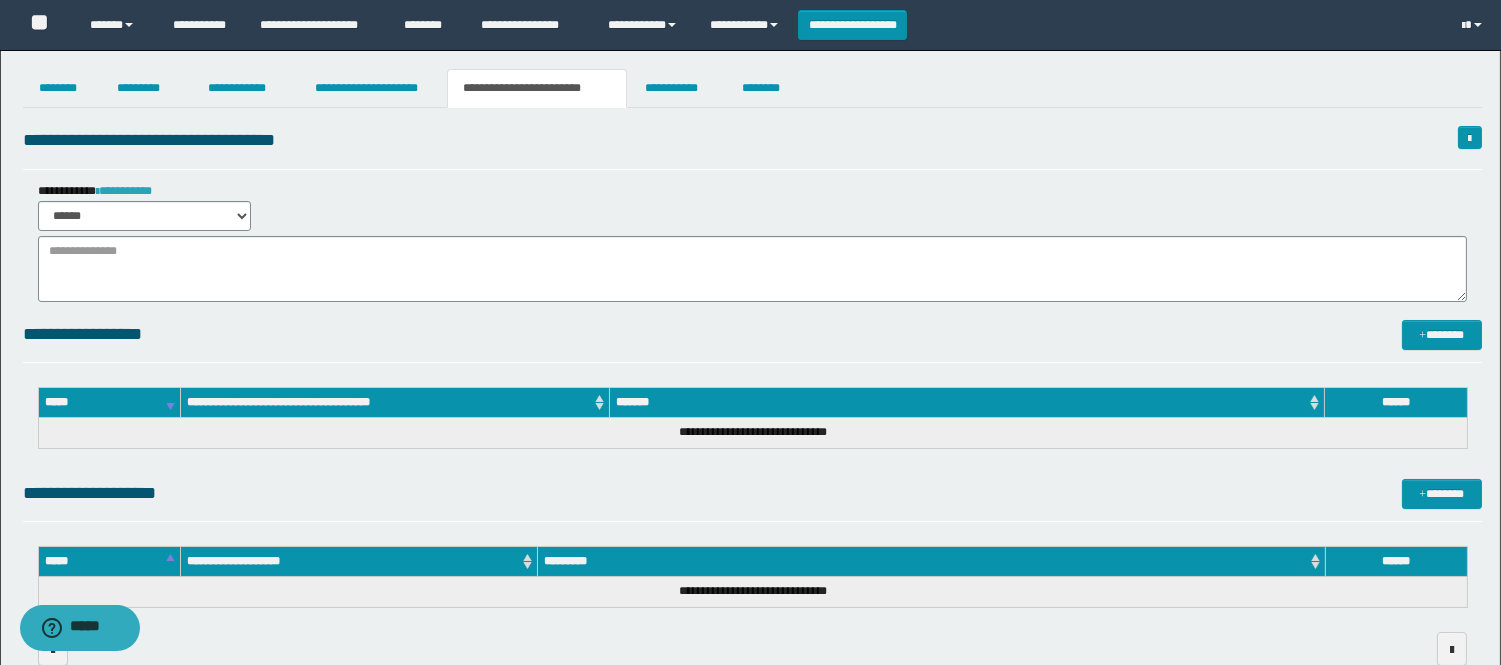 click on "**********" at bounding box center [124, 191] 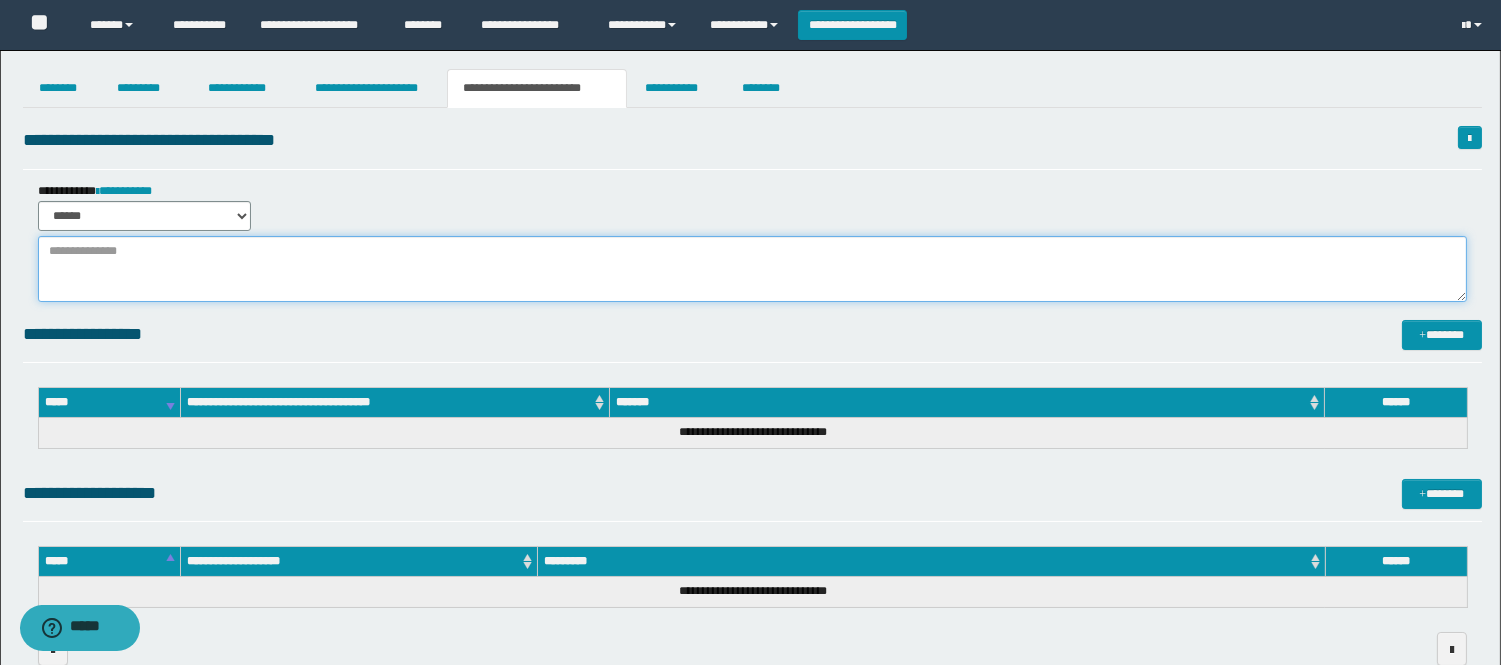 click at bounding box center (752, 269) 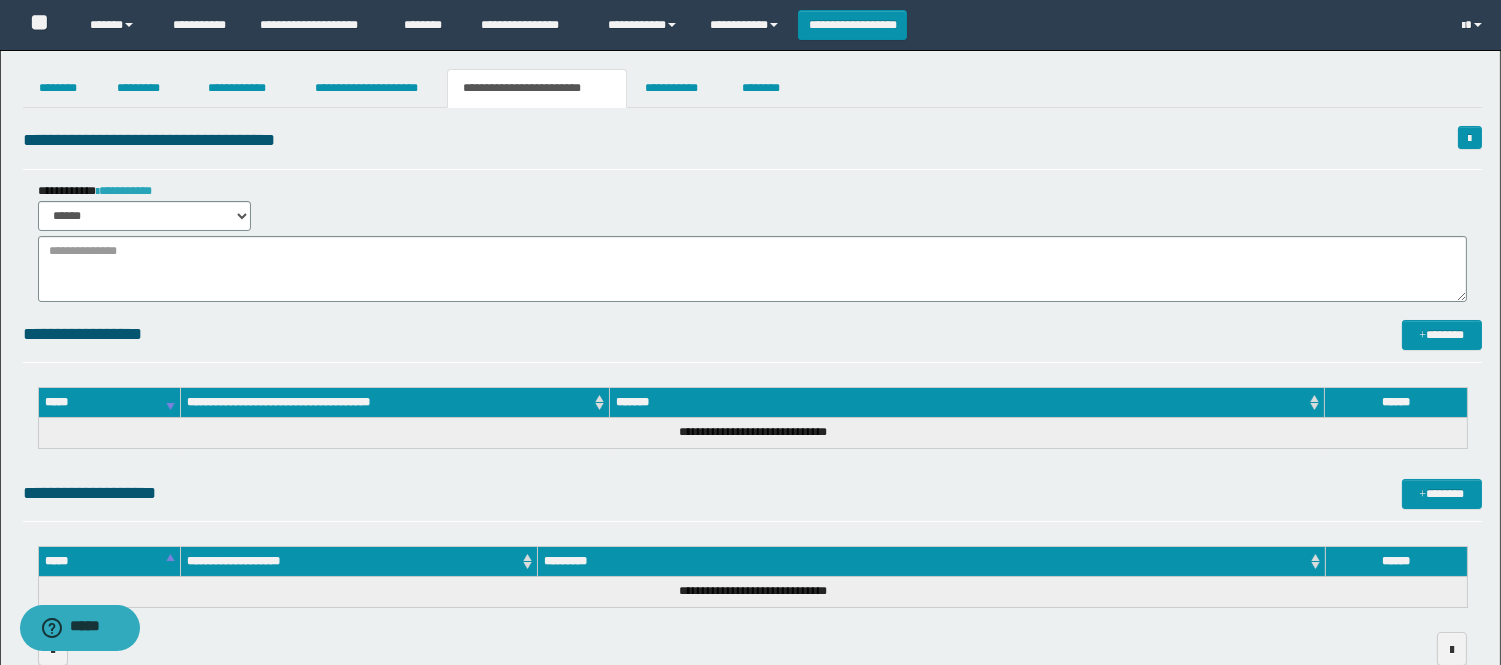 click on "**********" at bounding box center [124, 191] 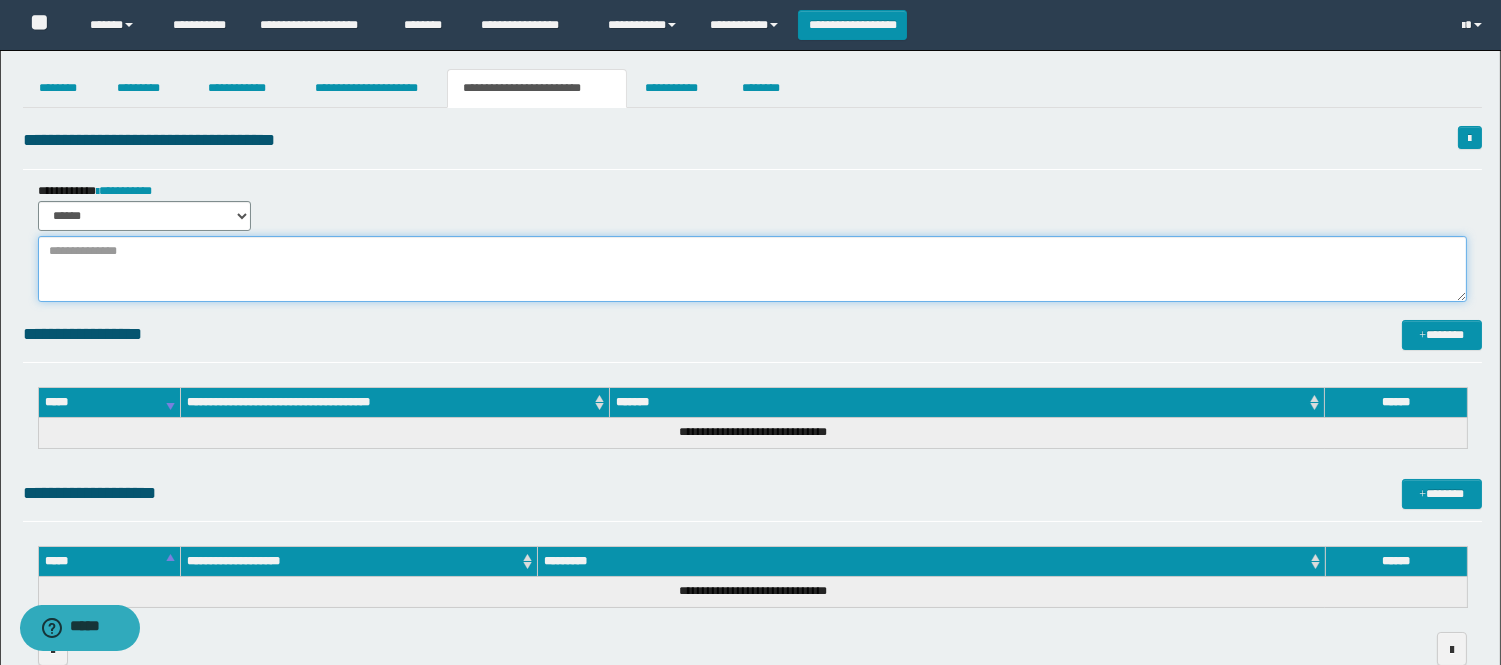 click at bounding box center (752, 269) 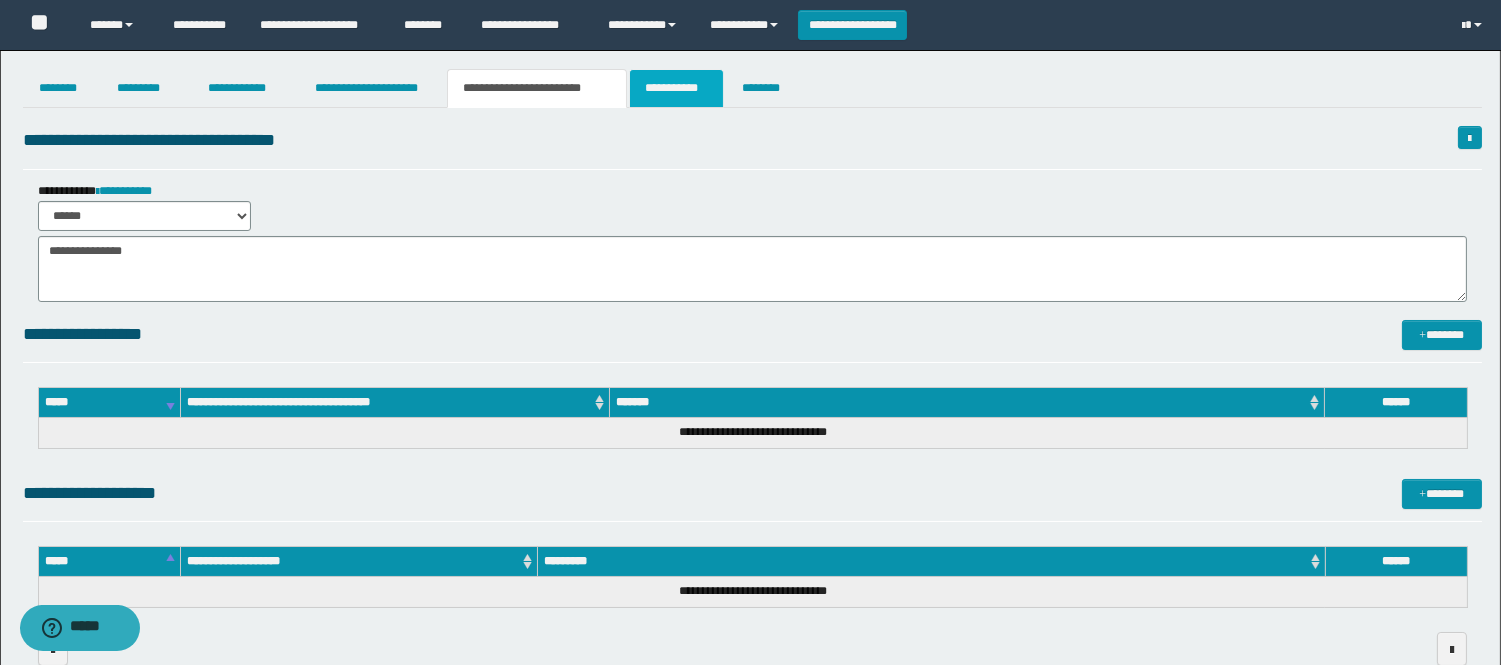 click on "**********" at bounding box center [676, 88] 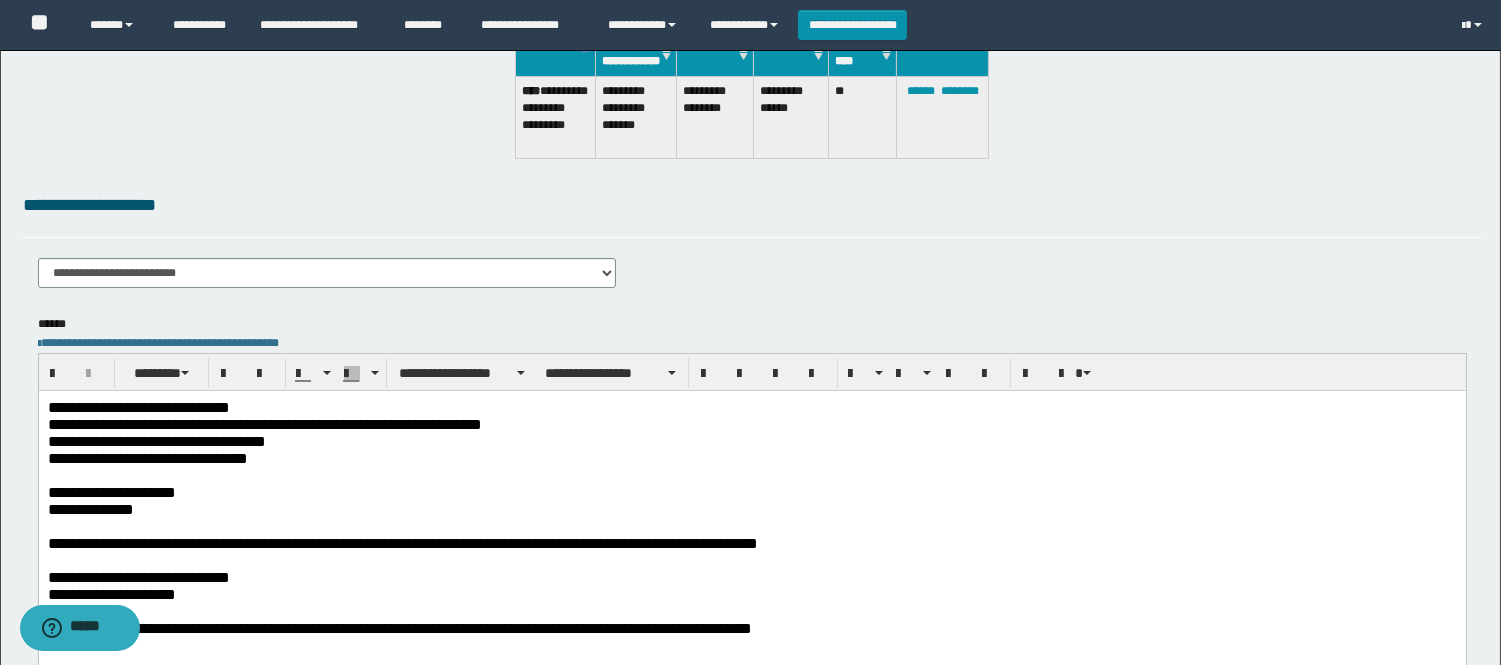 scroll, scrollTop: 555, scrollLeft: 0, axis: vertical 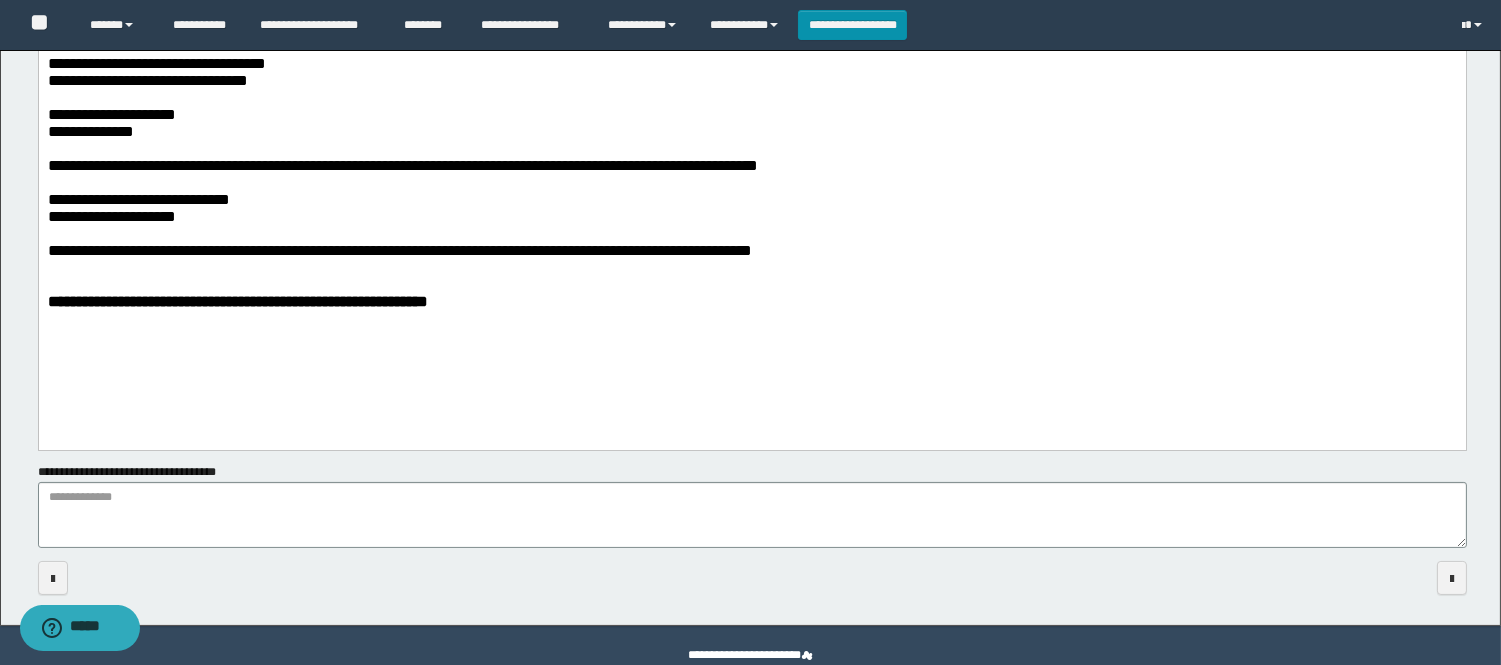 drag, startPoint x: 179, startPoint y: 244, endPoint x: 178, endPoint y: 233, distance: 11.045361 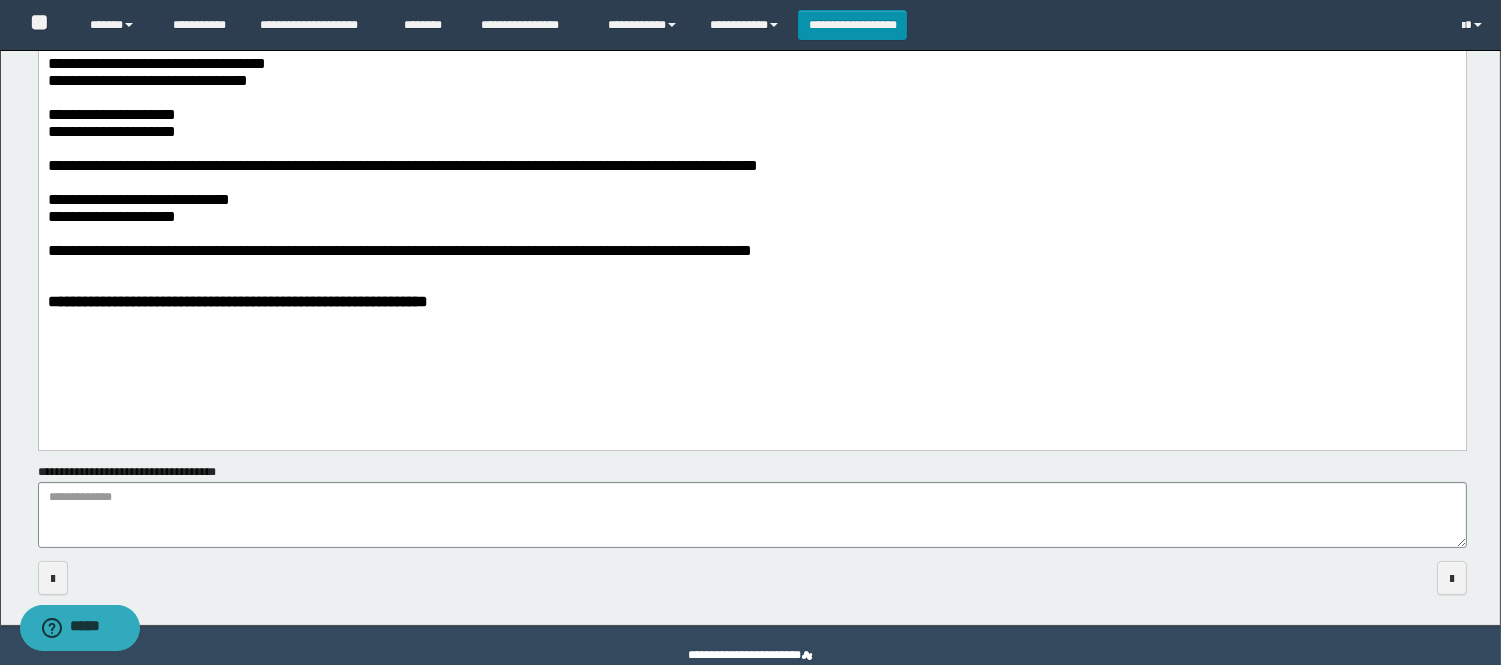 click at bounding box center (751, 232) 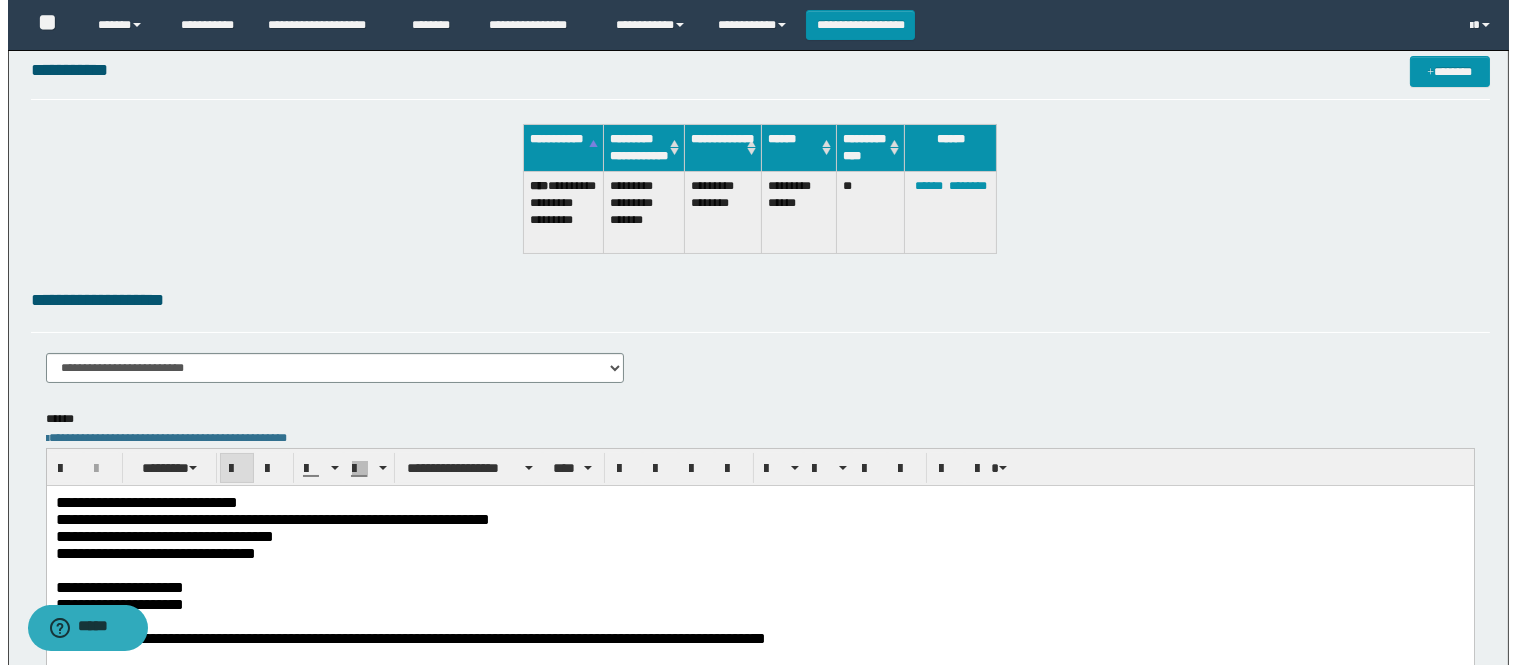 scroll, scrollTop: 0, scrollLeft: 0, axis: both 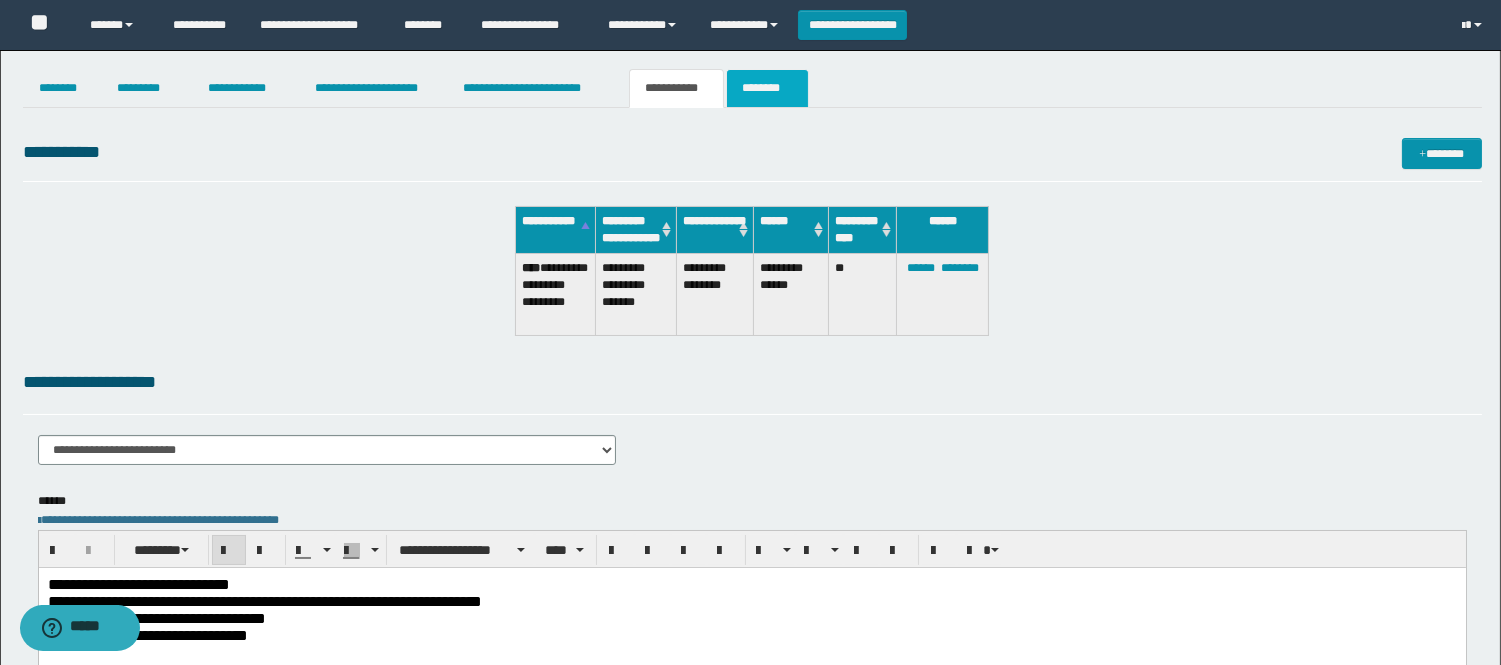 click on "********" at bounding box center (767, 88) 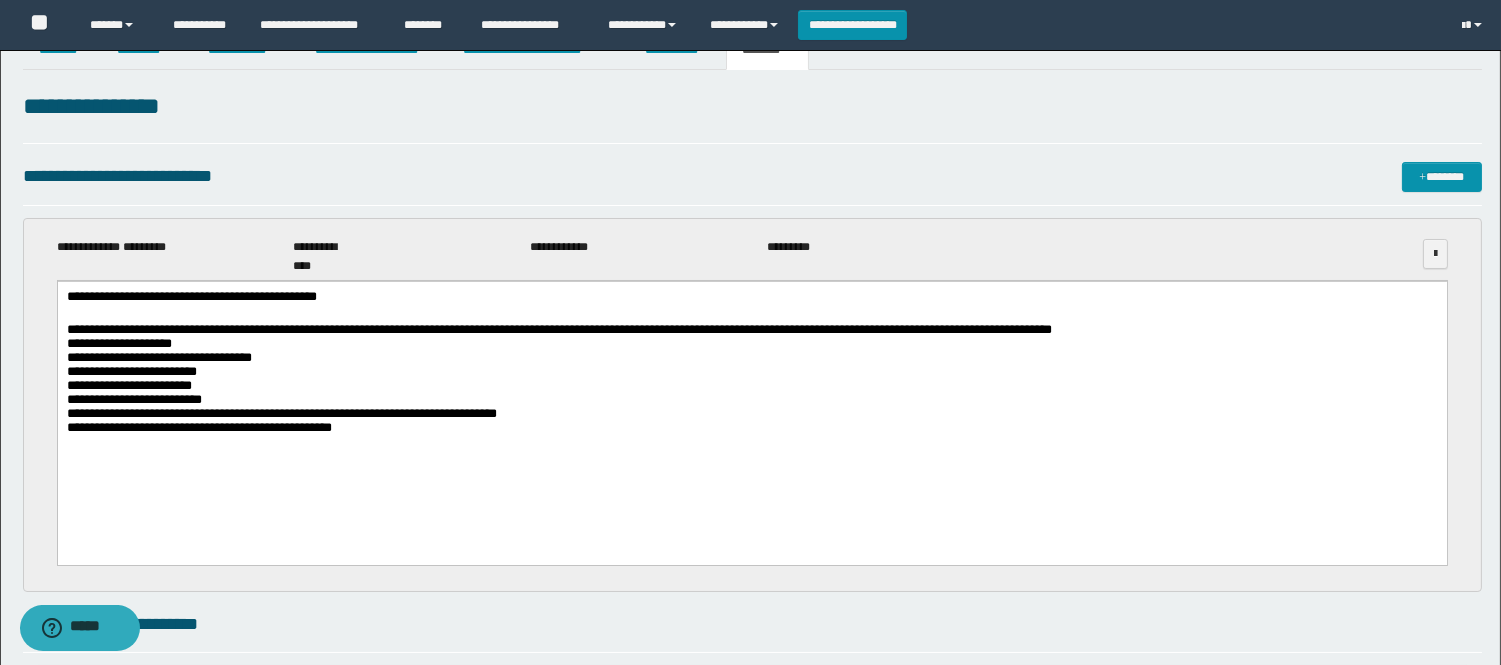 scroll, scrollTop: 0, scrollLeft: 0, axis: both 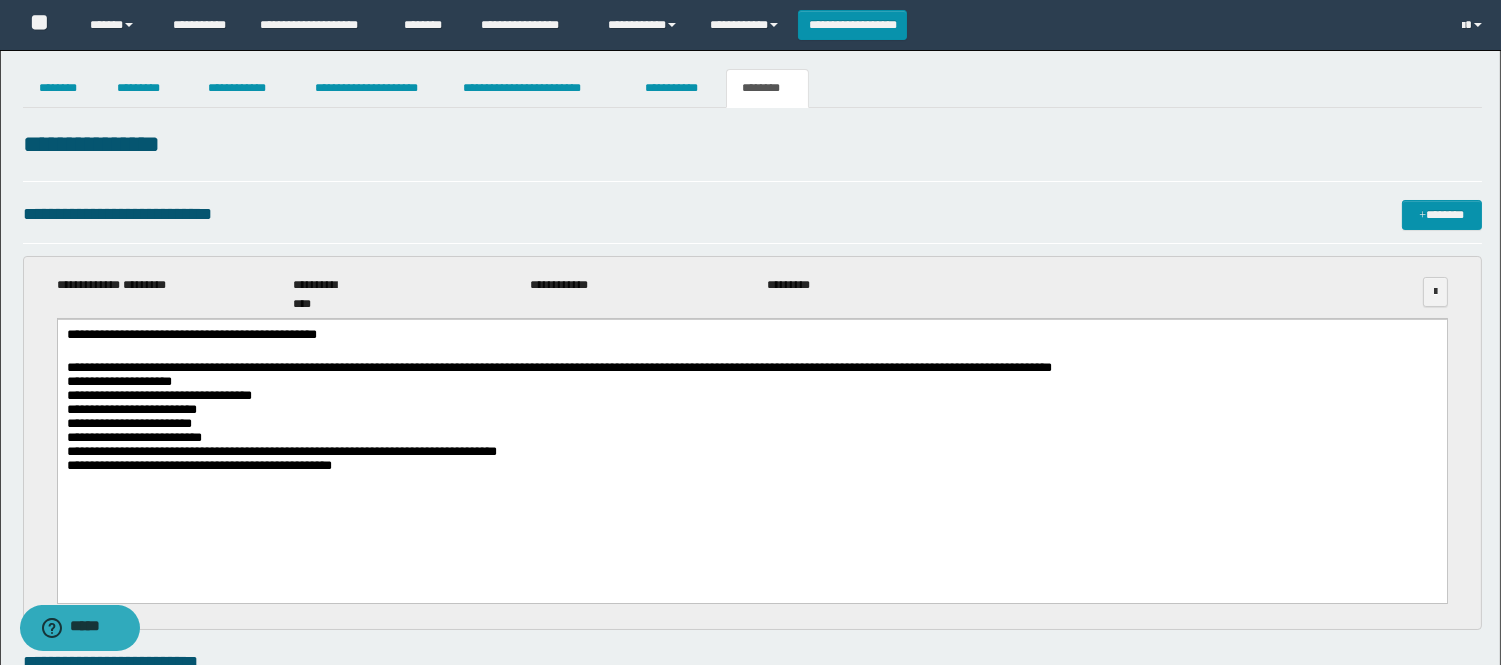 click on "**********" at bounding box center (750, 977) 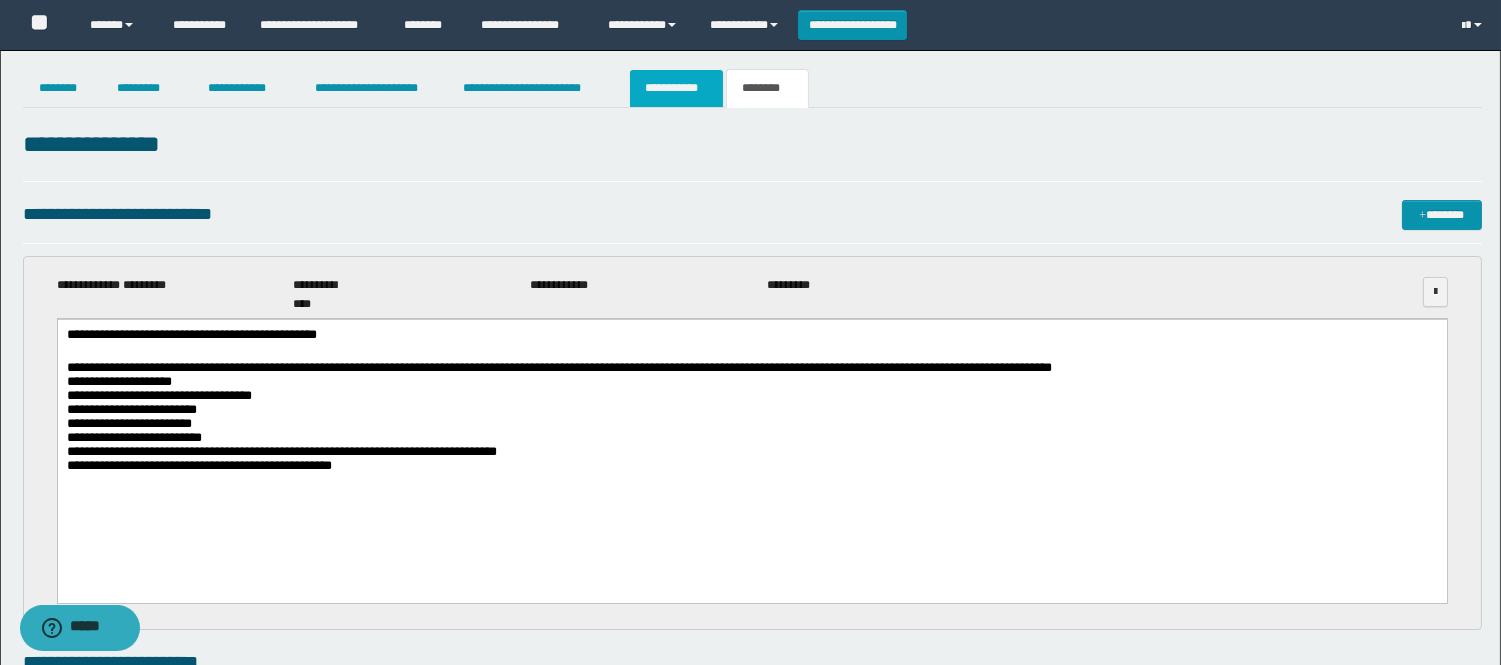 click on "**********" at bounding box center (676, 88) 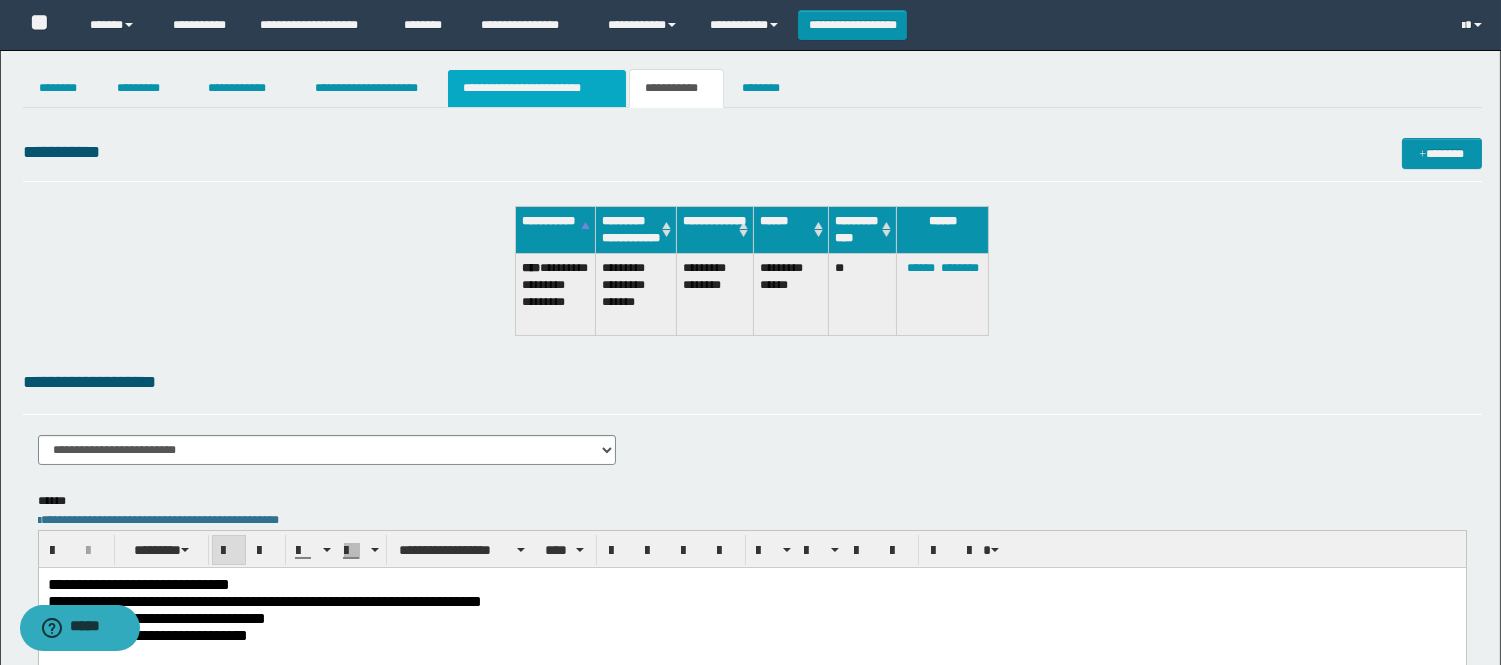 click on "**********" at bounding box center [537, 88] 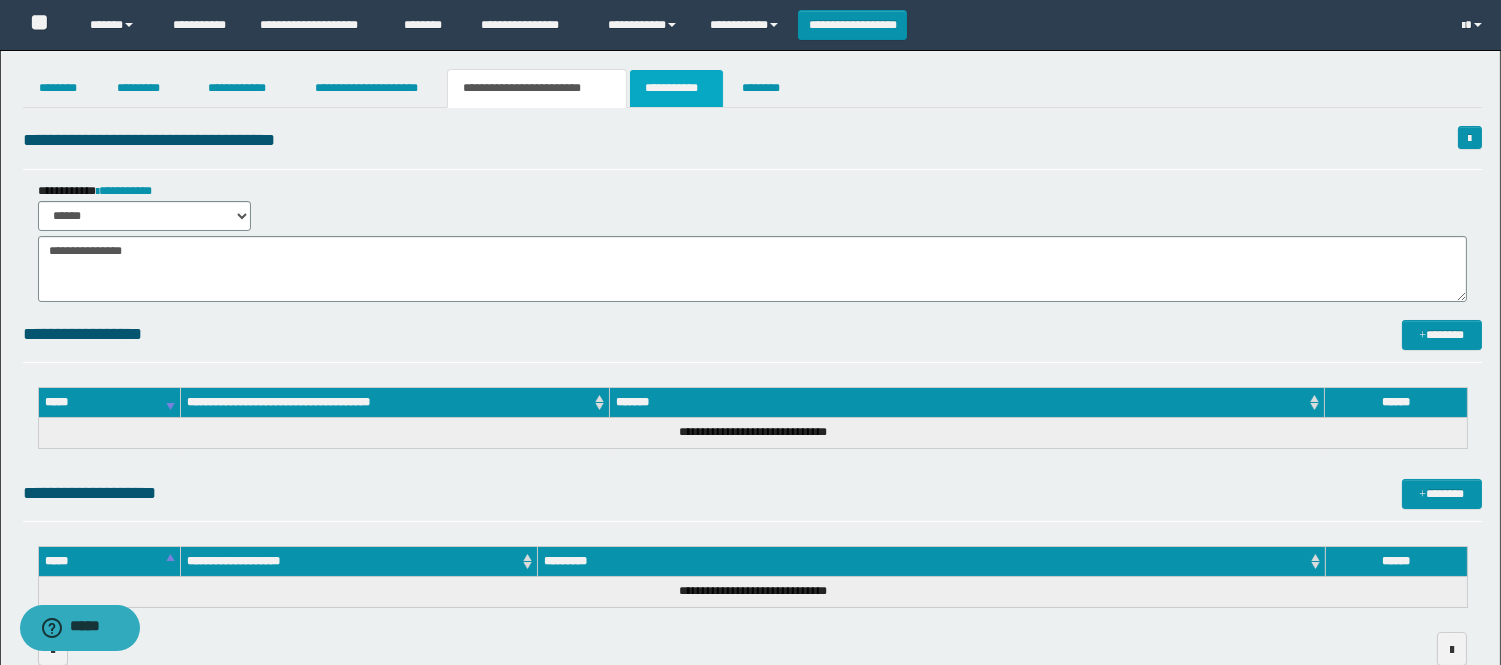 click on "**********" at bounding box center [676, 88] 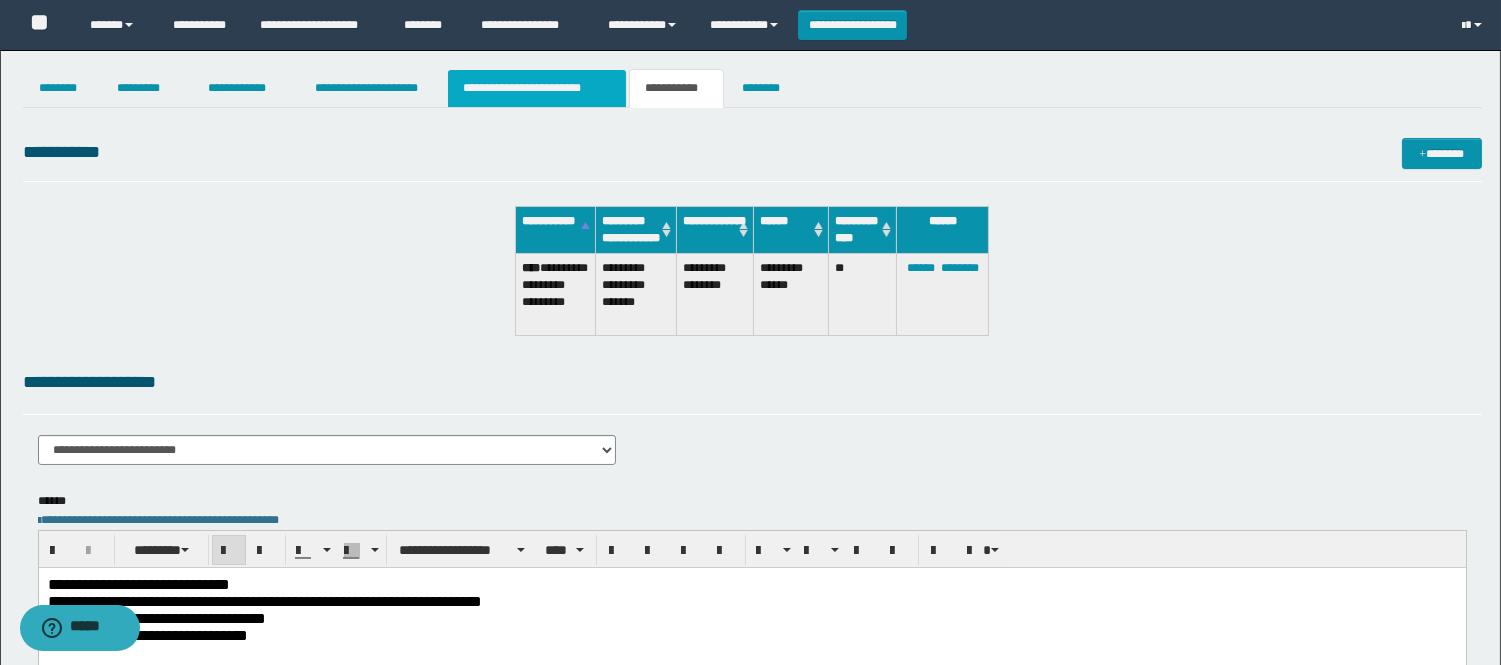 click on "**********" at bounding box center (537, 88) 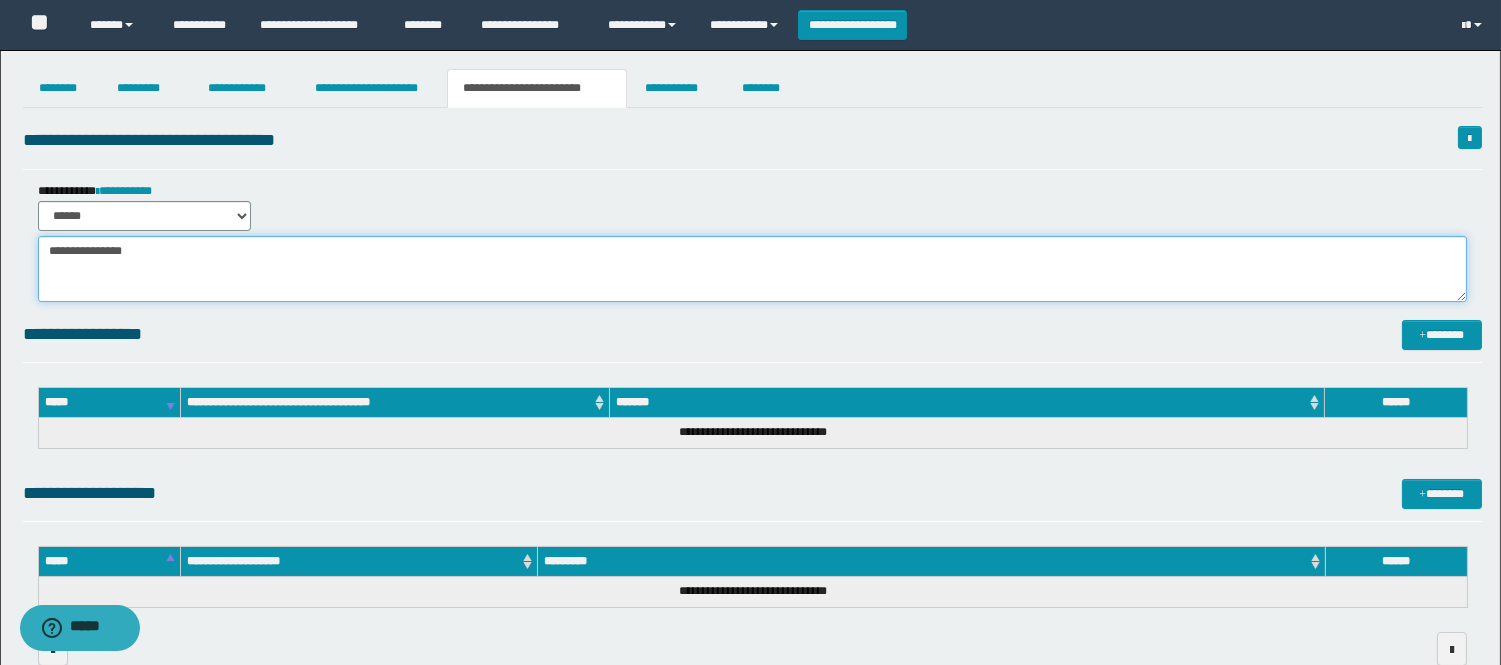 click on "**********" at bounding box center [752, 269] 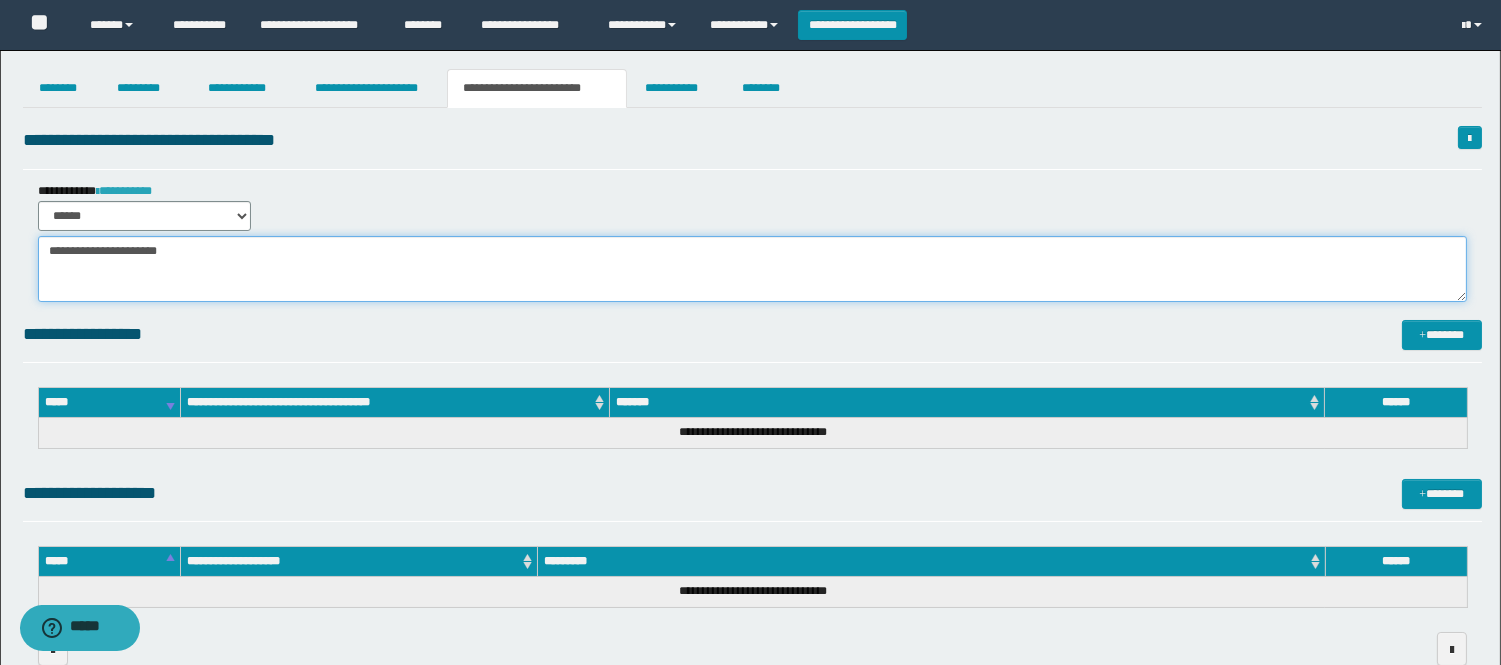 type on "**********" 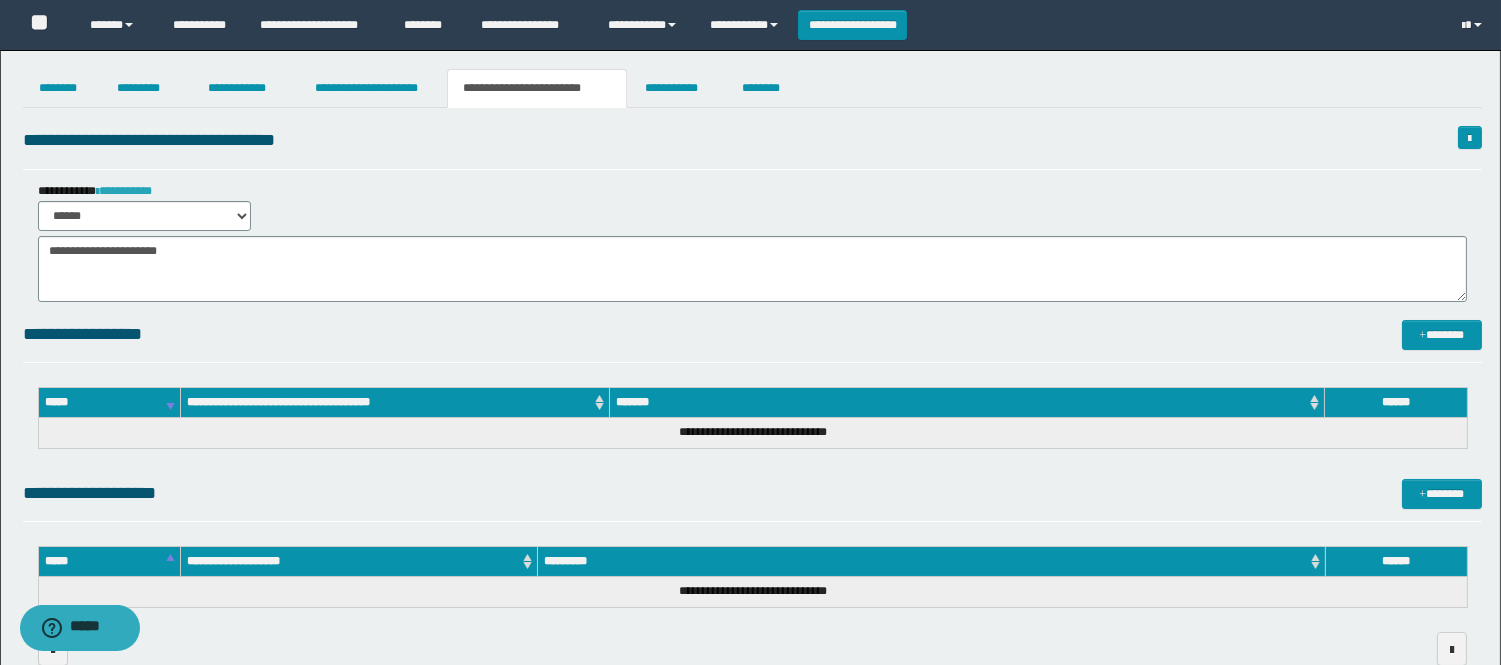 click on "**********" at bounding box center [124, 191] 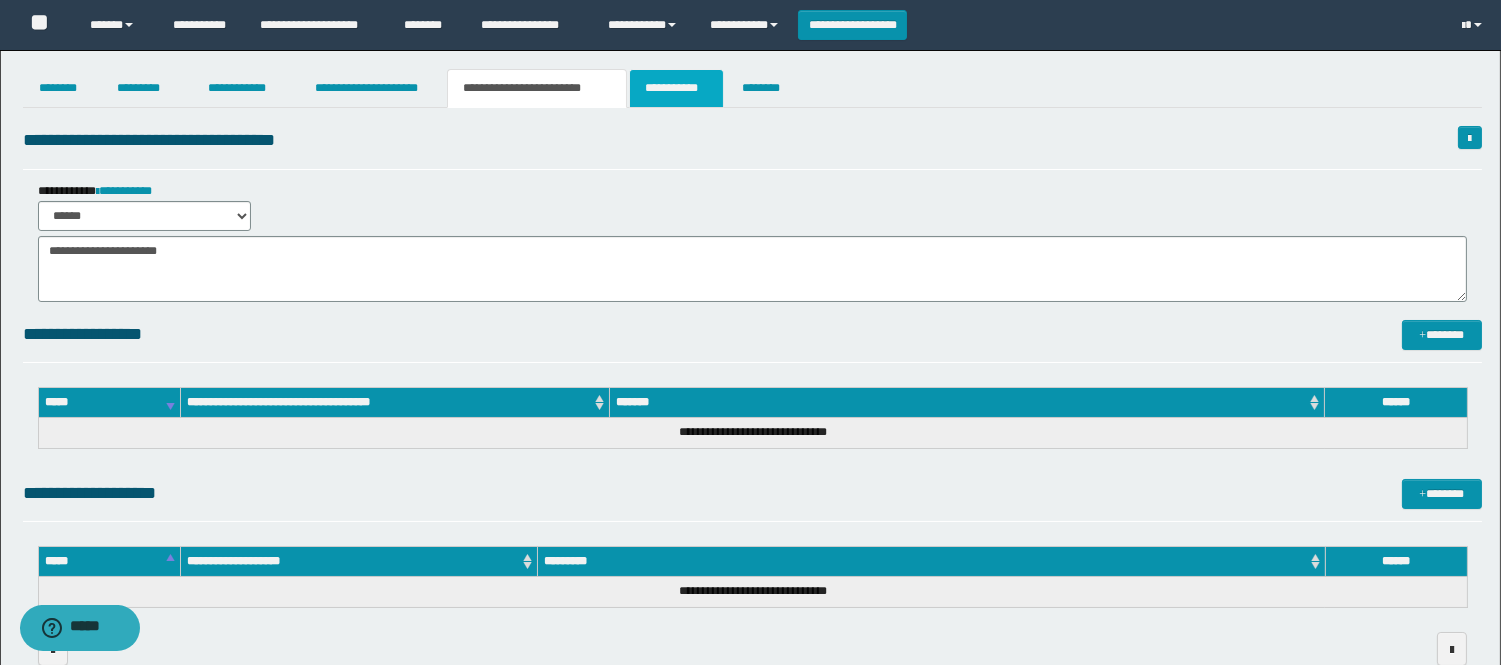 drag, startPoint x: 668, startPoint y: 83, endPoint x: 655, endPoint y: 93, distance: 16.40122 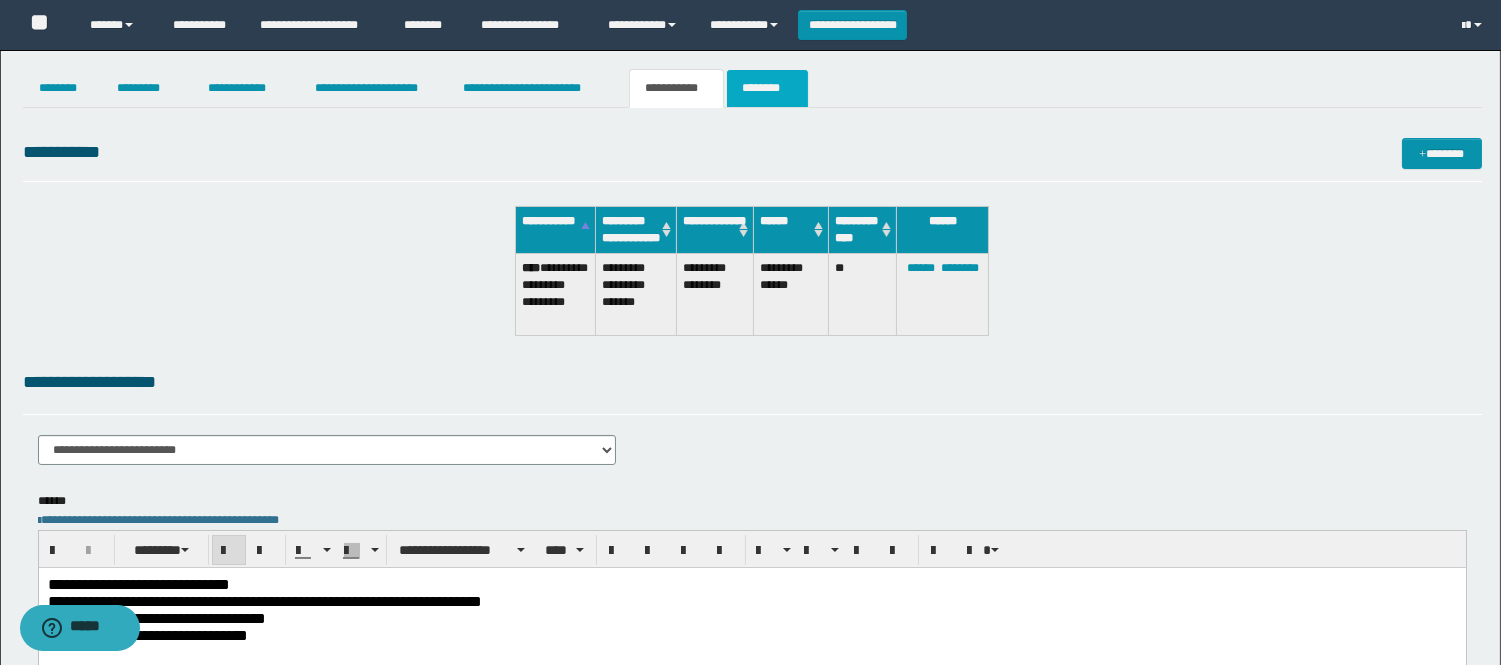 click on "********" at bounding box center (767, 88) 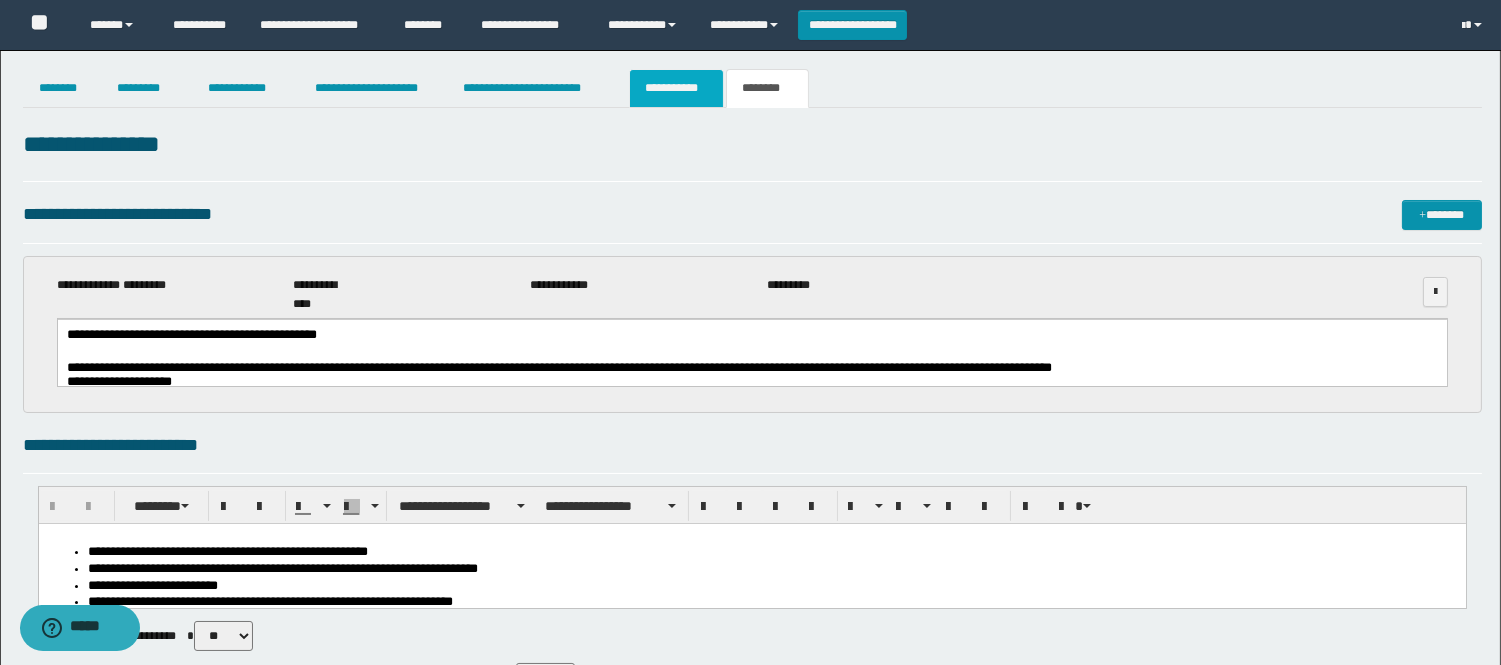 click on "**********" at bounding box center (676, 88) 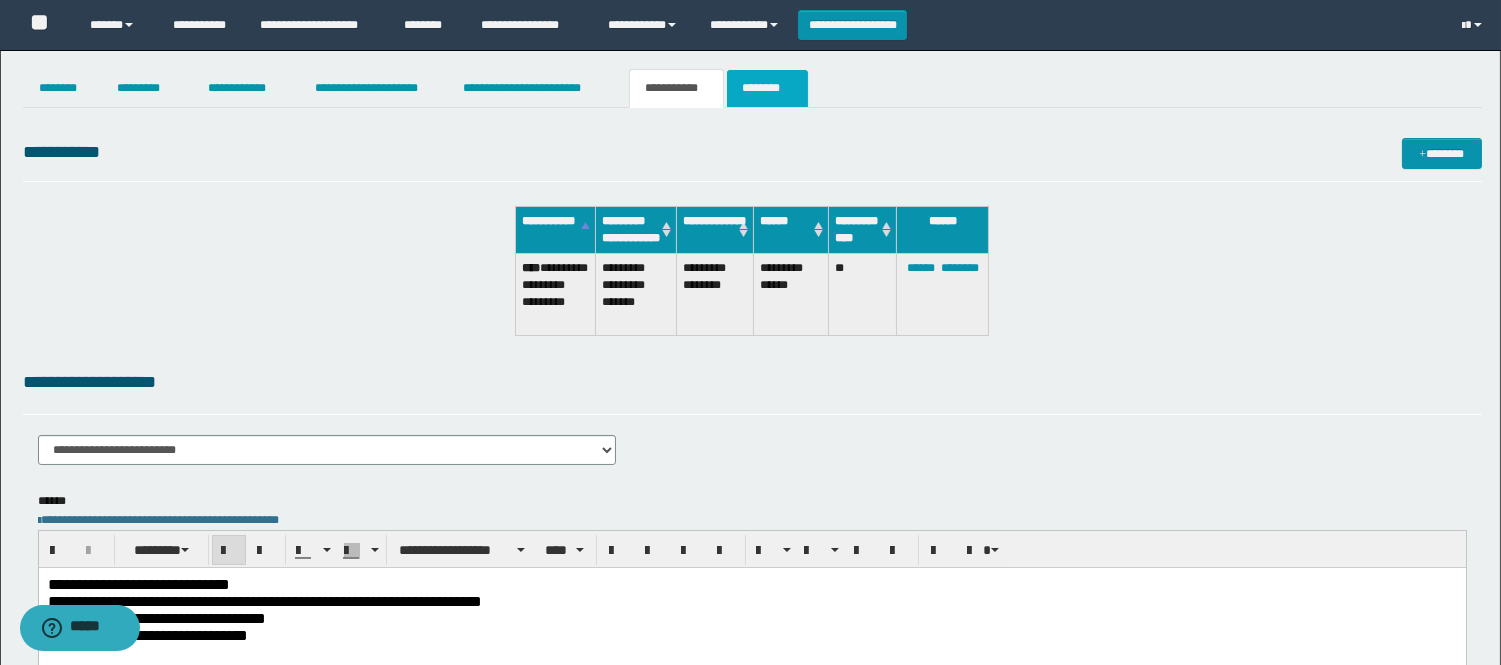 click on "********" at bounding box center [767, 88] 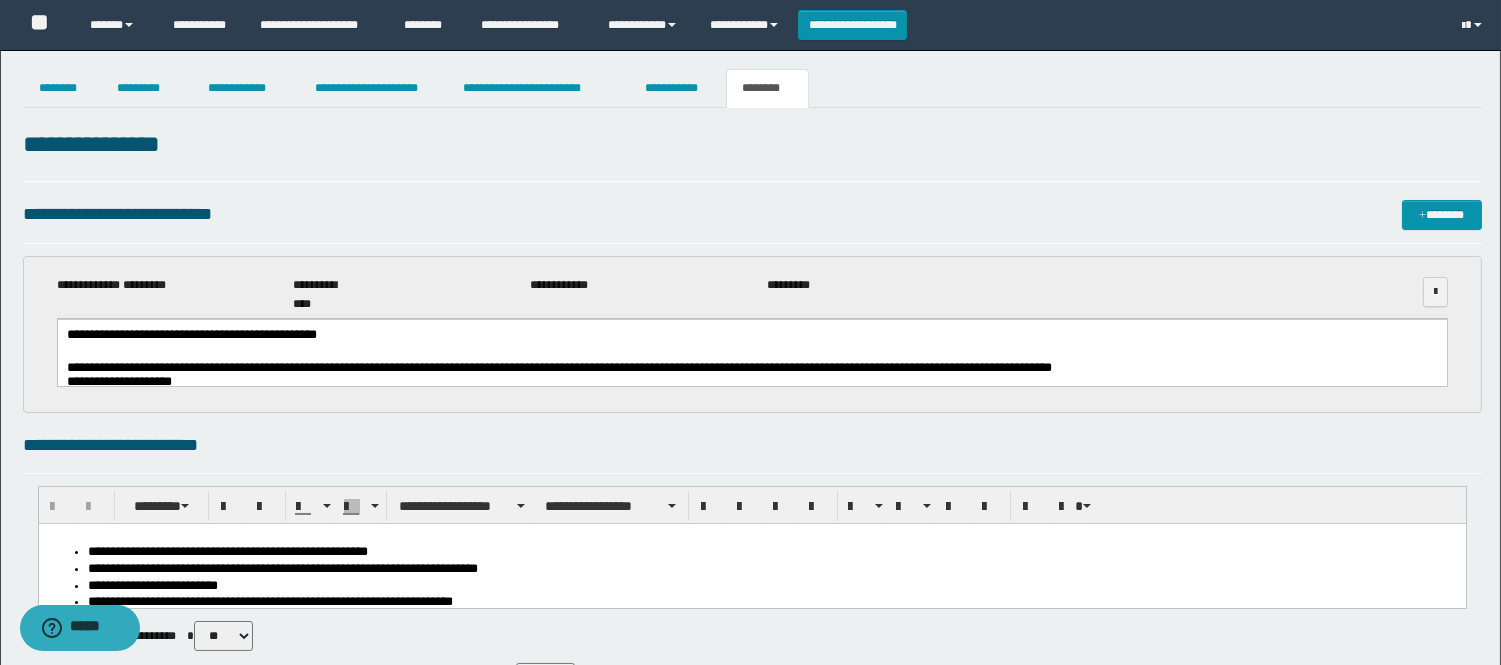 click on "********" at bounding box center [767, 88] 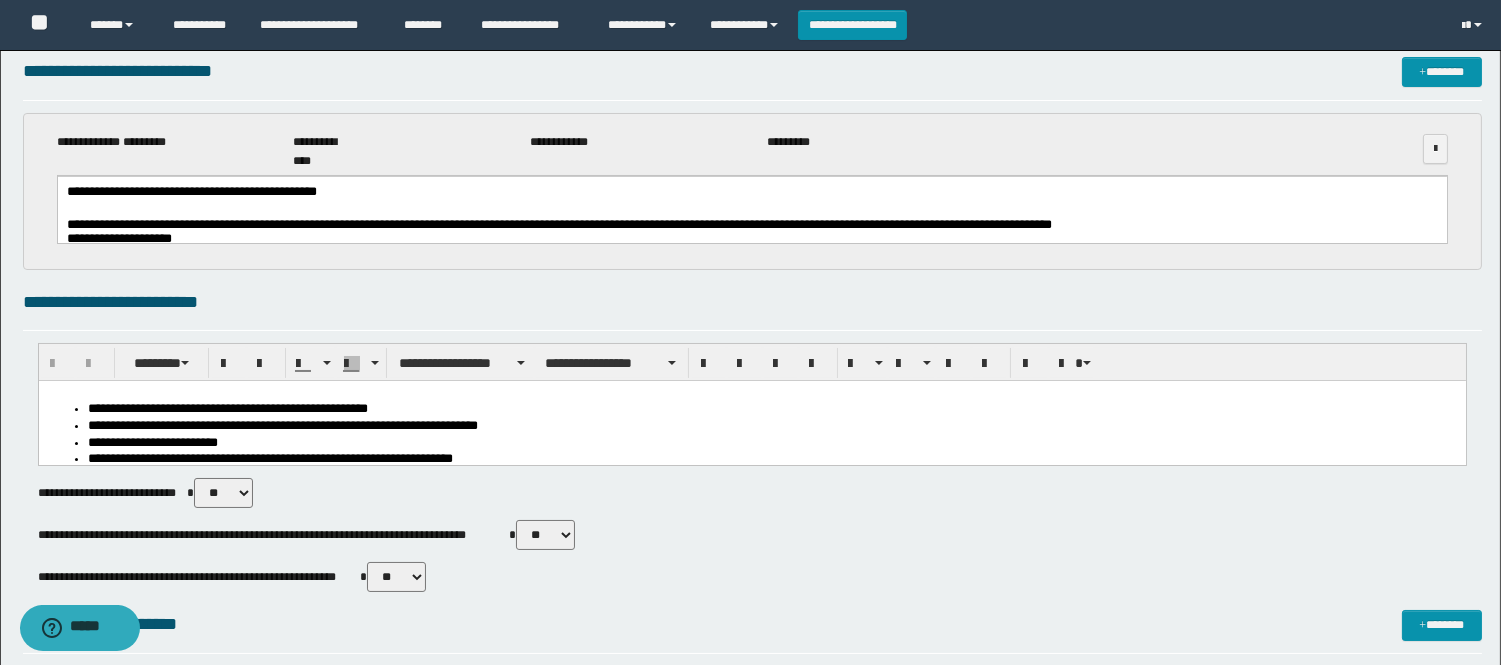 scroll, scrollTop: 0, scrollLeft: 0, axis: both 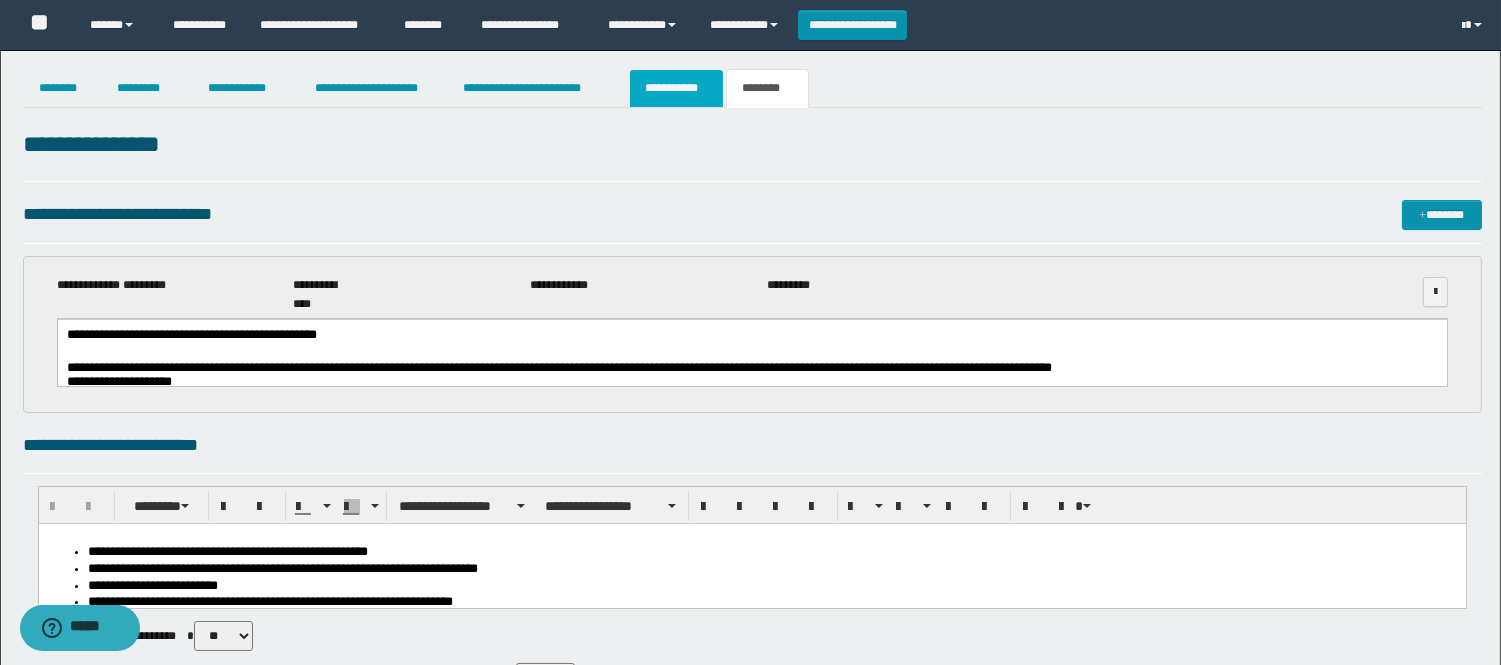 click on "**********" at bounding box center [676, 88] 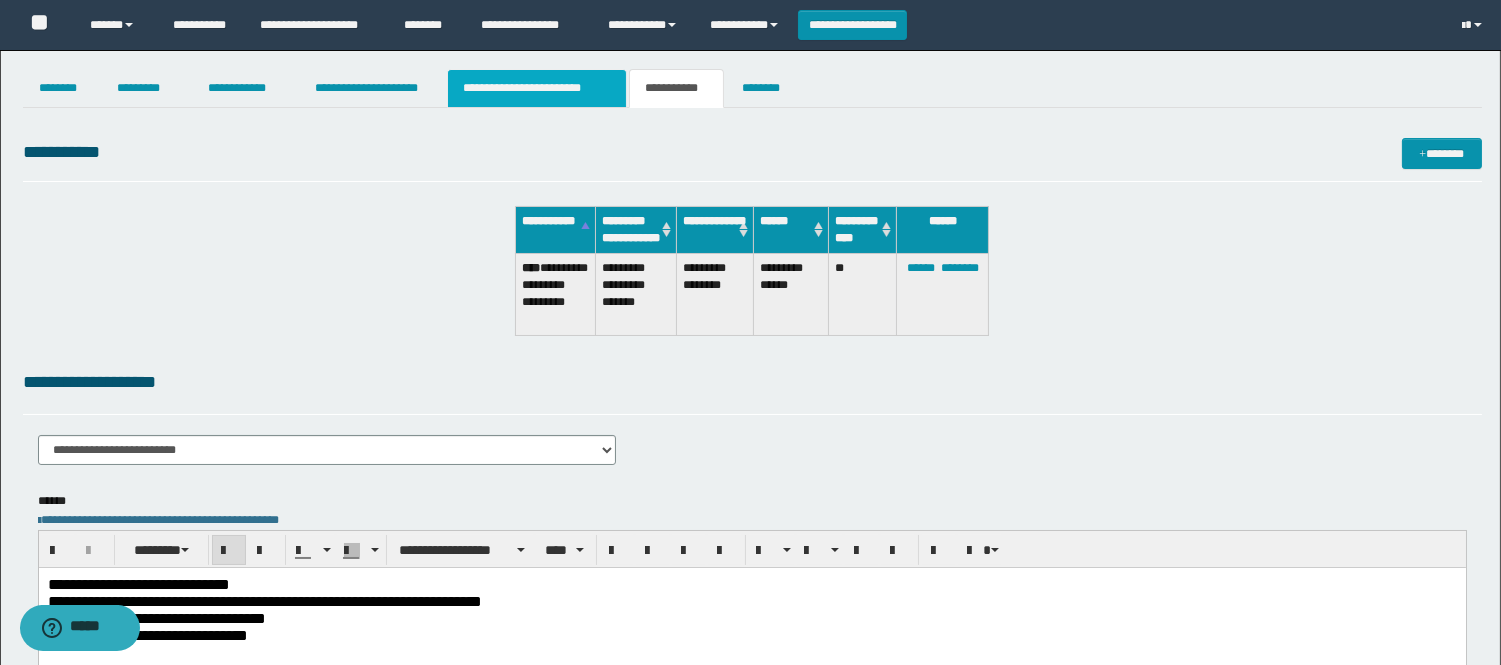 click on "**********" at bounding box center [537, 88] 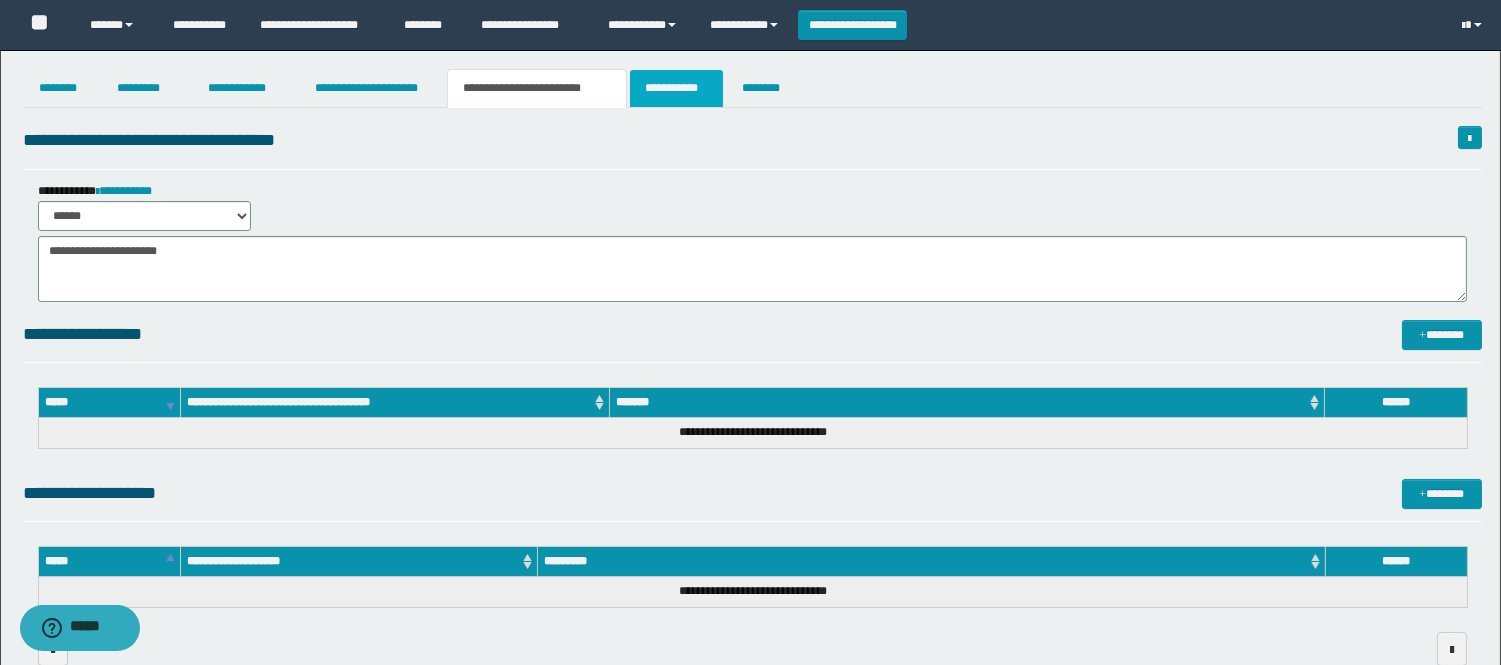 click on "**********" at bounding box center (676, 88) 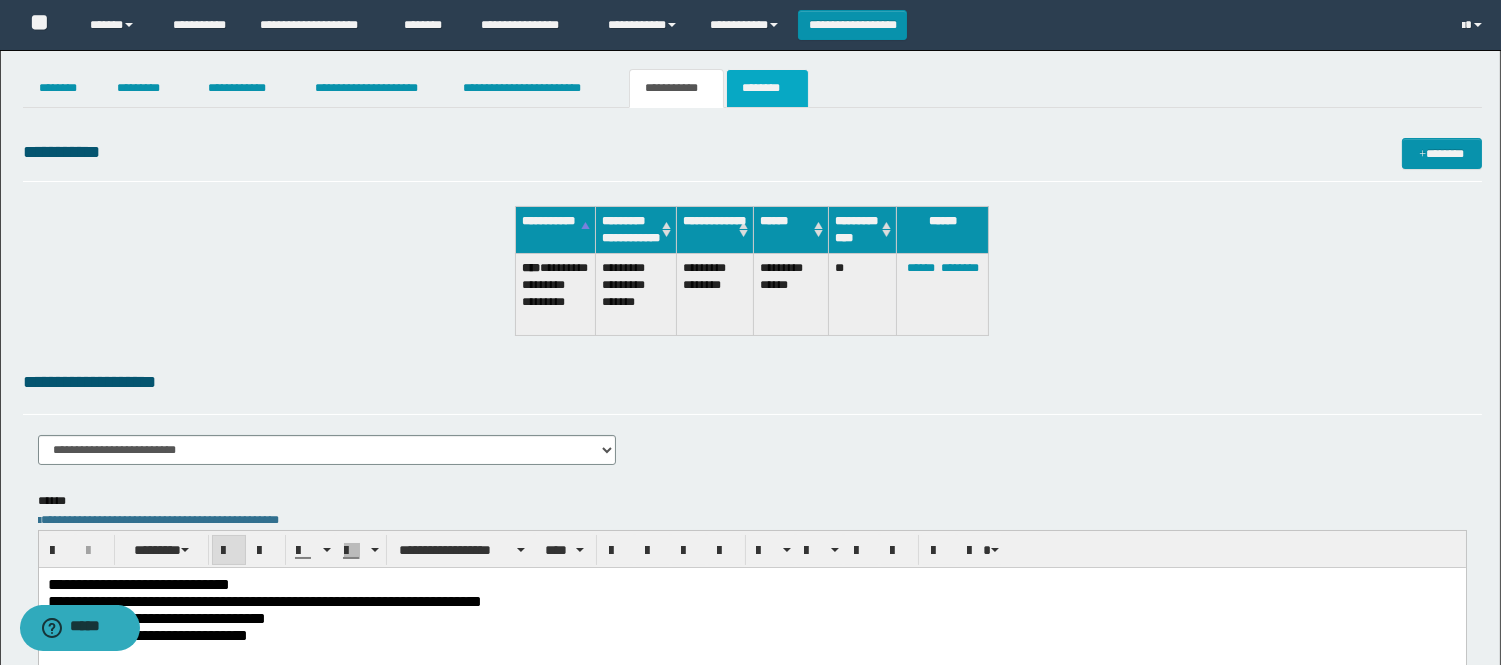 click on "********" at bounding box center (767, 88) 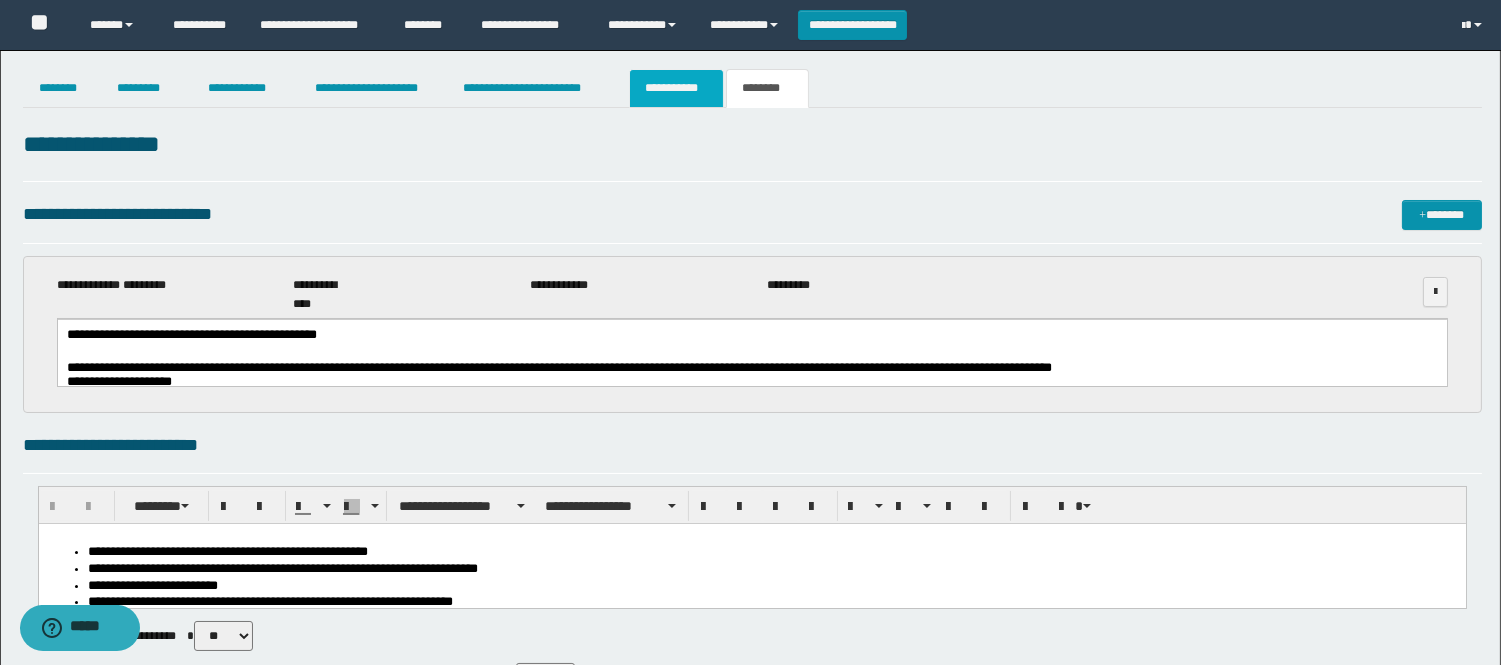 click on "**********" at bounding box center [676, 88] 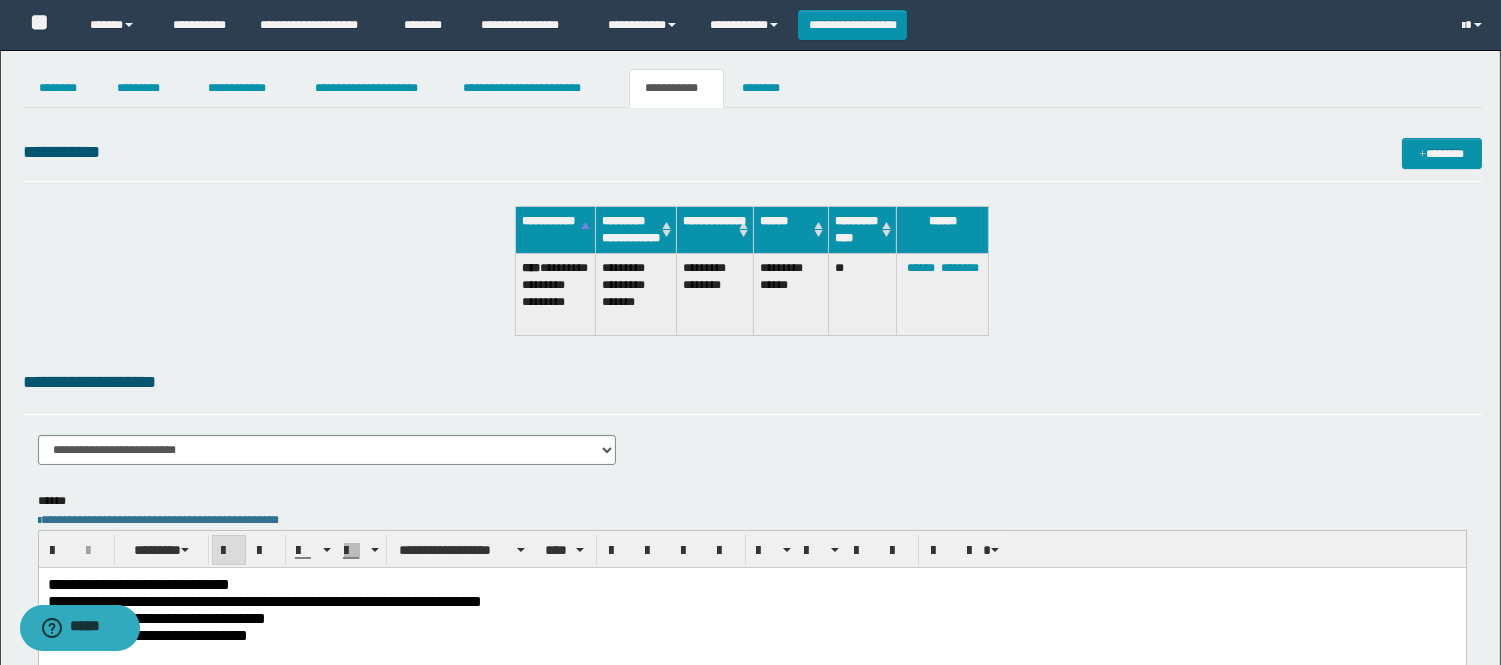 click on "**********" at bounding box center (676, 88) 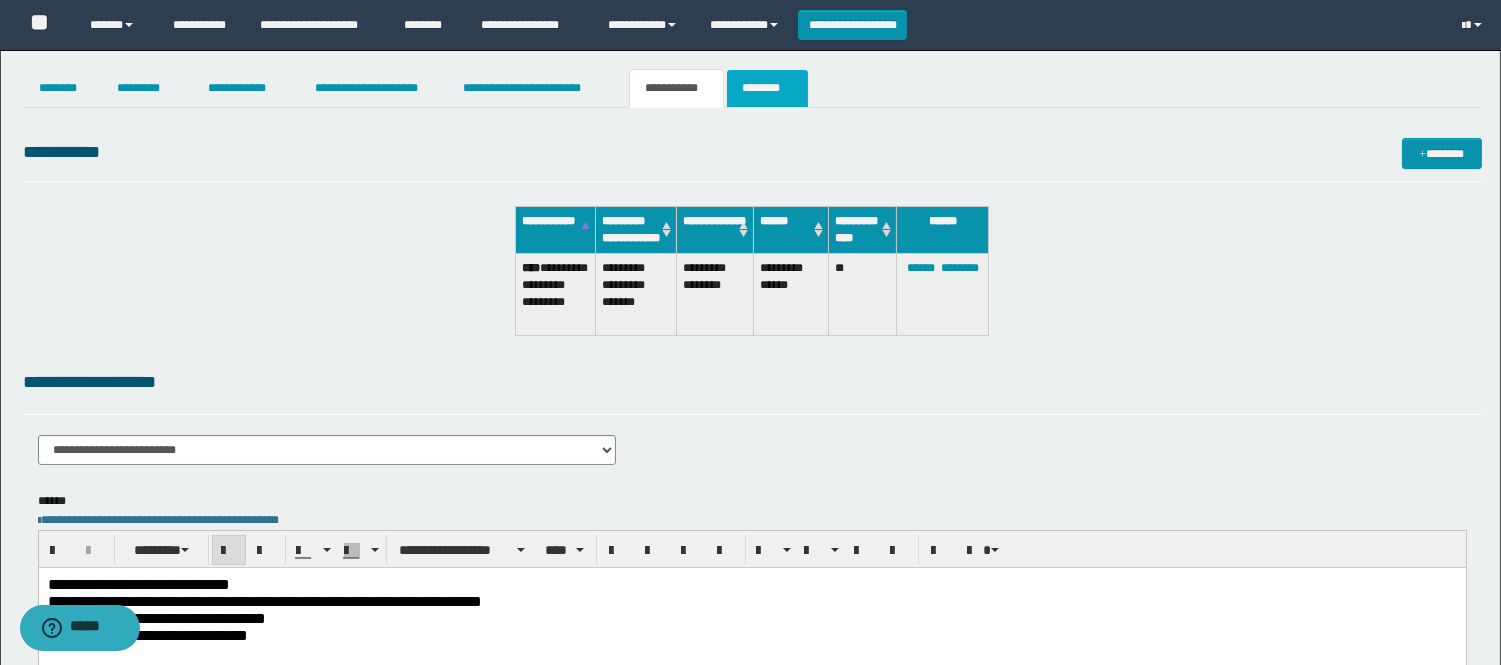 click on "********" at bounding box center (767, 88) 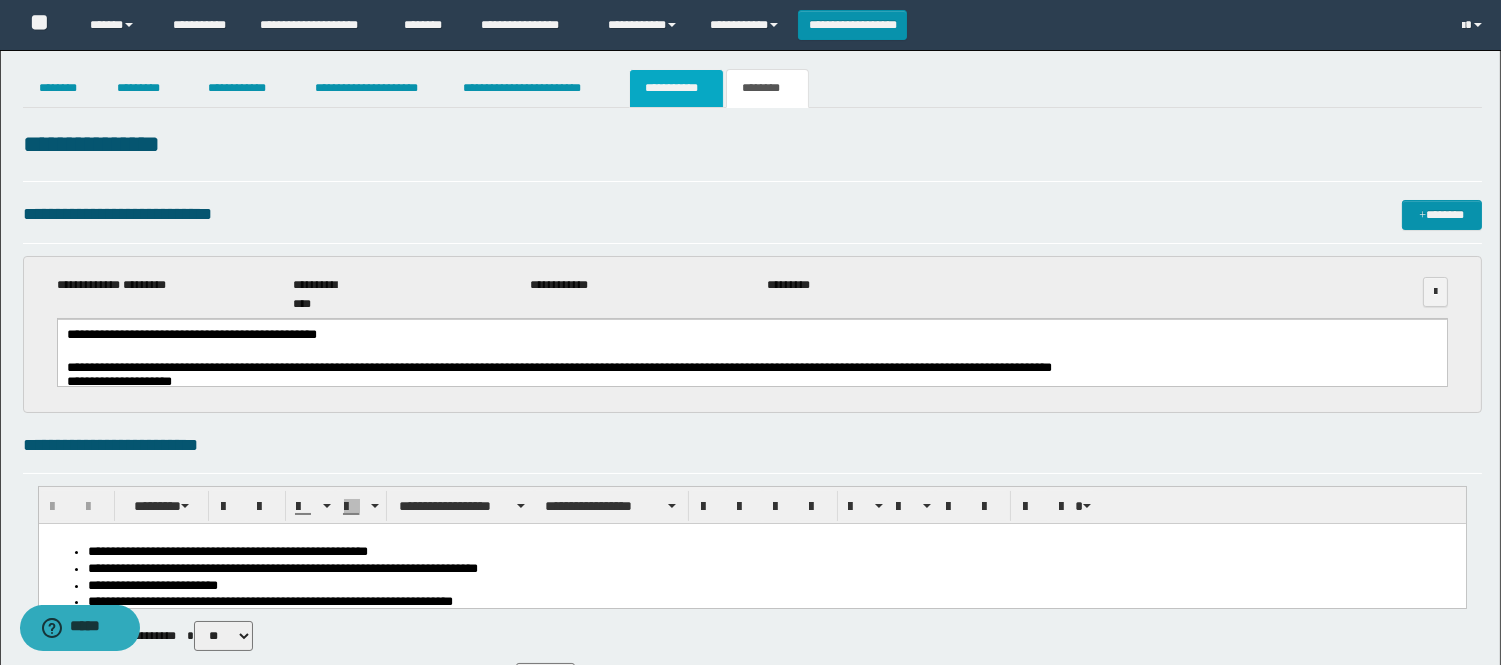 click on "**********" at bounding box center [676, 88] 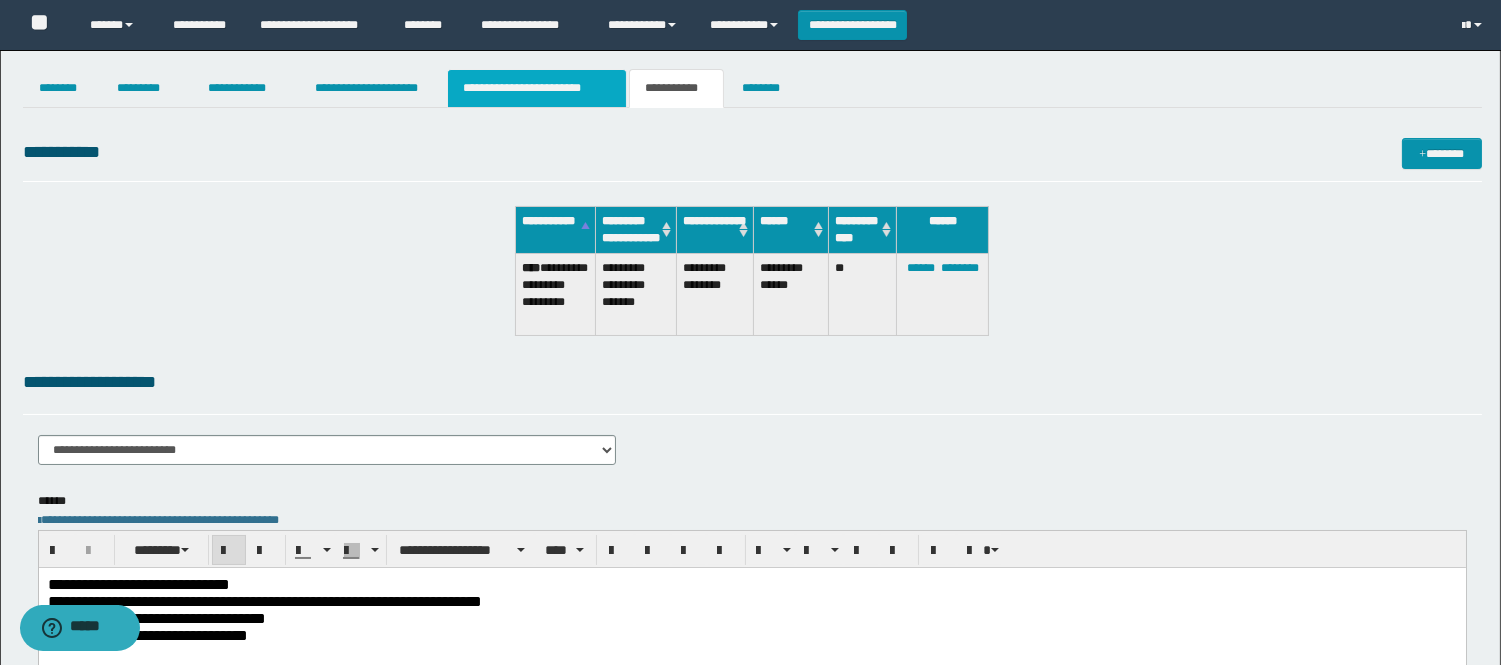 click on "**********" at bounding box center (537, 88) 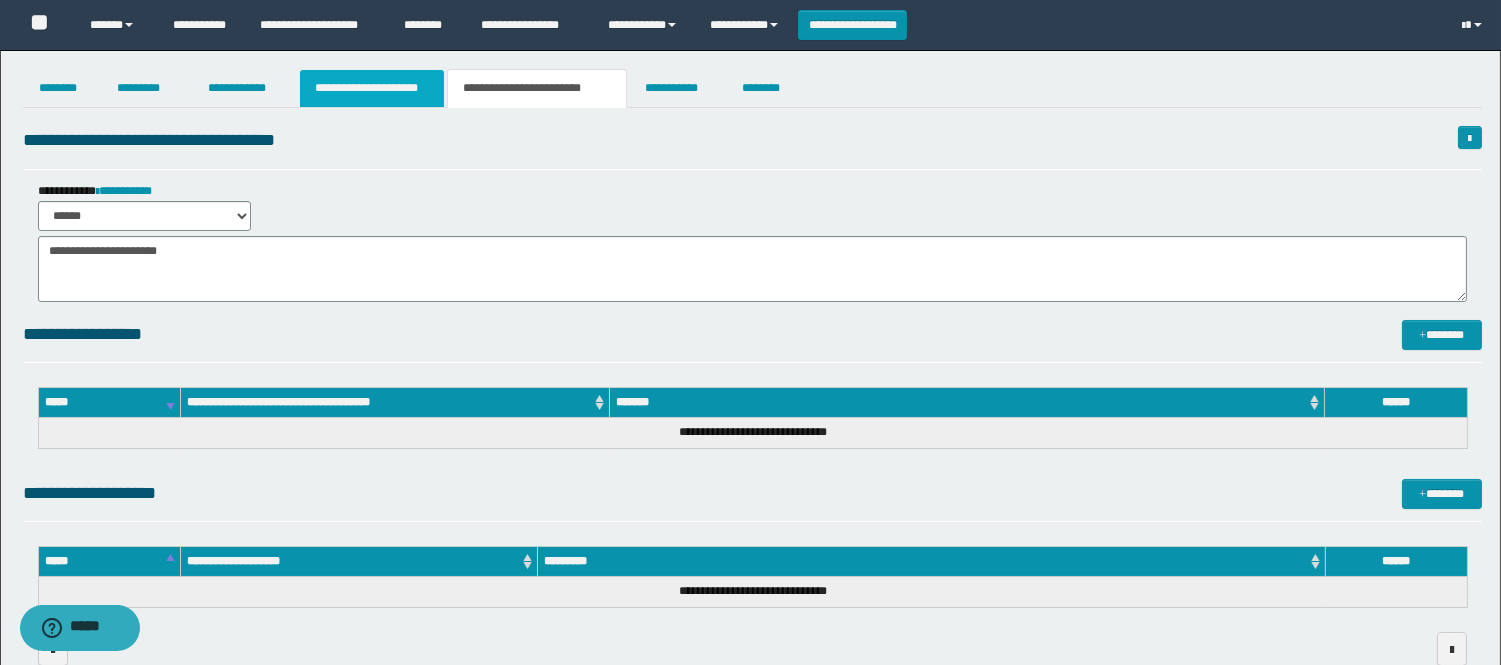 click on "**********" at bounding box center [372, 88] 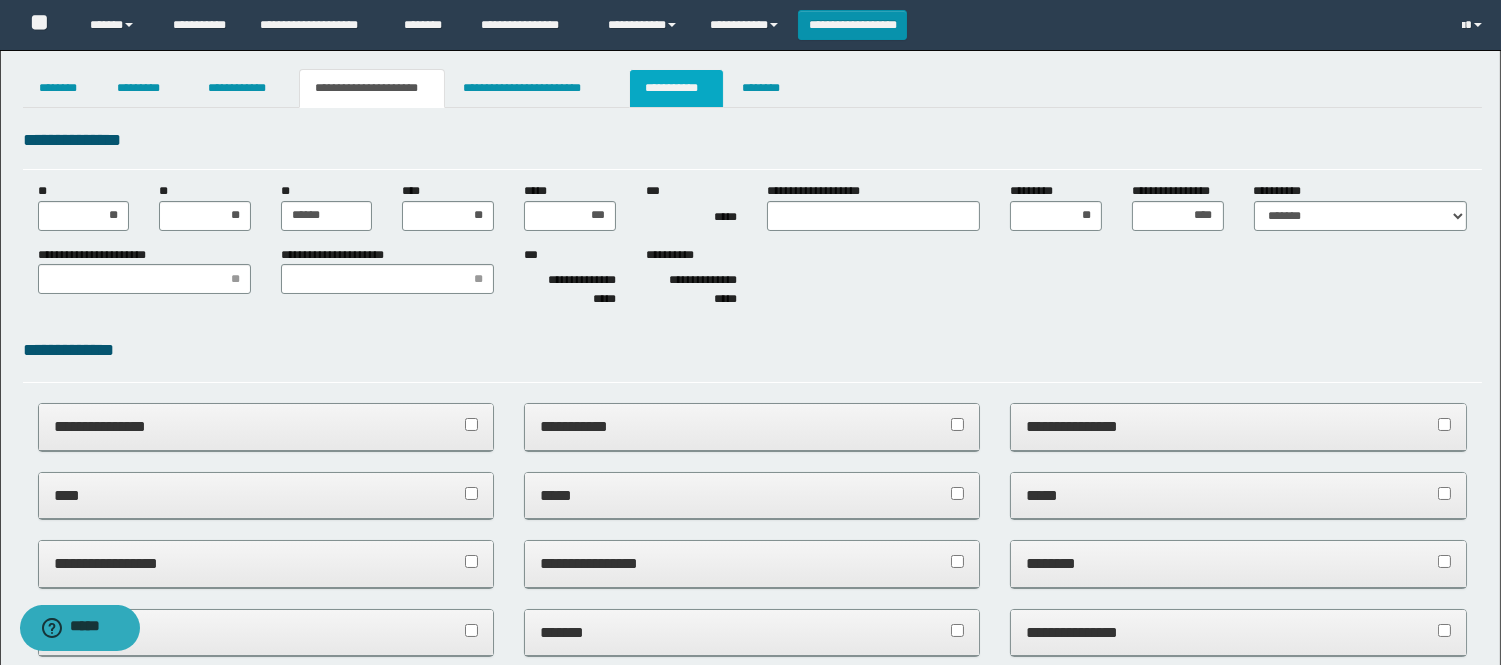 click on "**********" at bounding box center (676, 88) 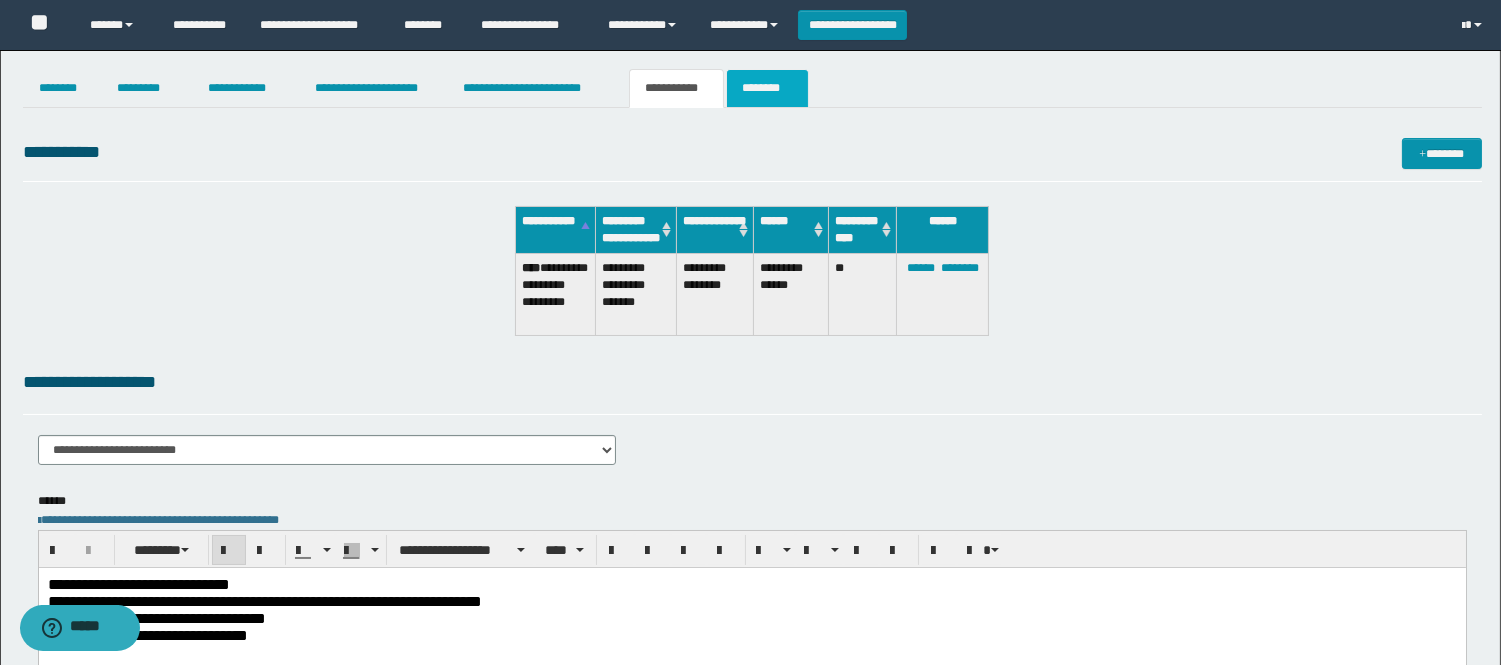 click on "********" at bounding box center (767, 88) 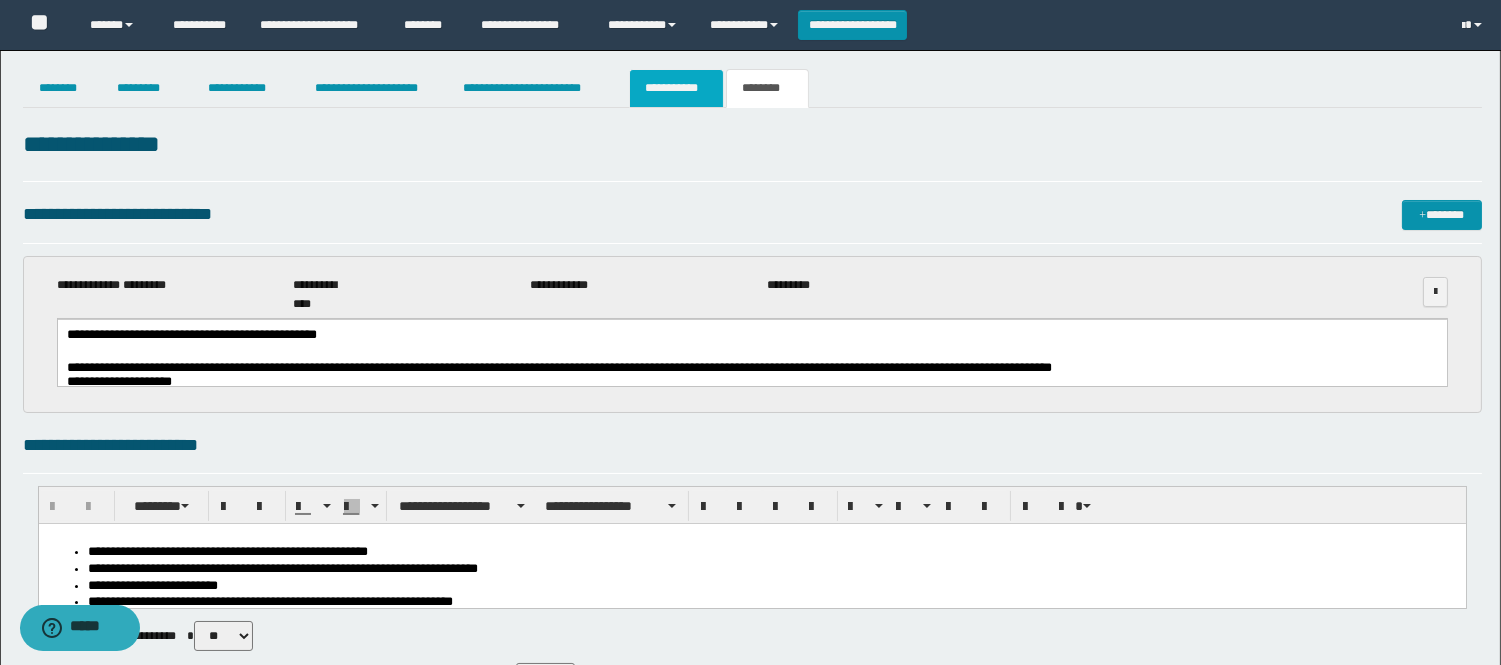 click on "**********" at bounding box center [676, 88] 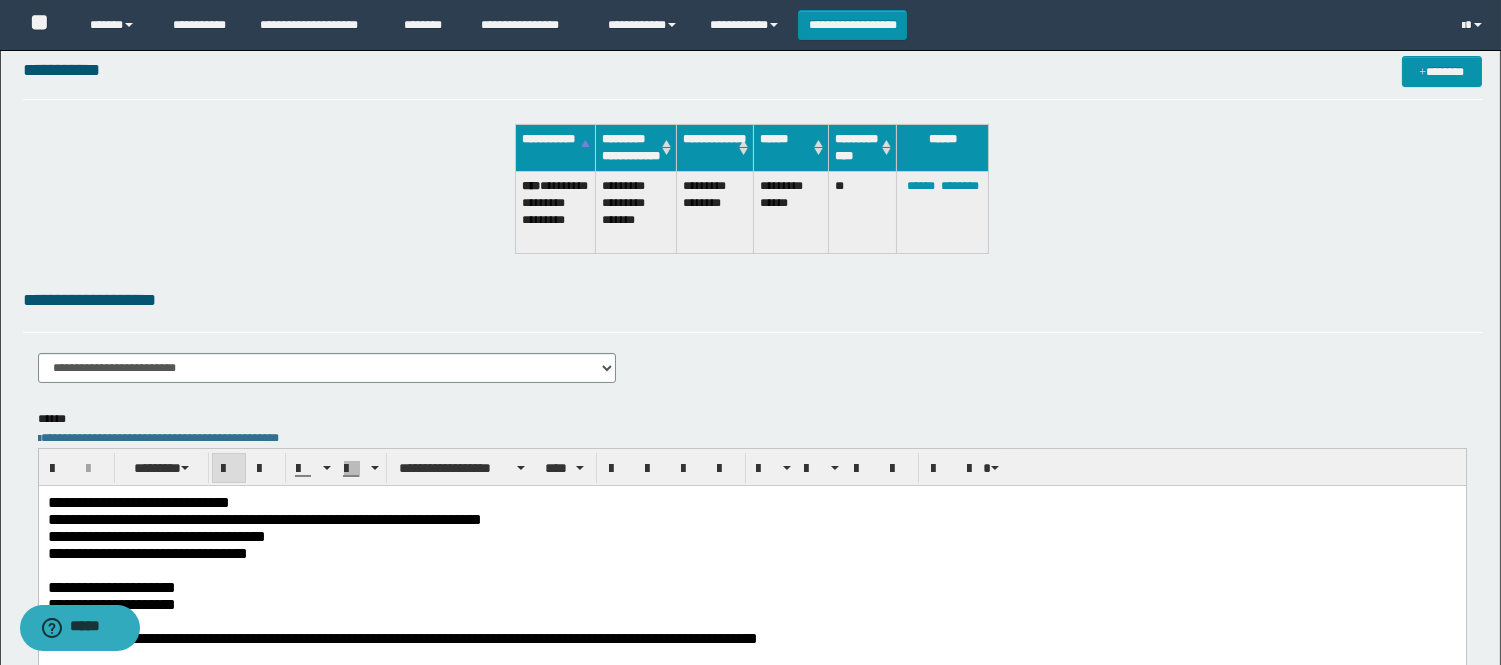 scroll, scrollTop: 0, scrollLeft: 0, axis: both 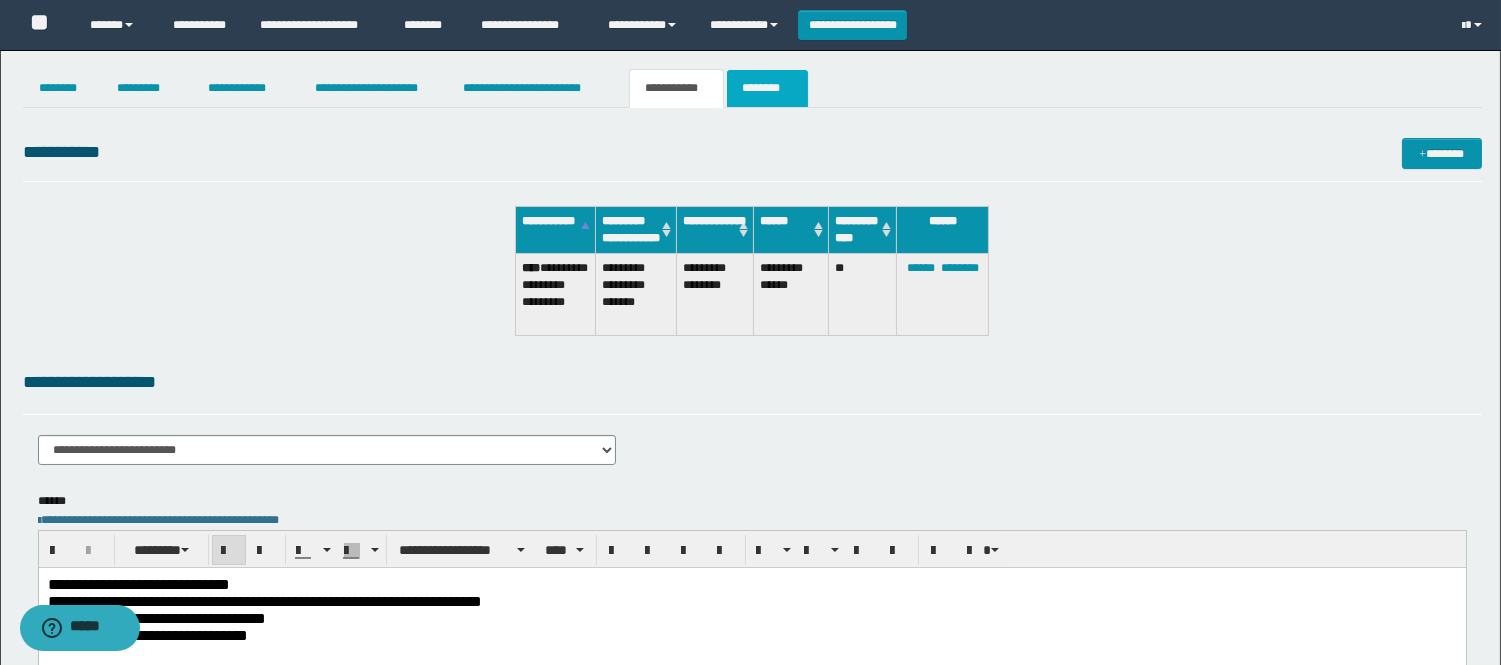 click on "********" at bounding box center [767, 88] 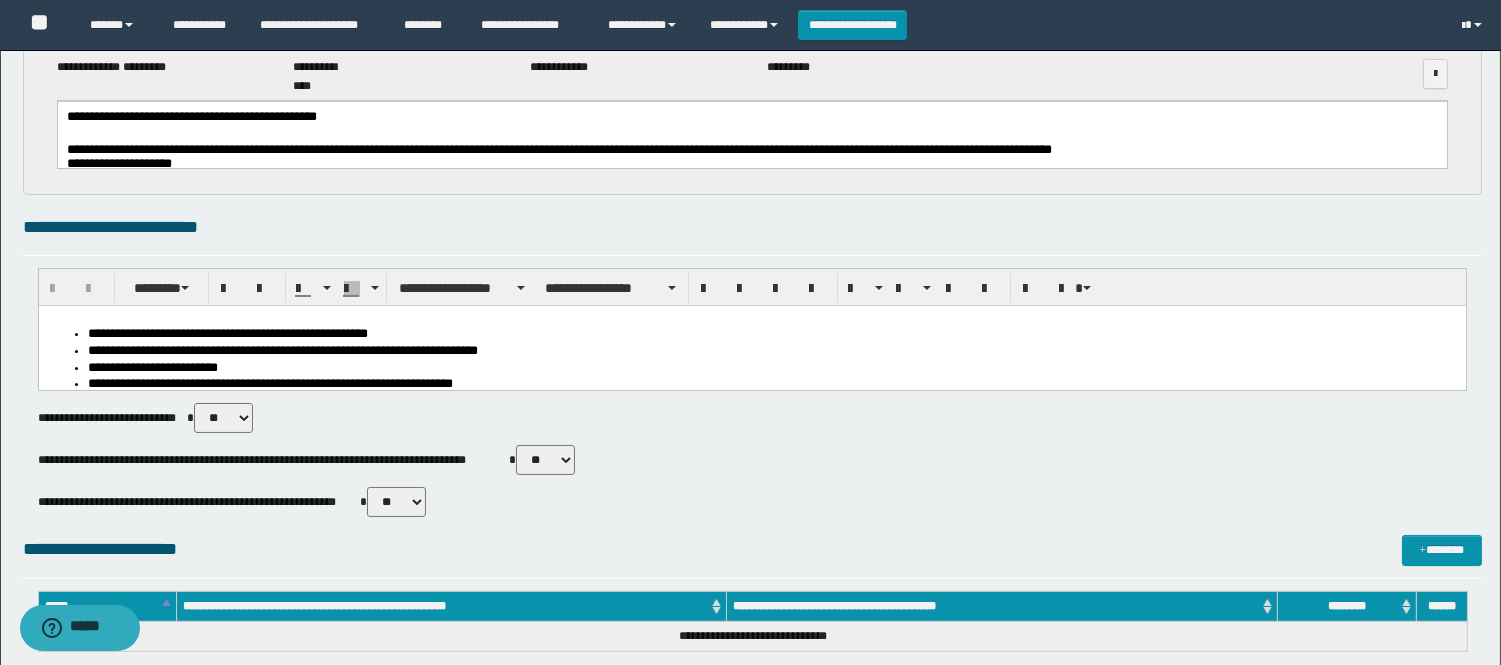 scroll, scrollTop: 0, scrollLeft: 0, axis: both 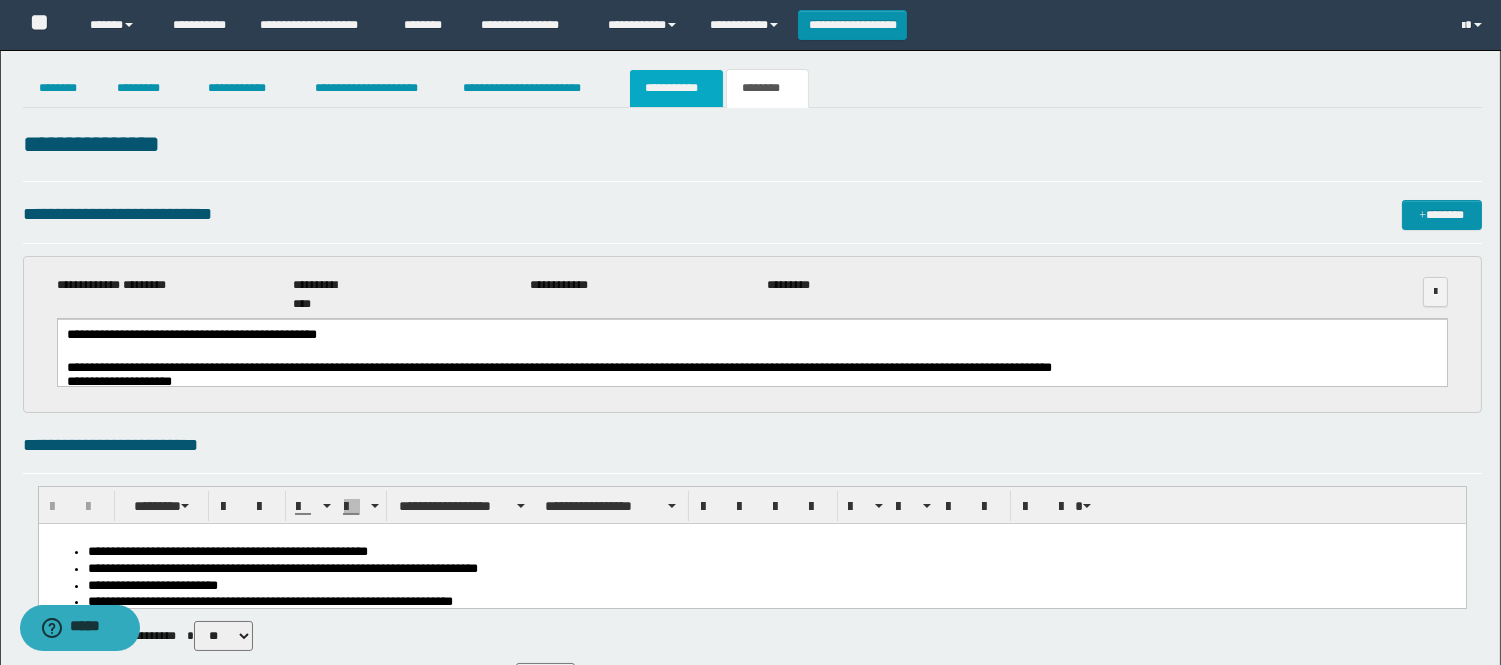 click on "**********" at bounding box center (676, 88) 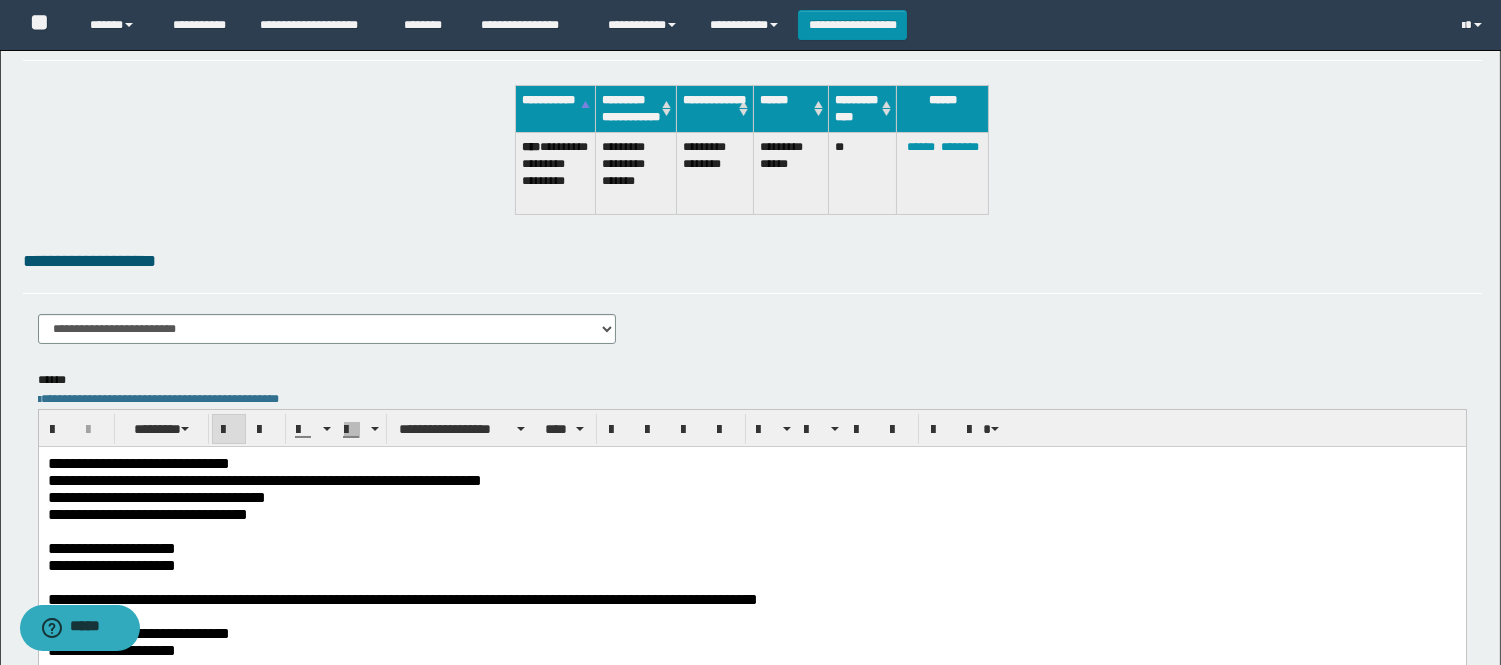 scroll, scrollTop: 0, scrollLeft: 0, axis: both 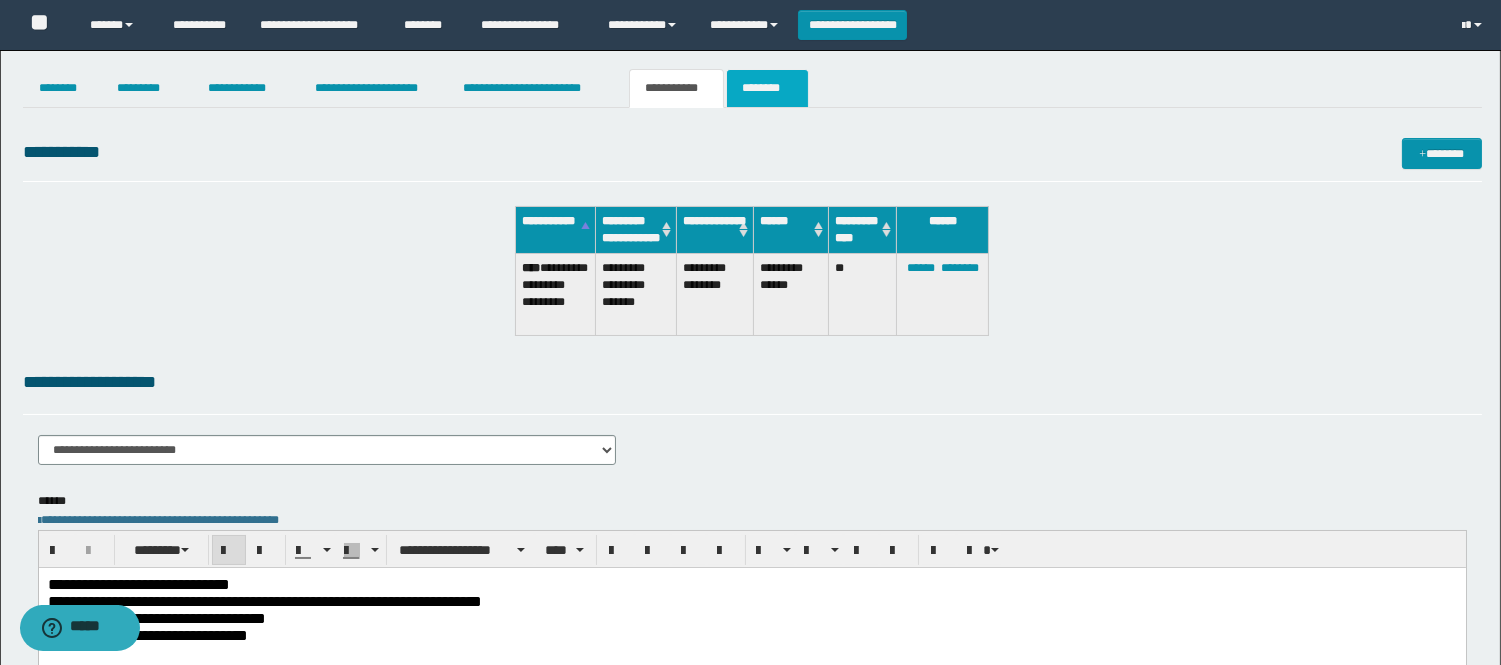 click on "********" at bounding box center (767, 88) 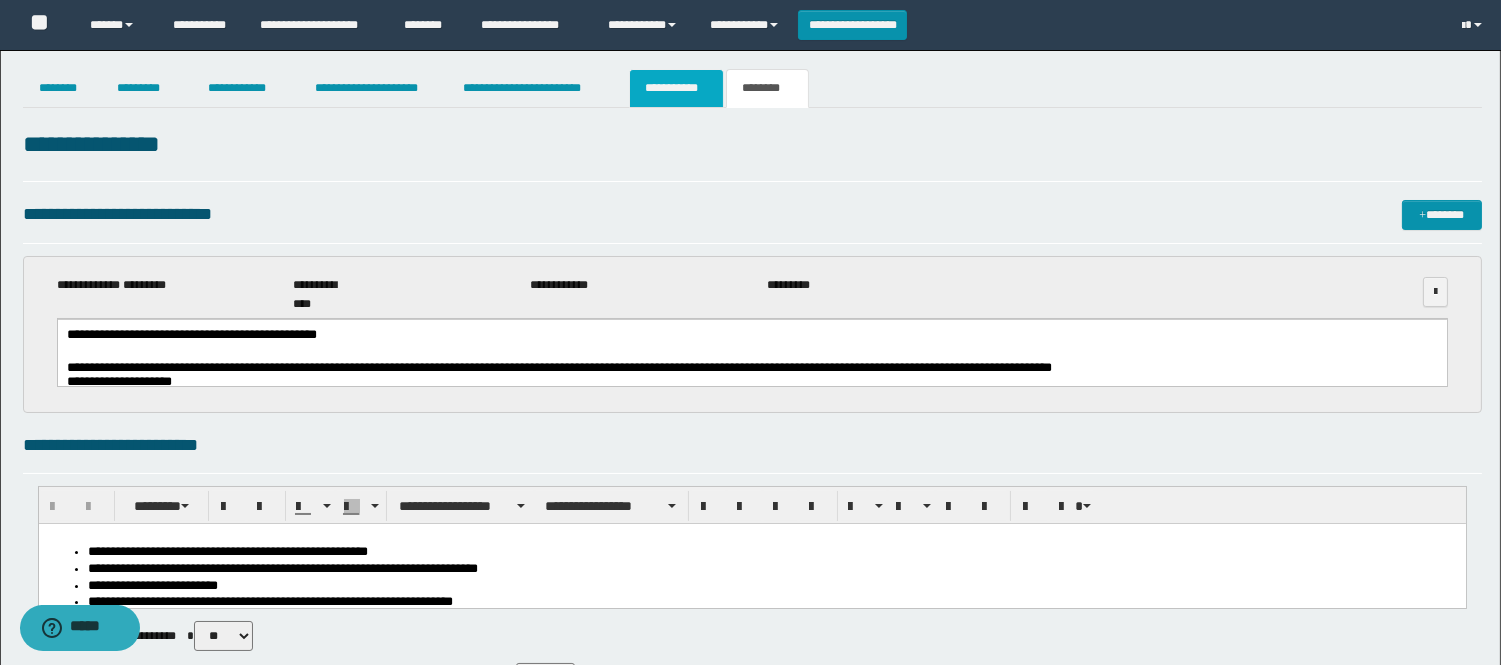 click on "**********" at bounding box center (676, 88) 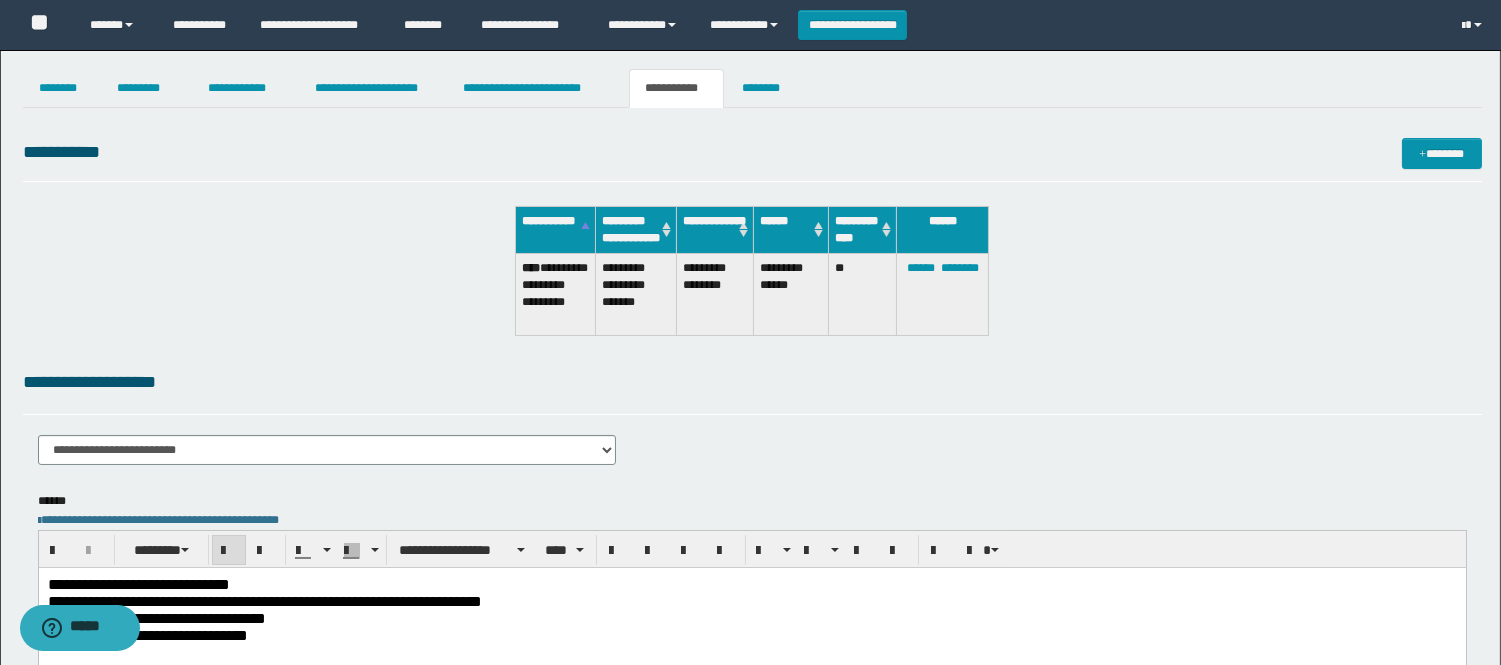 click on "**********" at bounding box center [750, 615] 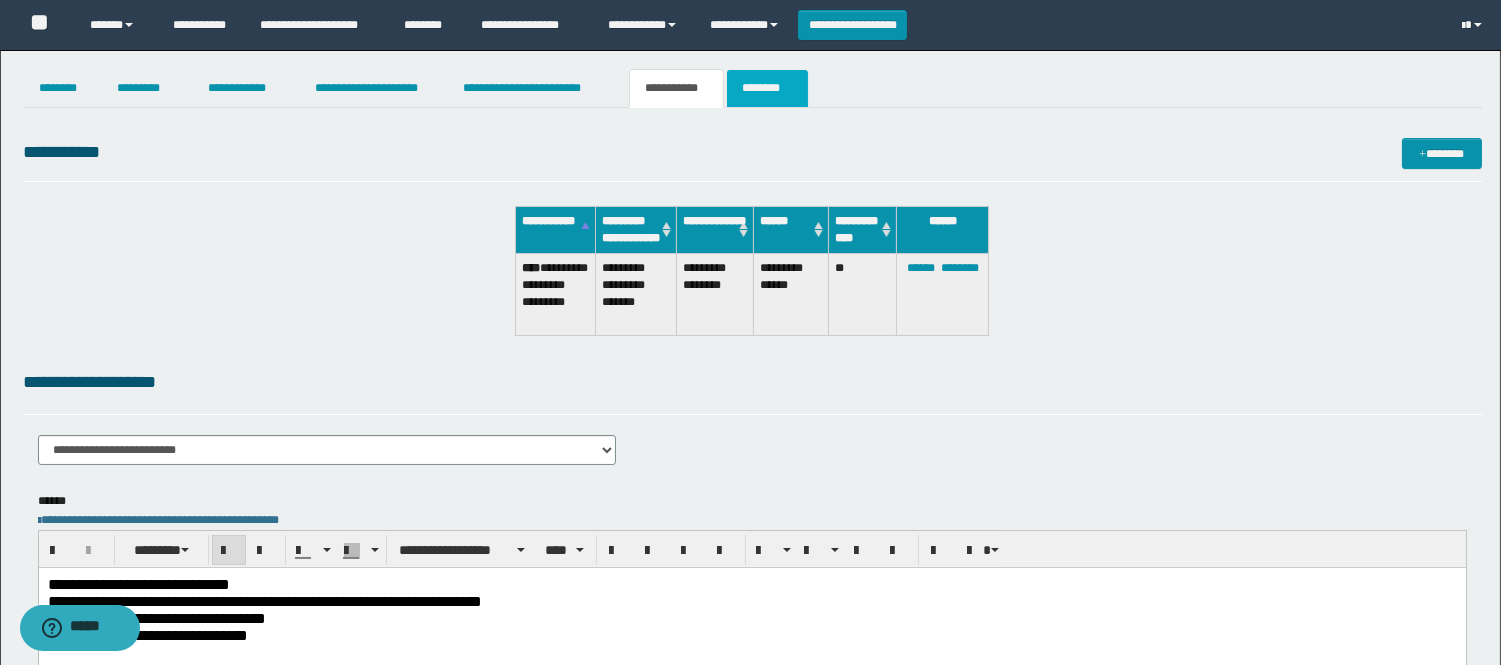 click on "********" at bounding box center (767, 88) 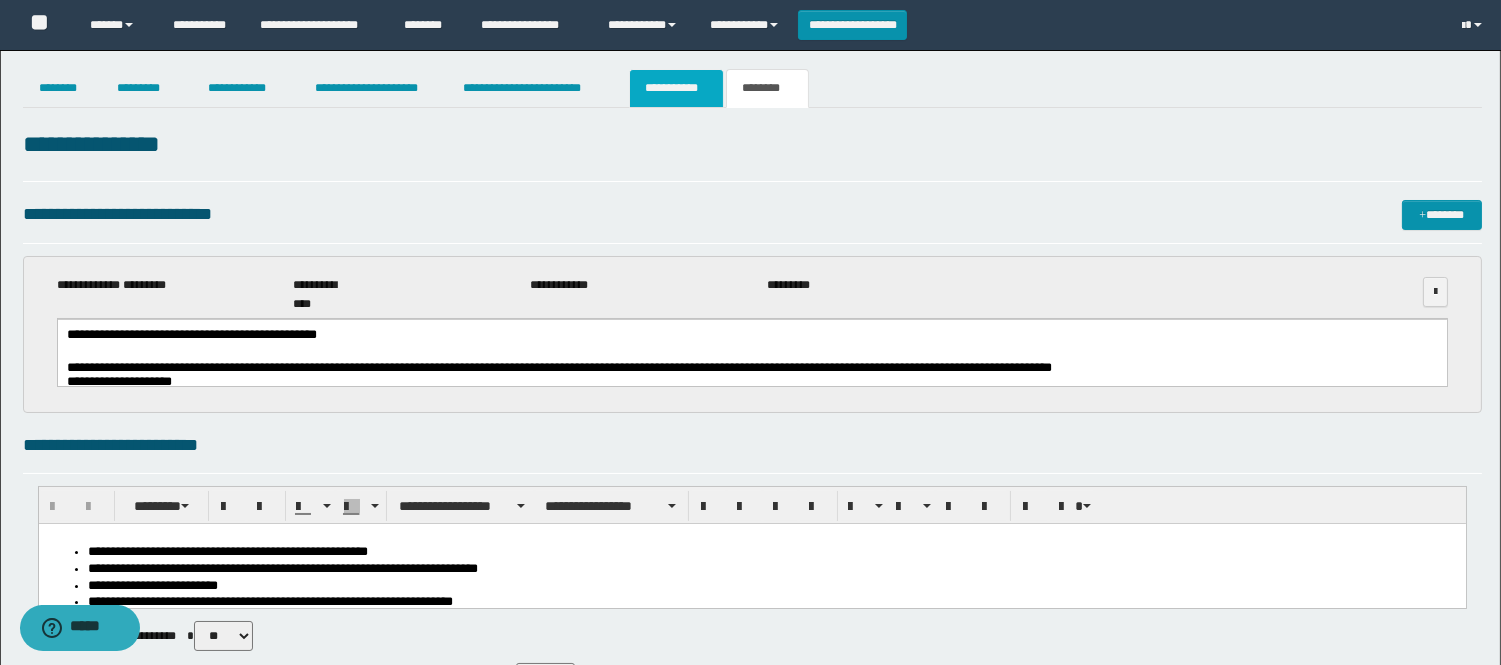 click on "**********" at bounding box center [676, 88] 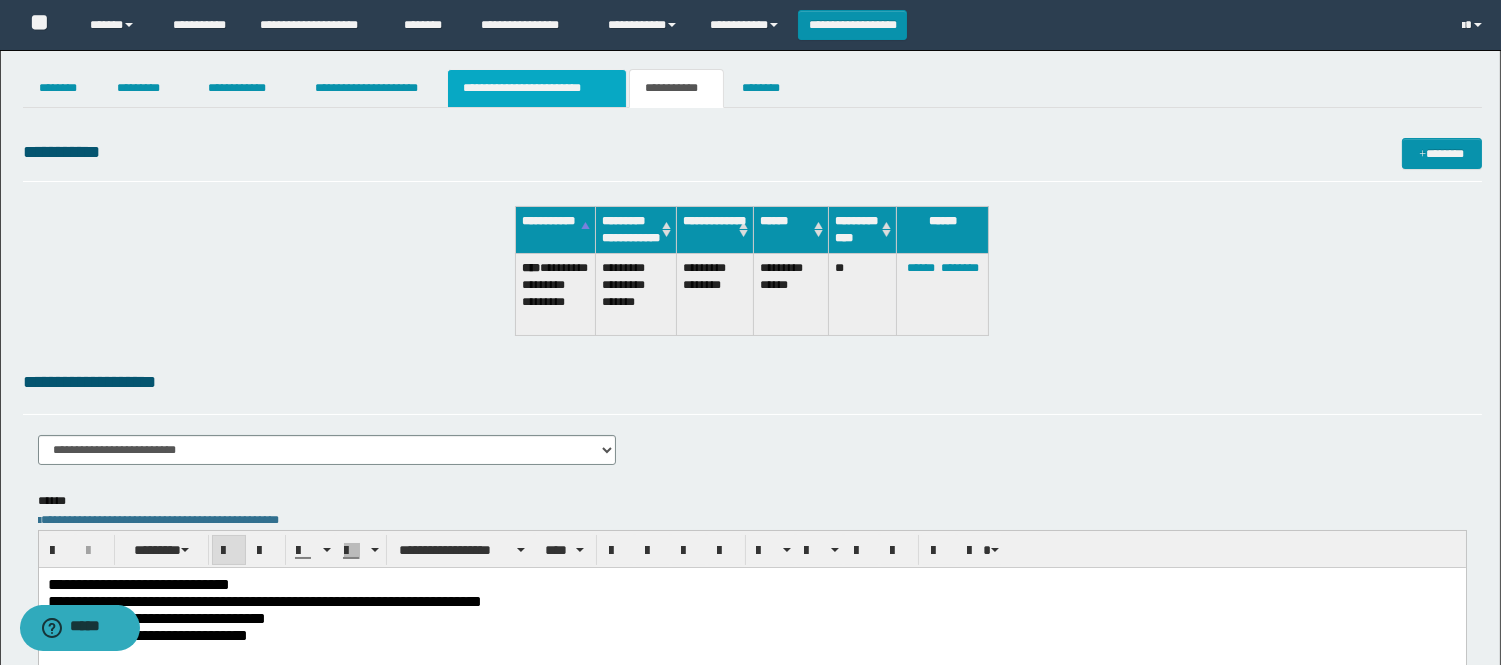 click on "**********" at bounding box center (537, 88) 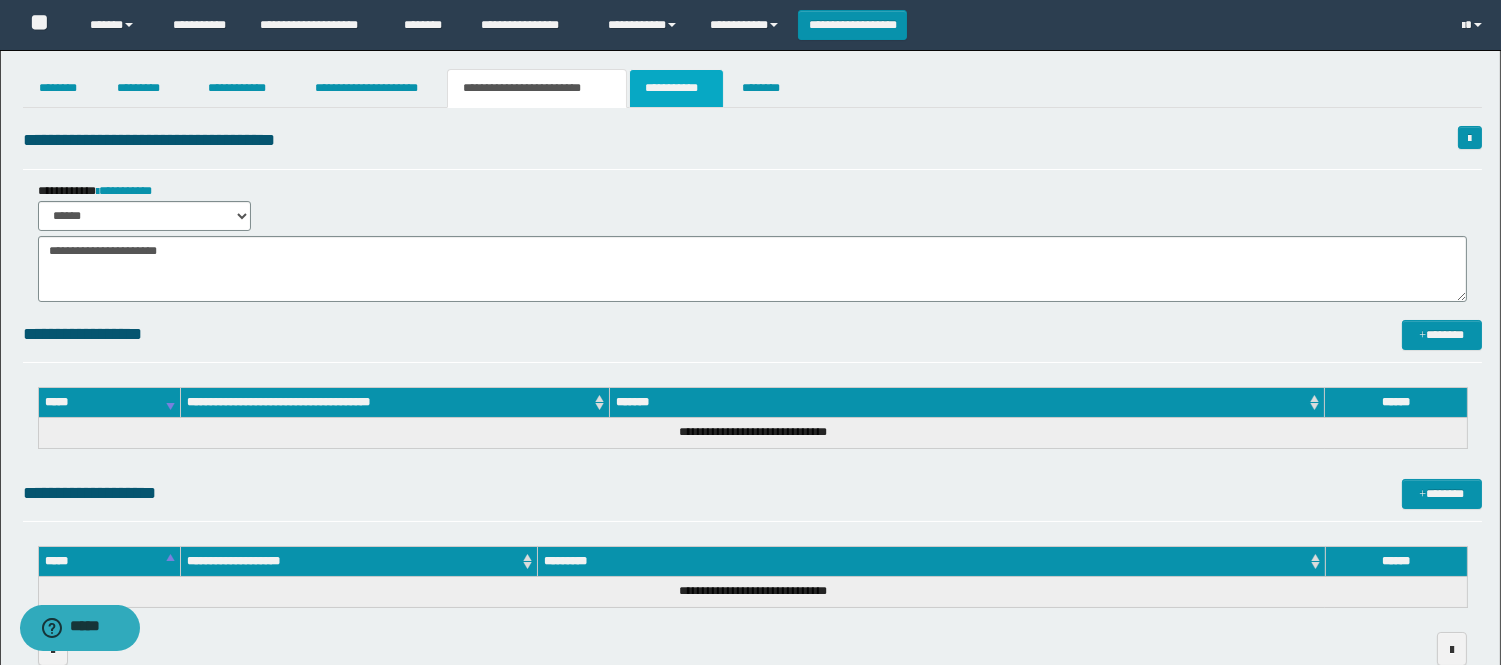 click on "**********" at bounding box center (676, 88) 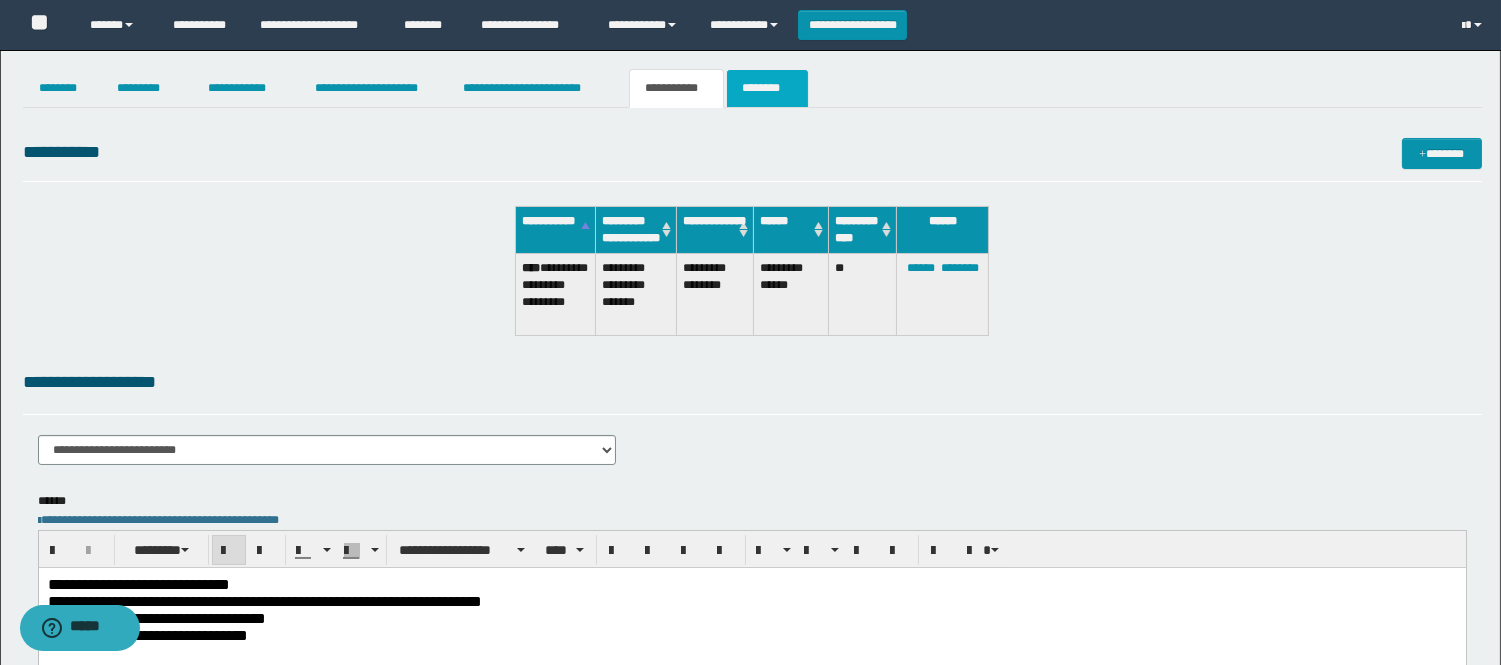 click on "********" at bounding box center (767, 88) 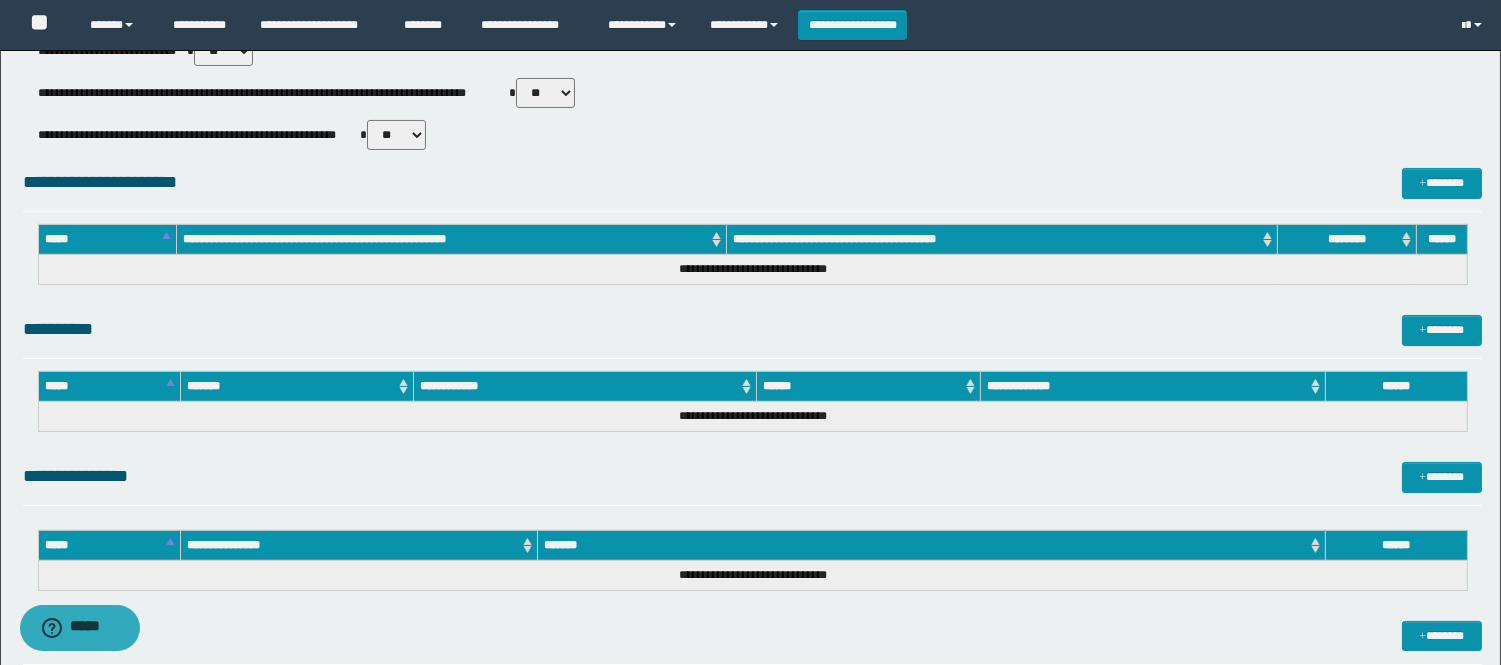 scroll, scrollTop: 940, scrollLeft: 0, axis: vertical 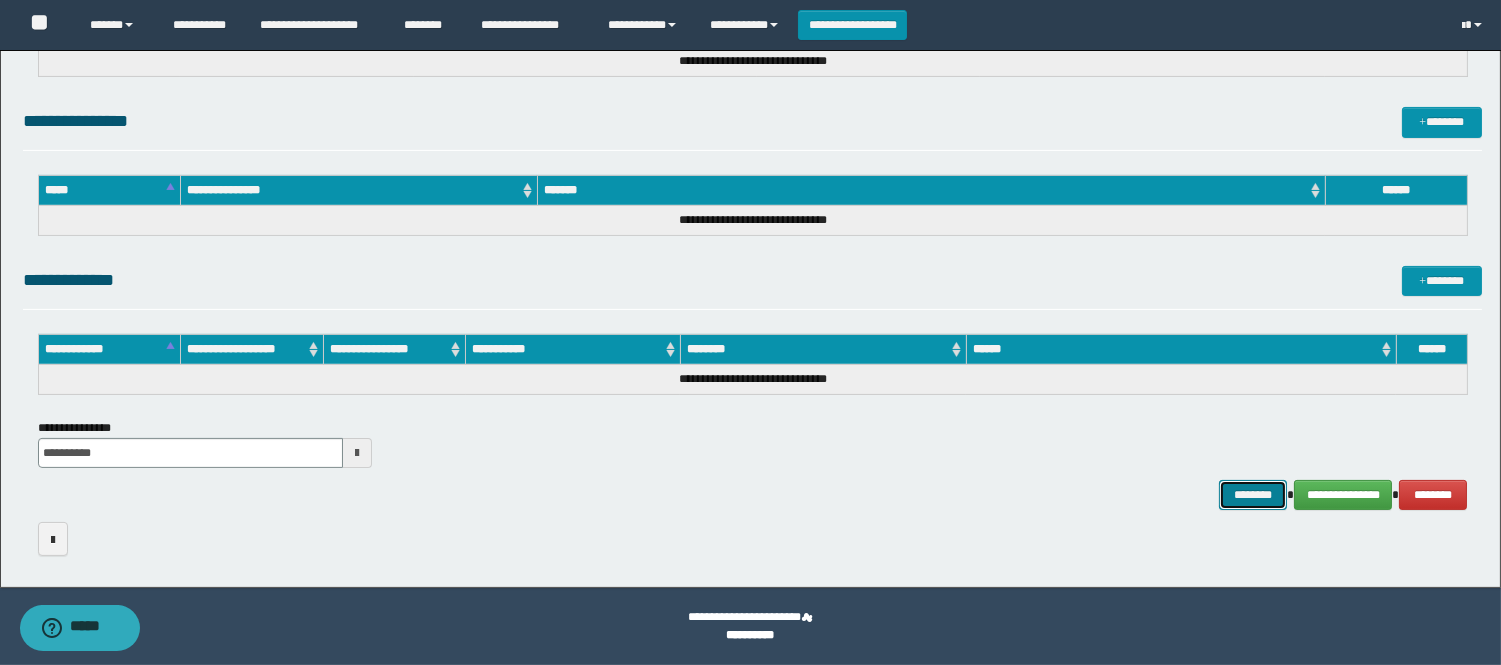 click on "********" at bounding box center [1253, 495] 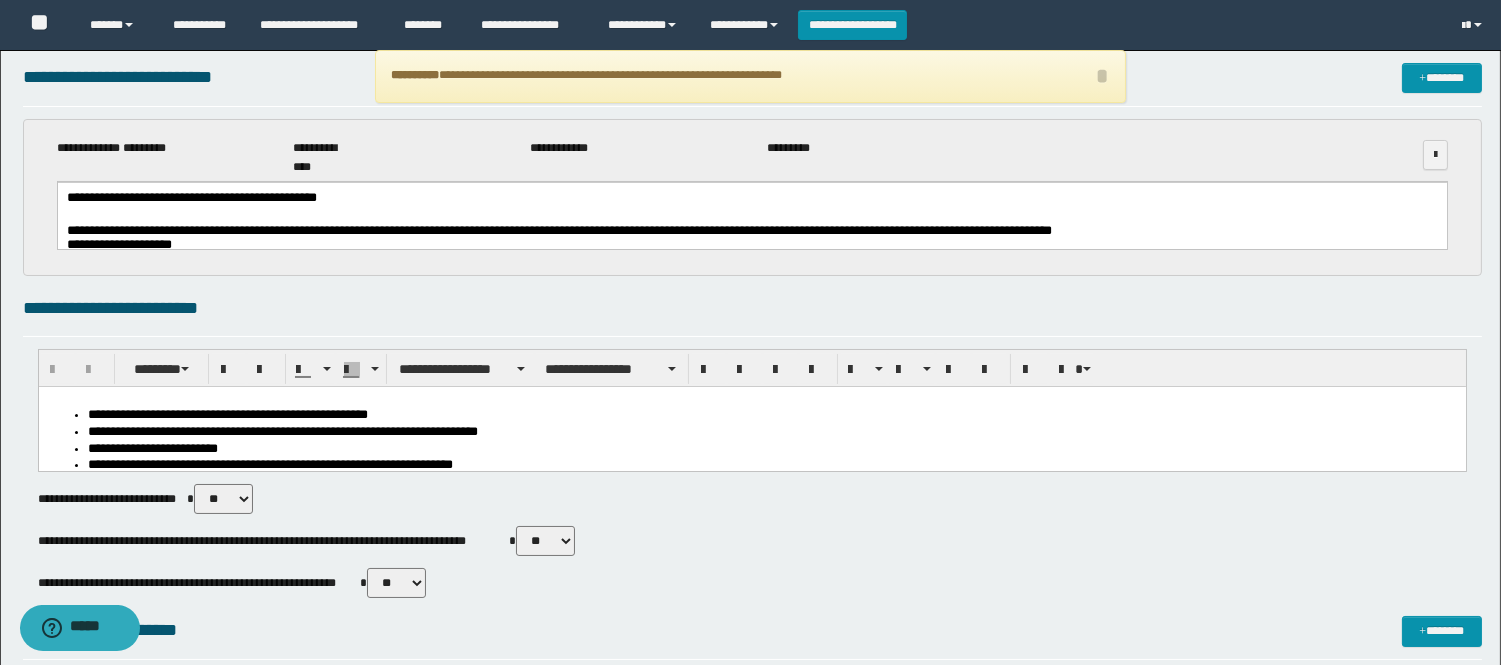 scroll, scrollTop: 0, scrollLeft: 0, axis: both 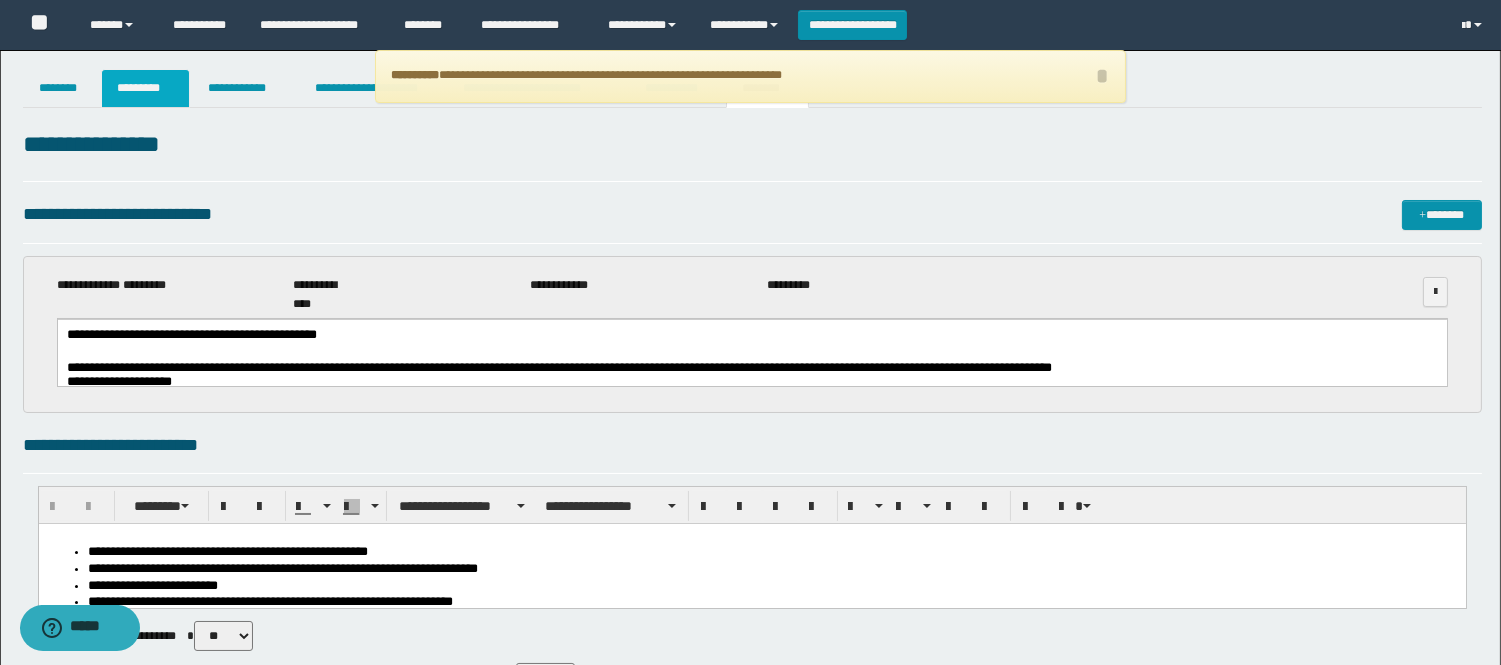 click on "*********" at bounding box center (145, 88) 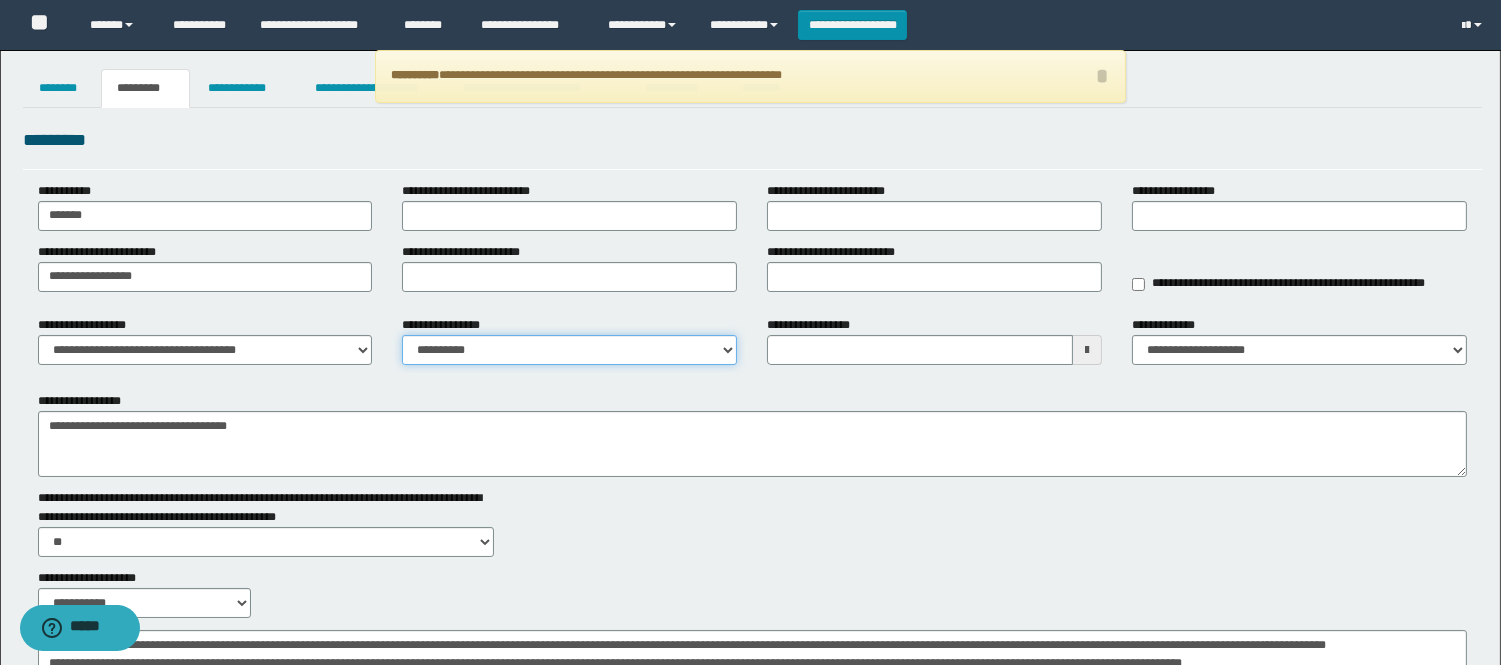 click on "**********" at bounding box center [569, 350] 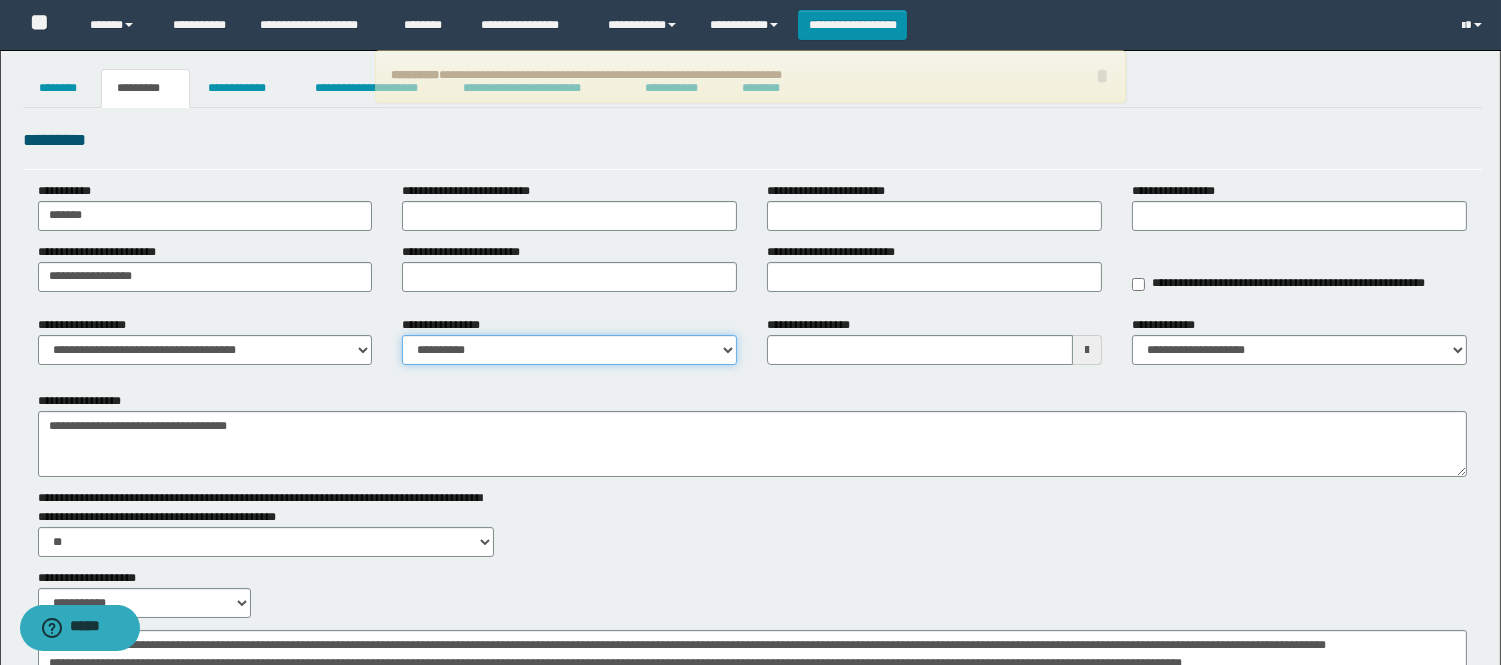 select on "****" 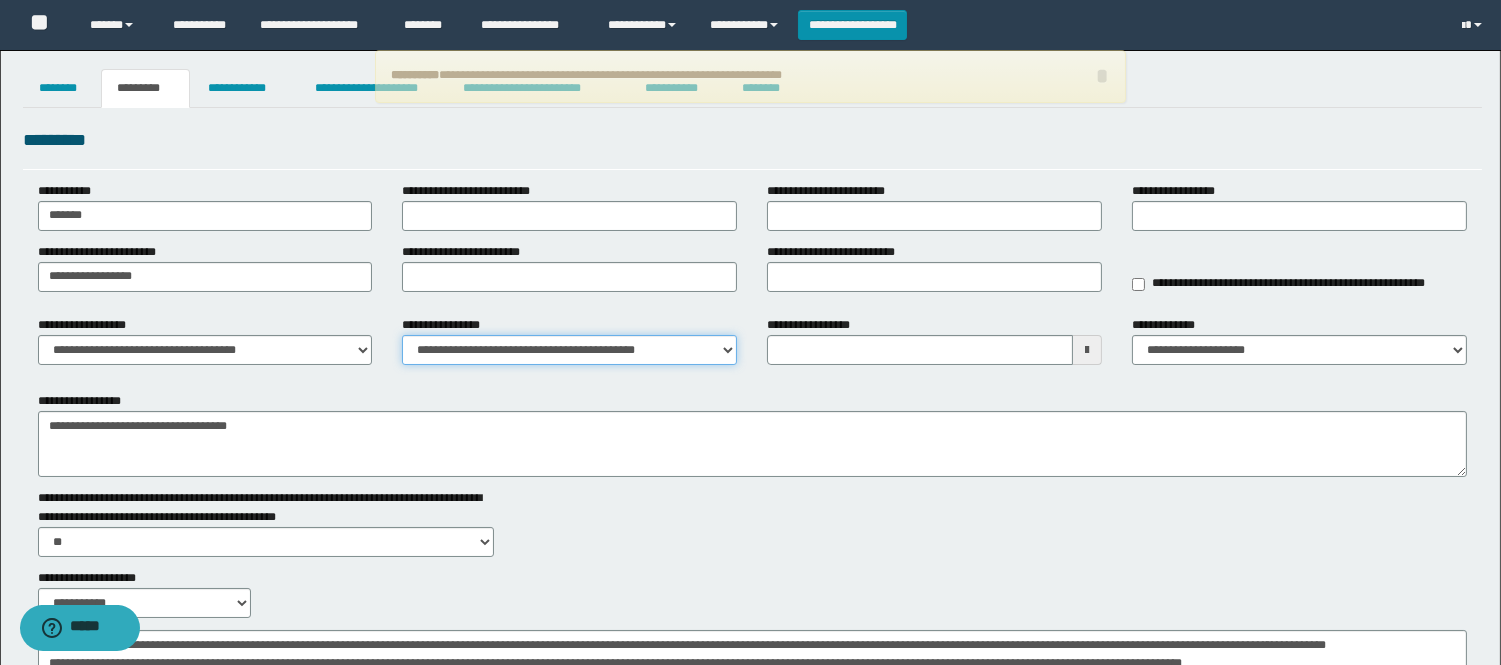 click on "**********" at bounding box center [569, 350] 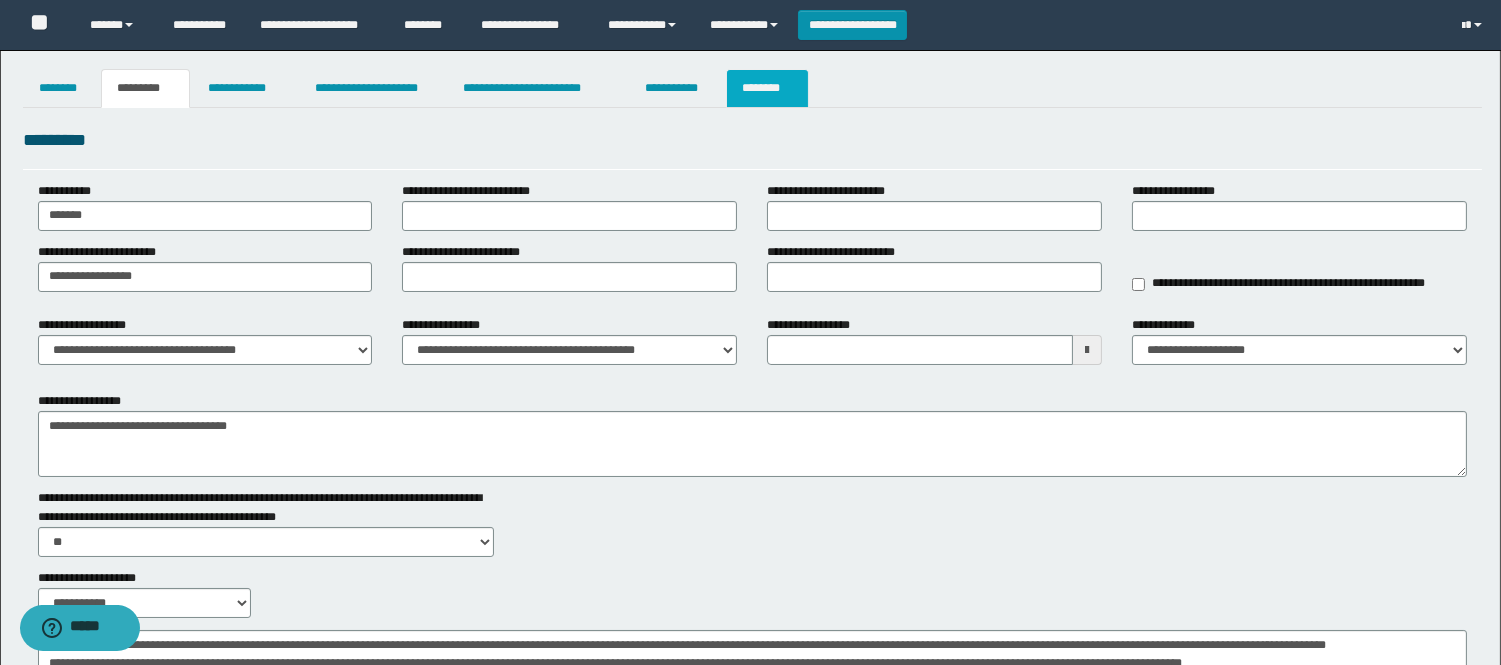 click on "********" at bounding box center [767, 88] 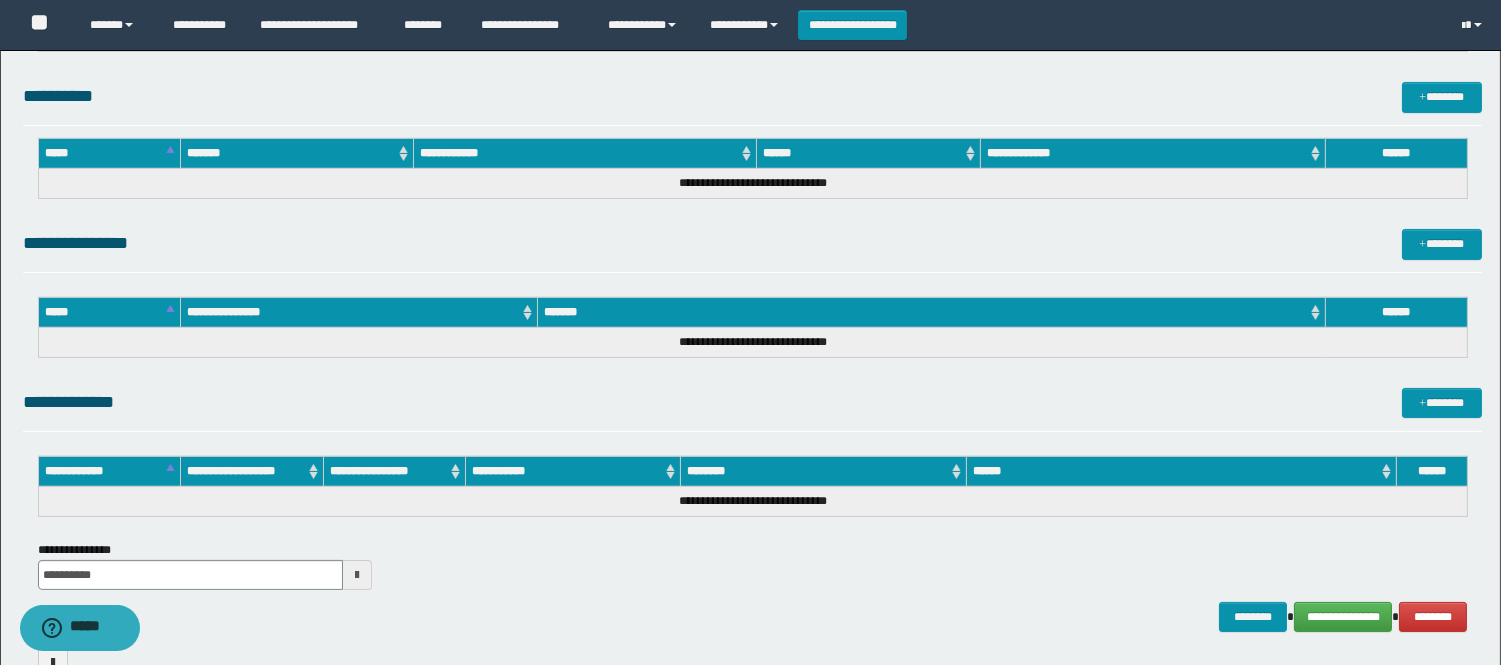 scroll, scrollTop: 940, scrollLeft: 0, axis: vertical 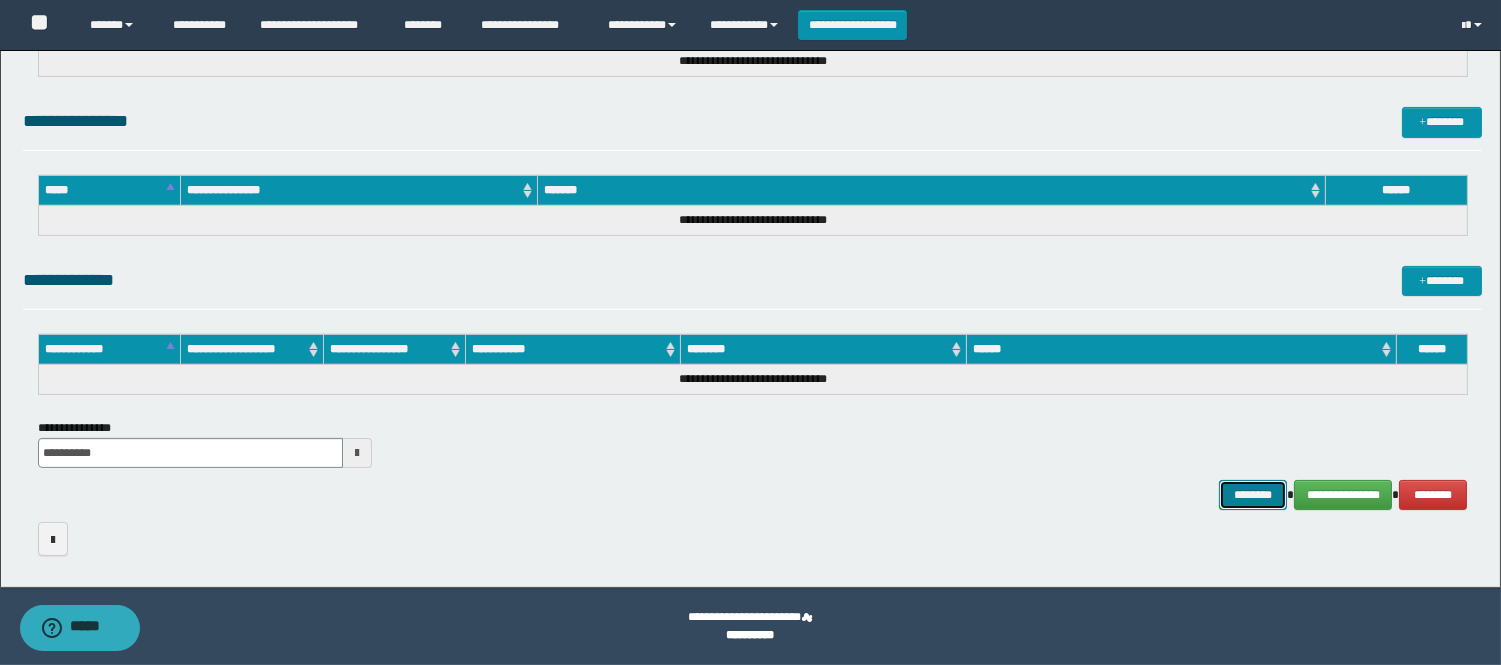 click on "********" at bounding box center (1253, 495) 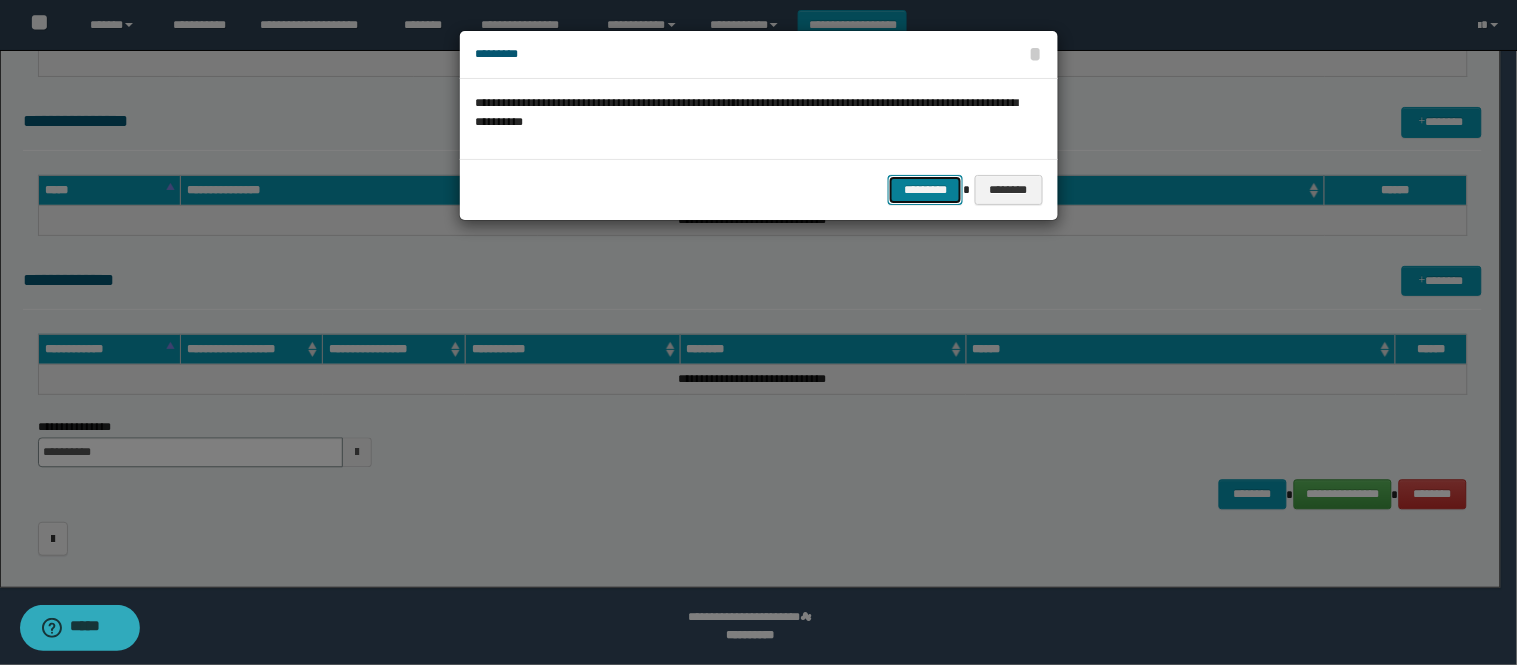 click on "*********" at bounding box center (925, 190) 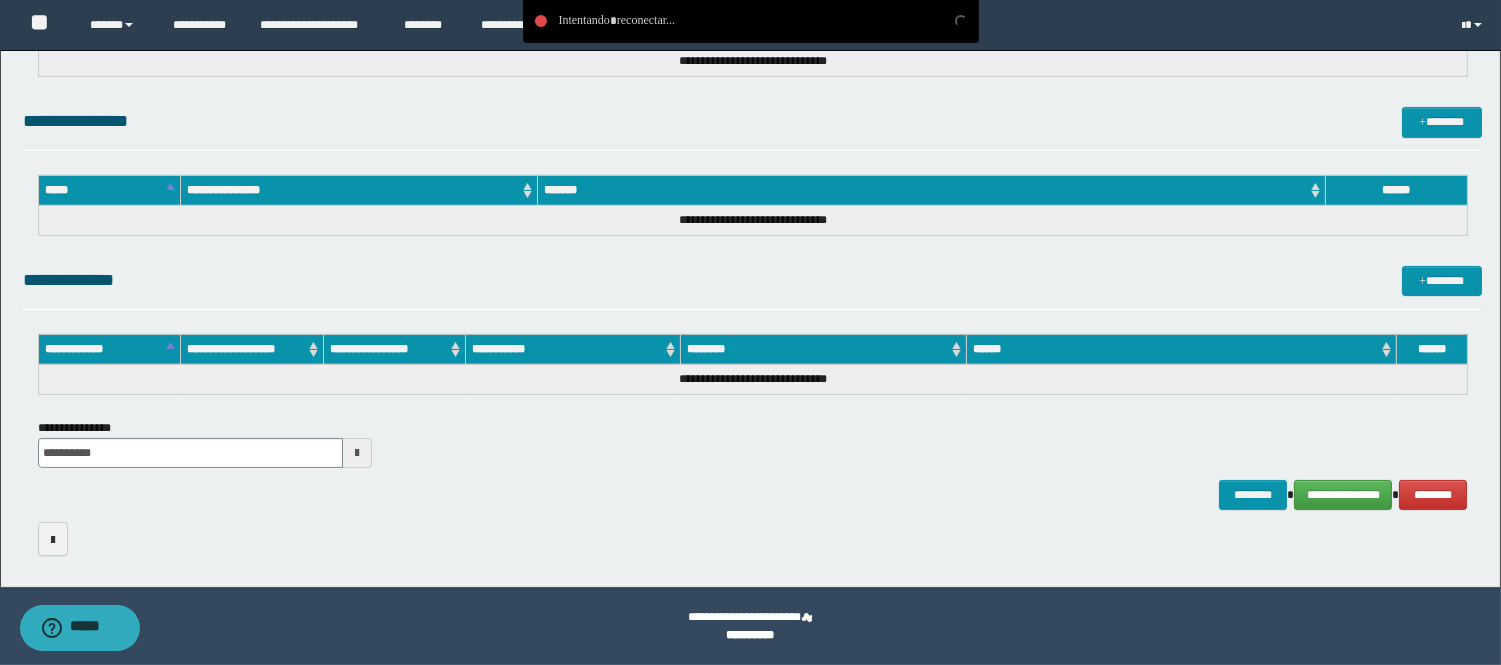 click on "*******" at bounding box center [931, 190] 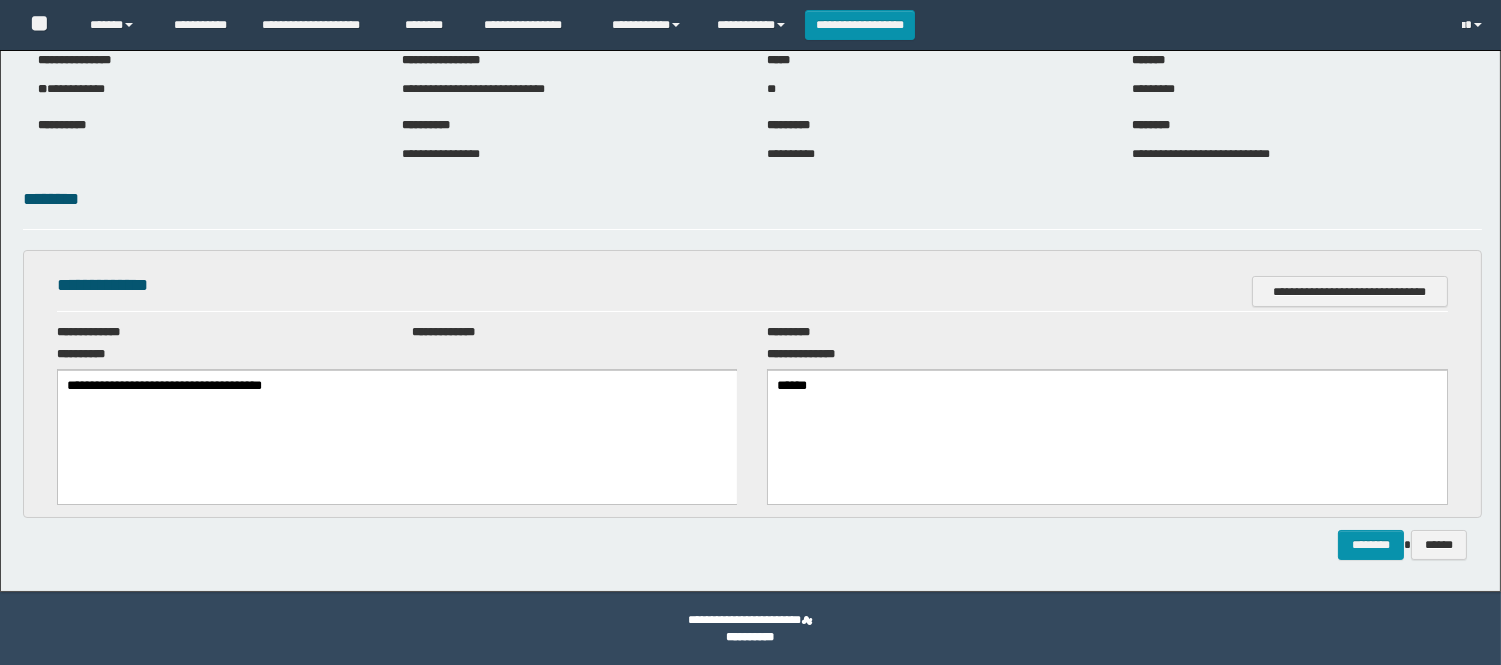 scroll, scrollTop: 0, scrollLeft: 0, axis: both 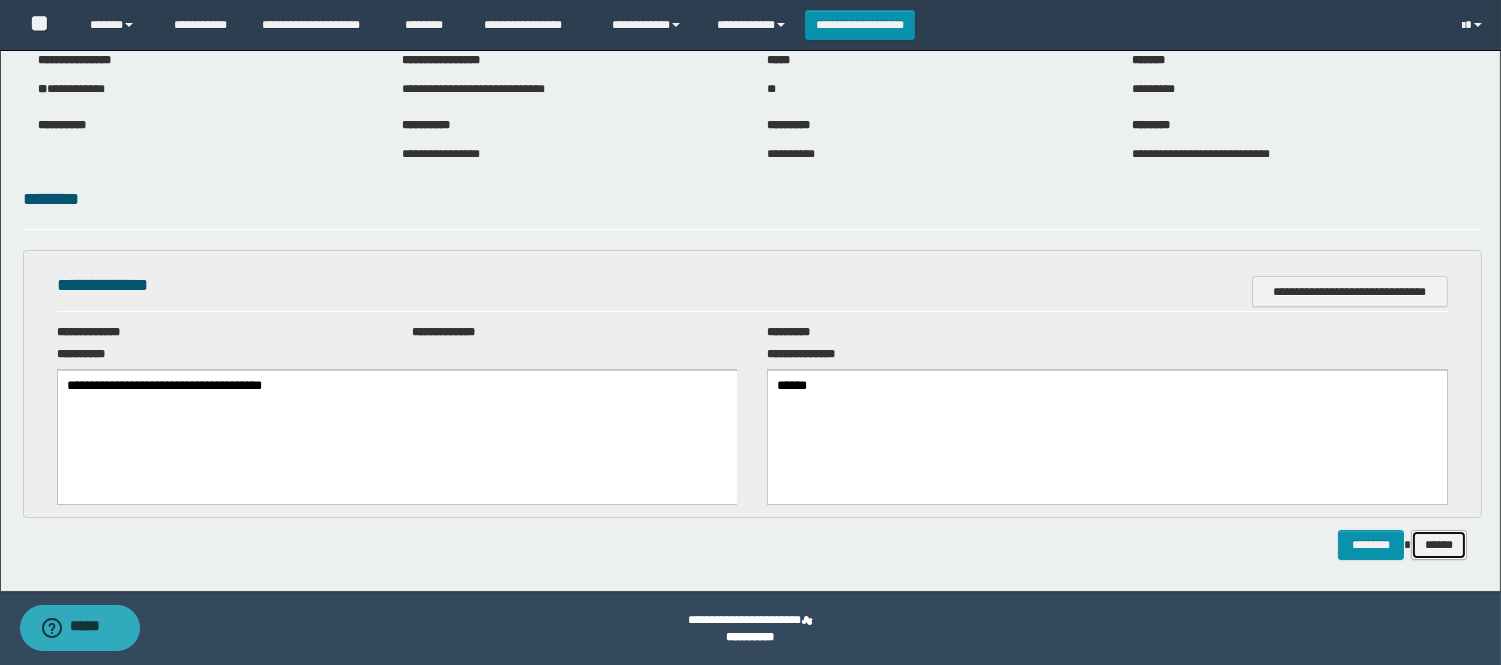 click on "******" at bounding box center [1439, 545] 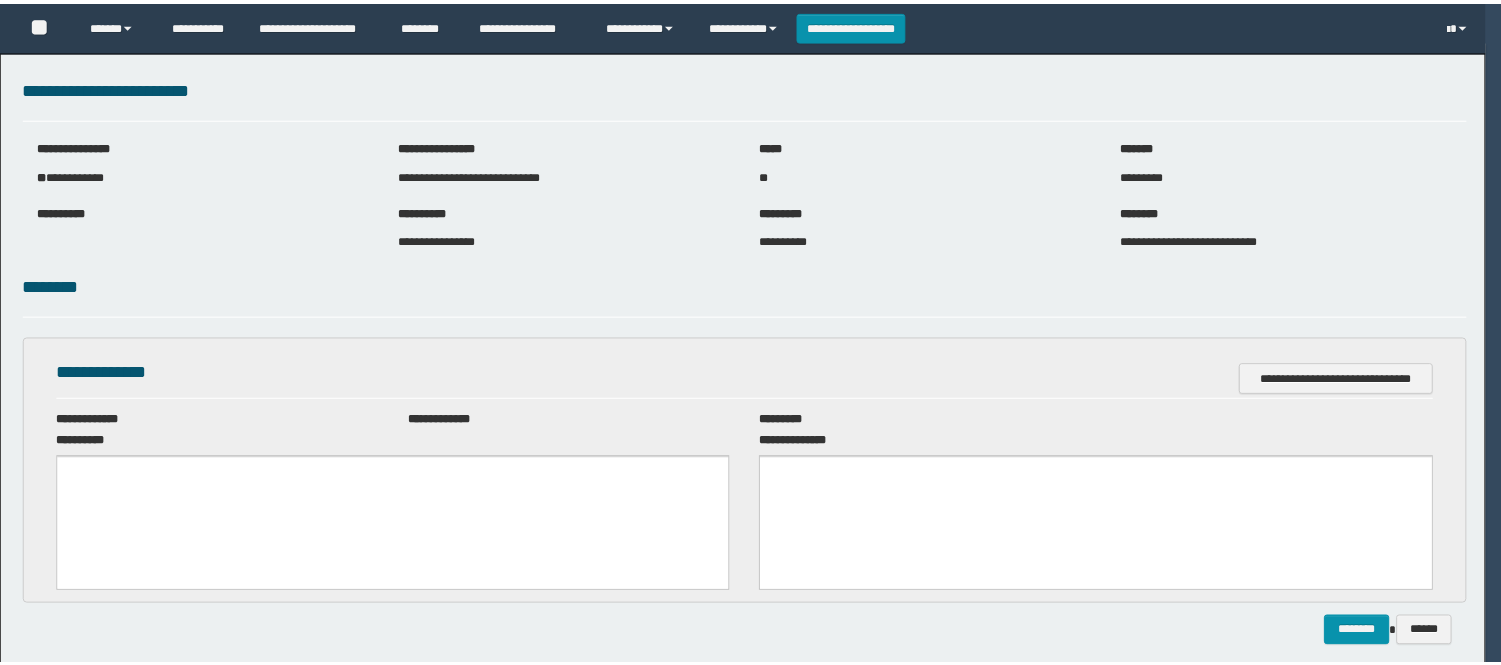 scroll, scrollTop: 60, scrollLeft: 0, axis: vertical 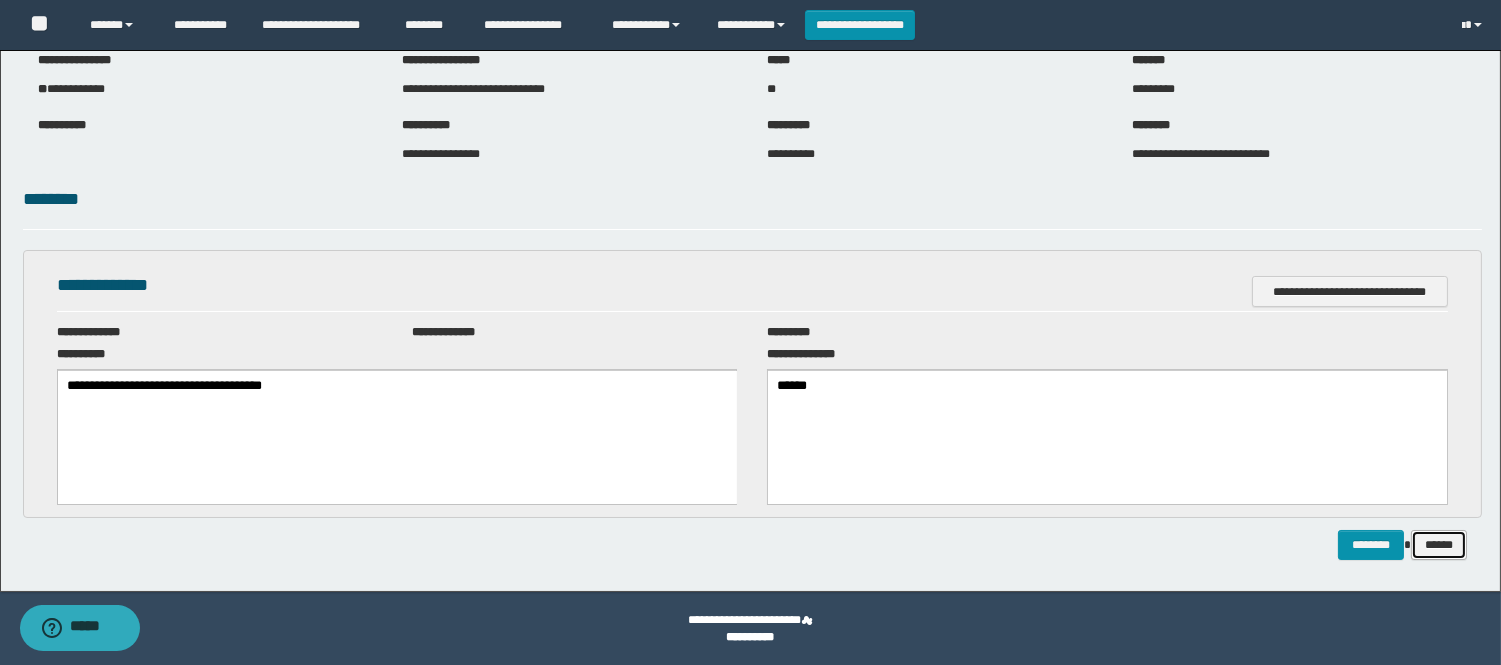 click on "******" at bounding box center [1439, 545] 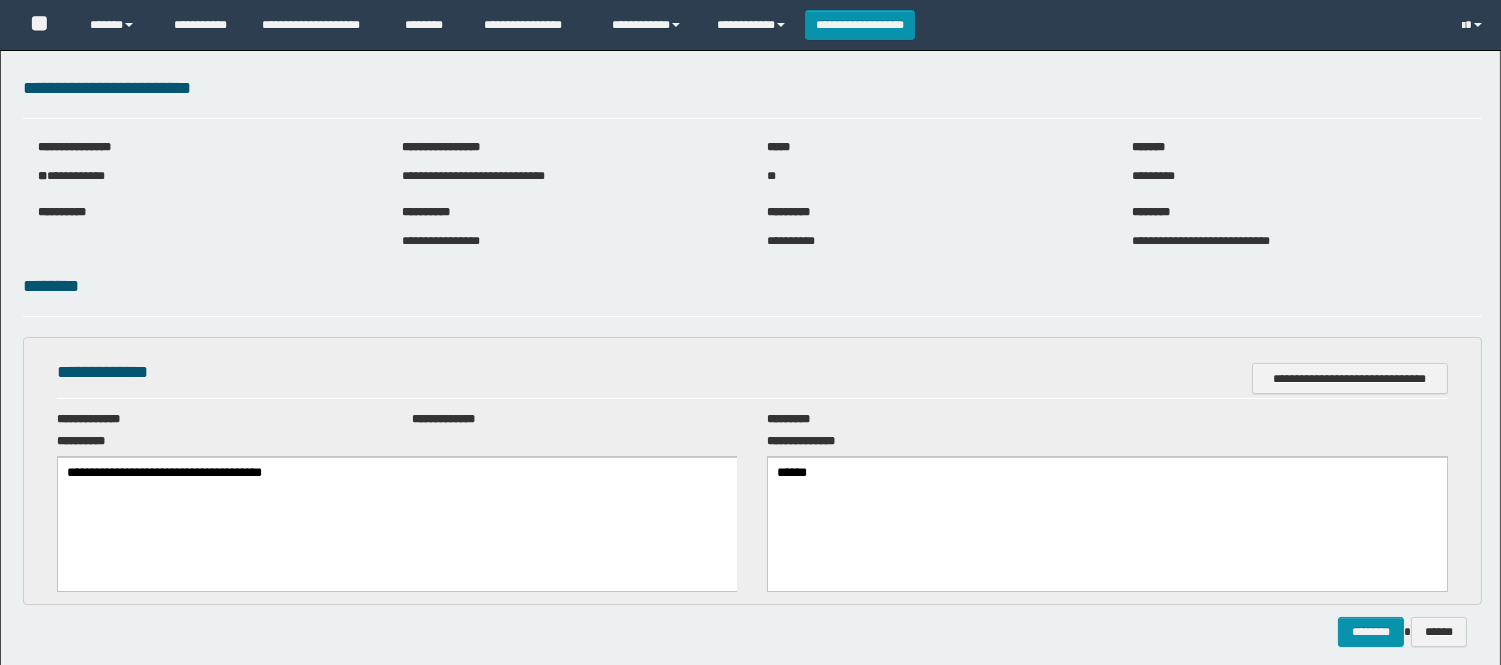 scroll, scrollTop: 0, scrollLeft: 0, axis: both 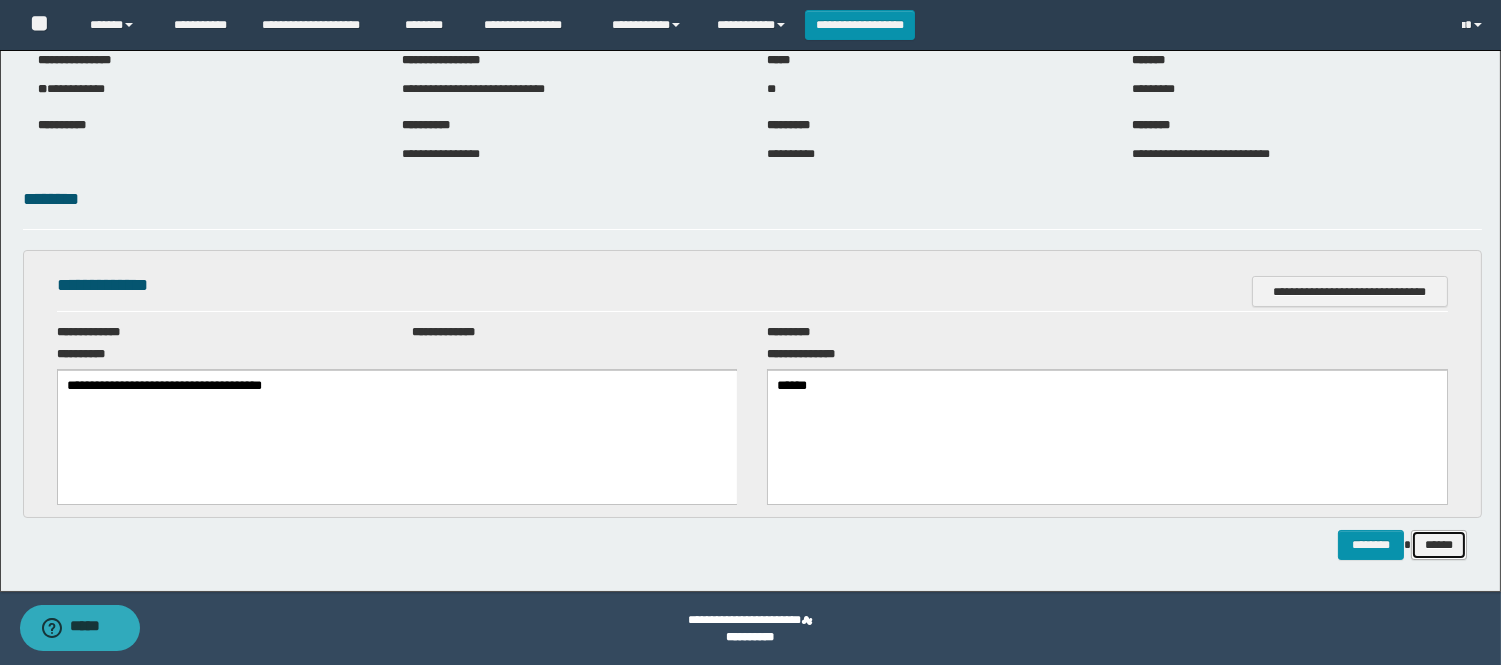 click on "******" at bounding box center [1439, 545] 